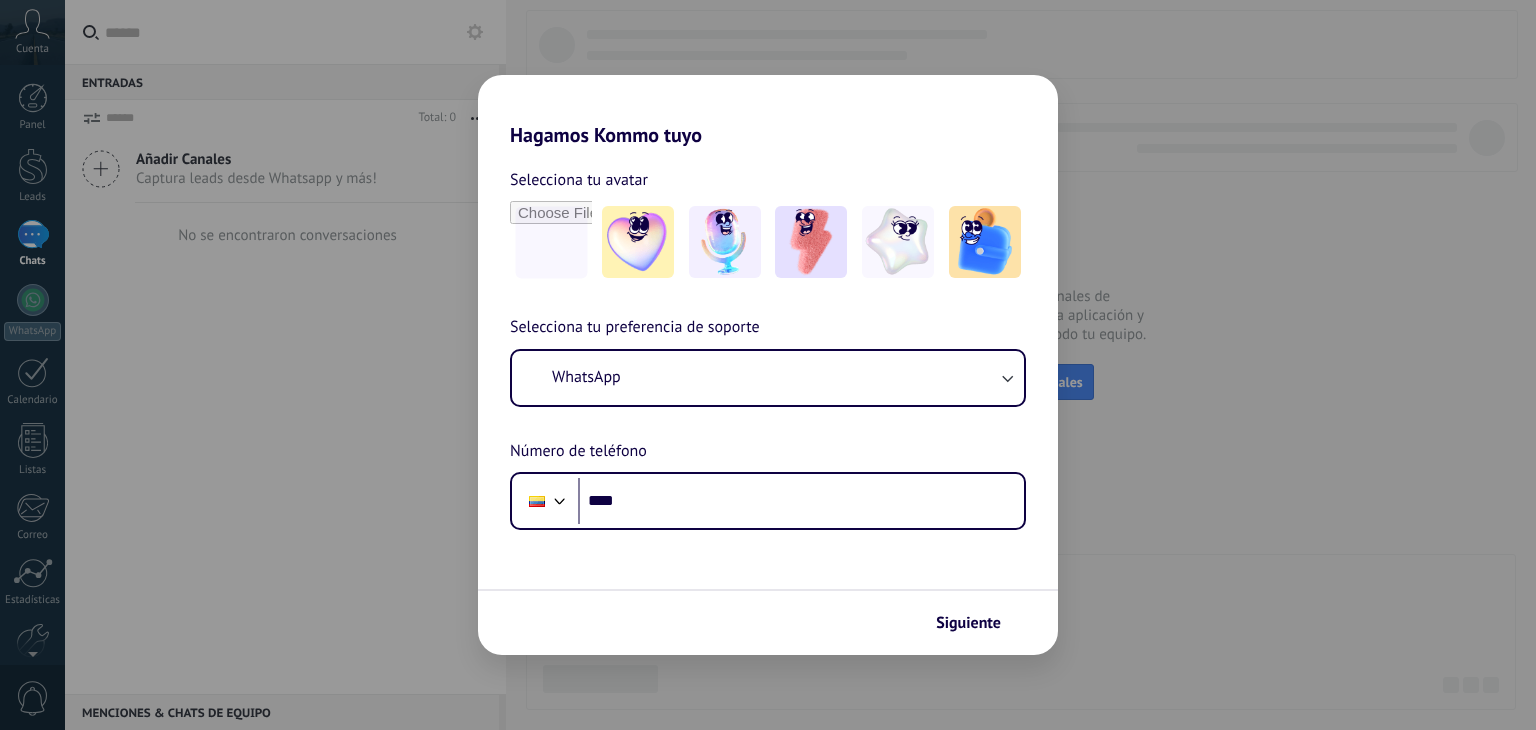 scroll, scrollTop: 0, scrollLeft: 0, axis: both 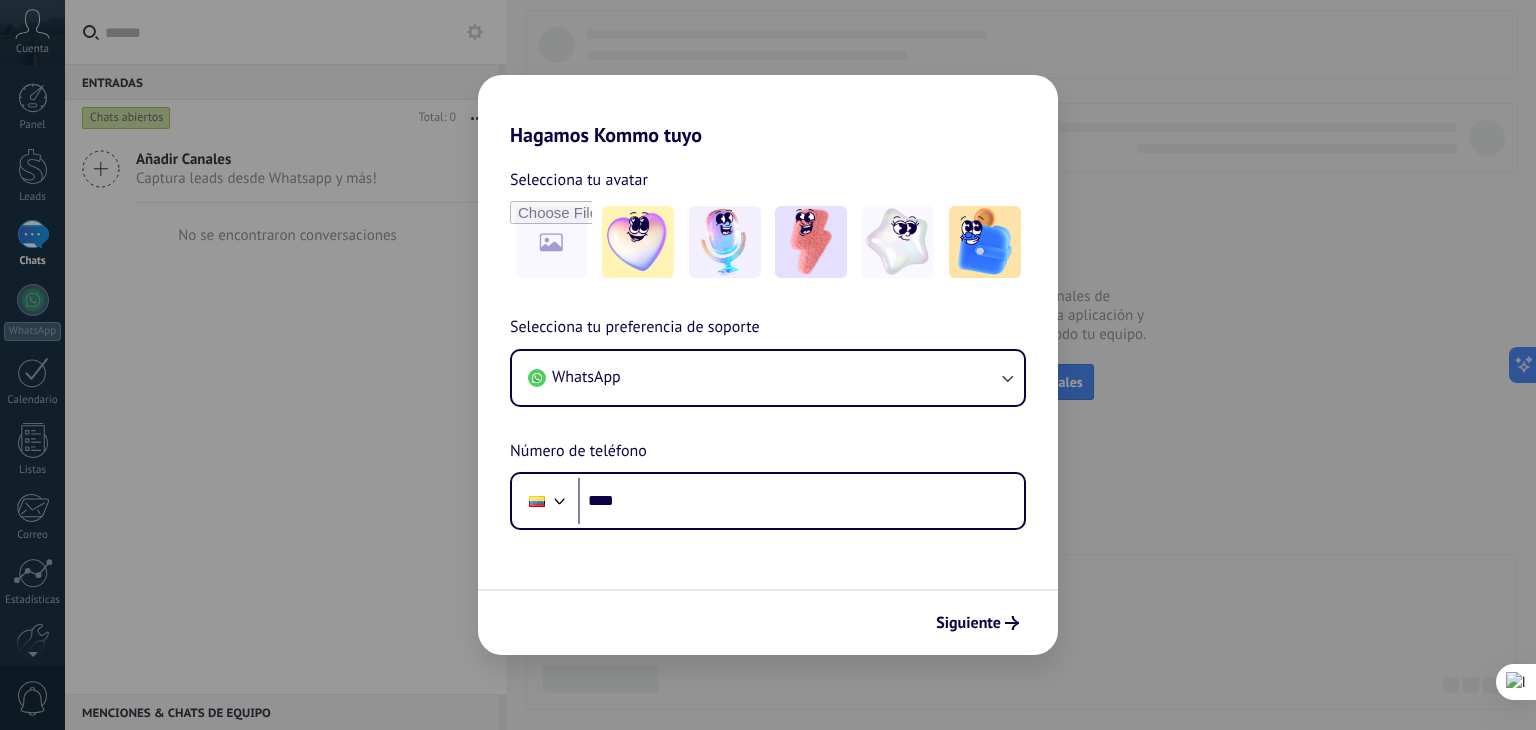 click on "Hagamos Kommo tuyo Selecciona tu avatar Selecciona tu preferencia de soporte WhatsApp Número de teléfono Phone **** Siguiente" at bounding box center [768, 365] 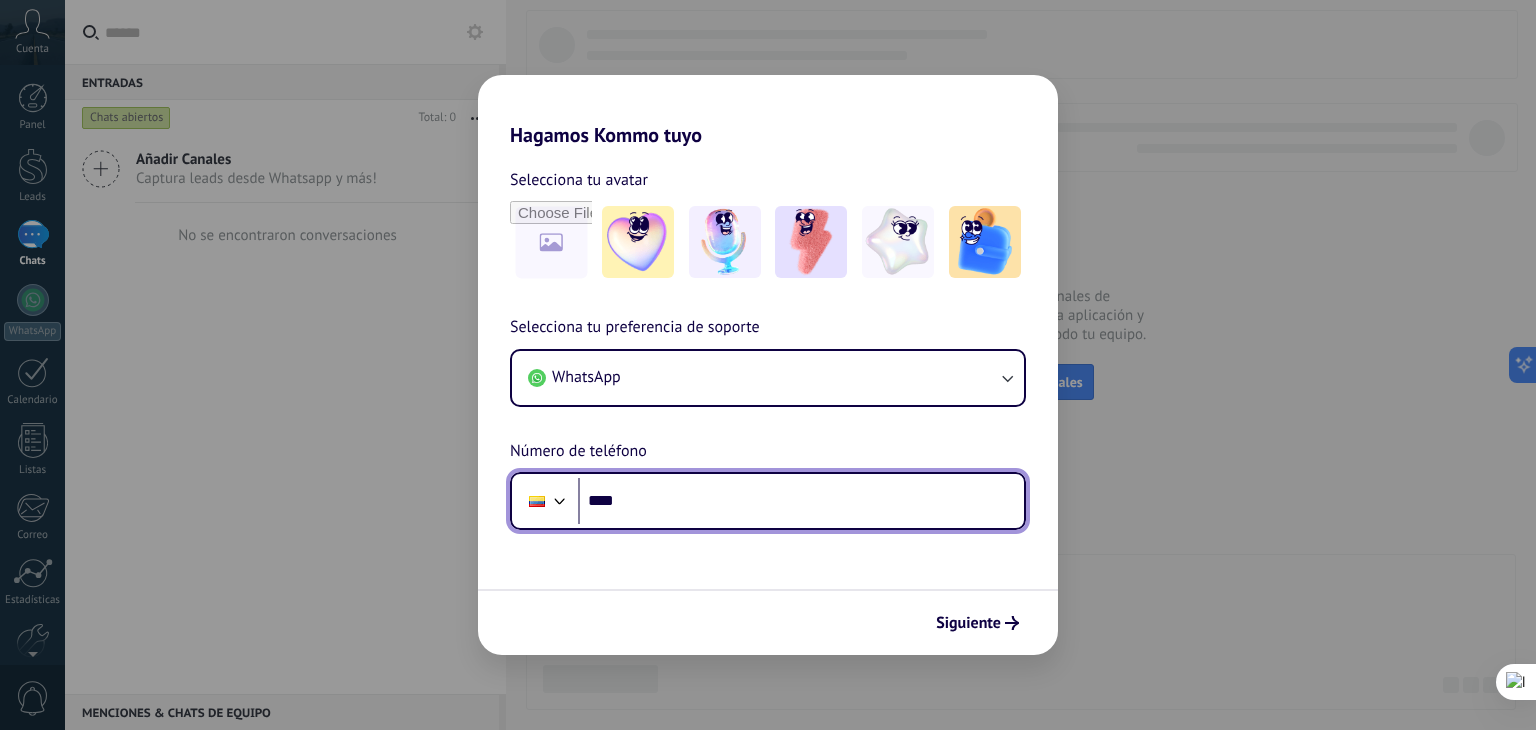 click on "****" at bounding box center [801, 501] 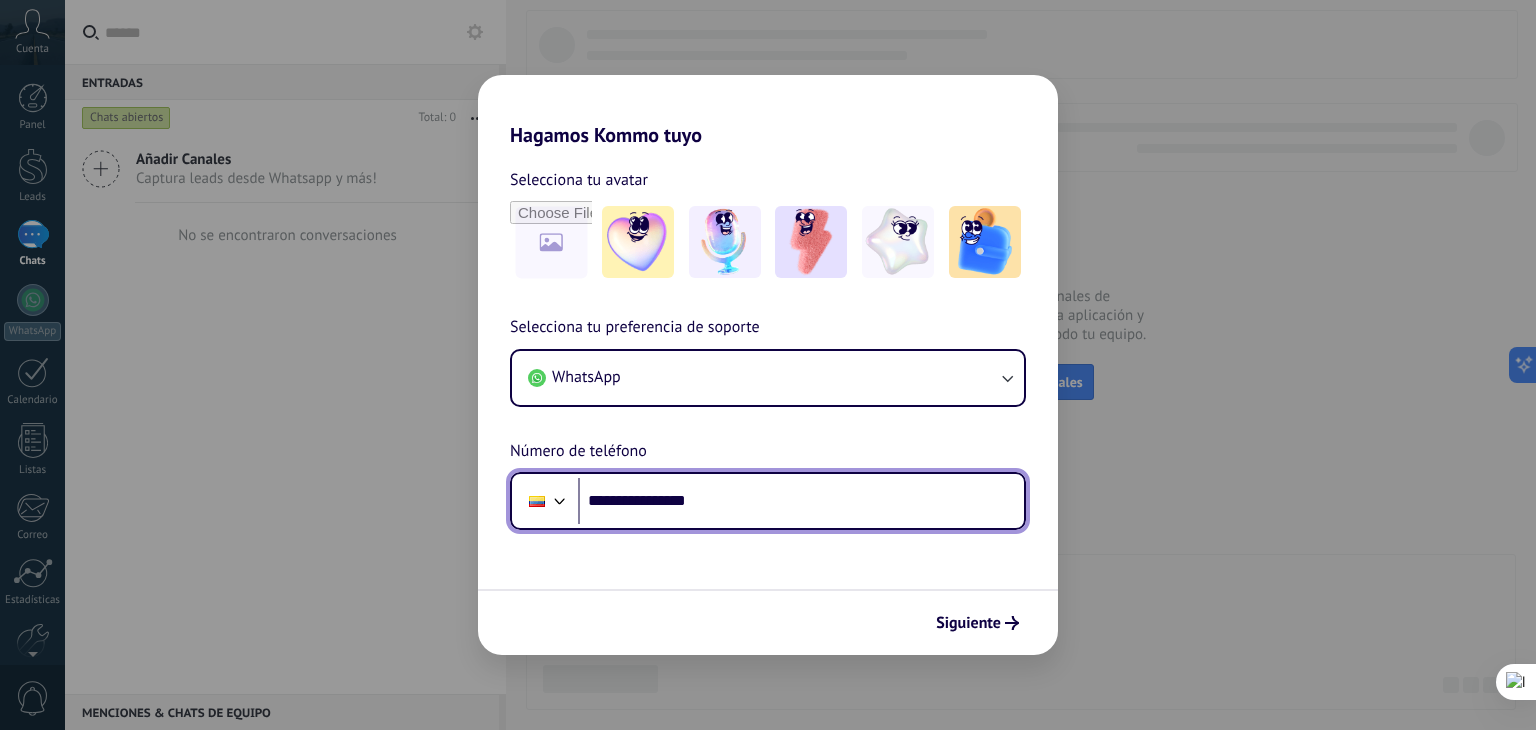 type on "**********" 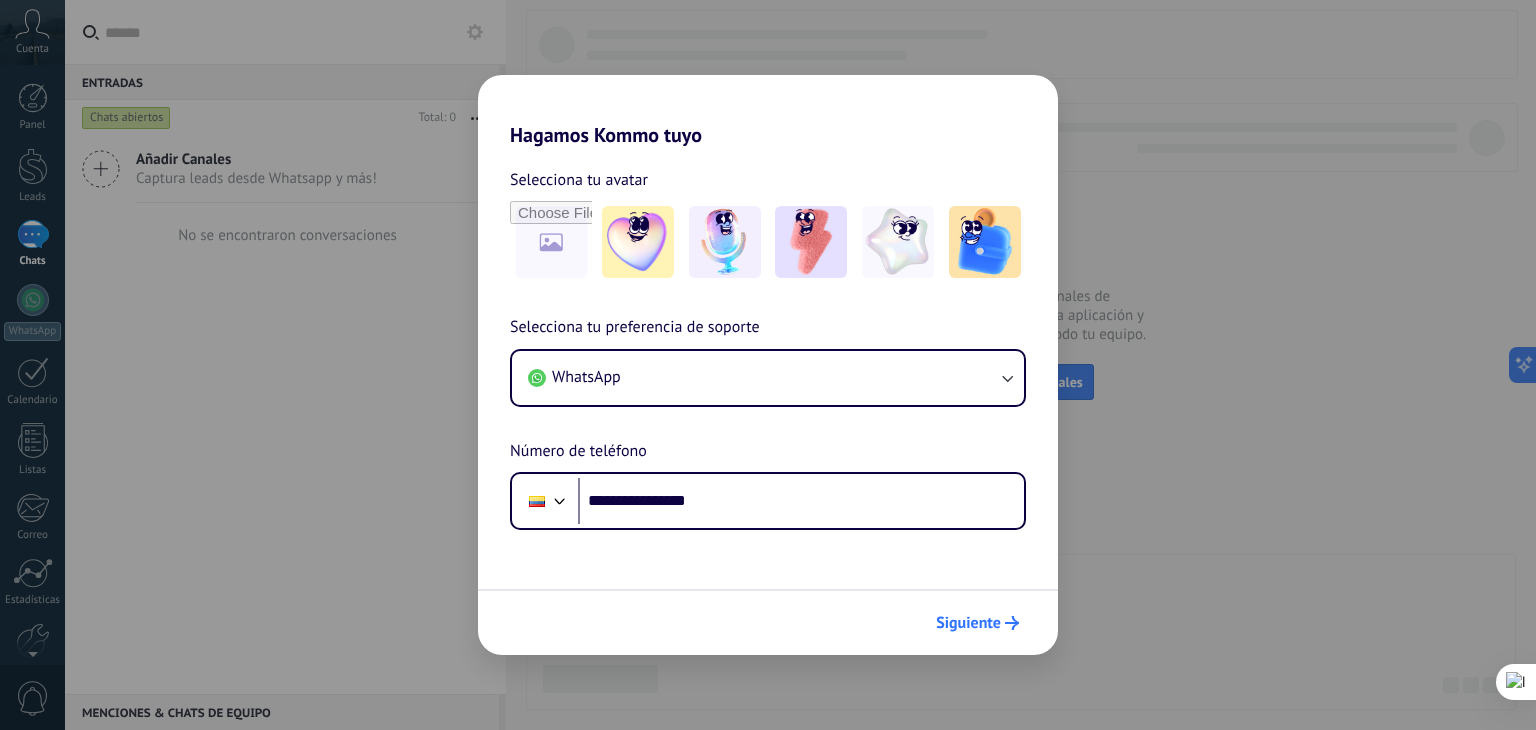 click on "Siguiente" at bounding box center [968, 623] 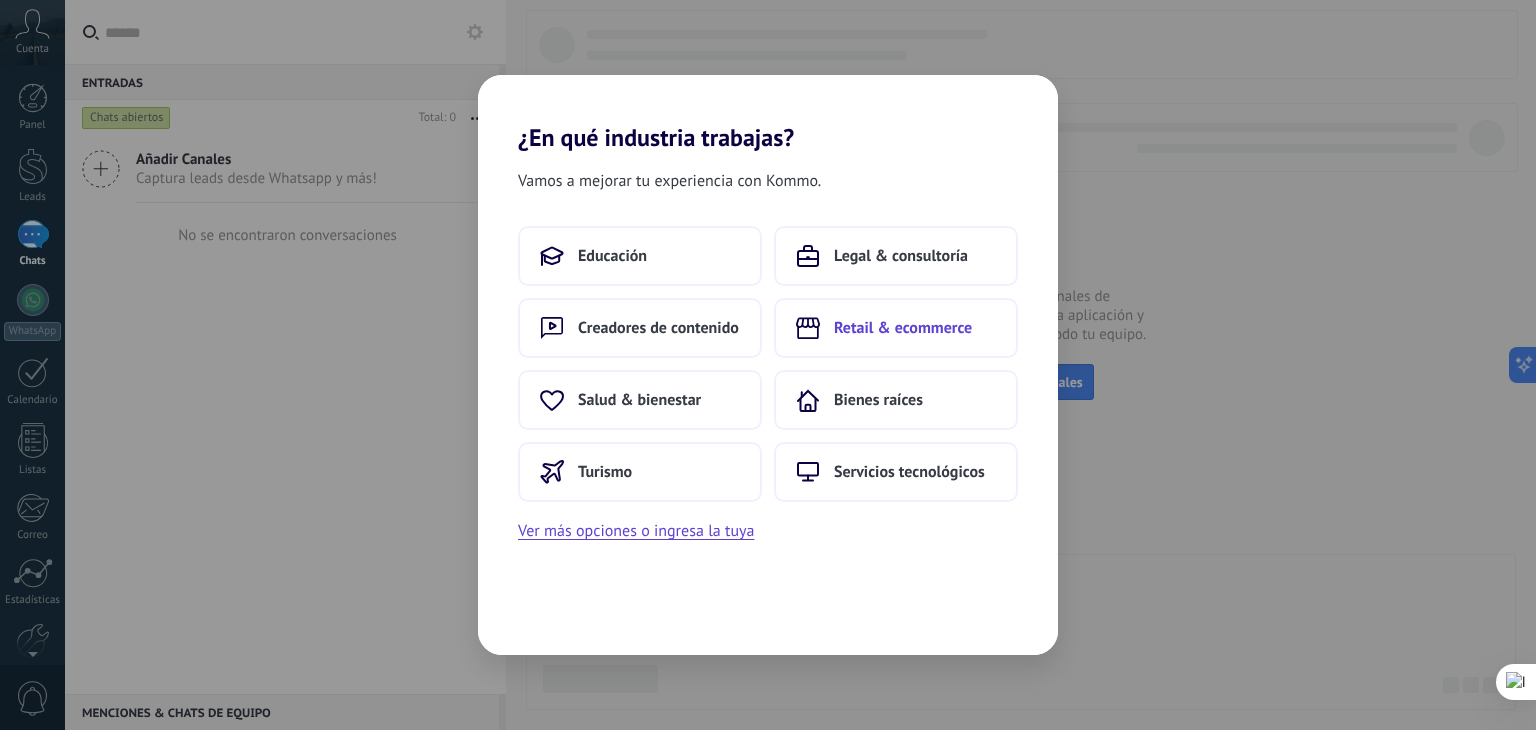 click on "Retail & ecommerce" at bounding box center (903, 328) 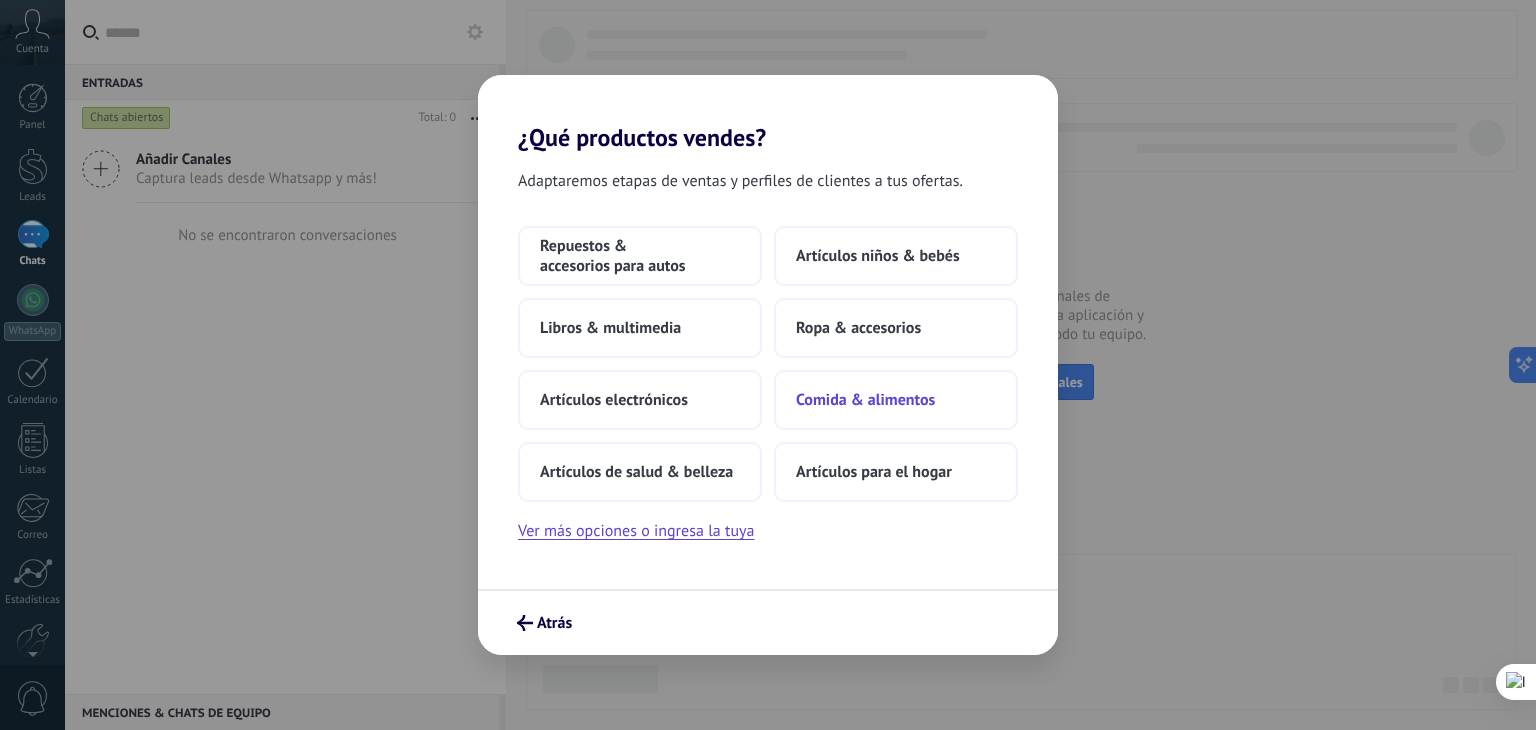 click on "Comida & alimentos" at bounding box center [865, 400] 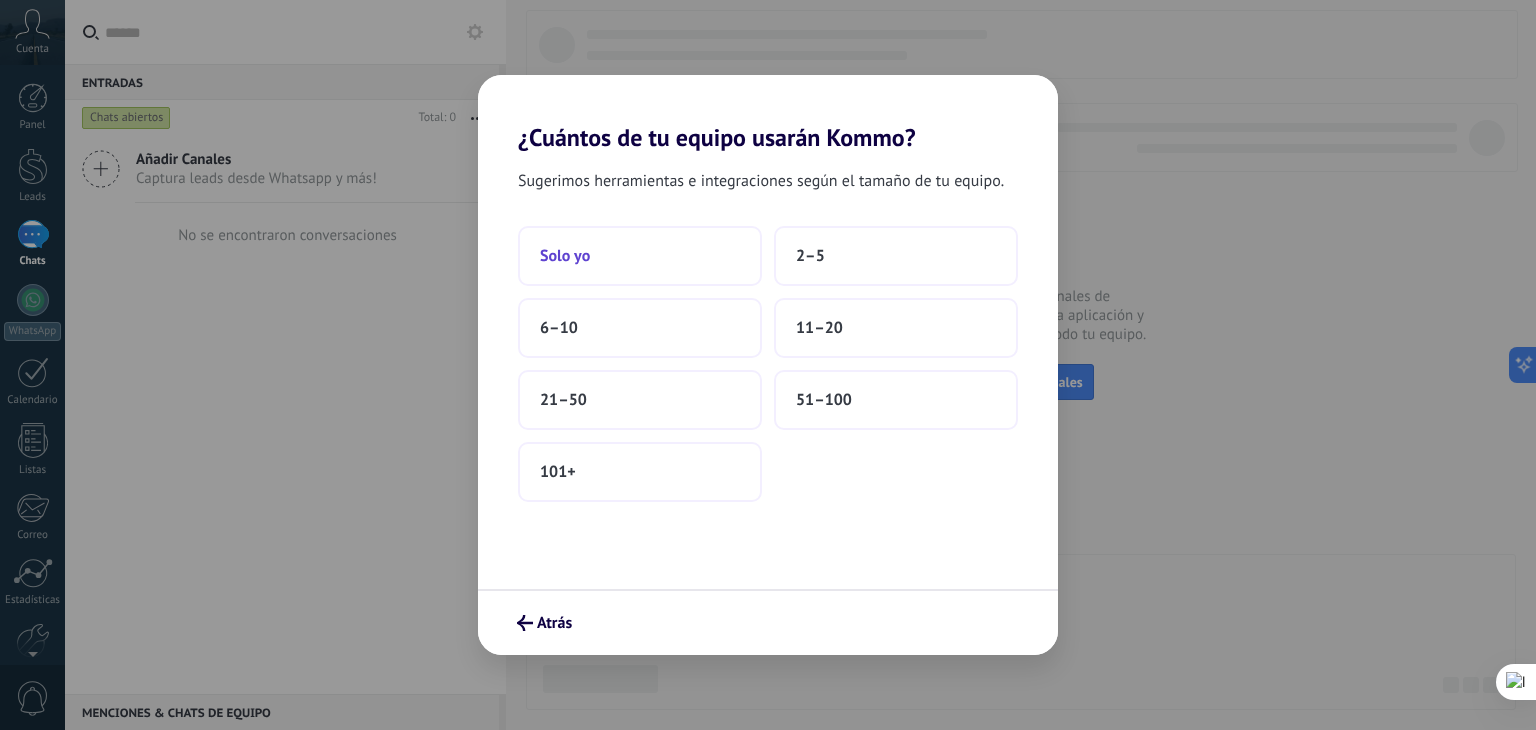 click on "Solo yo" at bounding box center [640, 256] 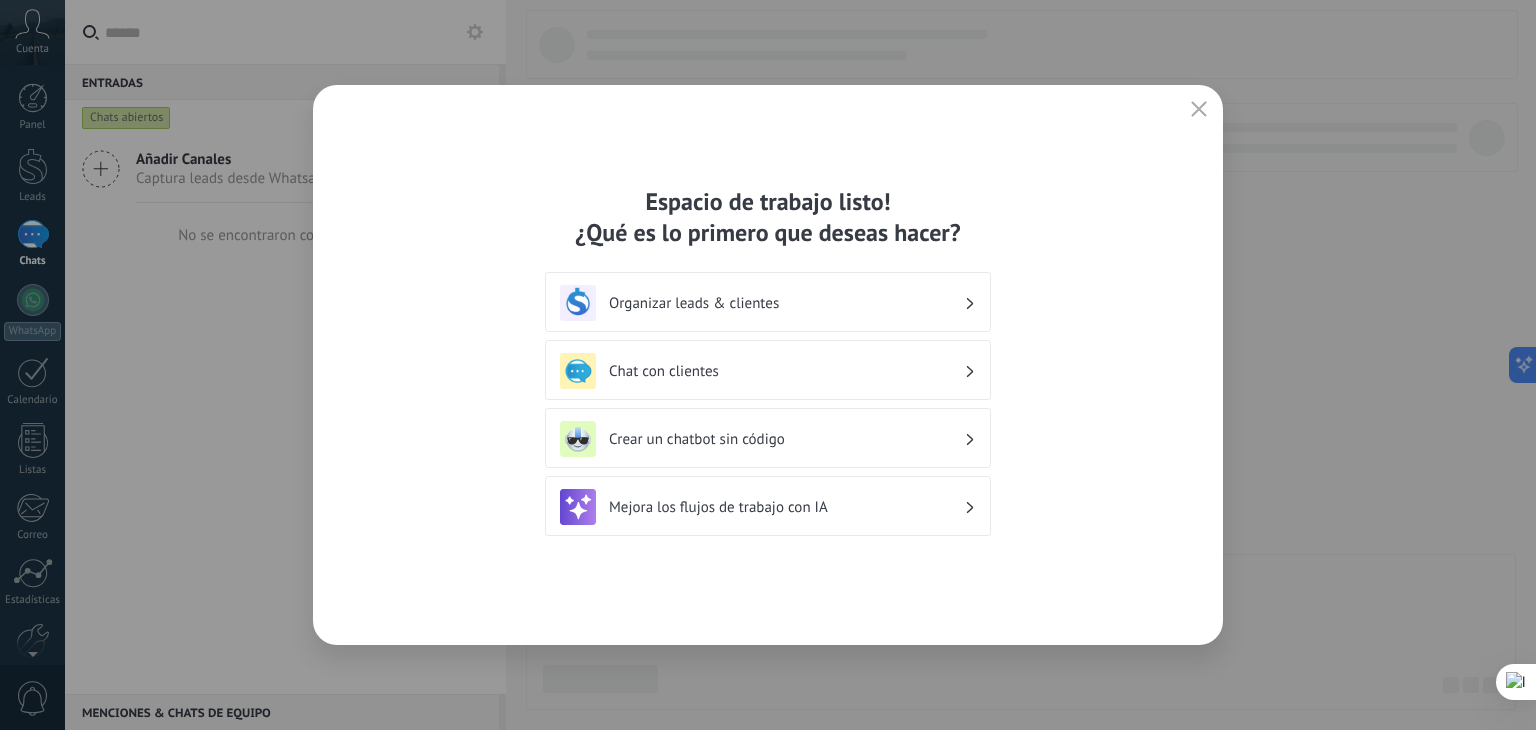 click on "Crear un chatbot sin código" at bounding box center (786, 439) 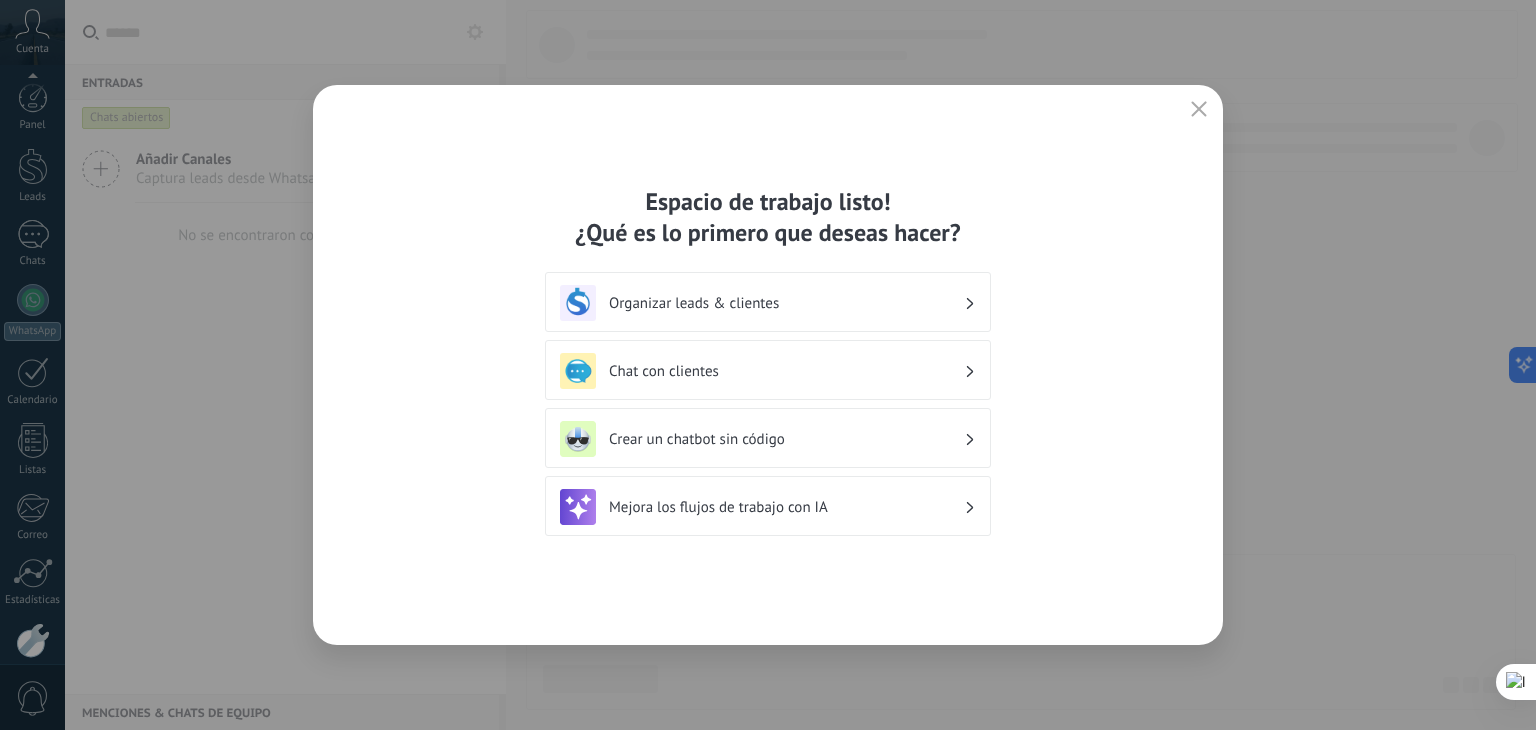 scroll, scrollTop: 101, scrollLeft: 0, axis: vertical 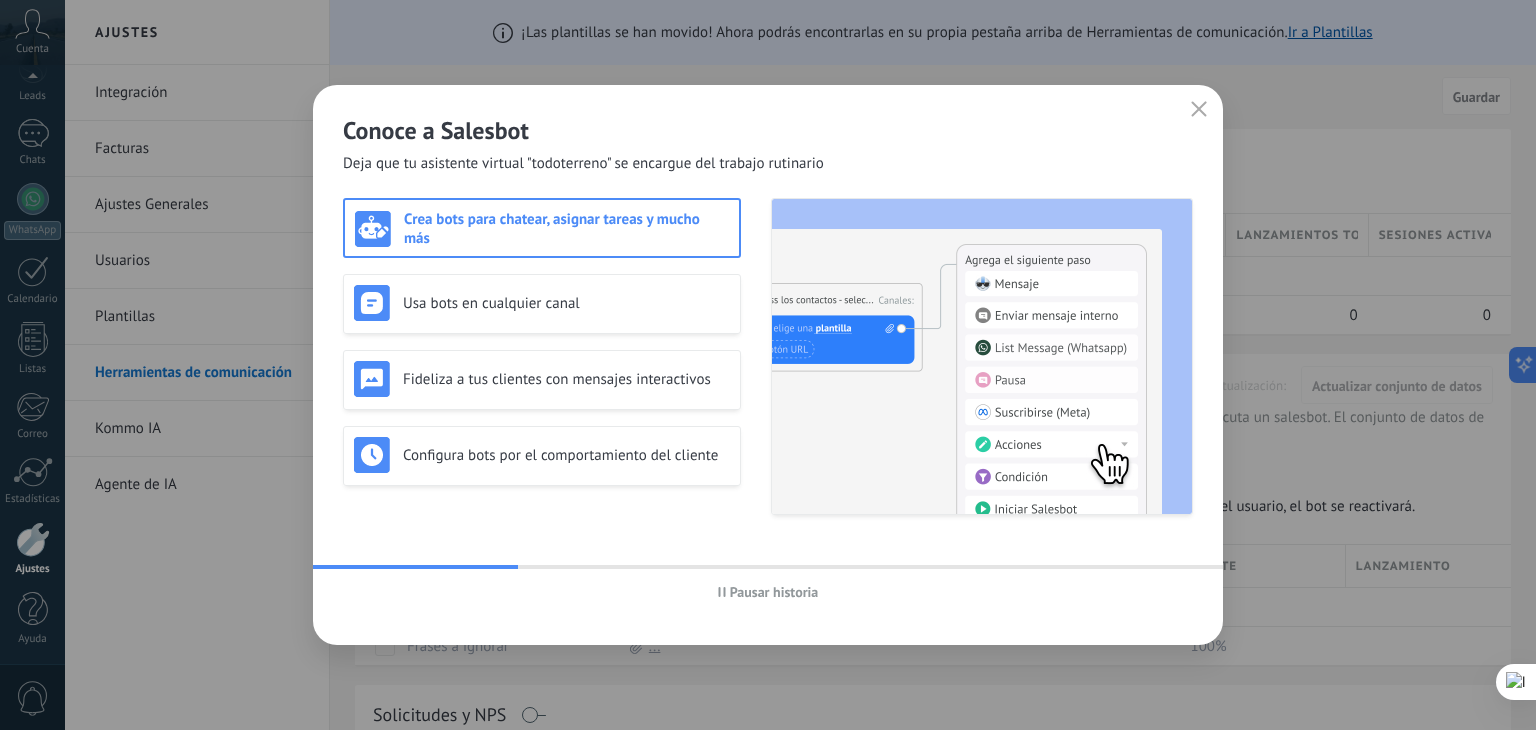 click on "Pausar historia" at bounding box center (774, 592) 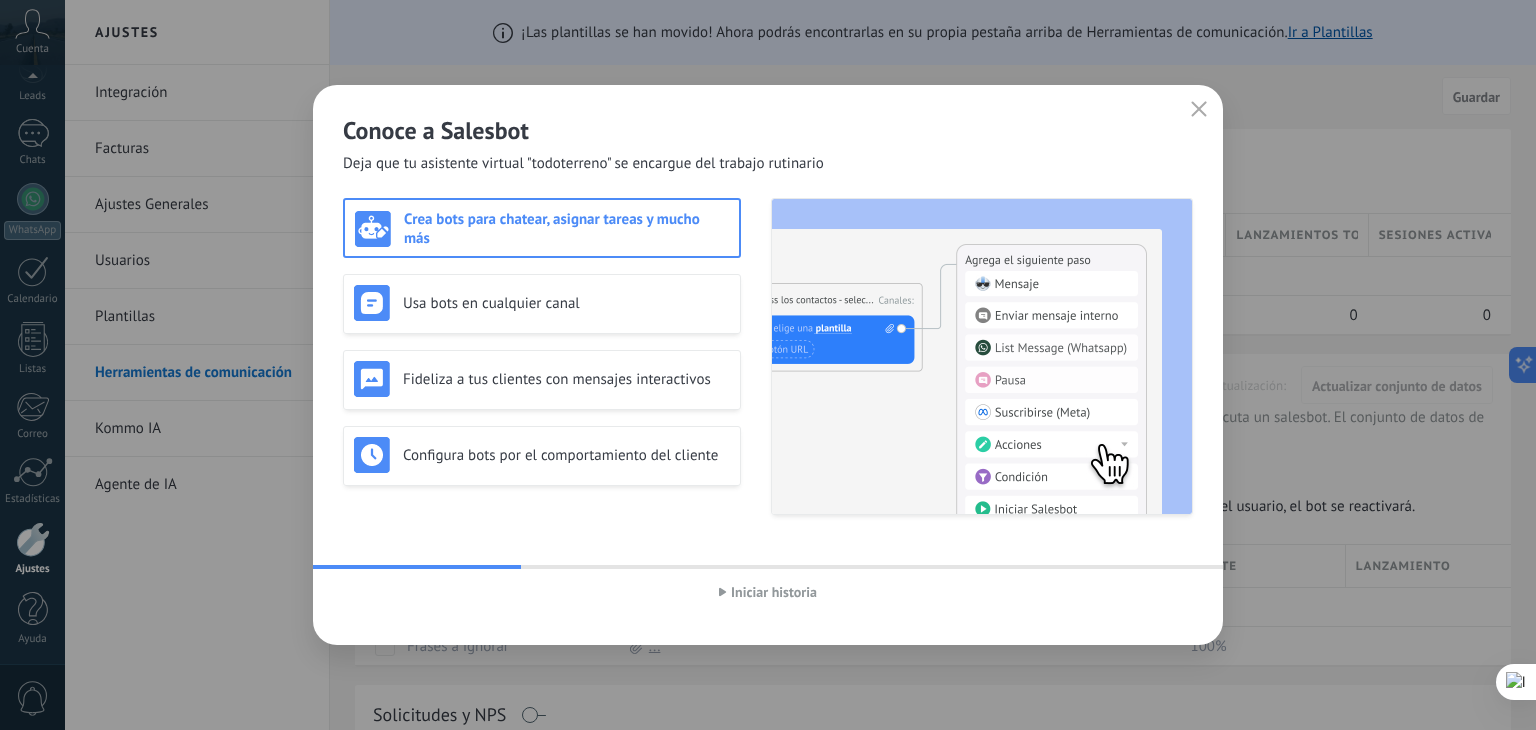 click on "Iniciar historia" at bounding box center [768, 592] 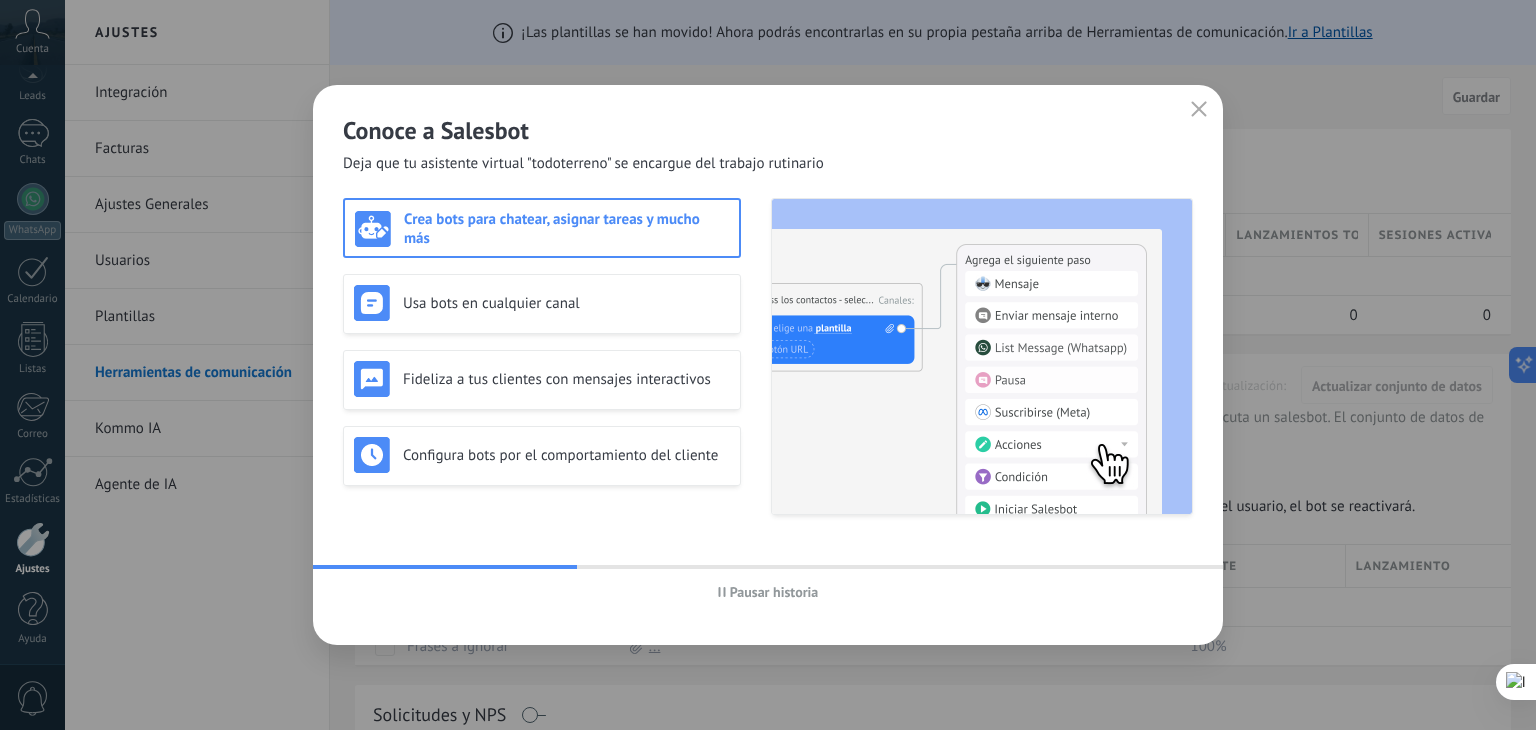 click on "Crea bots para chatear, asignar tareas y mucho más" at bounding box center [542, 229] 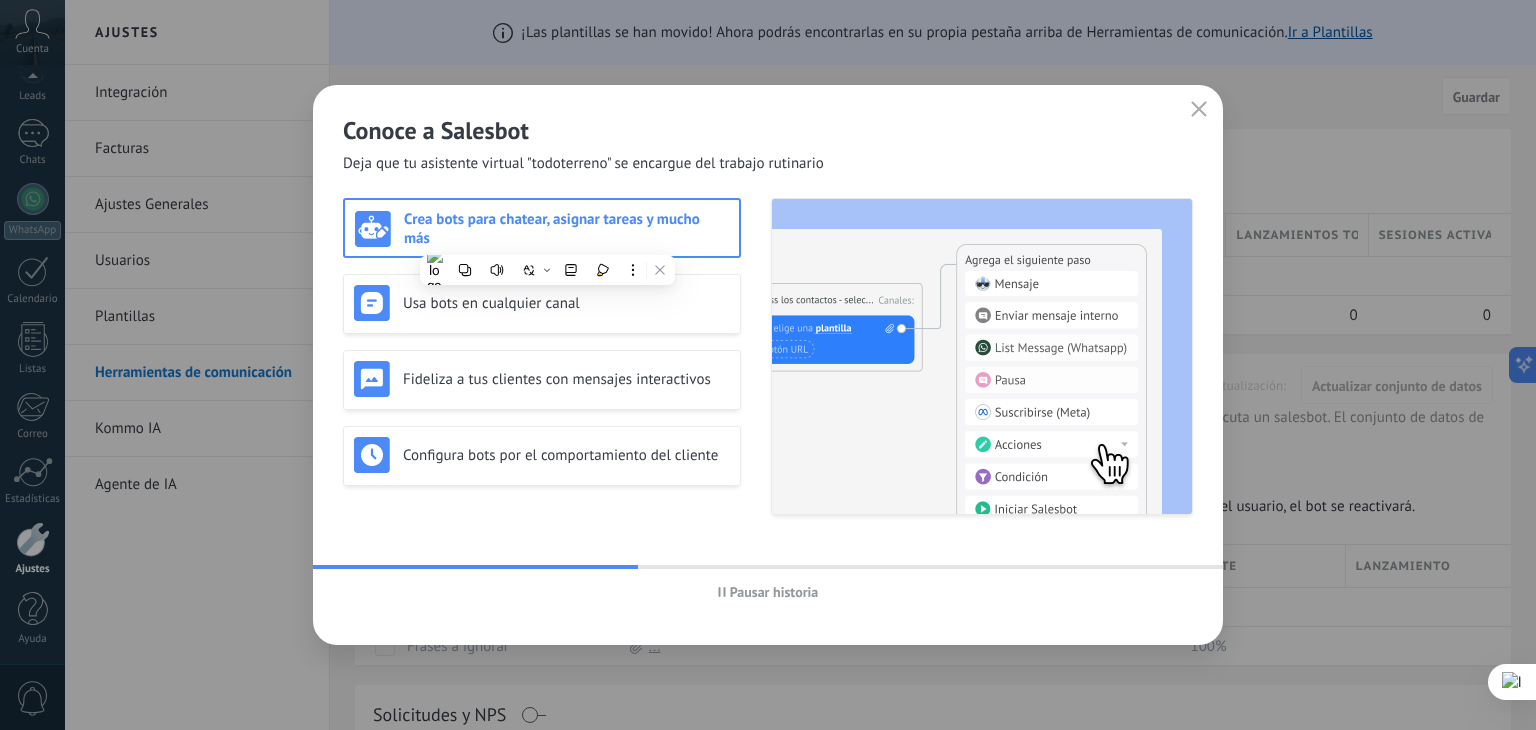 click on "Conoce a Salesbot" at bounding box center (768, 130) 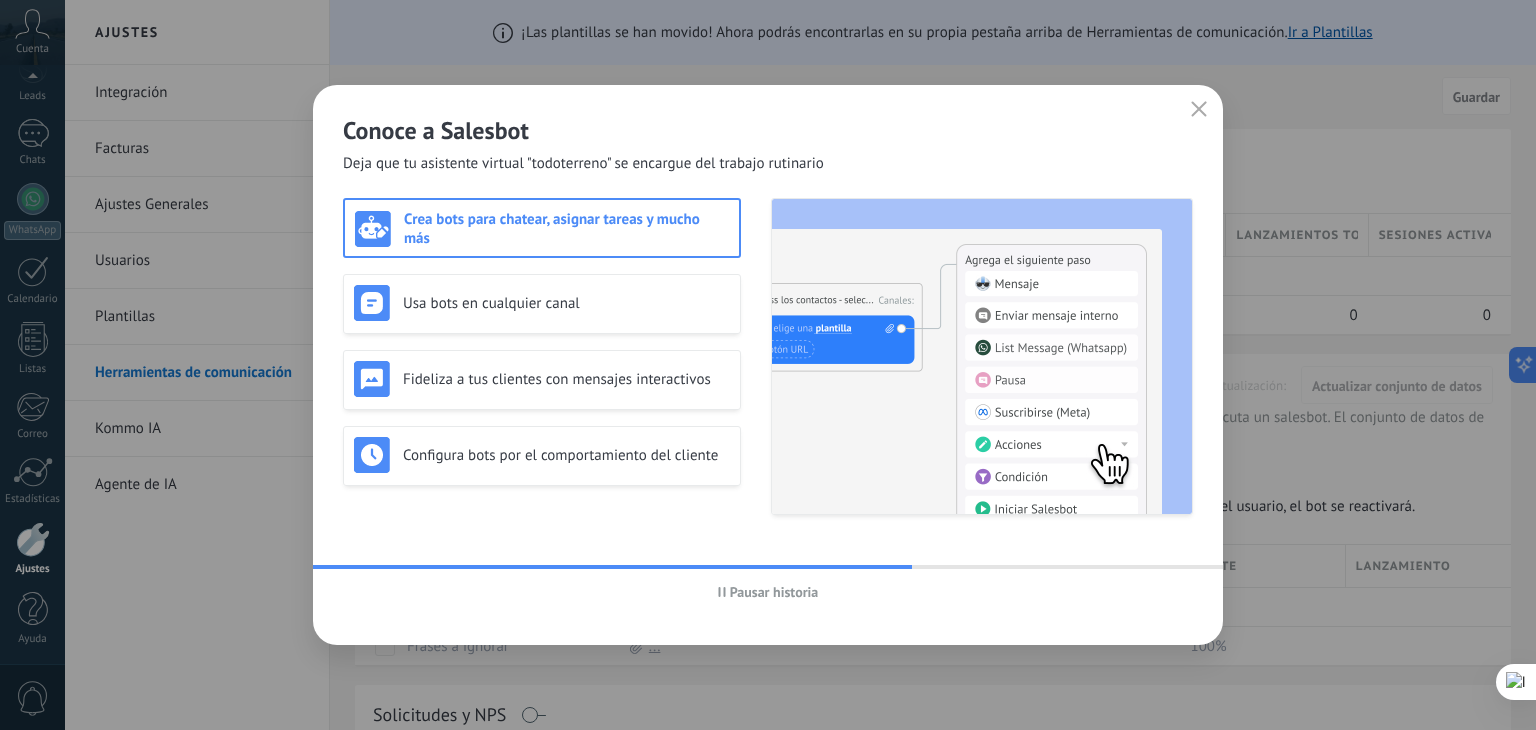 click on "Conoce a Salesbot Deja que tu asistente virtual "todoterreno" se encargue del trabajo rutinario Crea bots para chatear, asignar tareas y mucho más Usa bots en cualquier canal Fideliza a tus clientes con mensajes interactivos Configura bots por el comportamiento del cliente Pausar historia" at bounding box center [768, 365] 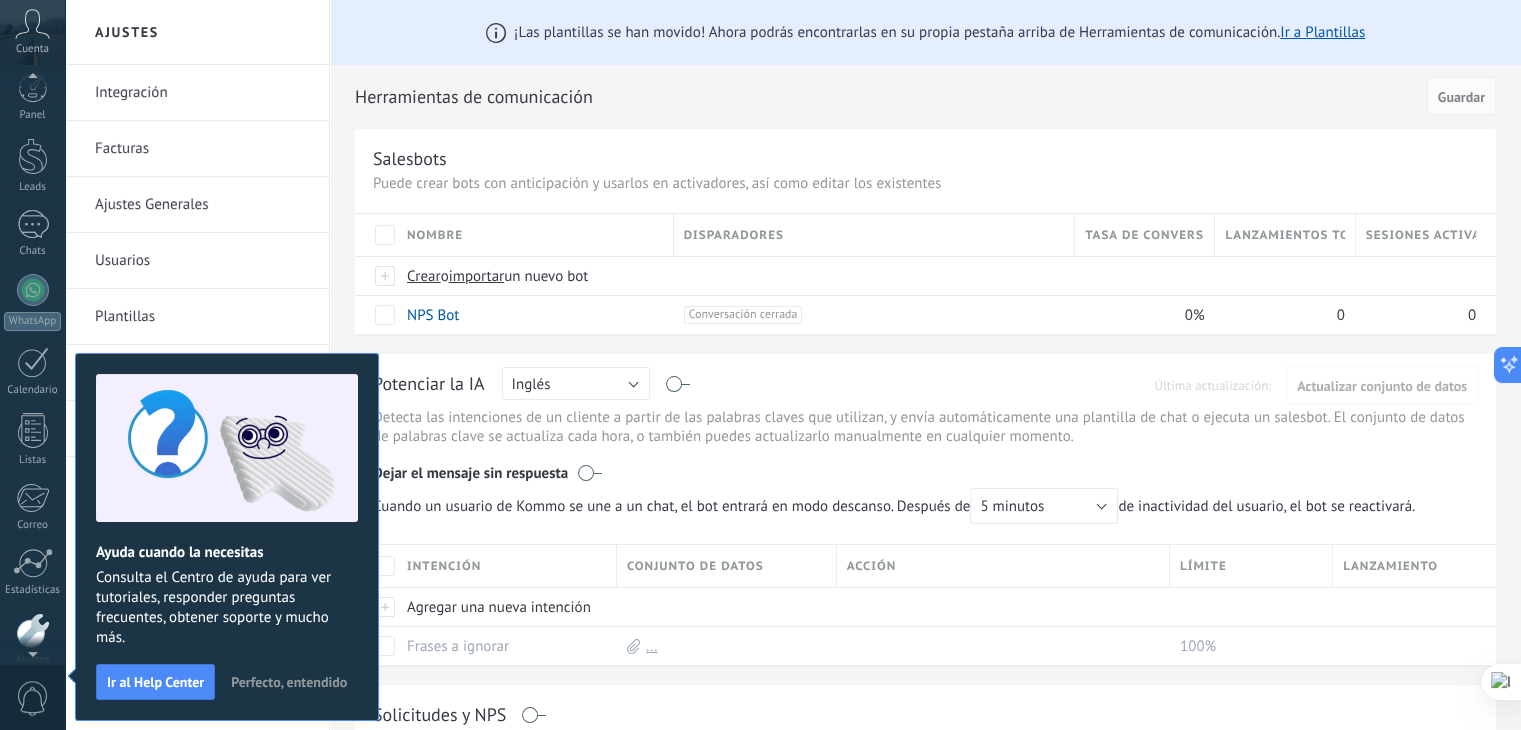 scroll, scrollTop: 101, scrollLeft: 0, axis: vertical 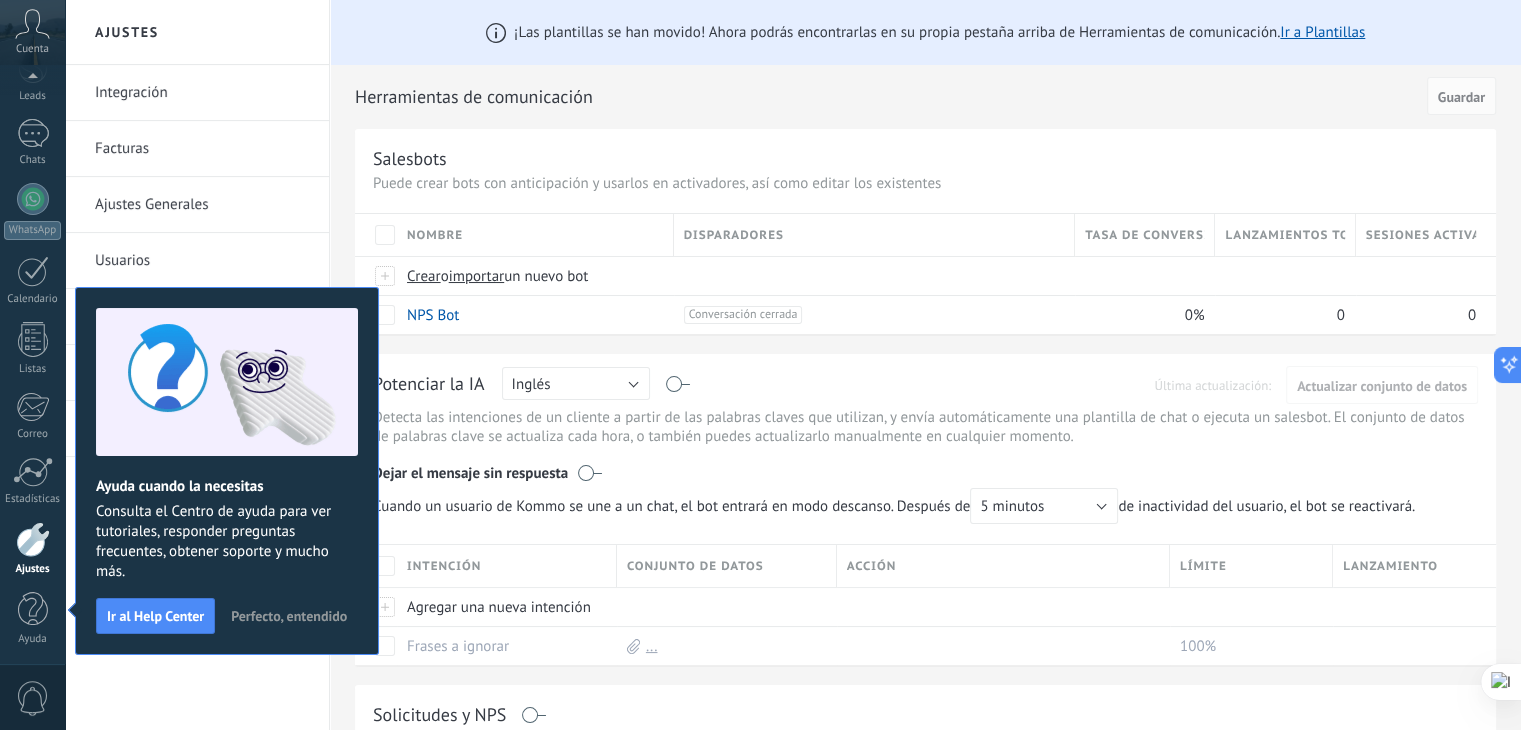 click on "Perfecto, entendido" at bounding box center (289, 616) 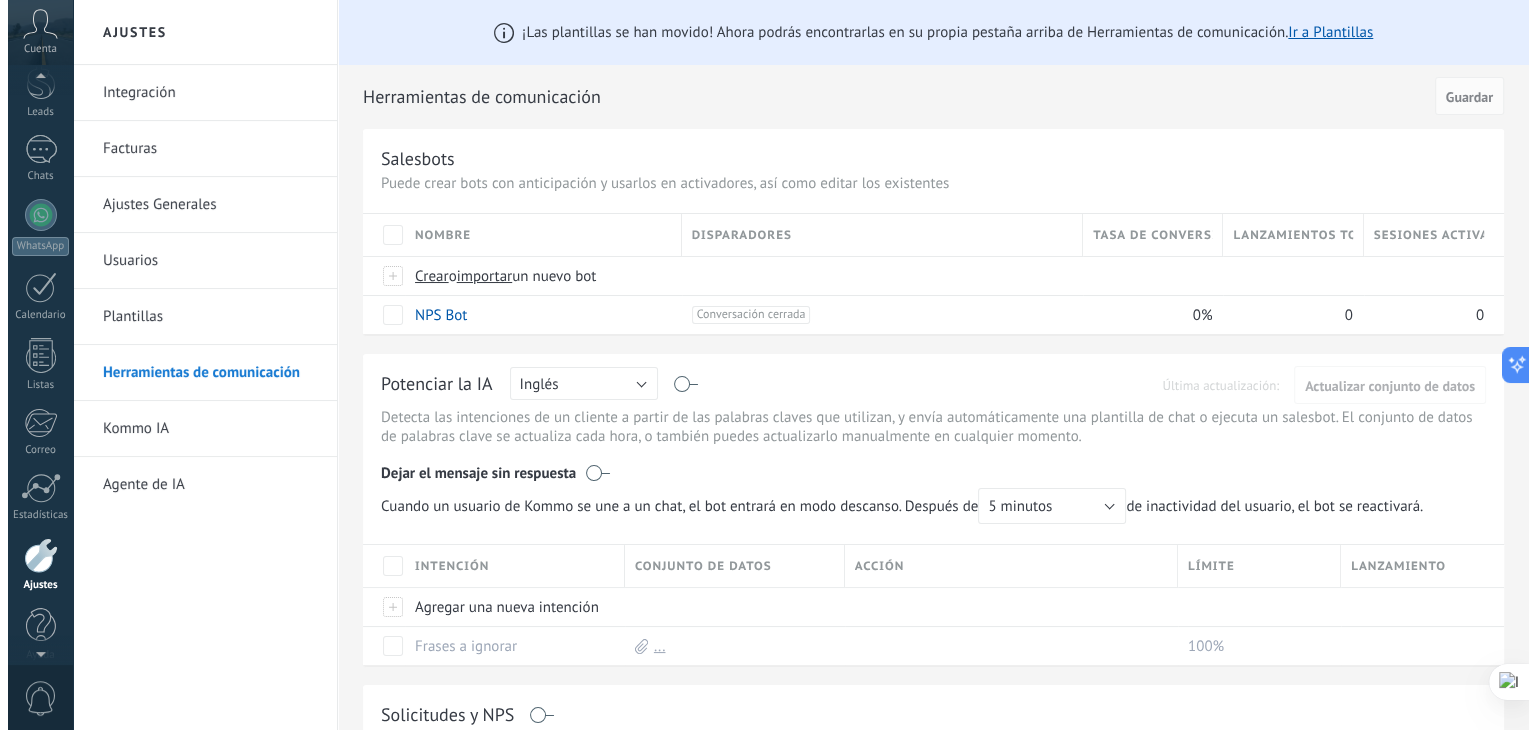 scroll, scrollTop: 82, scrollLeft: 0, axis: vertical 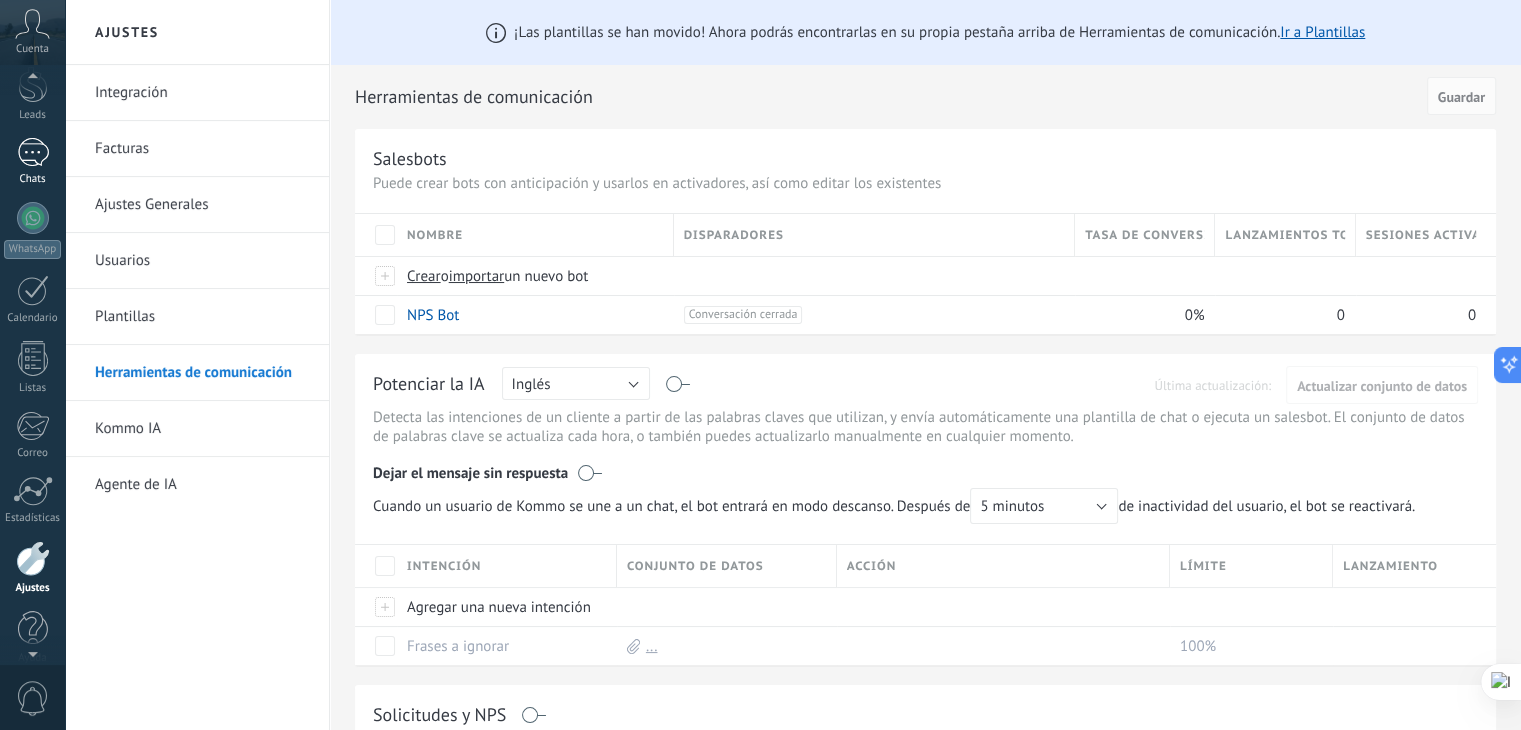 click at bounding box center [33, 152] 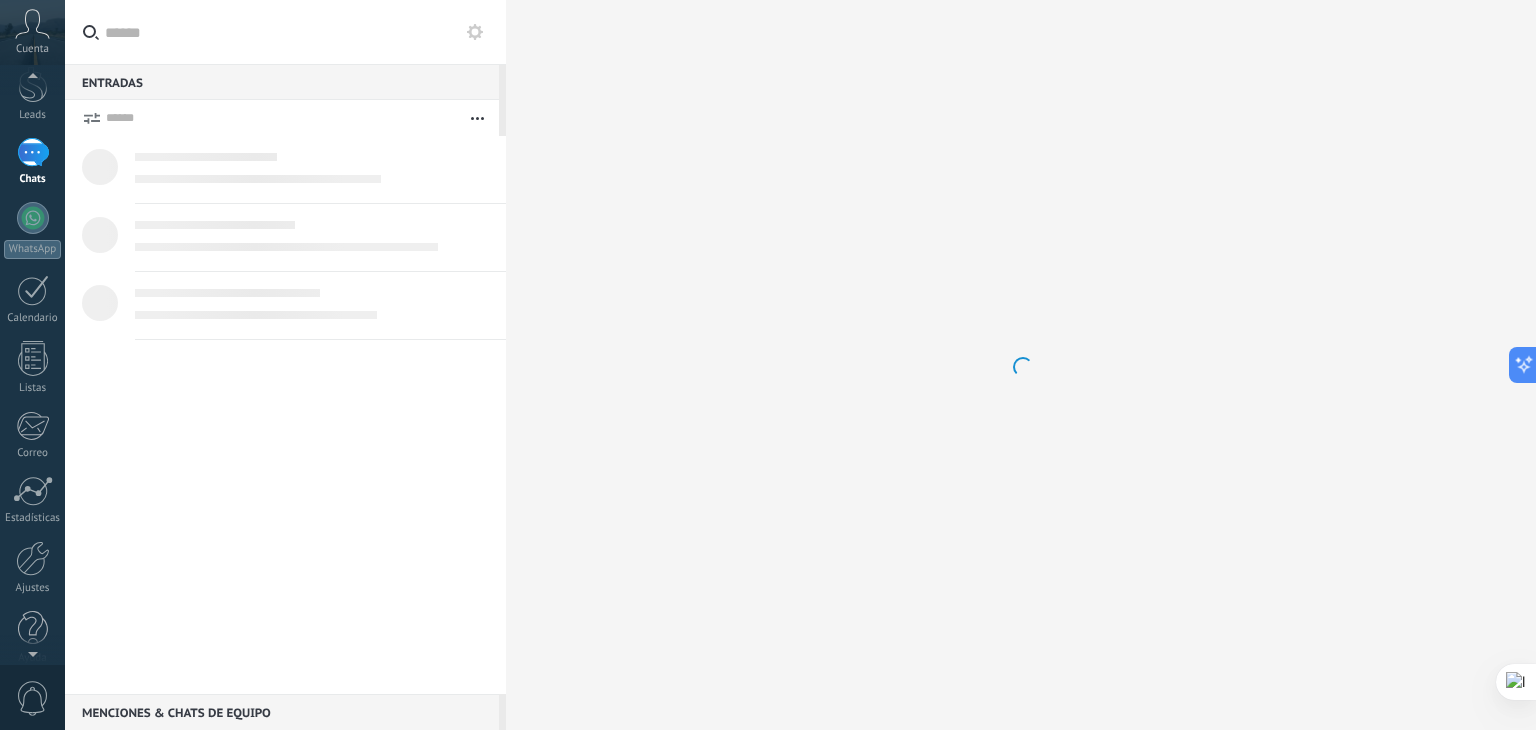 scroll, scrollTop: 0, scrollLeft: 0, axis: both 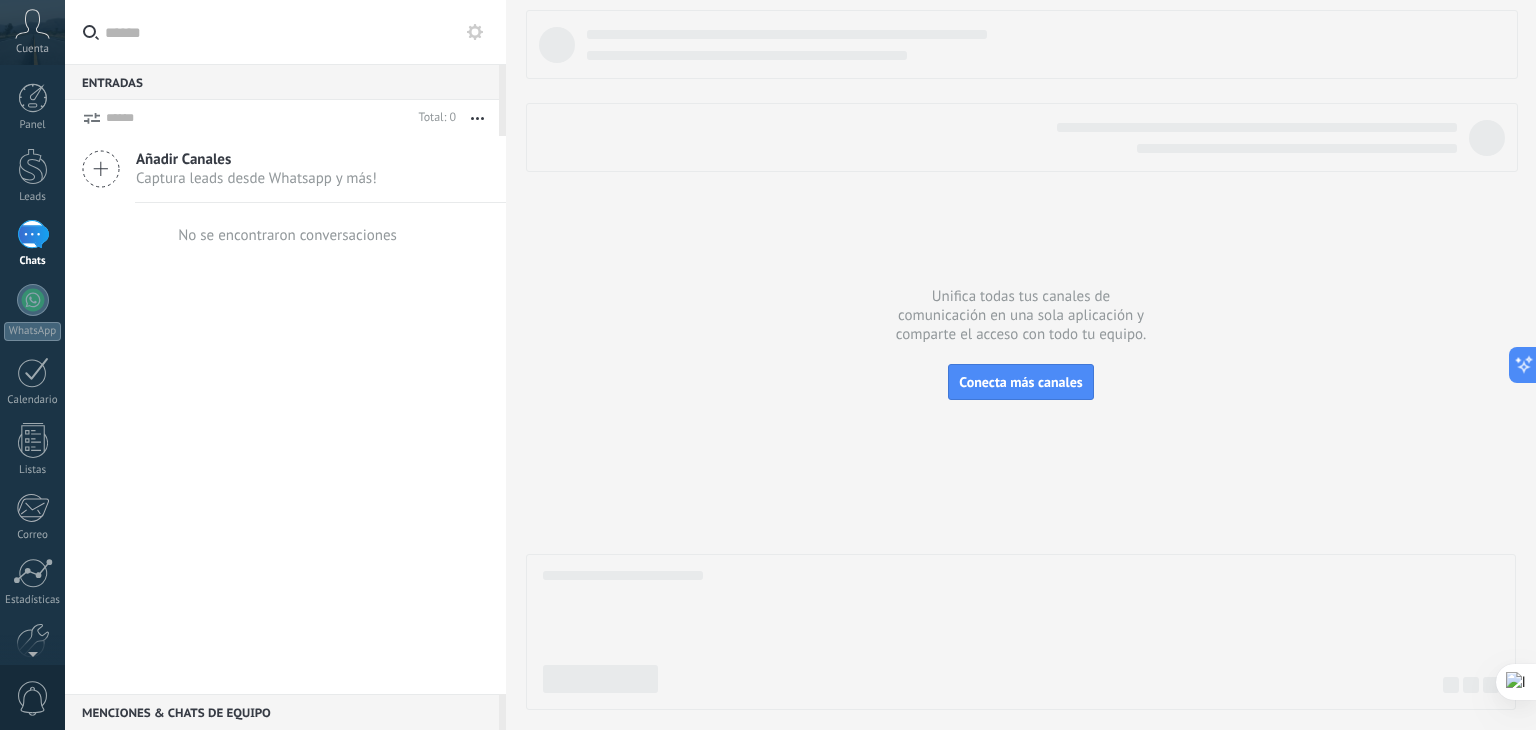 click on "Añadir Canales
Captura leads desde Whatsapp y más!" at bounding box center (285, 169) 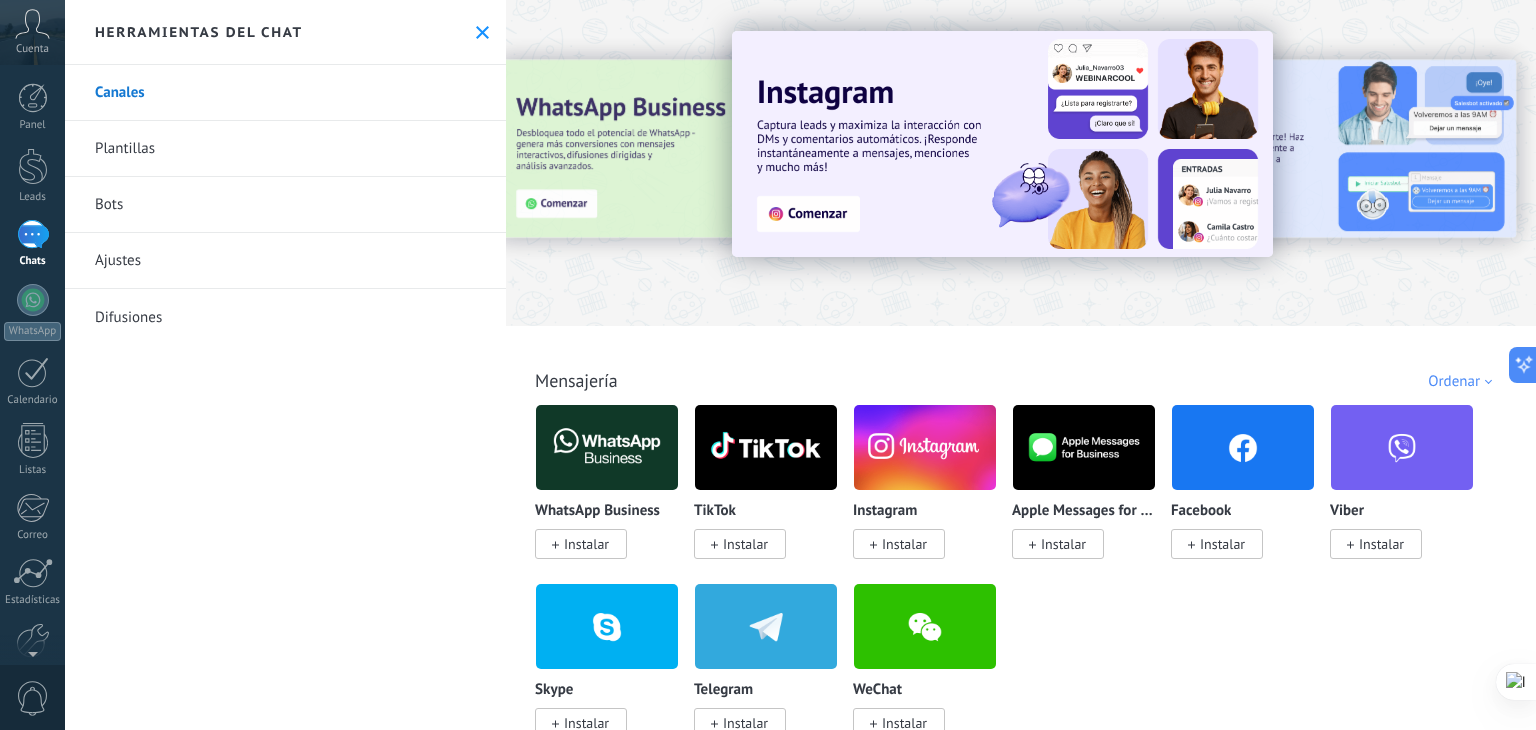 click at bounding box center (925, 447) 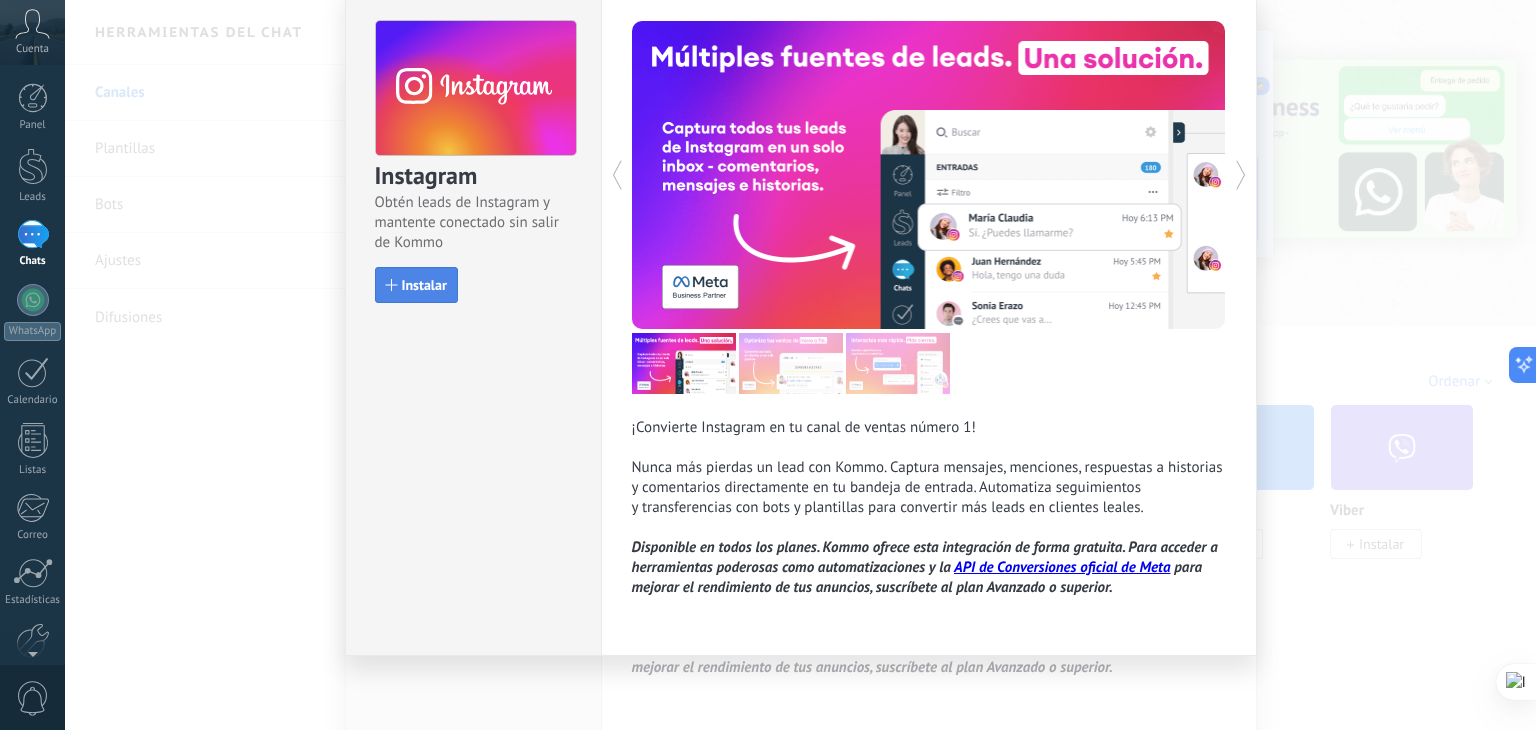 click on "Instalar" at bounding box center (424, 285) 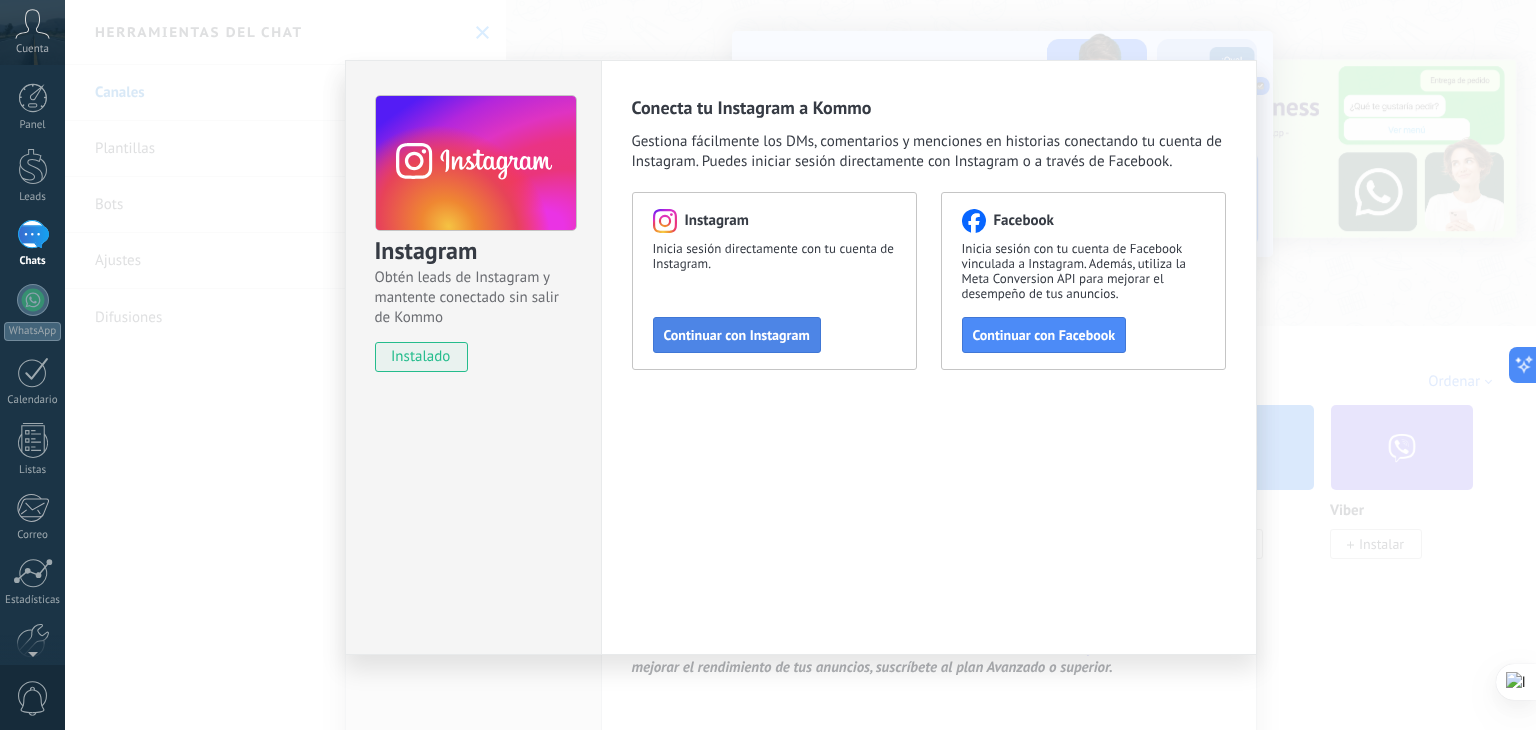 click on "Continuar con Instagram" at bounding box center [737, 335] 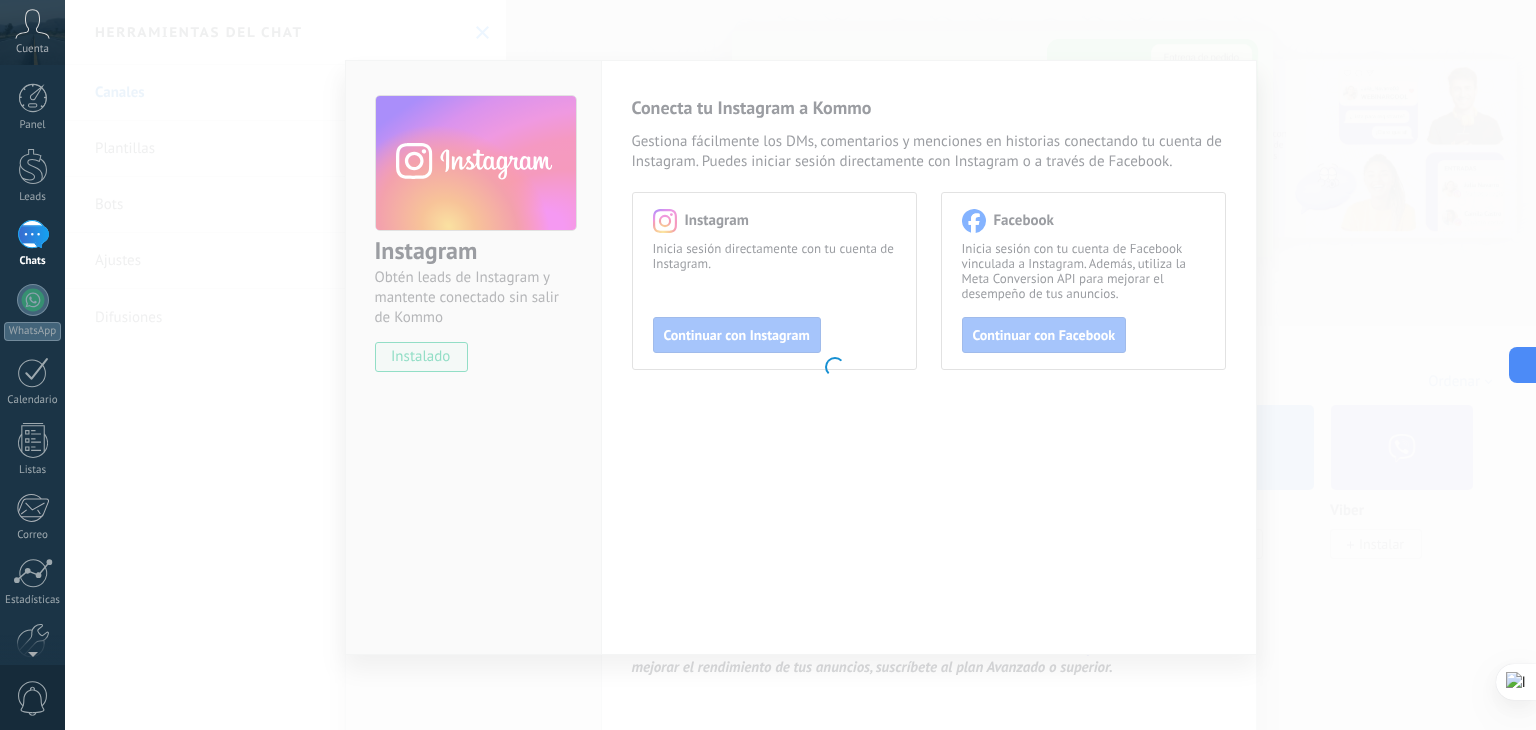 click on ".abccls-1,.abccls-2{fill-rule:evenodd}.abccls-2{fill:#fff} .abfcls-1{fill:none}.abfcls-2{fill:#fff} .abncls-1{isolation:isolate}.abncls-2{opacity:.06}.abncls-2,.abncls-3,.abncls-6{mix-blend-mode:multiply}.abncls-3{opacity:.15}.abncls-4,.abncls-8{fill:#fff}.abncls-5{fill:url(#abnlinear-gradient)}.abncls-6{opacity:.04}.abncls-7{fill:url(#abnlinear-gradient-2)}.abncls-8{fill-rule:evenodd} .abqst0{fill:#ffa200} .abwcls-1{fill:#252525} .cls-1{isolation:isolate} .acicls-1{fill:none} .aclcls-1{fill:#232323} .acnst0{display:none} .addcls-1,.addcls-2{fill:none;stroke-miterlimit:10}.addcls-1{stroke:#dfe0e5}.addcls-2{stroke:#a1a7ab} .adecls-1,.adecls-2{fill:none;stroke-miterlimit:10}.adecls-1{stroke:#dfe0e5}.adecls-2{stroke:#a1a7ab} .adqcls-1{fill:#8591a5;fill-rule:evenodd} .aeccls-1{fill:#5c9f37} .aeecls-1{fill:#f86161} .aejcls-1{fill:#8591a5;fill-rule:evenodd} .aekcls-1{fill-rule:evenodd} .aelcls-1{fill-rule:evenodd;fill:currentColor} .aemcls-1{fill-rule:evenodd;fill:currentColor} .aencls-2{fill:#f86161;opacity:.3}" at bounding box center (768, 365) 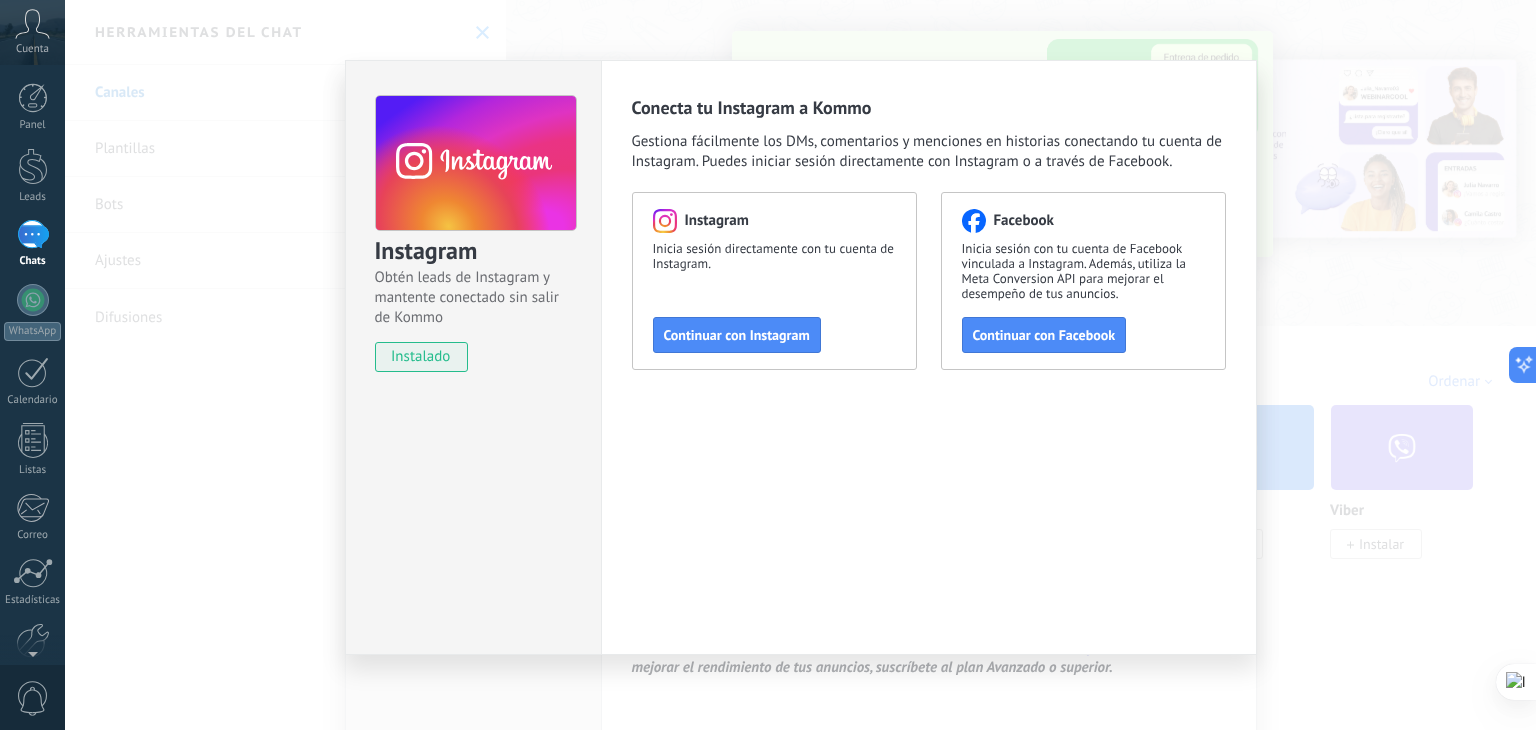 click 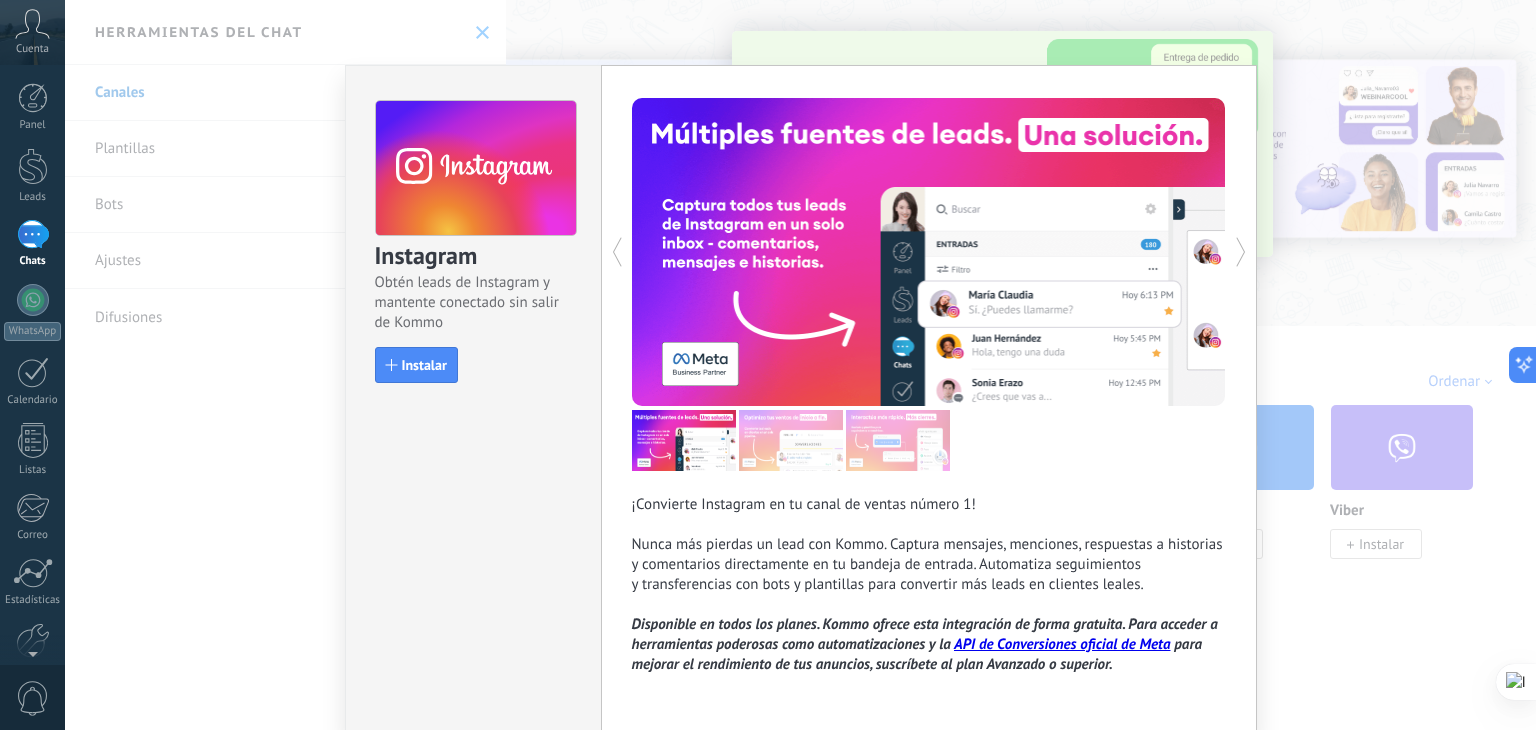click on "Instagram Obtén leads de Instagram y mantente conectado sin salir de Kommo Instalar ¡Convierte Instagram en tu canal de ventas número 1! Nunca más pierdas un lead con Kommo. Captura mensajes, menciones, respuestas a historias y comentarios directamente en tu bandeja de entrada. Automatiza seguimientos y transferencias con bots y plantillas para convertir más leads en clientes leales. Disponible en todos los planes. Kommo ofrece esta integración de forma gratuita. Para acceder a herramientas poderosas como automatizaciones y la   API de Conversiones oficial de Meta   para mejorar el rendimiento de tus anuncios, suscríbete al plan Avanzado o superior." at bounding box center (800, 365) 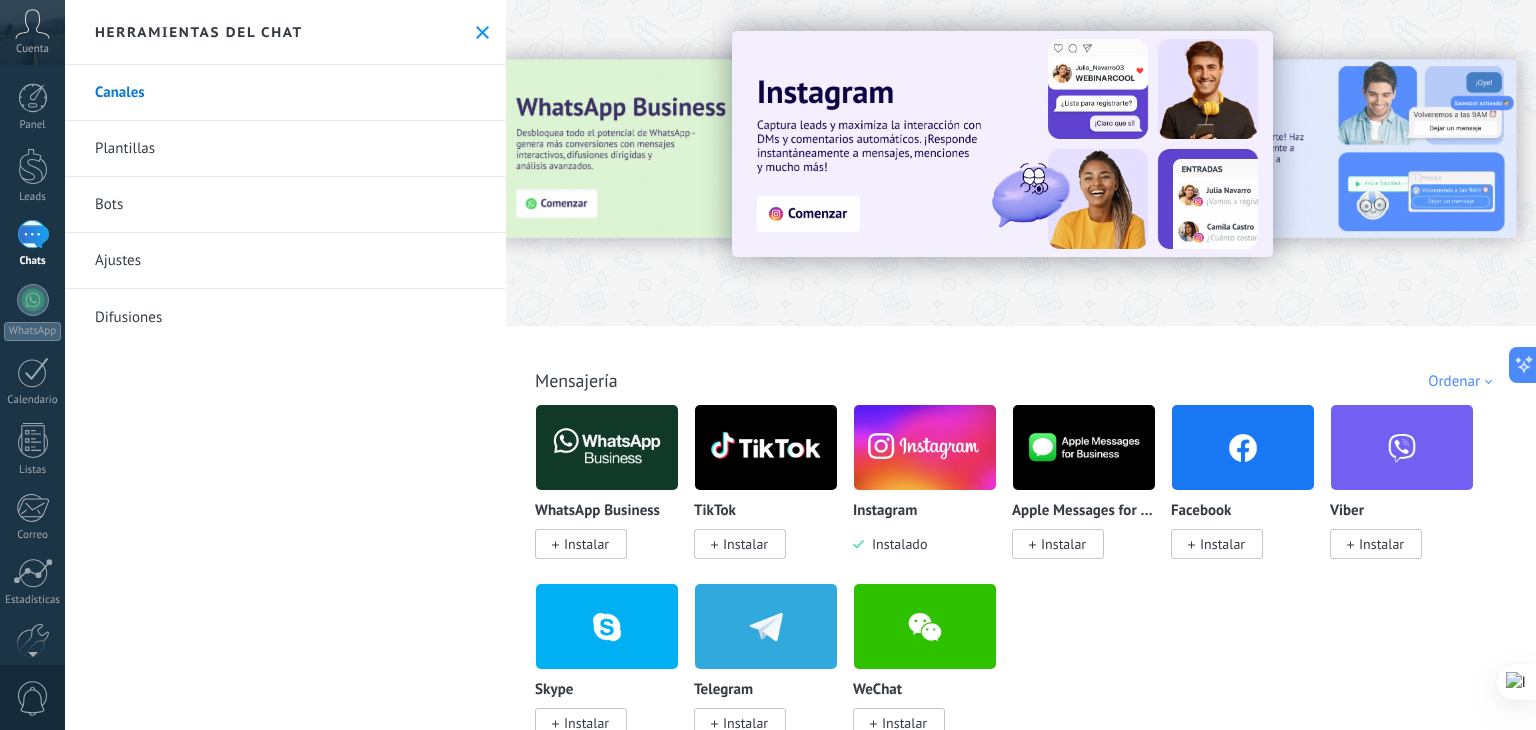 click on "Bots" at bounding box center [285, 205] 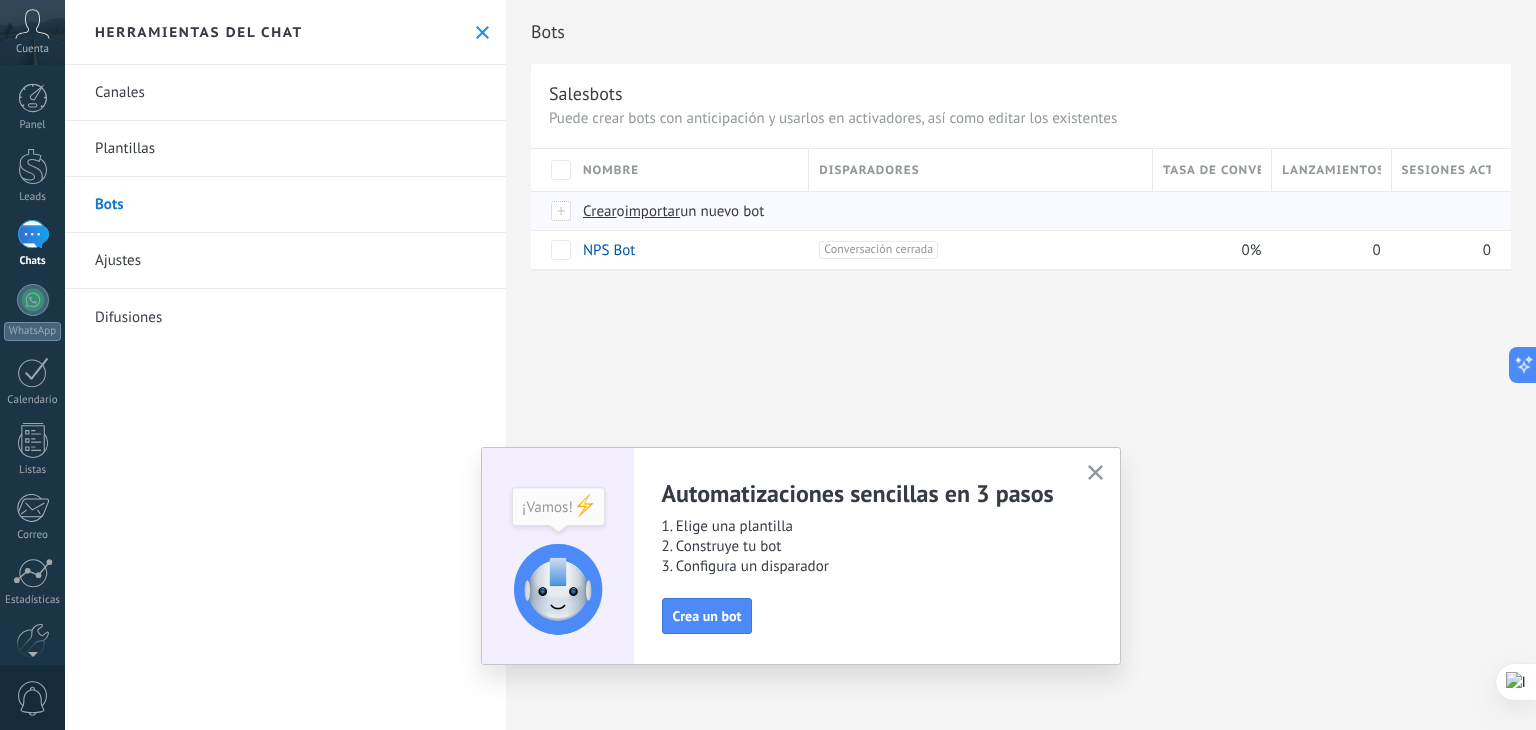 click on "Crear" at bounding box center (600, 211) 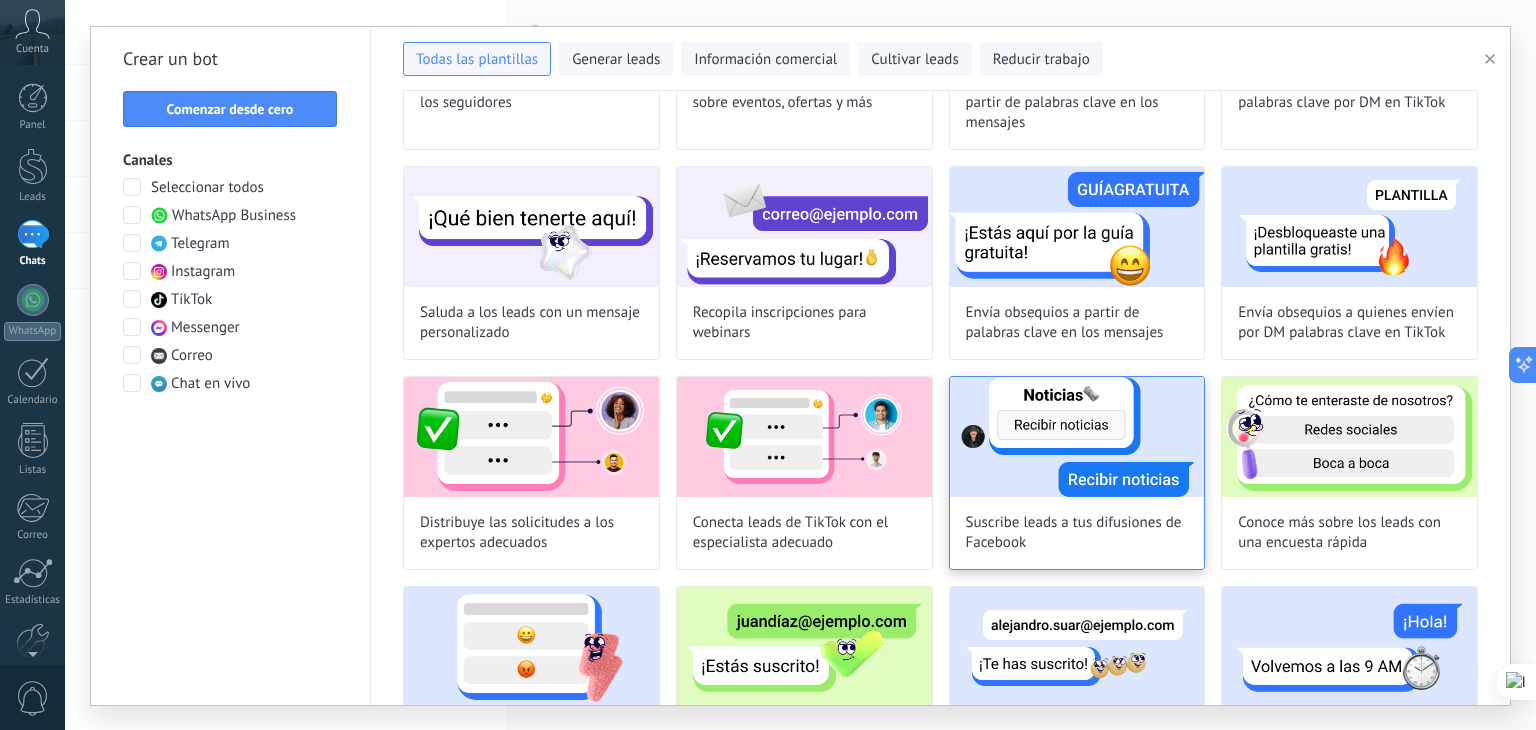 scroll, scrollTop: 800, scrollLeft: 0, axis: vertical 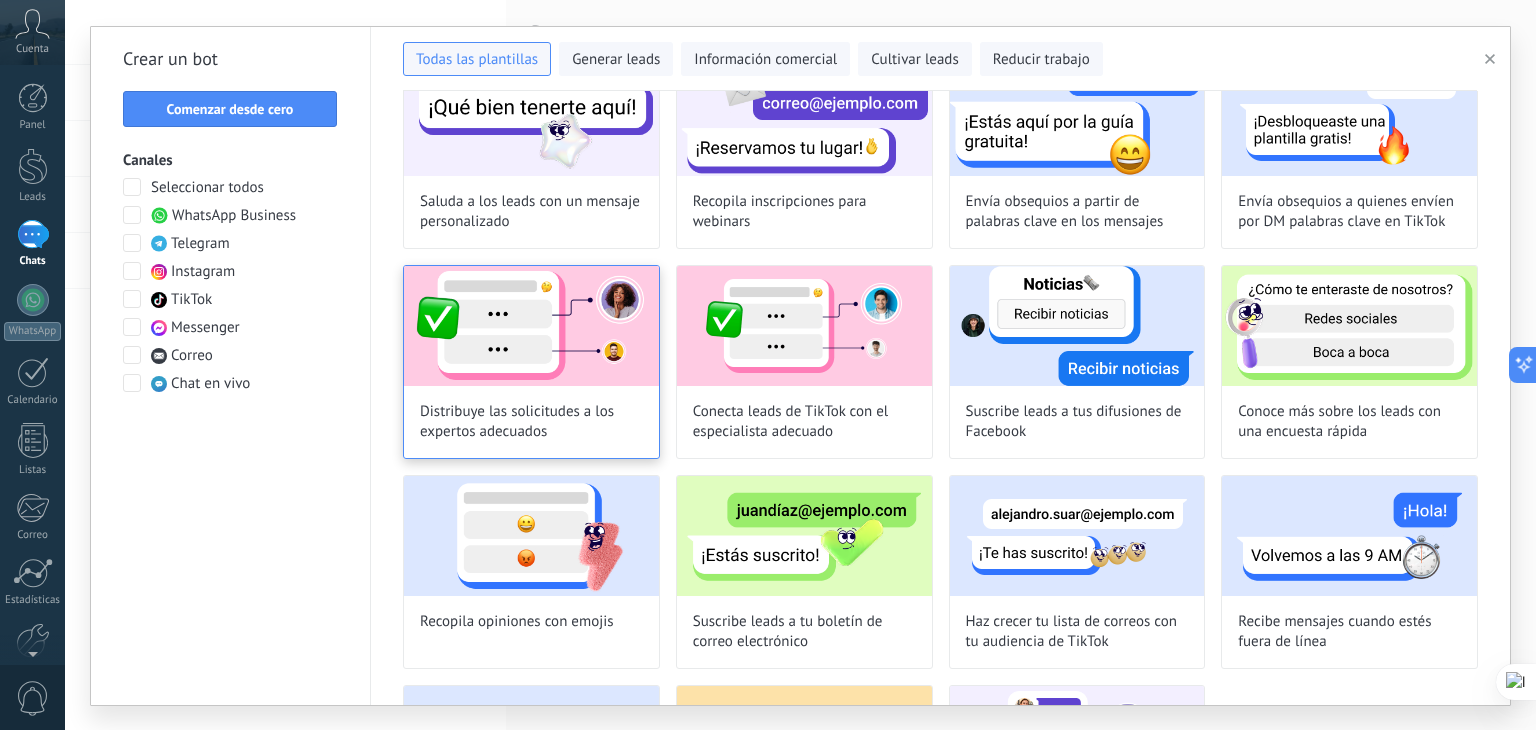click at bounding box center (531, 326) 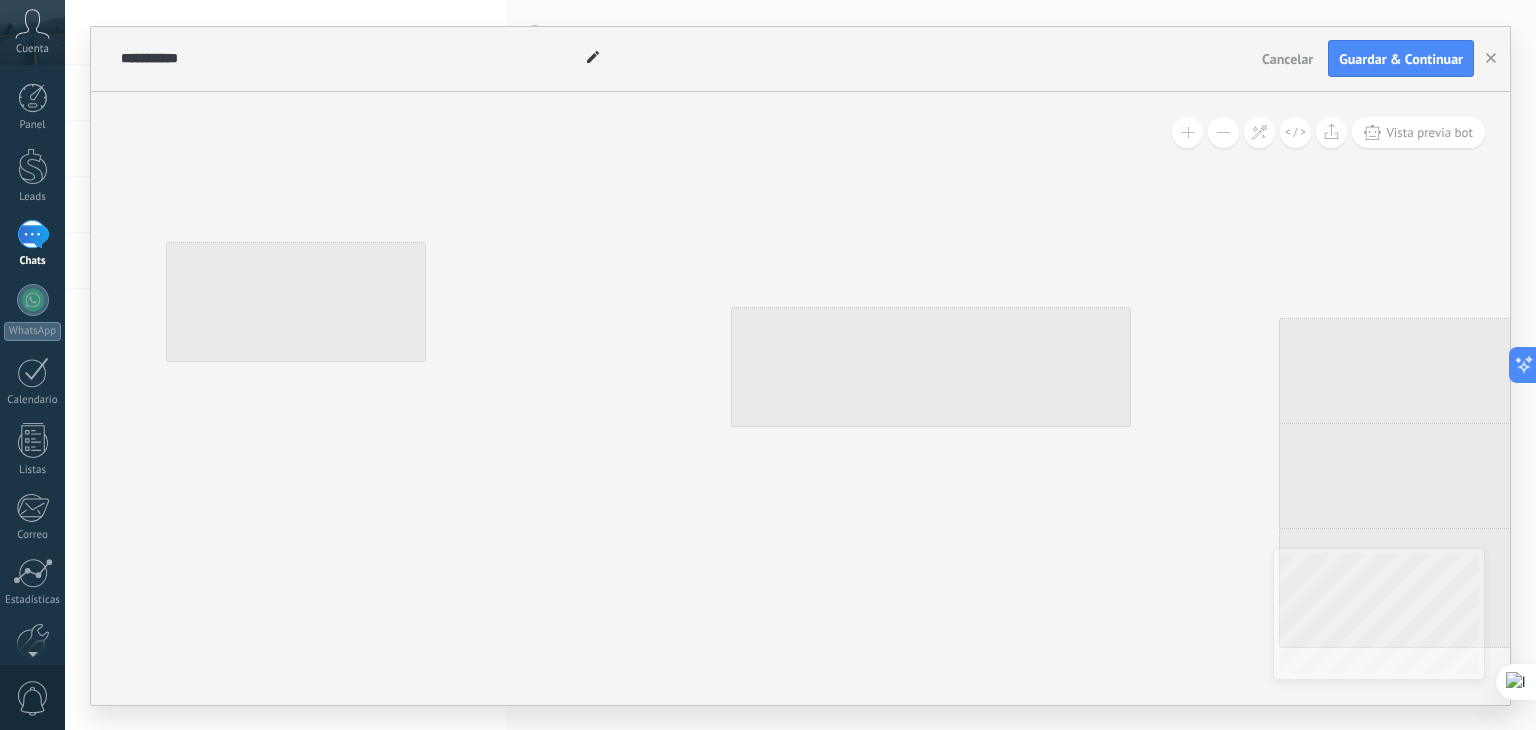 type on "**********" 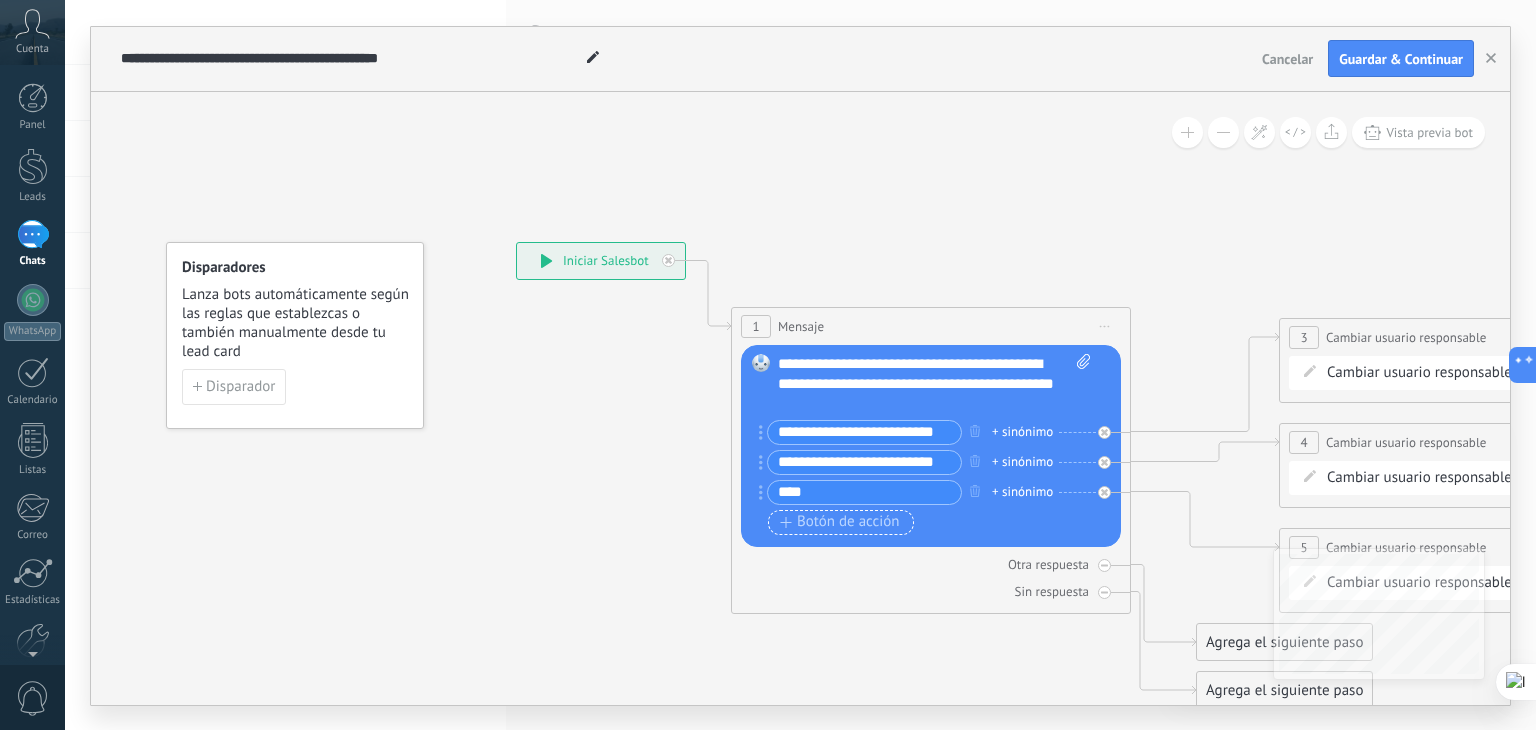 click on "Botón de acción" at bounding box center [840, 522] 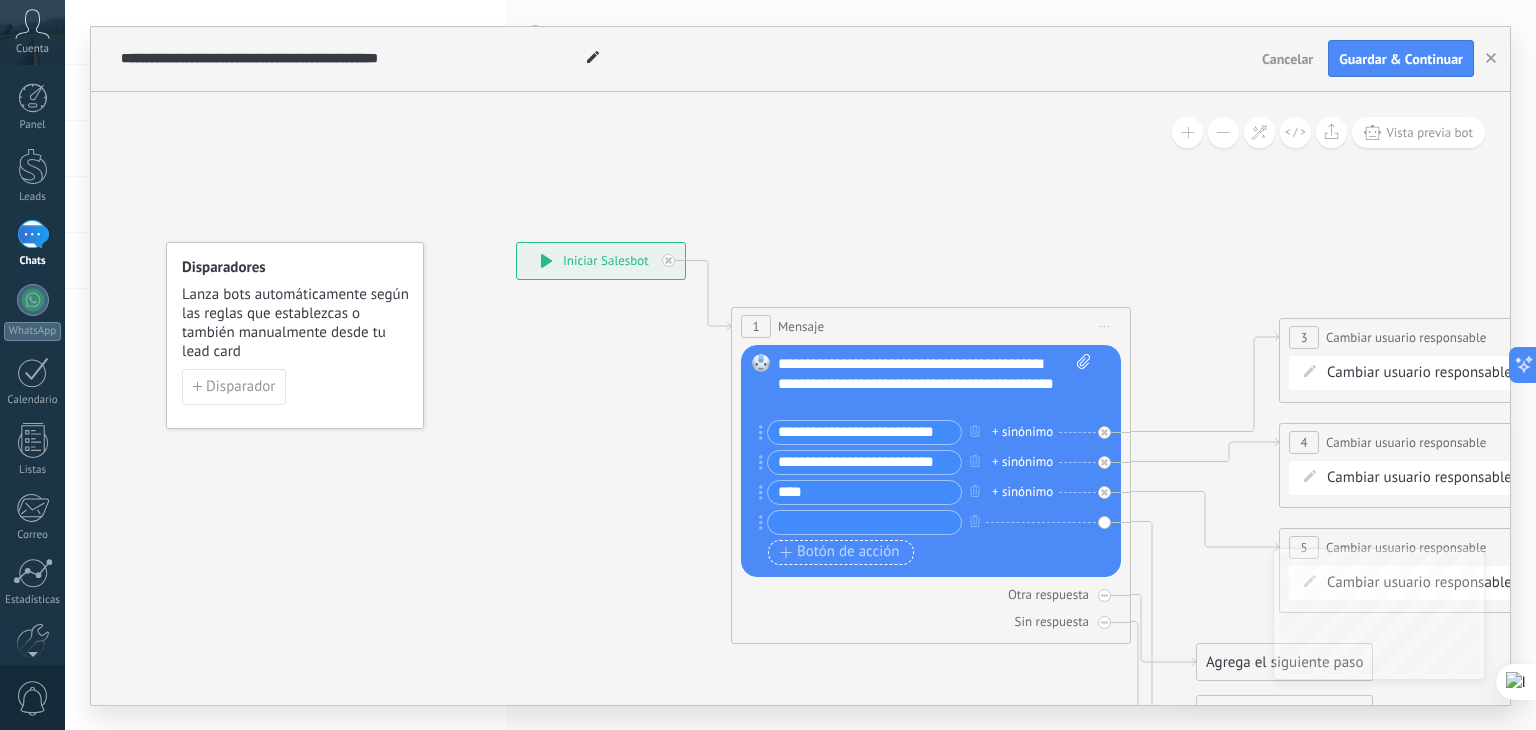 click on "Botón de acción" at bounding box center (840, 552) 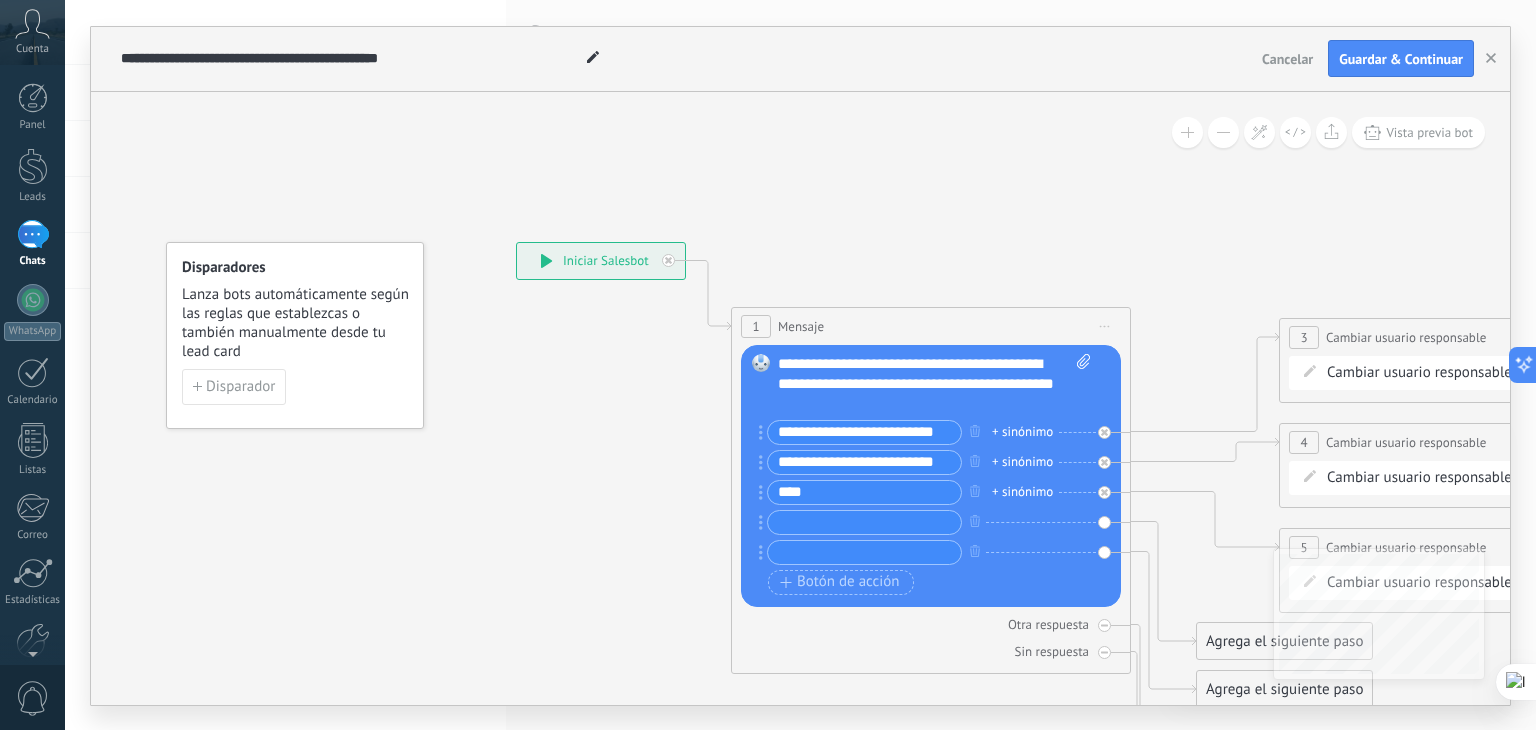 click on "**********" at bounding box center (864, 432) 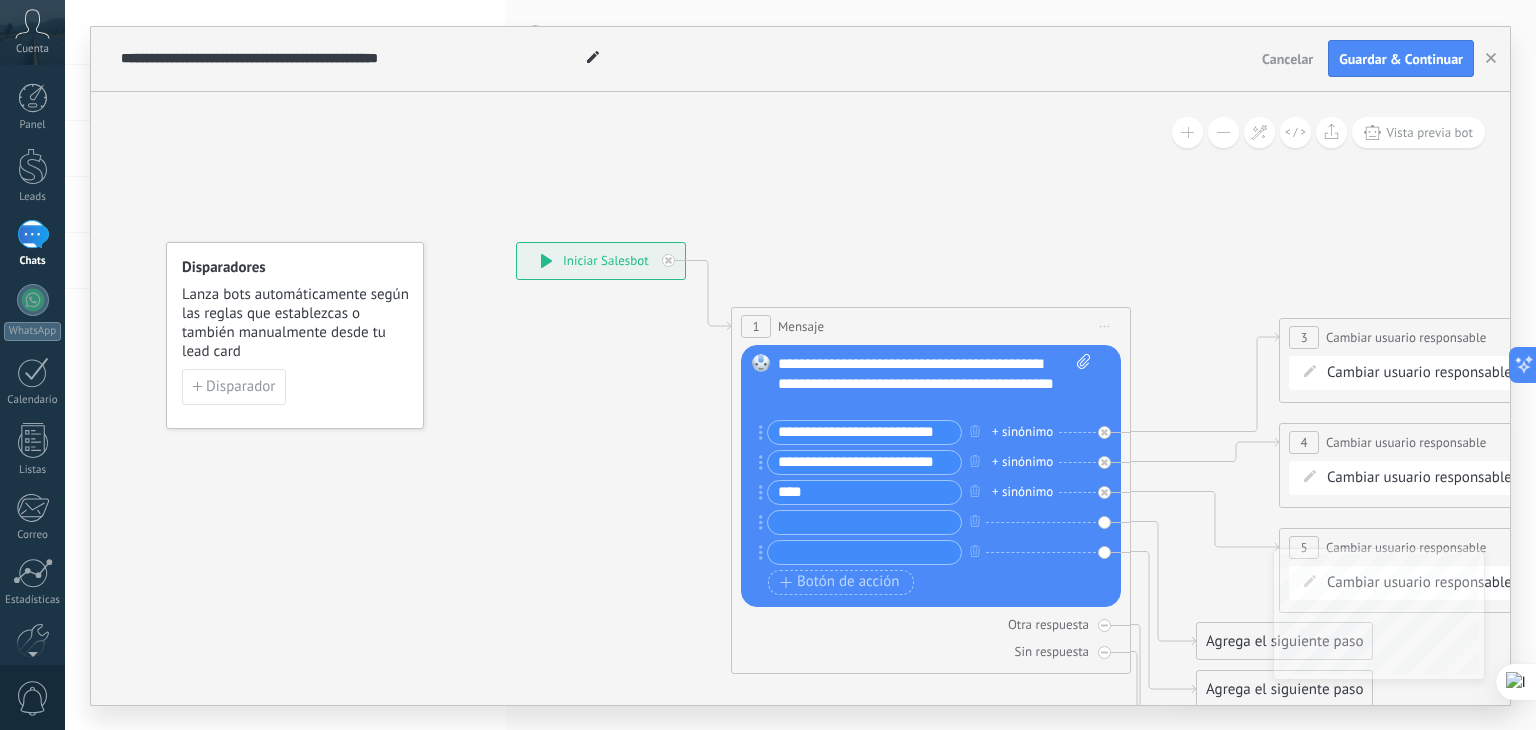 click on "**********" at bounding box center [864, 432] 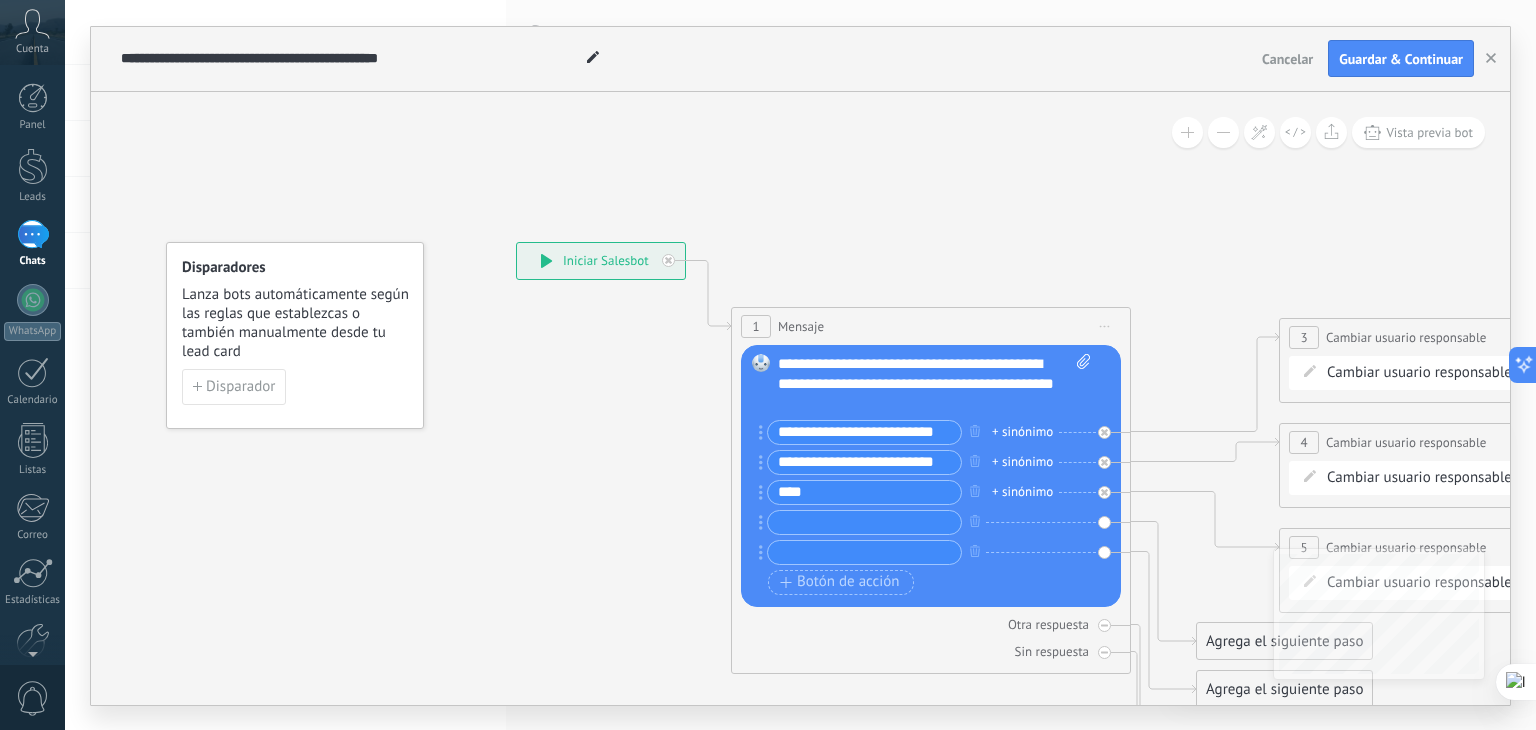 click on "**********" at bounding box center (864, 432) 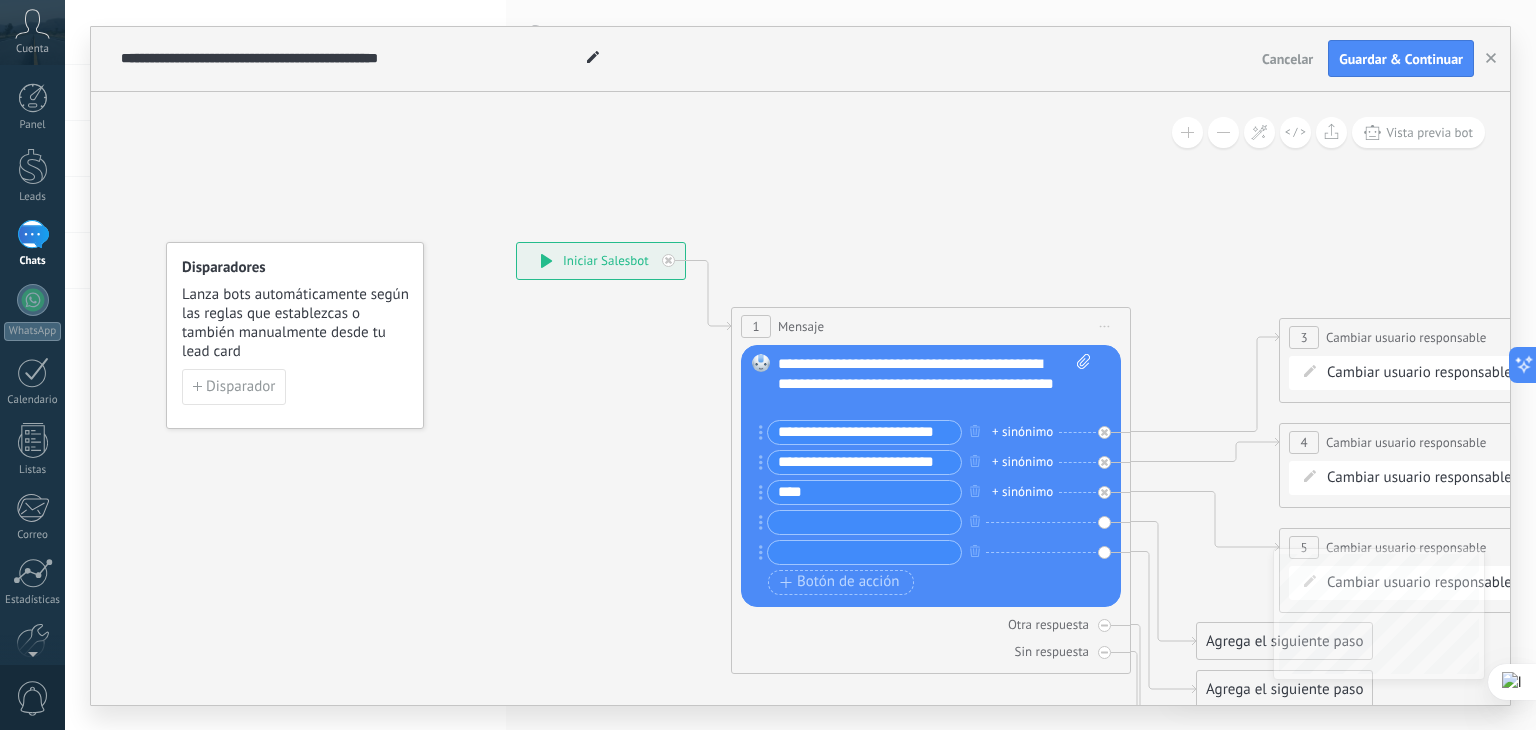 click on "**********" at bounding box center [864, 432] 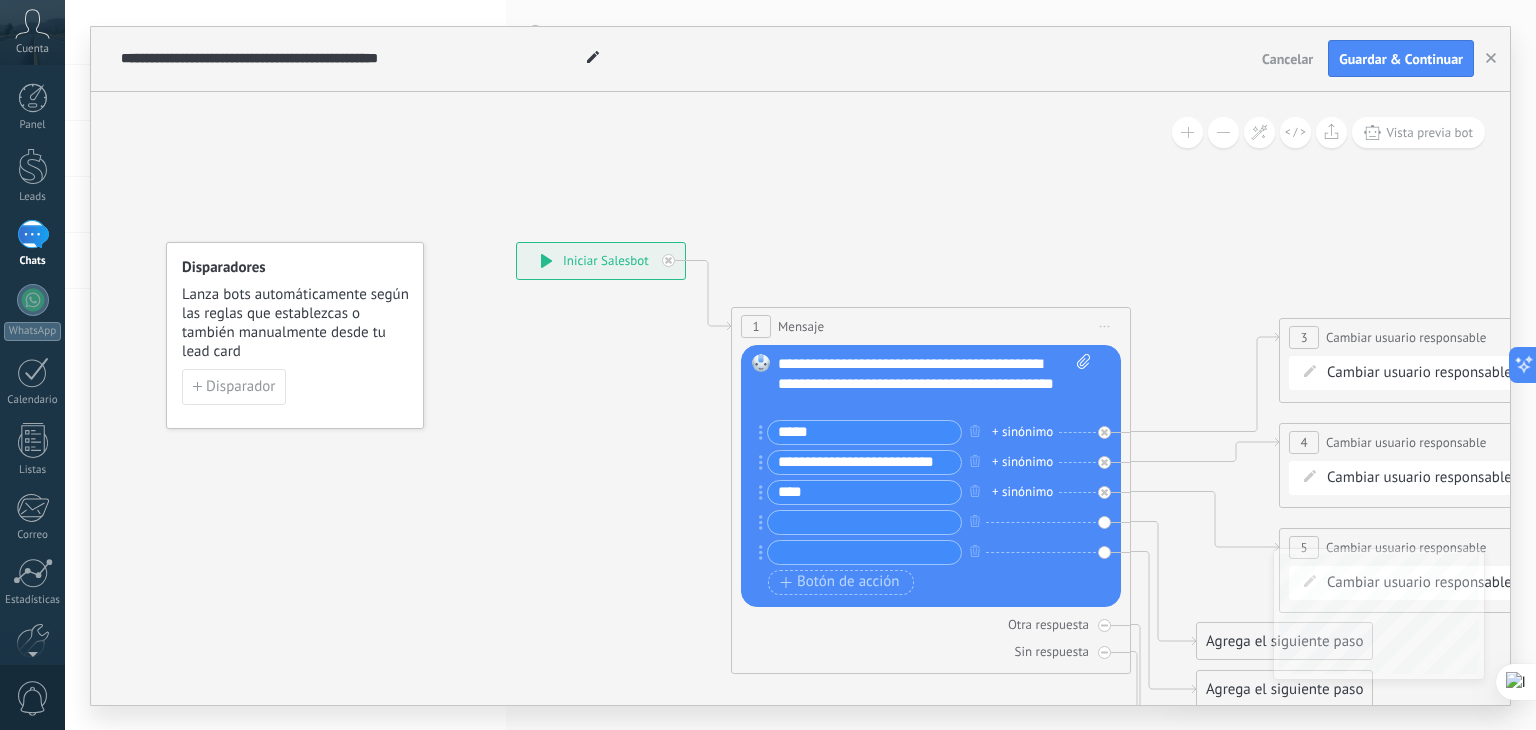 type on "*****" 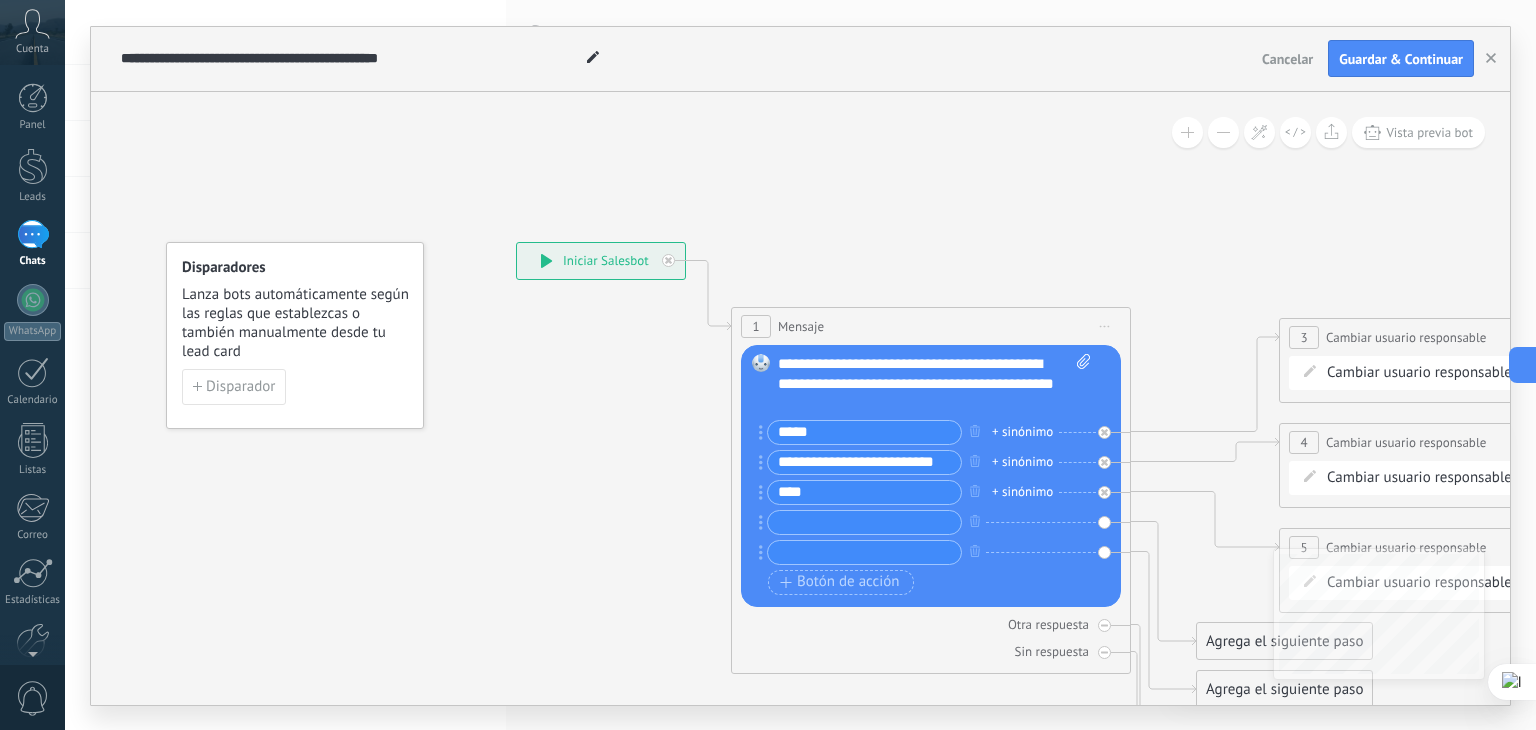 type on "*" 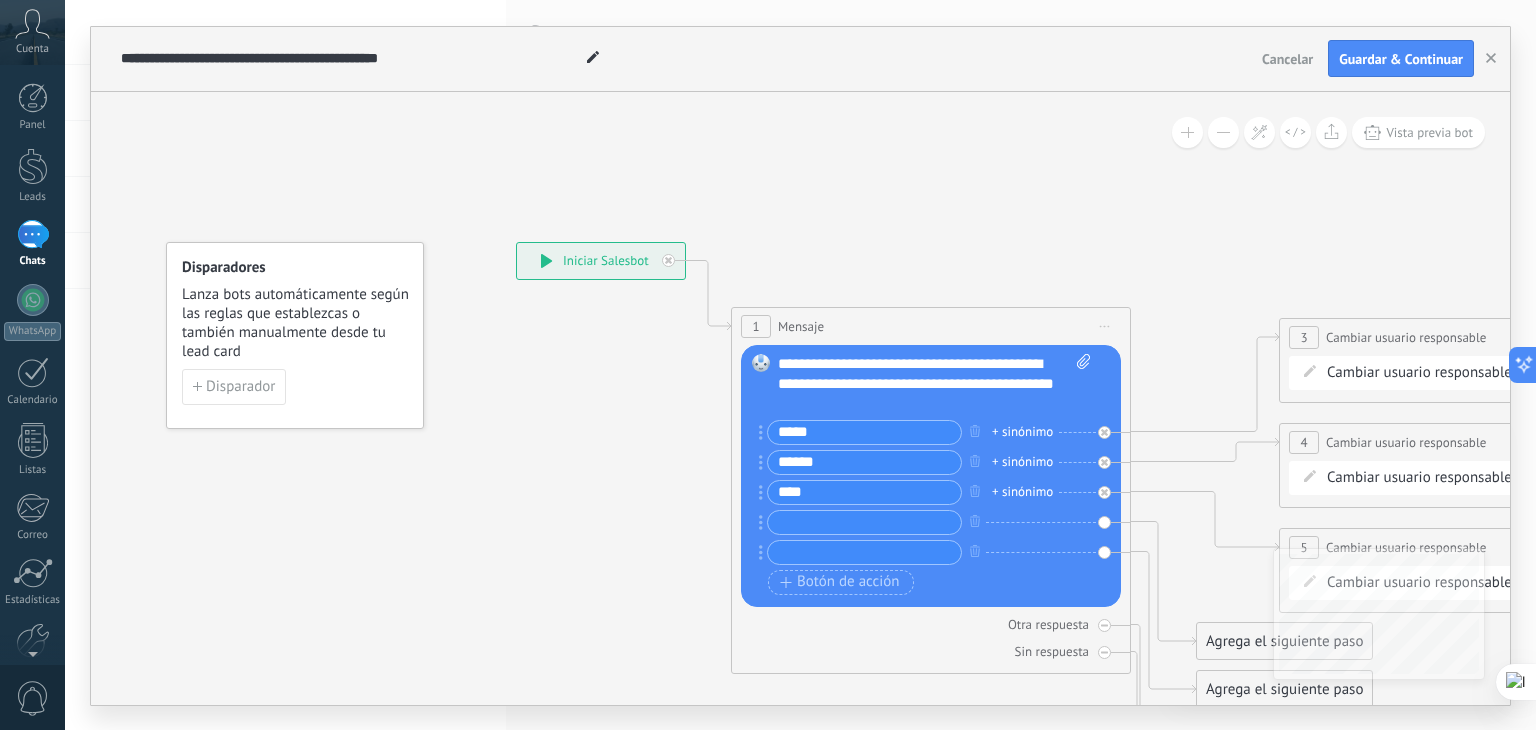 type on "******" 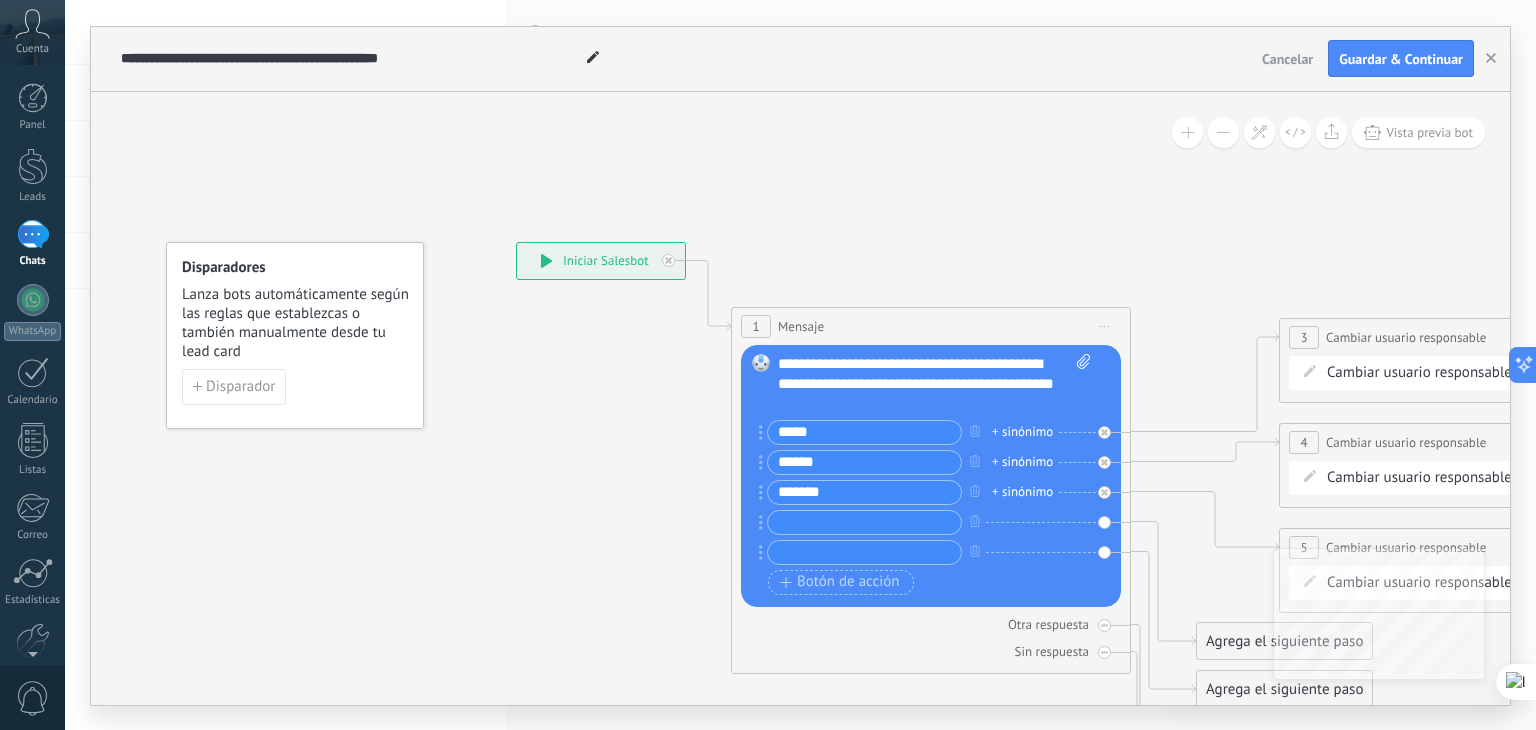 type on "*******" 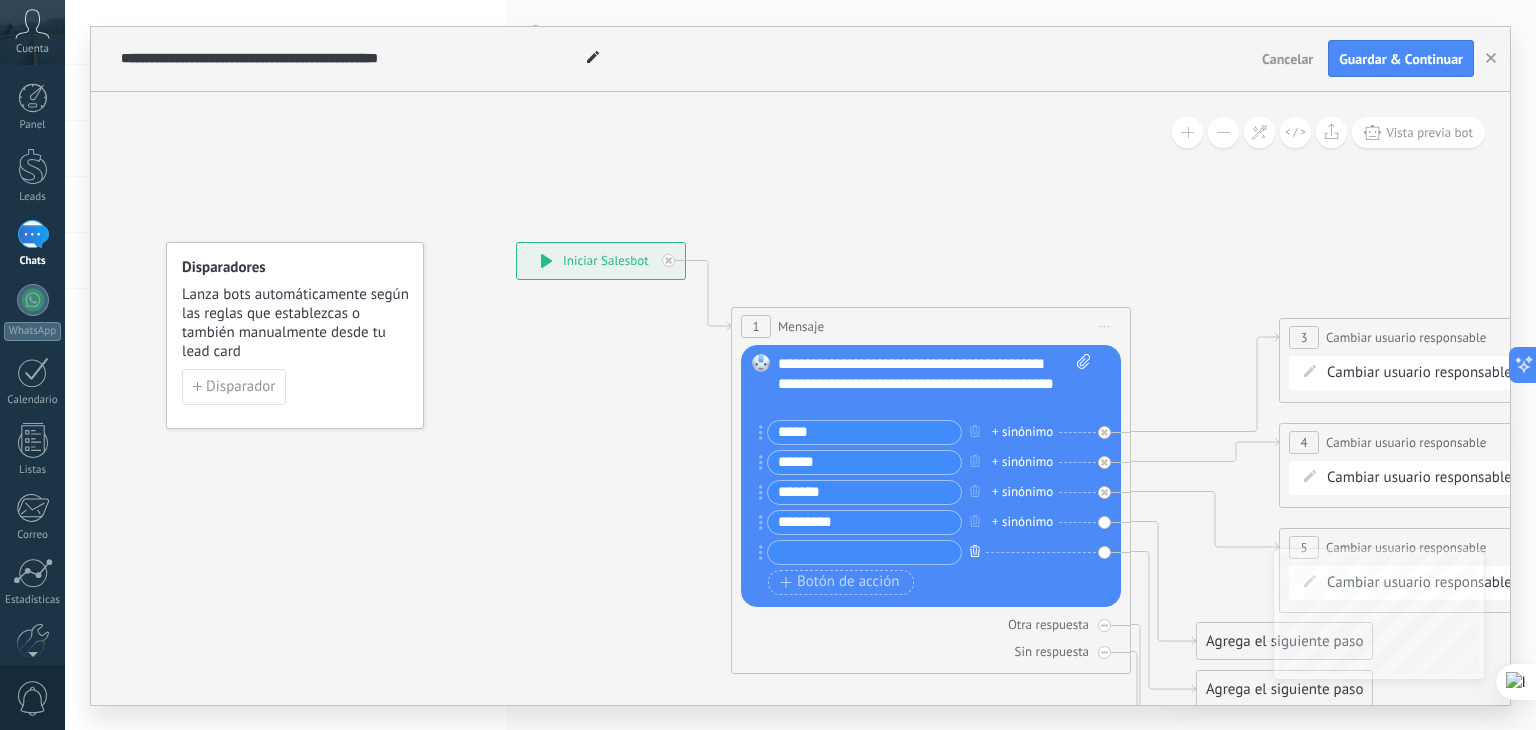 click 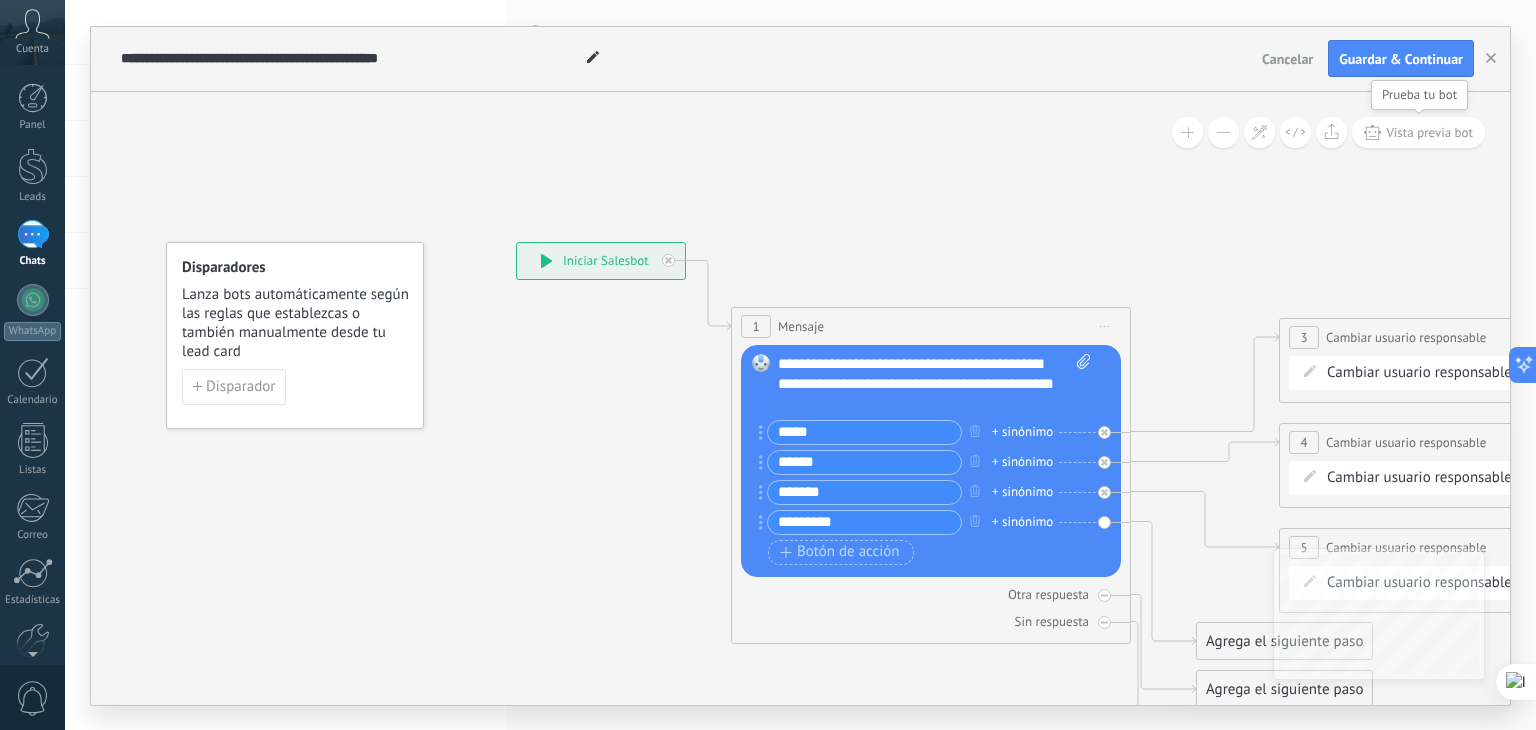 click on "Vista previa bot" at bounding box center (1429, 132) 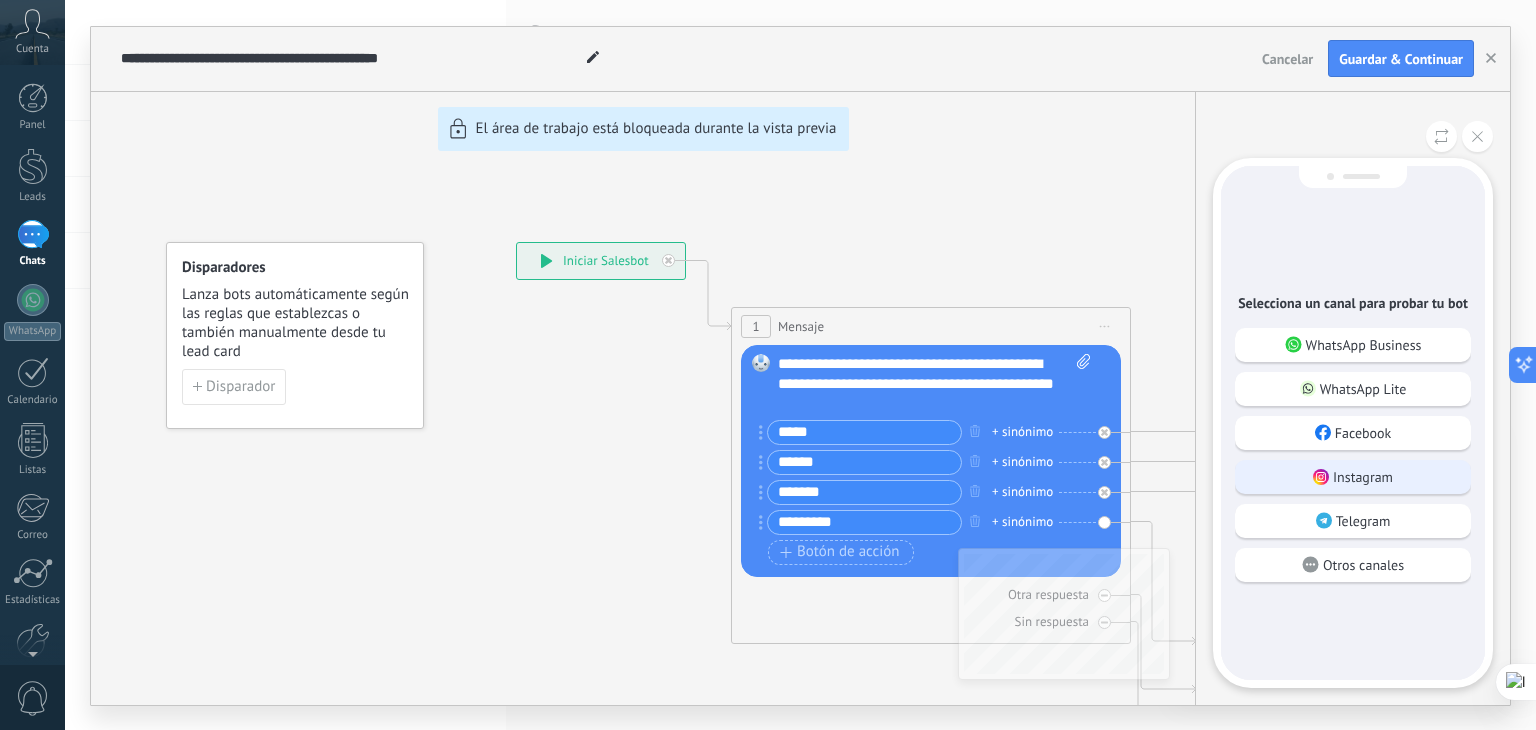 click on "Instagram" at bounding box center [1363, 477] 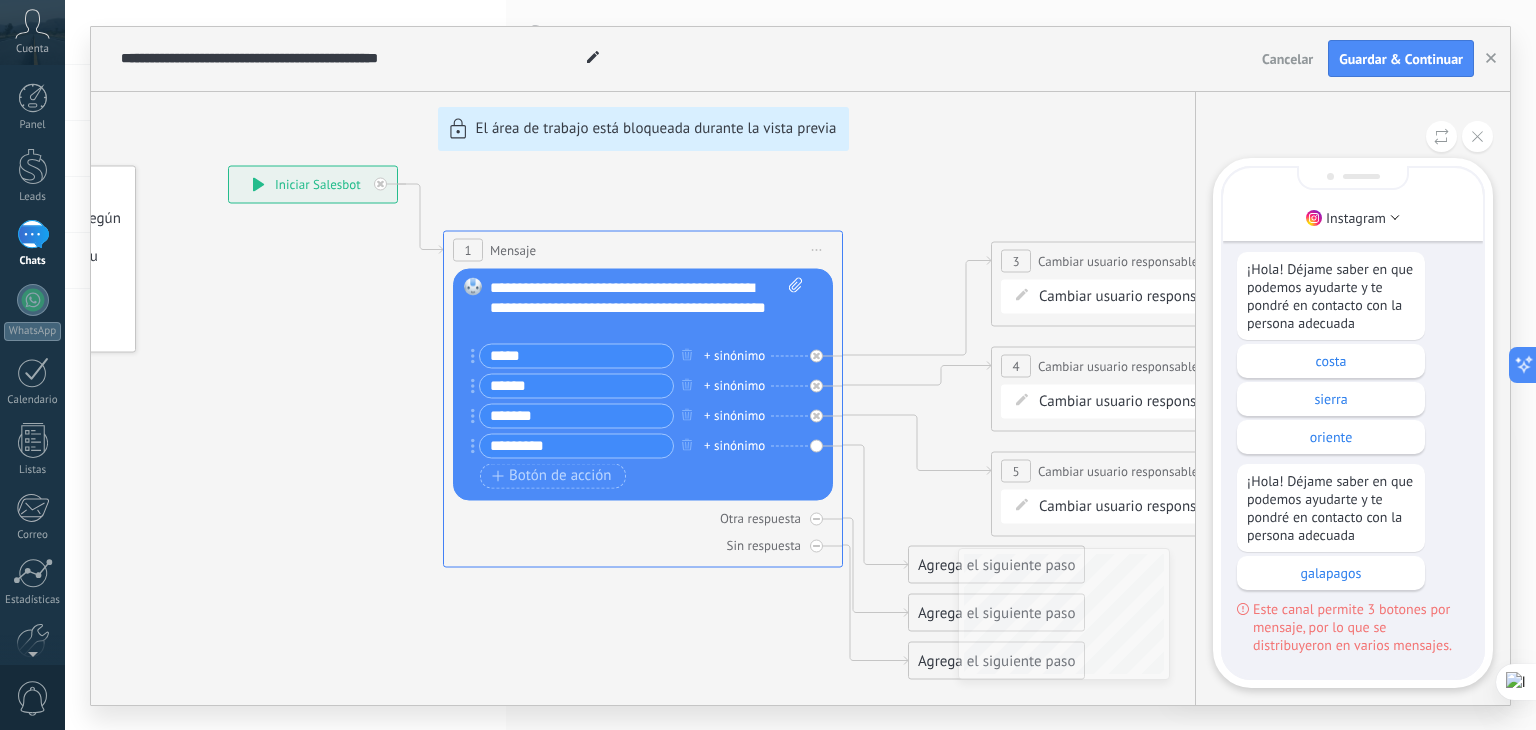 click on "**********" at bounding box center (800, 366) 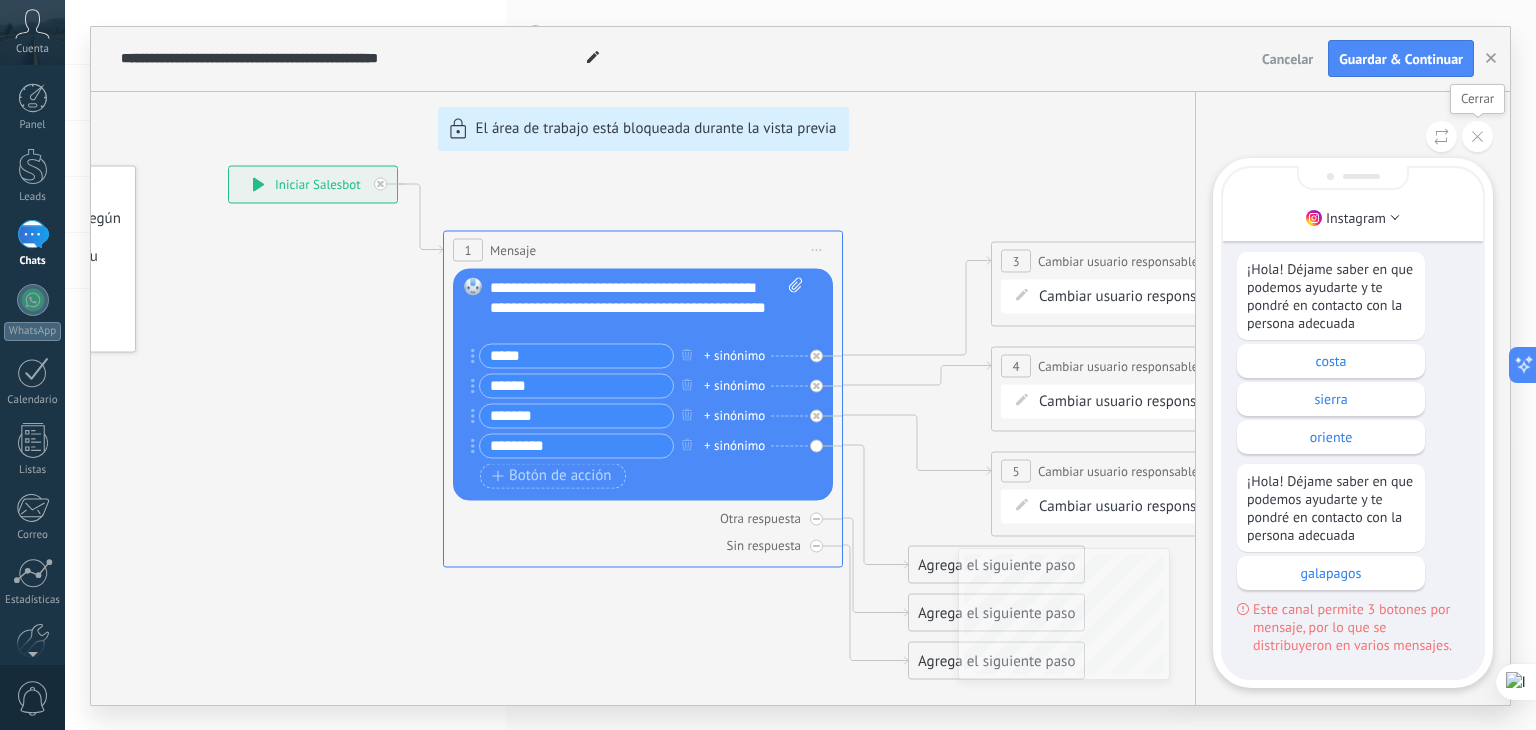 click 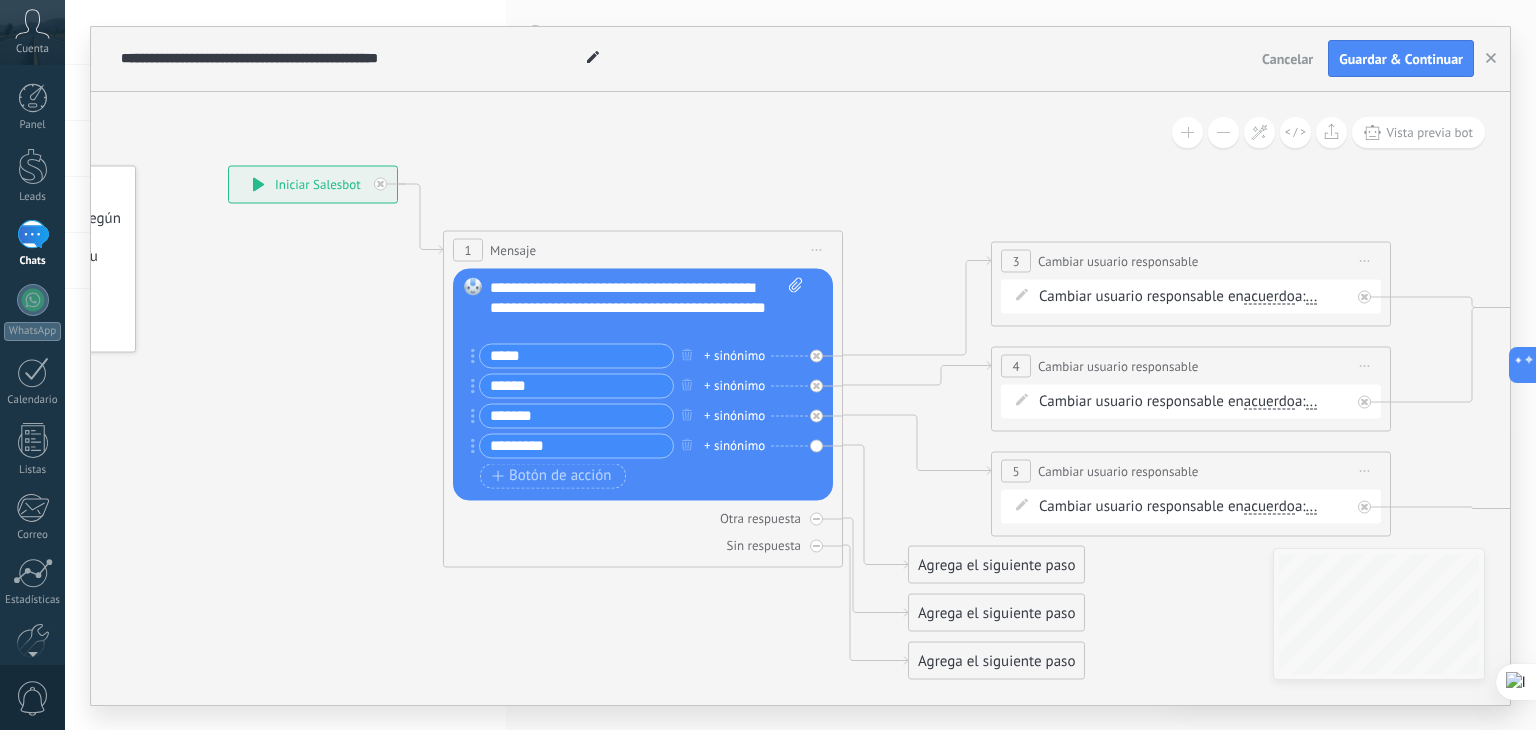 click on "+ sinónimo" at bounding box center [734, 416] 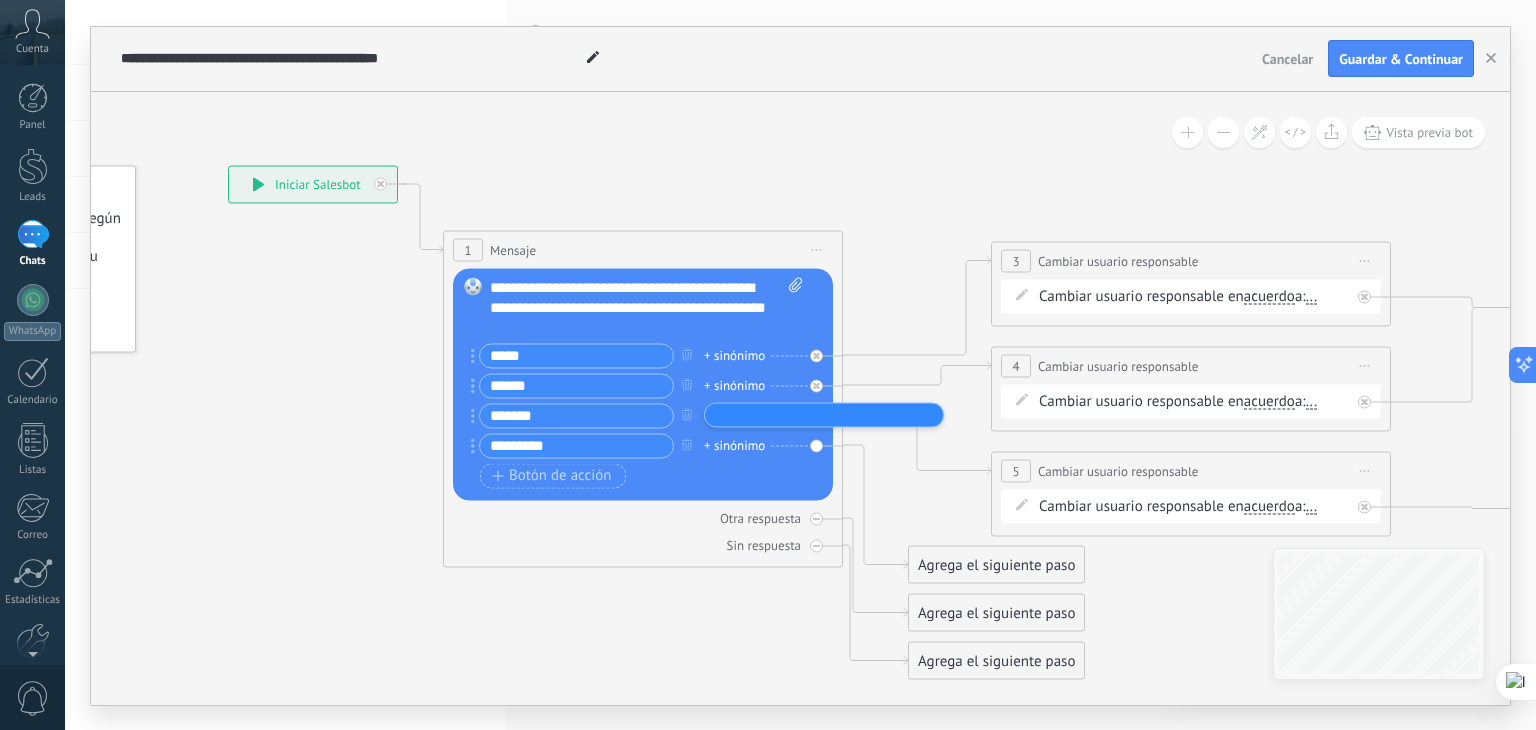 click on "Botón de acción
Enlace de web" at bounding box center (641, 475) 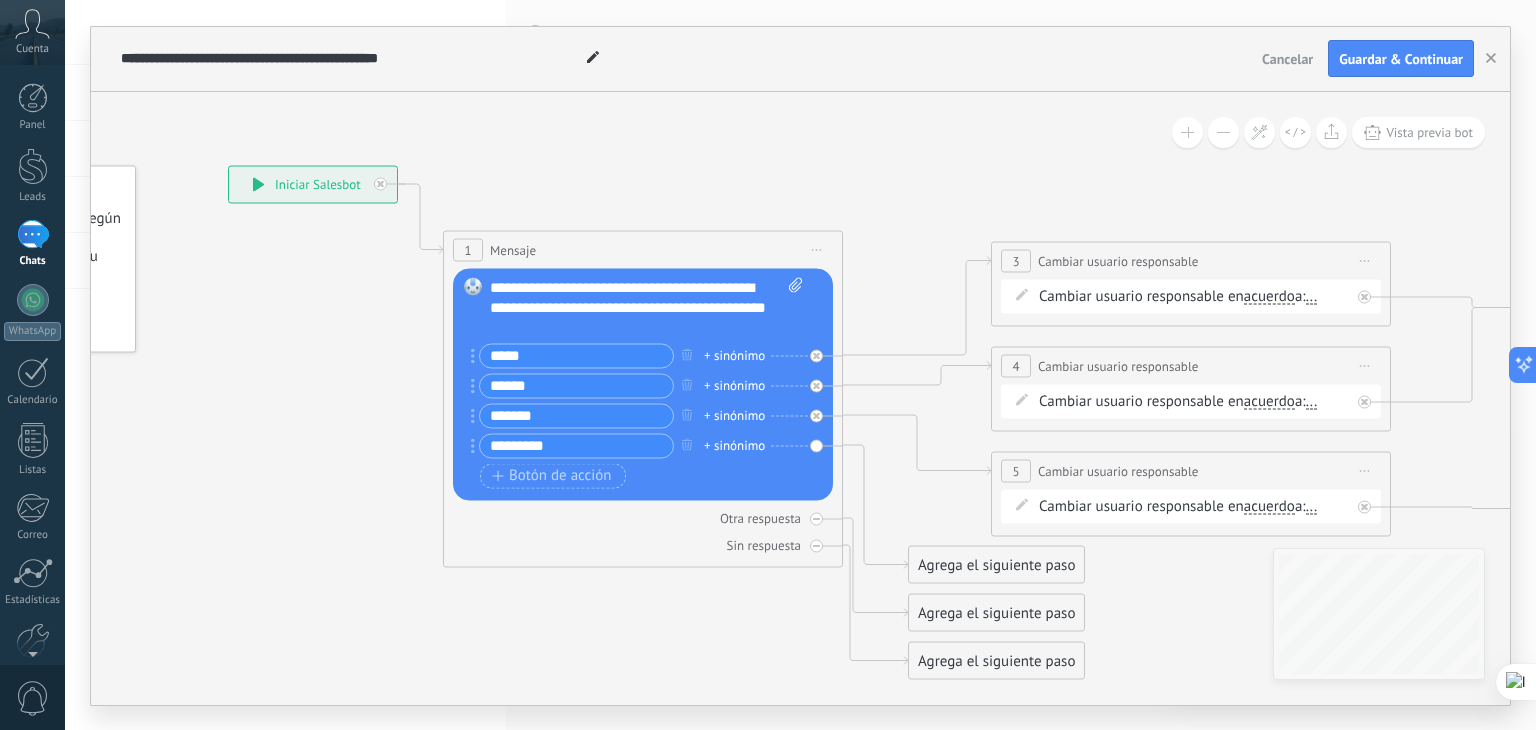 click on "+ sinónimo" at bounding box center [734, 416] 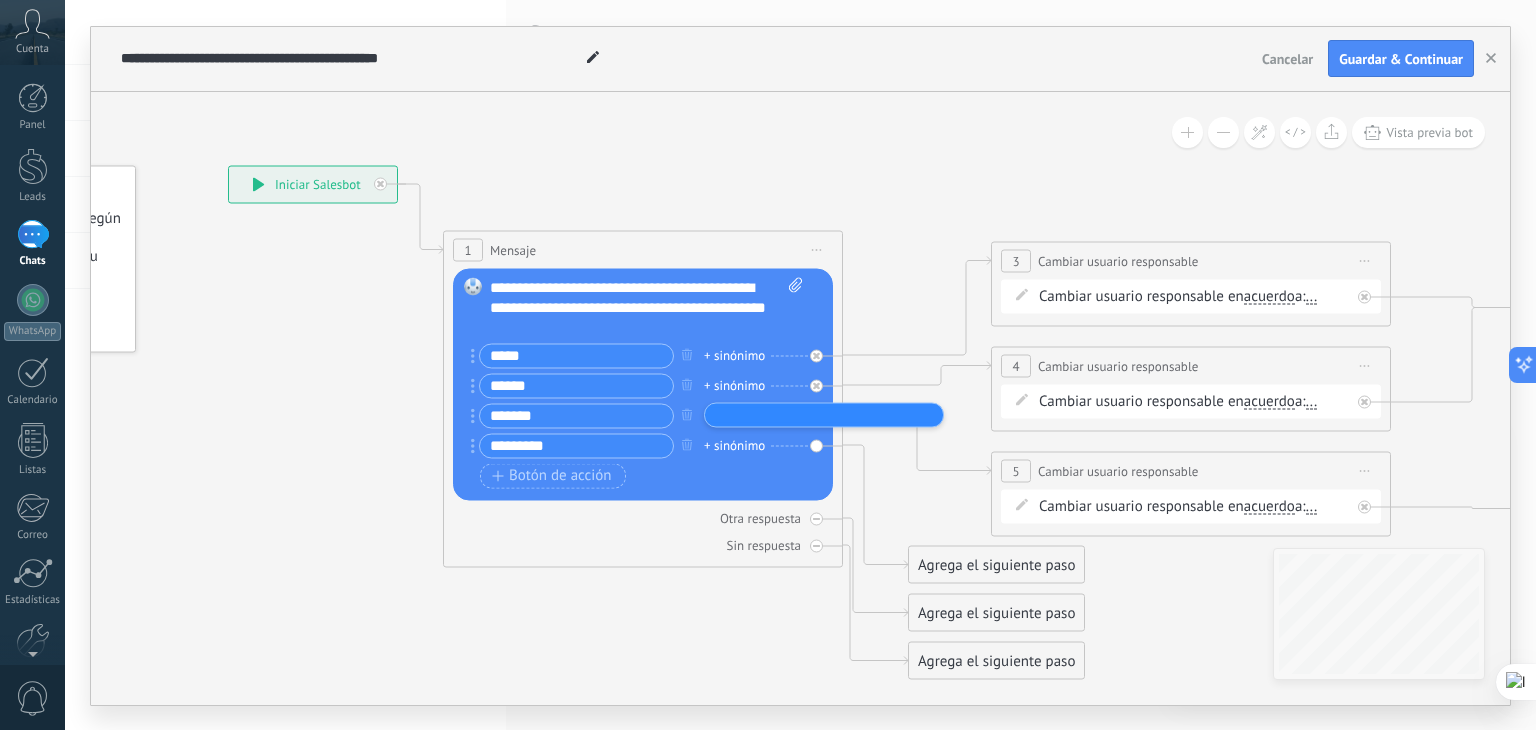 click on "Botón de acción
Enlace de web" at bounding box center (641, 475) 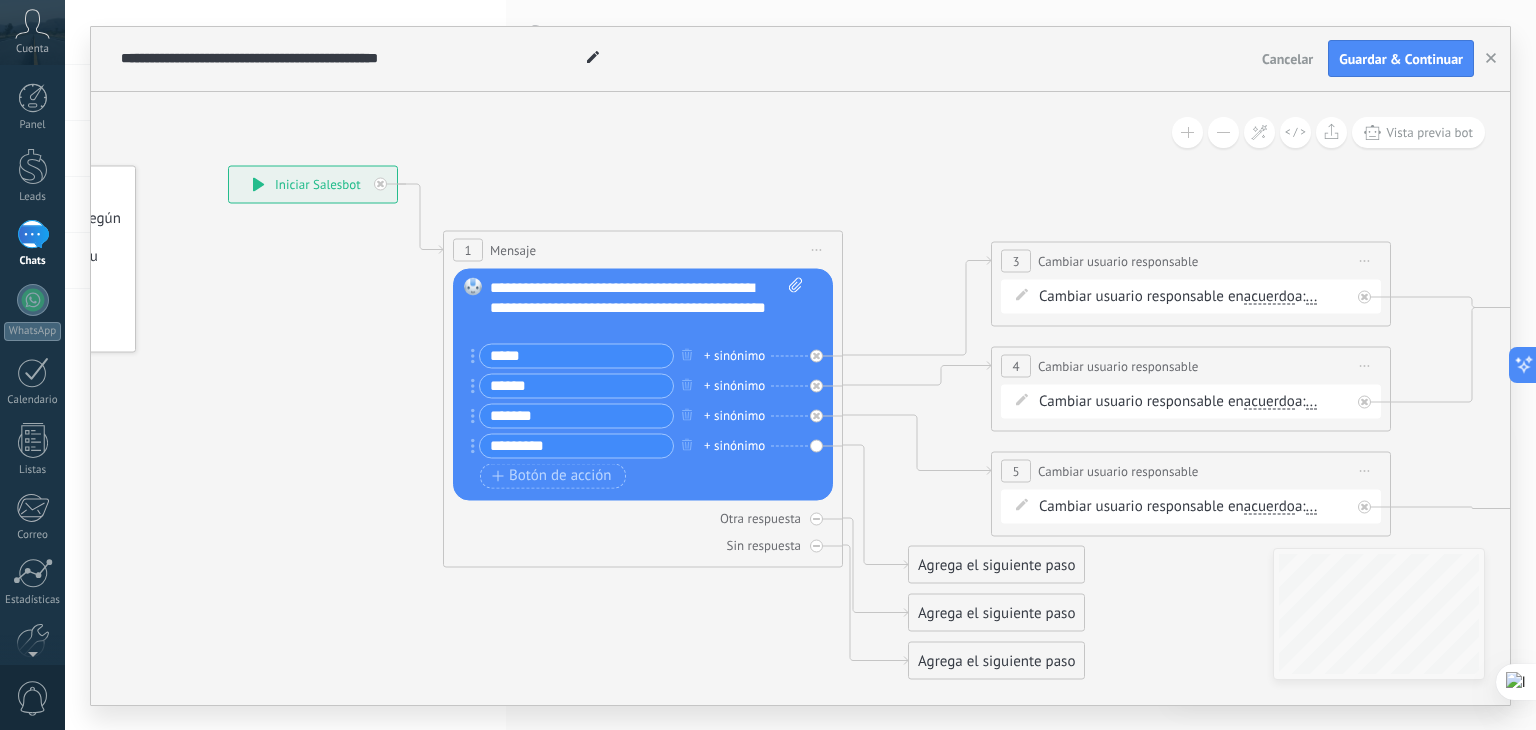 drag, startPoint x: 731, startPoint y: 309, endPoint x: 791, endPoint y: 286, distance: 64.25729 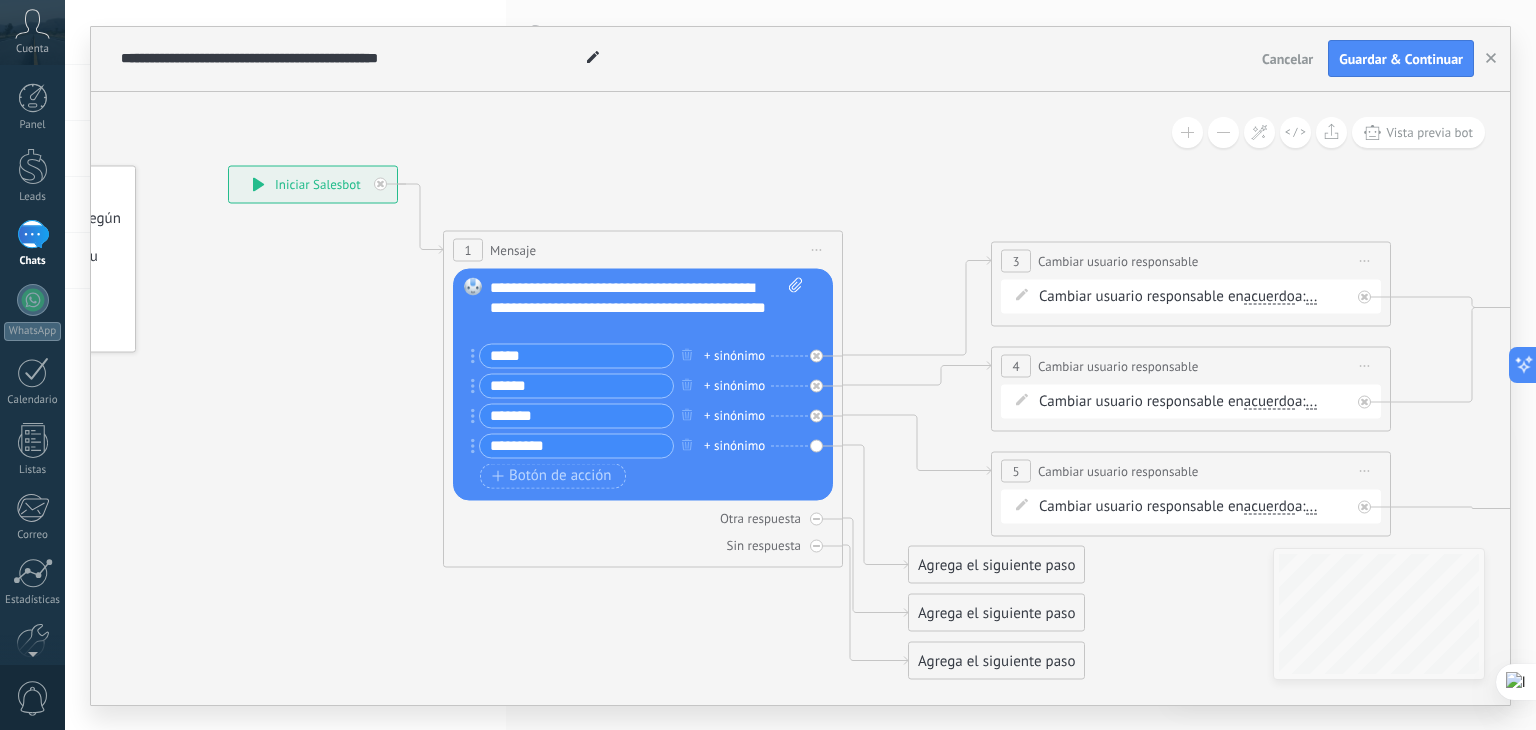 click 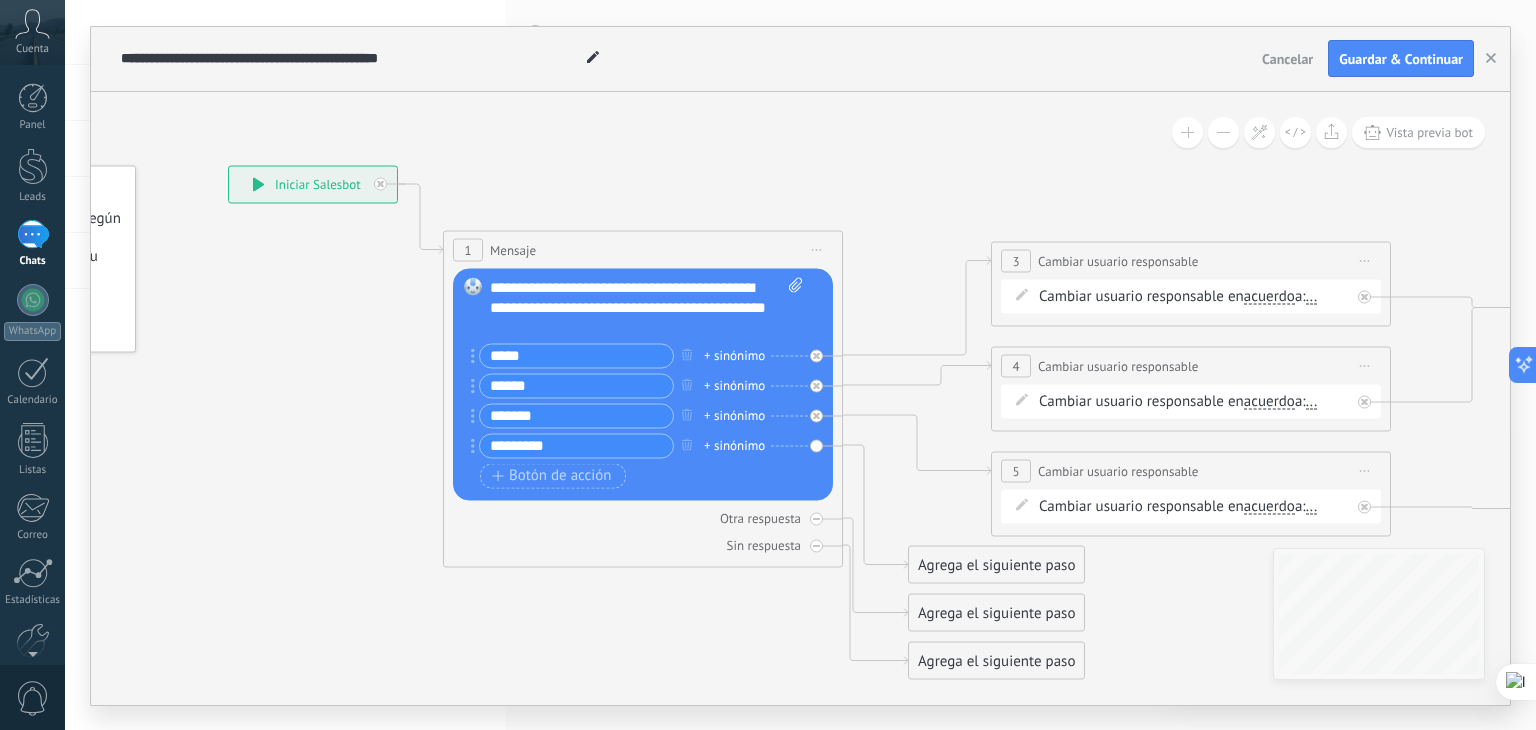 click 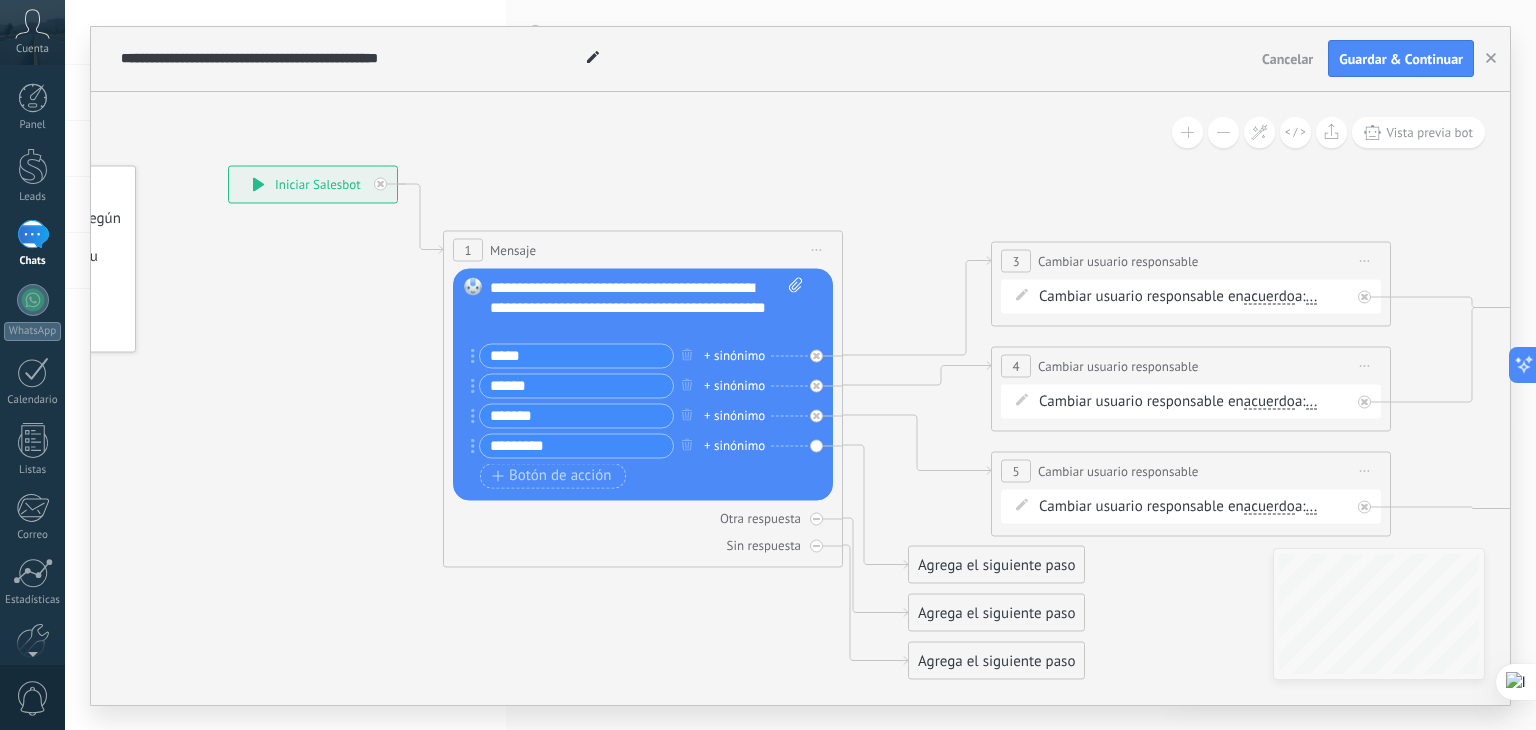 click on "+ sinónimo" at bounding box center (734, 446) 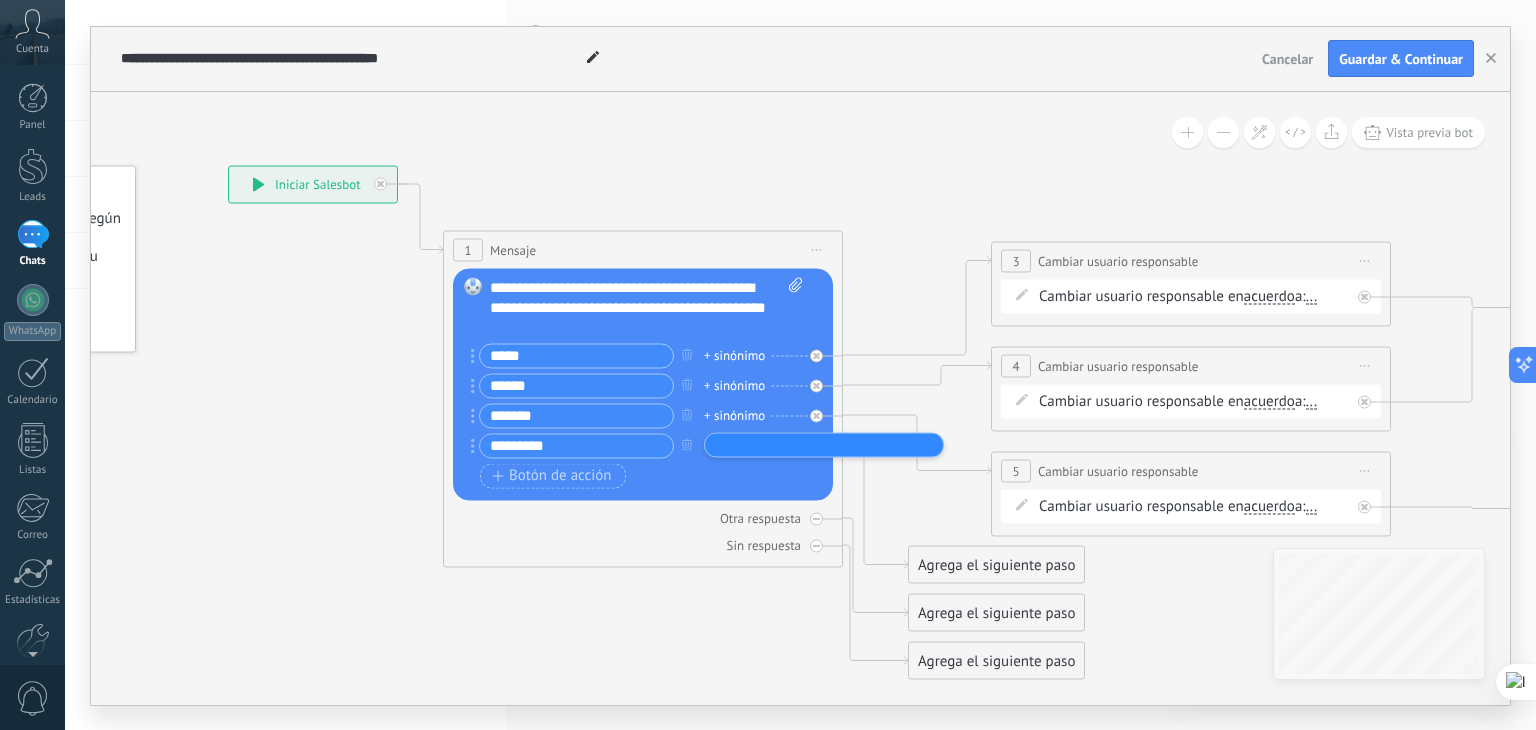 click on "Botón de acción
Enlace de web" at bounding box center [641, 475] 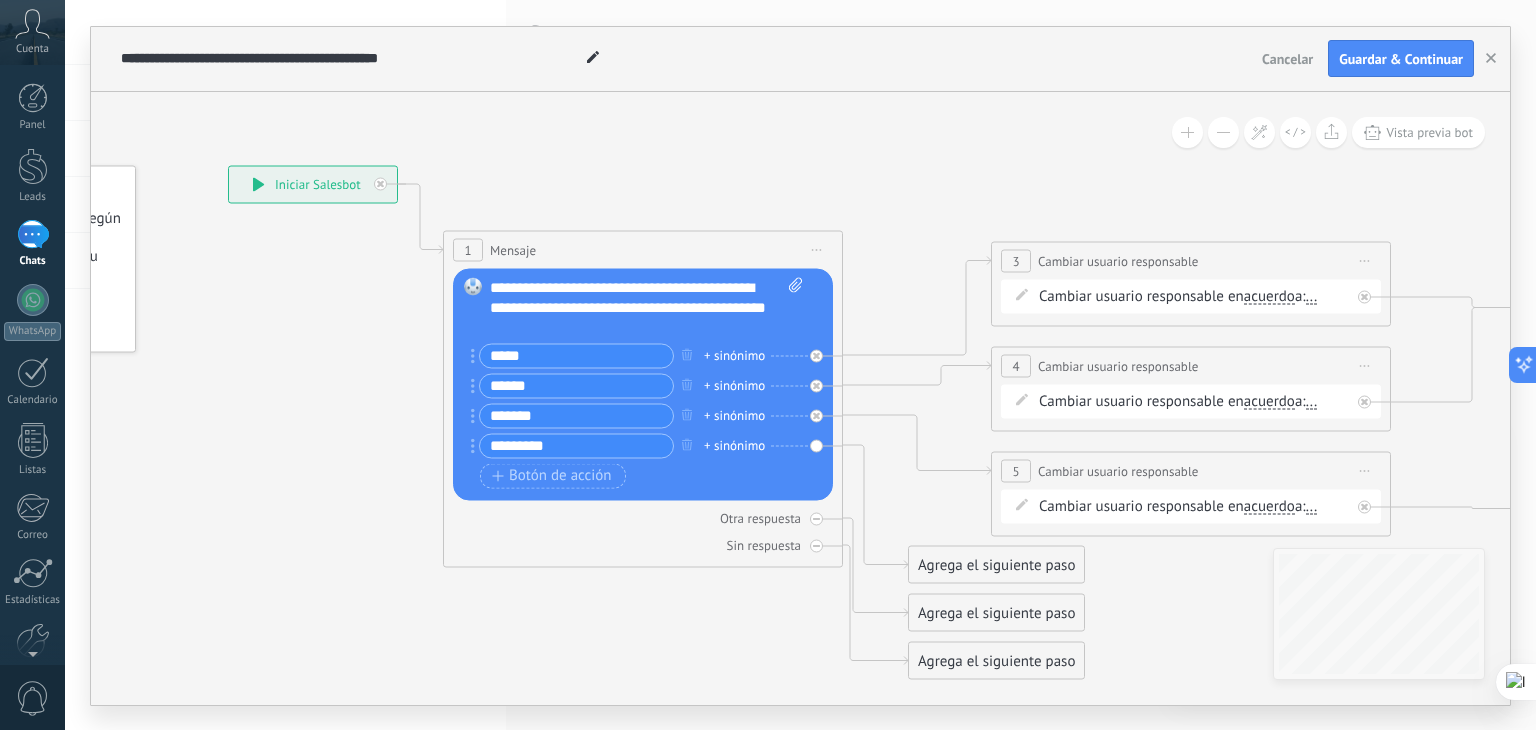 click on "**********" at bounding box center [647, 307] 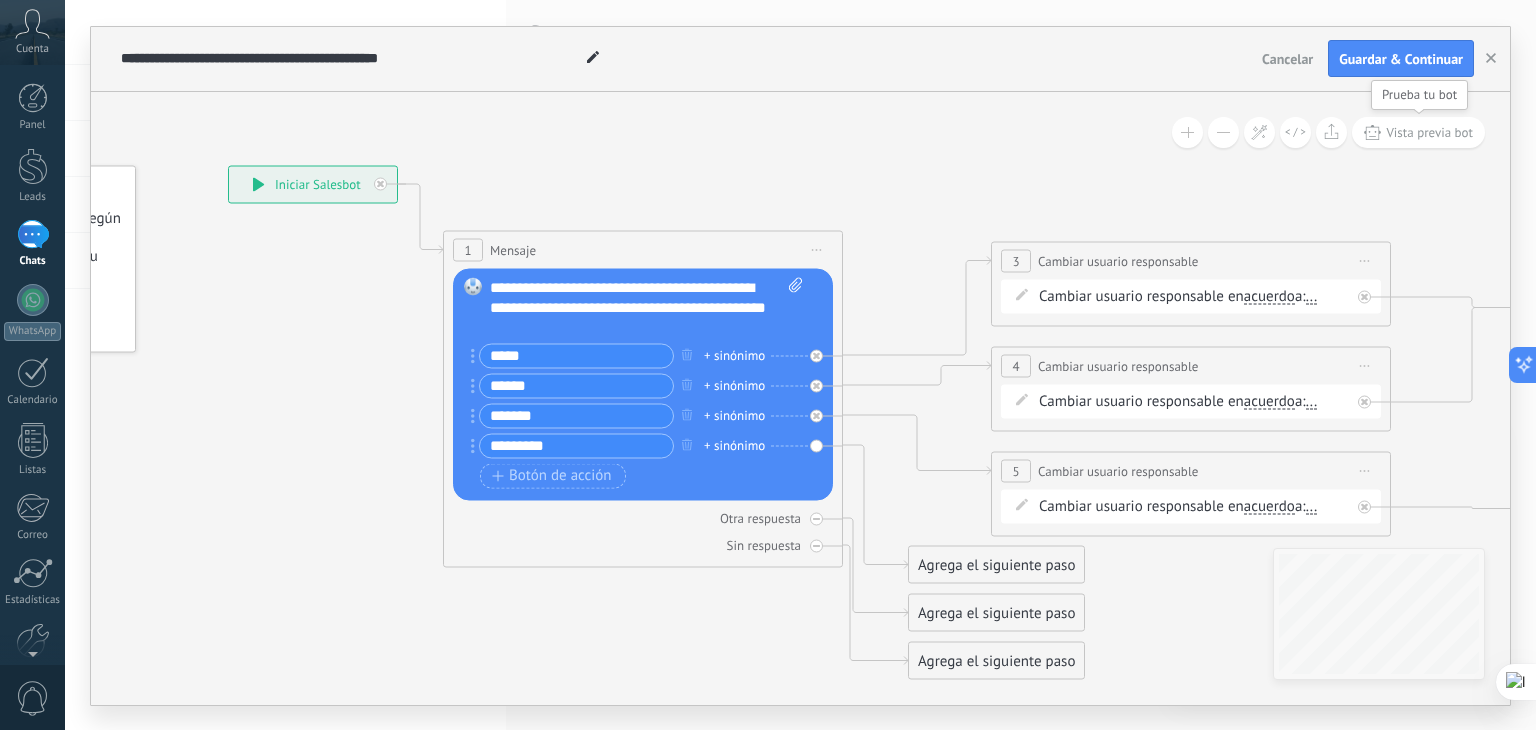 click on "Vista previa bot" at bounding box center [1429, 132] 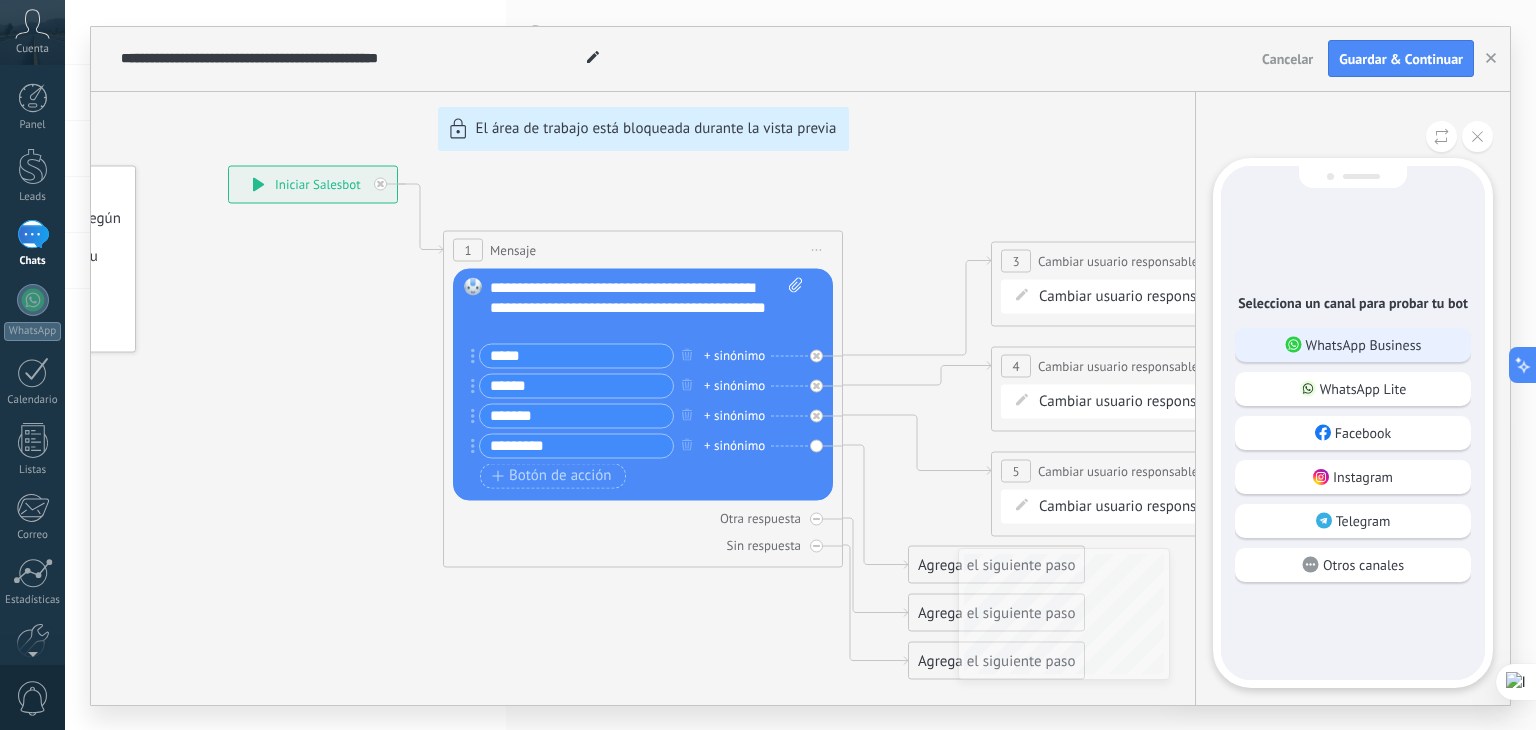 click on "WhatsApp Business" at bounding box center [1364, 345] 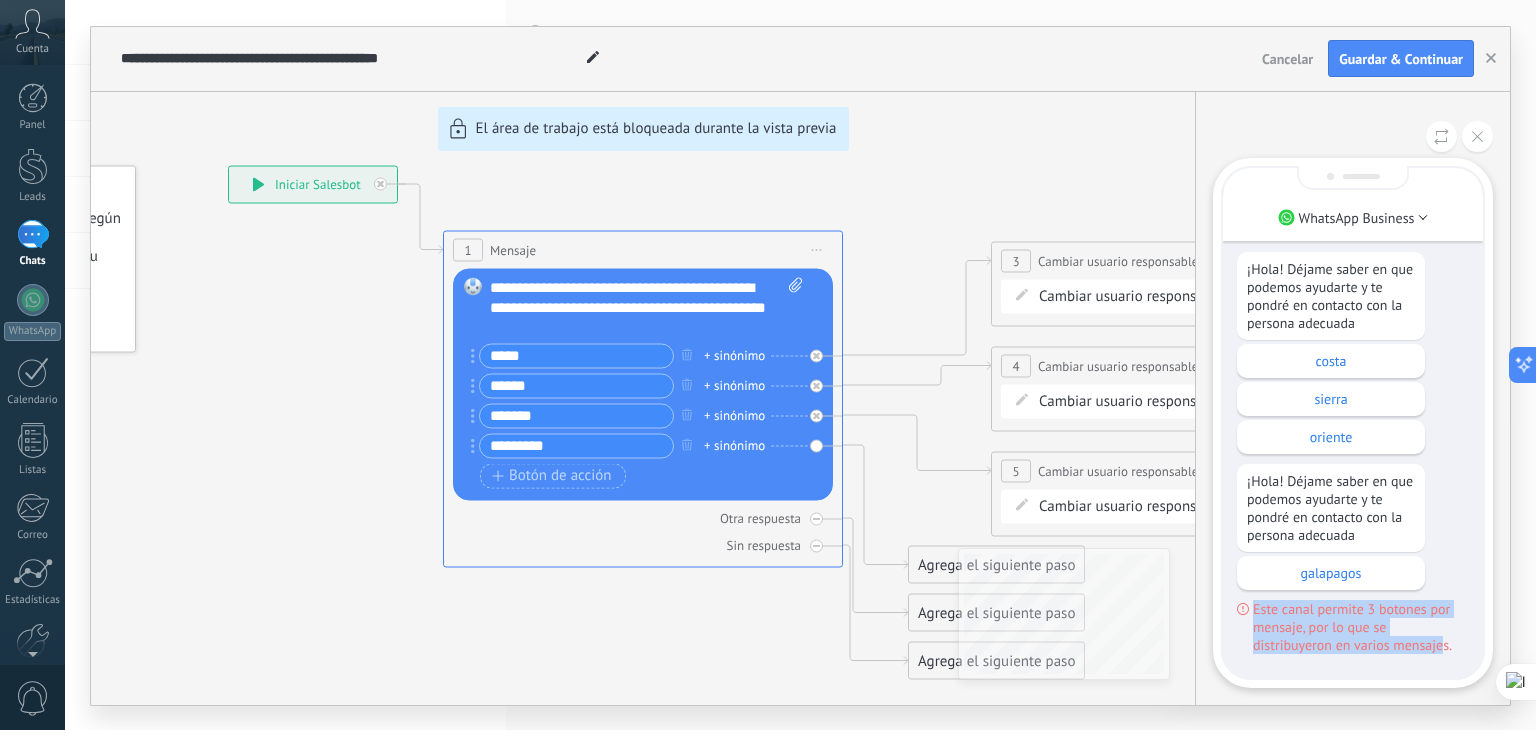 drag, startPoint x: 1362, startPoint y: 657, endPoint x: 1246, endPoint y: 609, distance: 125.53884 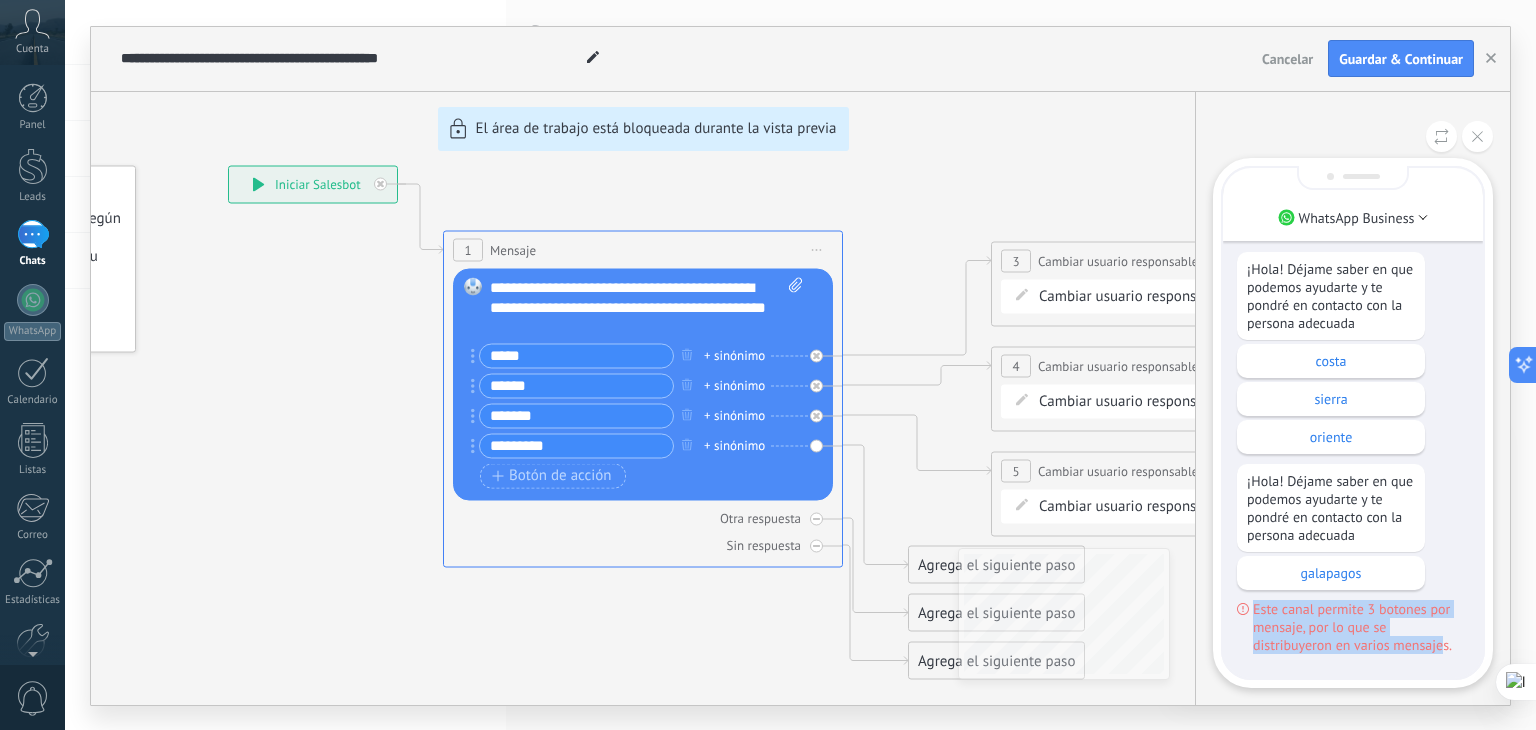 click on "Sólo visible para ti ¡Hola! Déjame saber en que podemos ayudarte y te pondré en contacto con la persona adecuada costa sierra oriente ¡Hola! Déjame saber en que podemos ayudarte y te pondré en contacto con la persona adecuada galapagos Este canal permite 3 botones por mensaje, por lo que se distribuyeron en varios mensajes." at bounding box center (1353, 400) 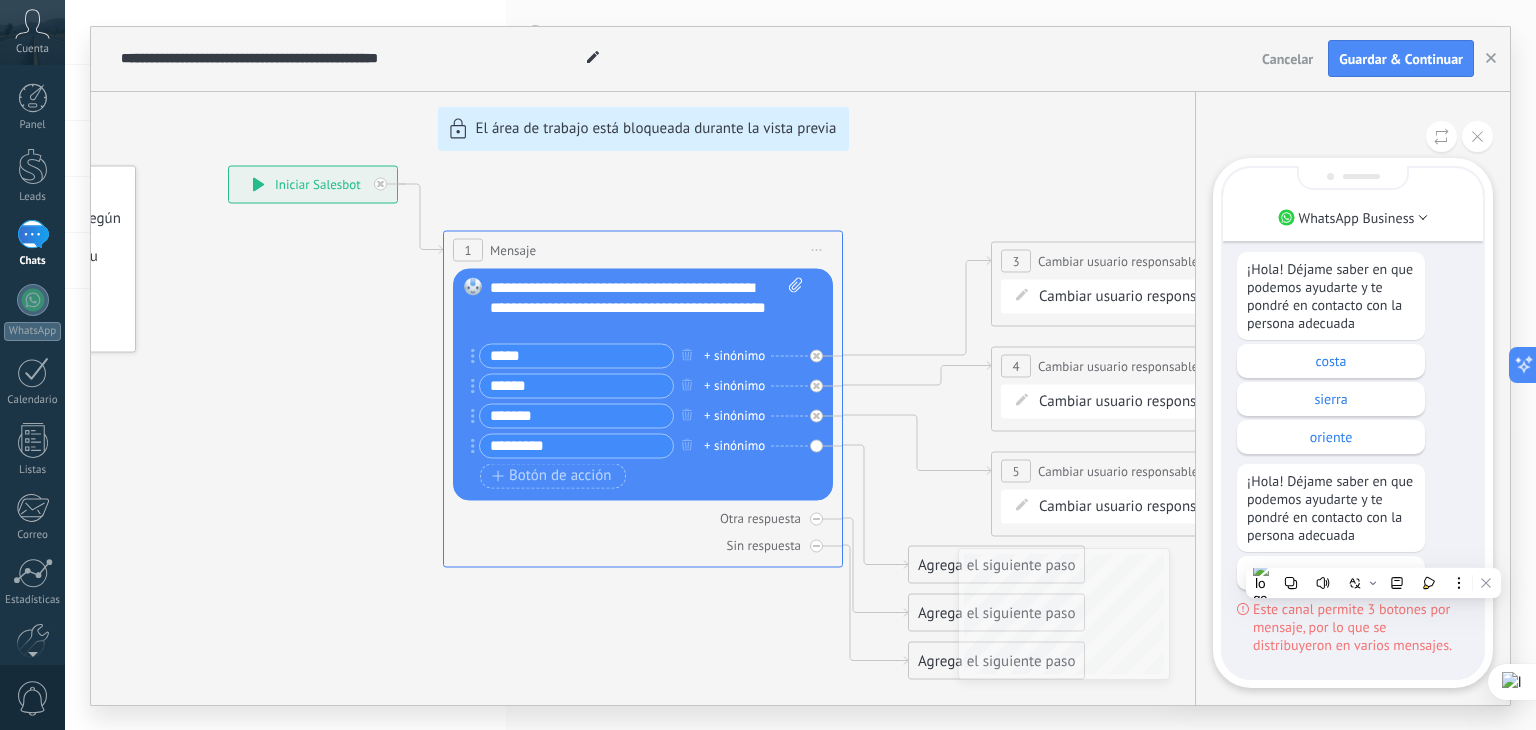 click on "Este canal permite 3 botones por mensaje, por lo que se distribuyeron en varios mensajes." at bounding box center (1361, 627) 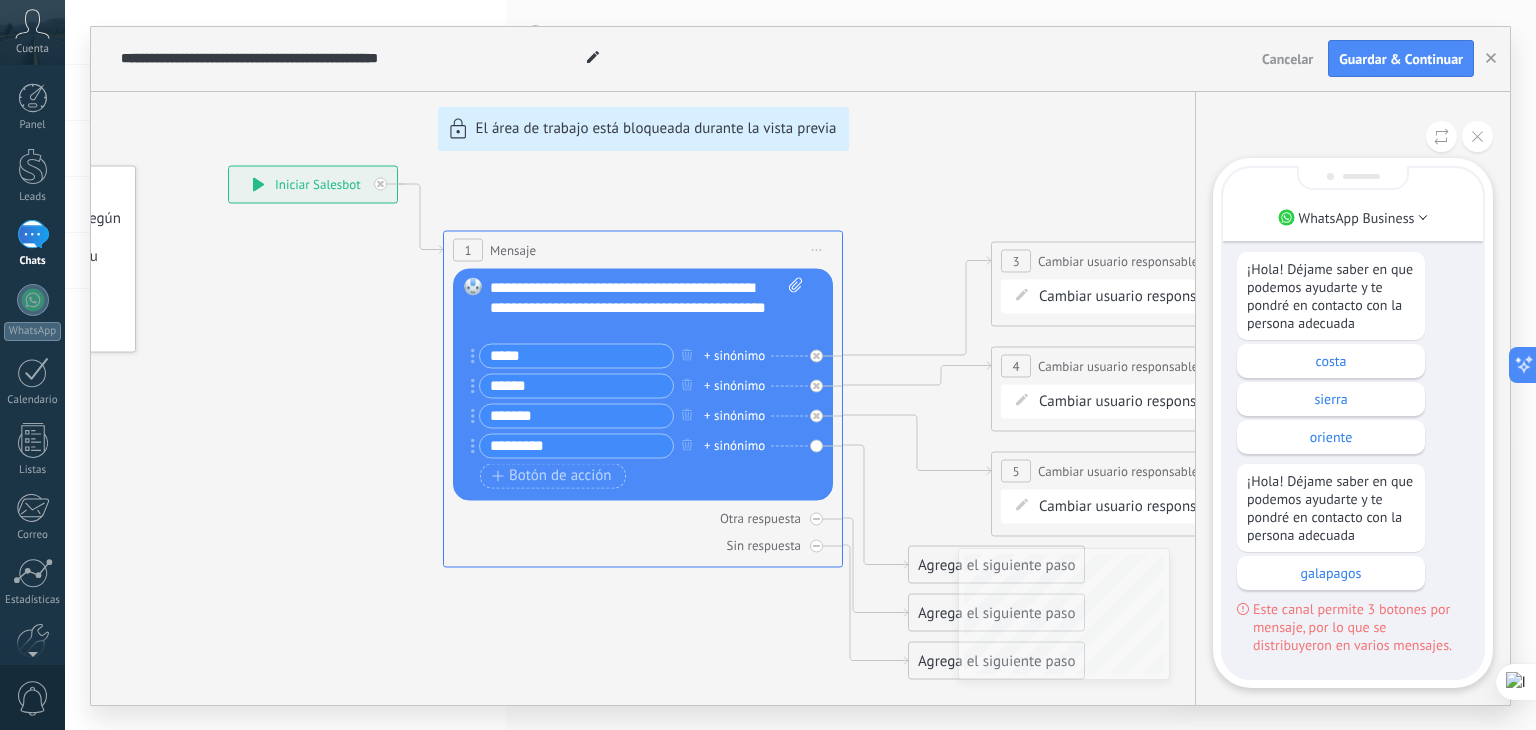 click on "Este canal permite 3 botones por mensaje, por lo que se distribuyeron en varios mensajes." at bounding box center (1361, 627) 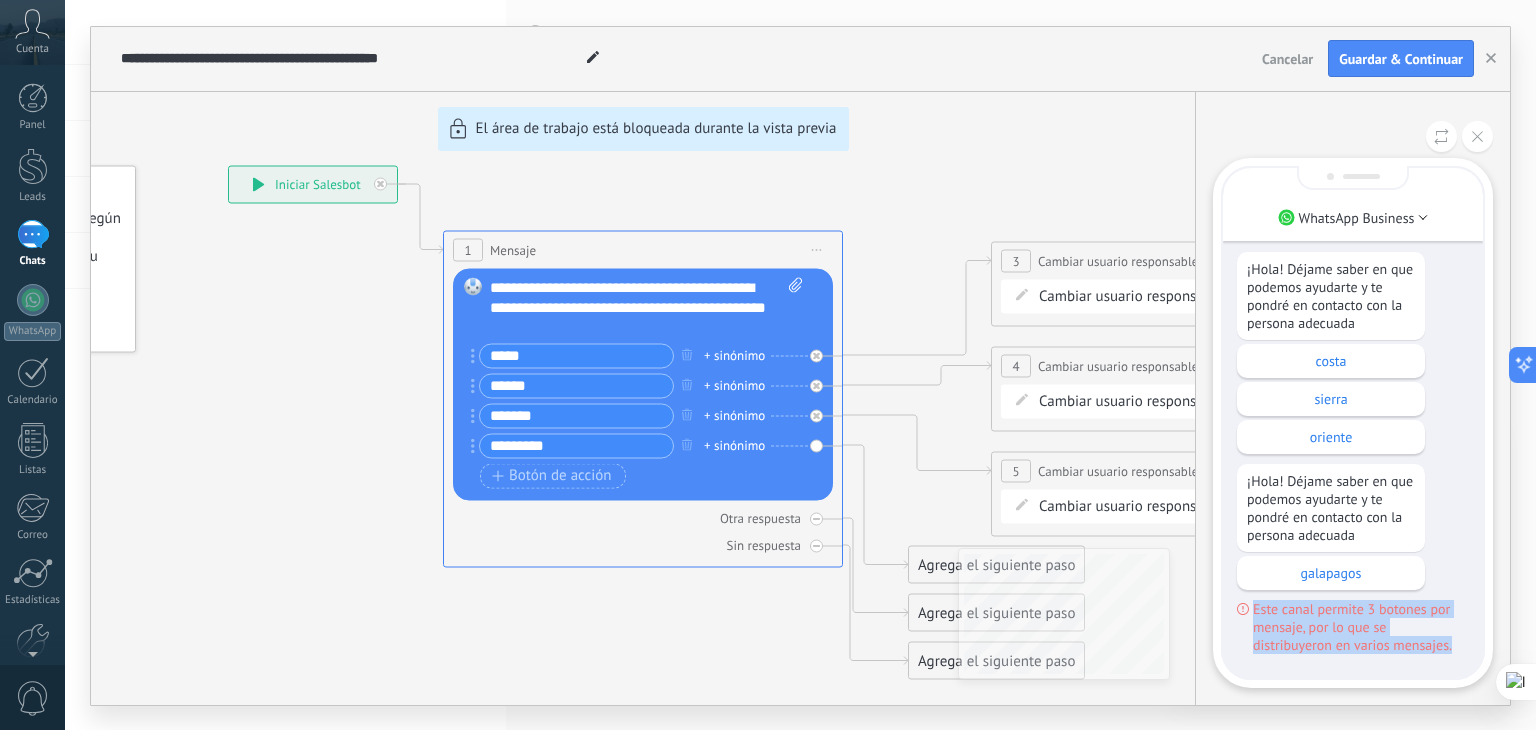 drag, startPoint x: 1375, startPoint y: 645, endPoint x: 1246, endPoint y: 594, distance: 138.71553 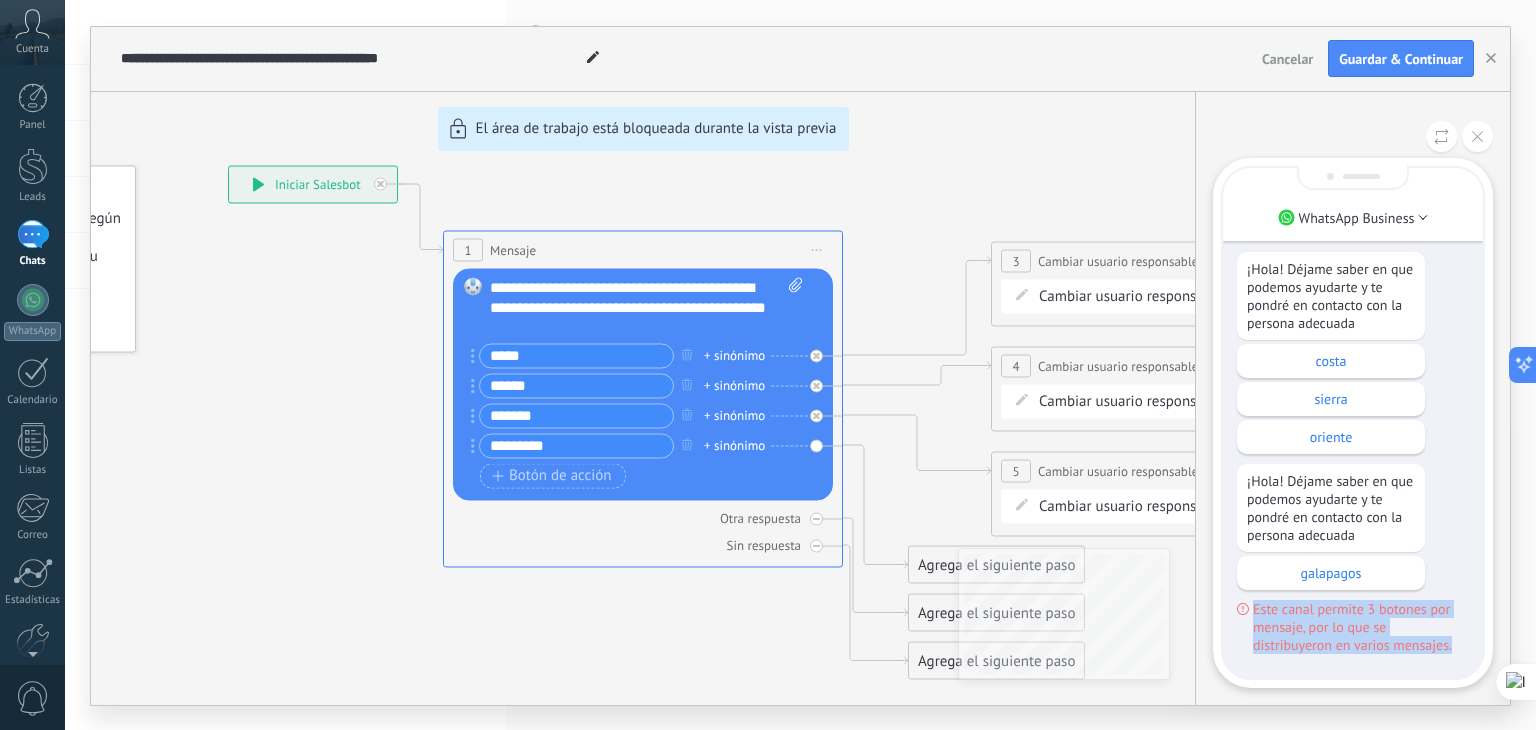 click on "¡Hola! Déjame saber en que podemos ayudarte y te pondré en contacto con la persona adecuada costa sierra oriente ¡Hola! Déjame saber en que podemos ayudarte y te pondré en contacto con la persona adecuada galapagos Este canal permite 3 botones por mensaje, por lo que se distribuyeron en varios mensajes." at bounding box center [1353, 453] 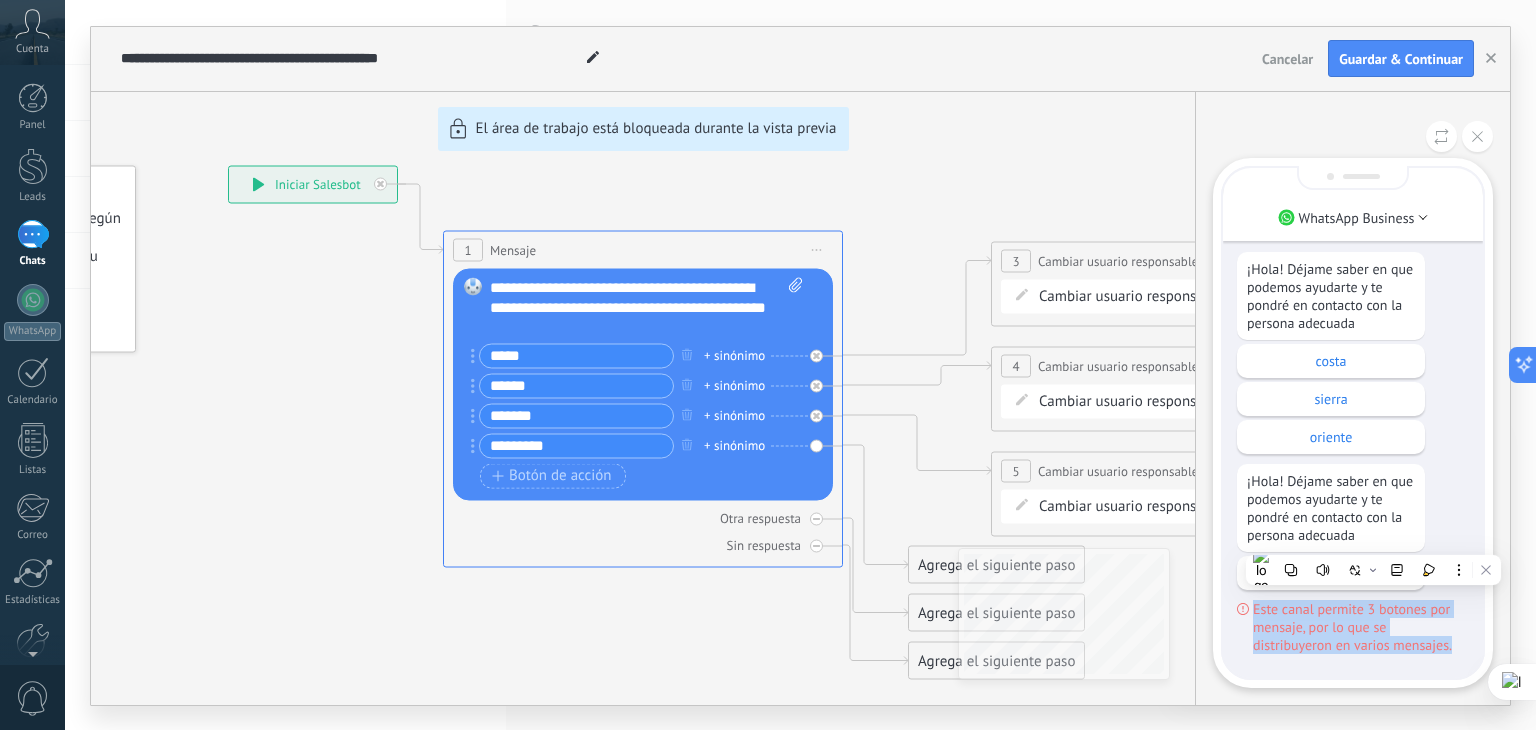copy on "Este canal permite 3 botones por mensaje, por lo que se distribuyeron en varios mensajes." 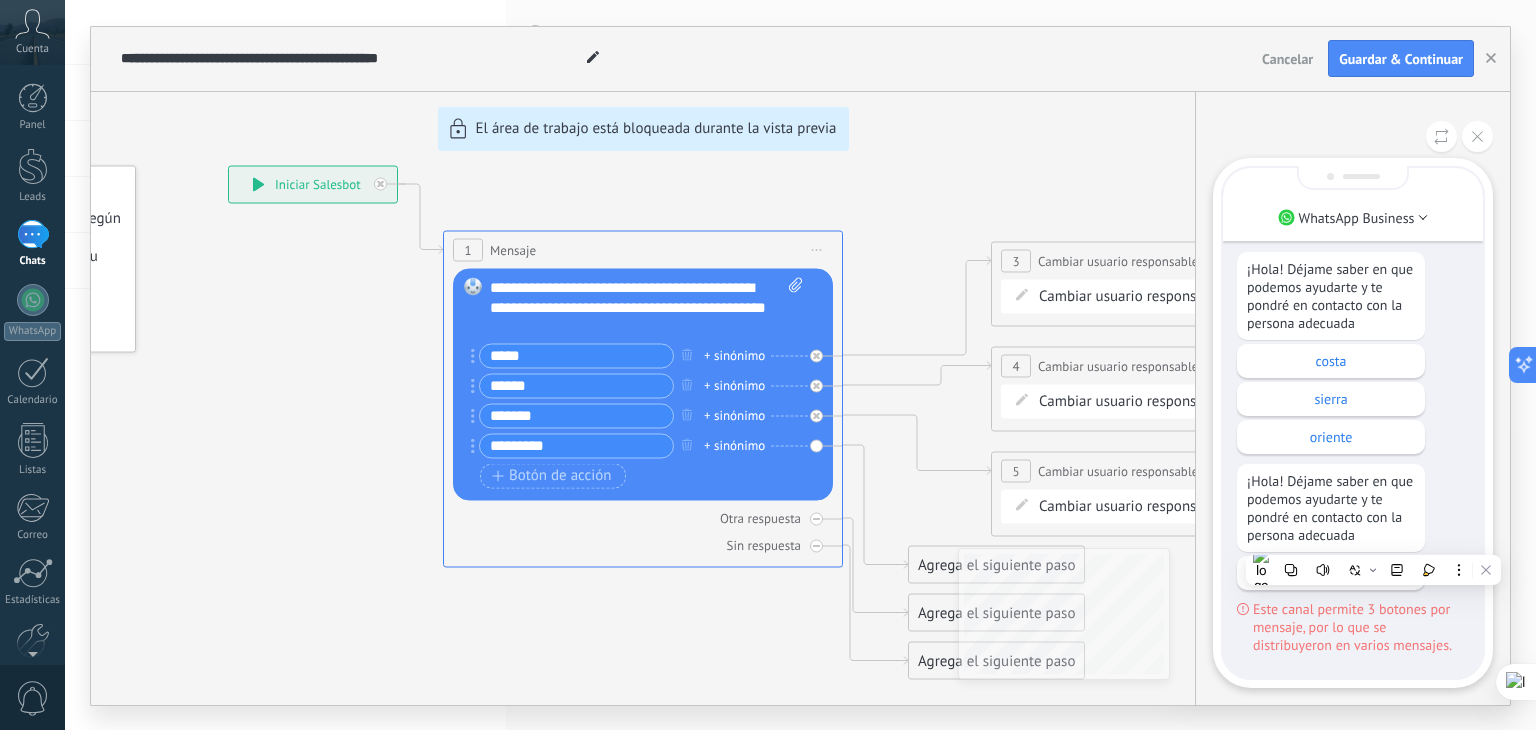click on "**********" at bounding box center [800, 366] 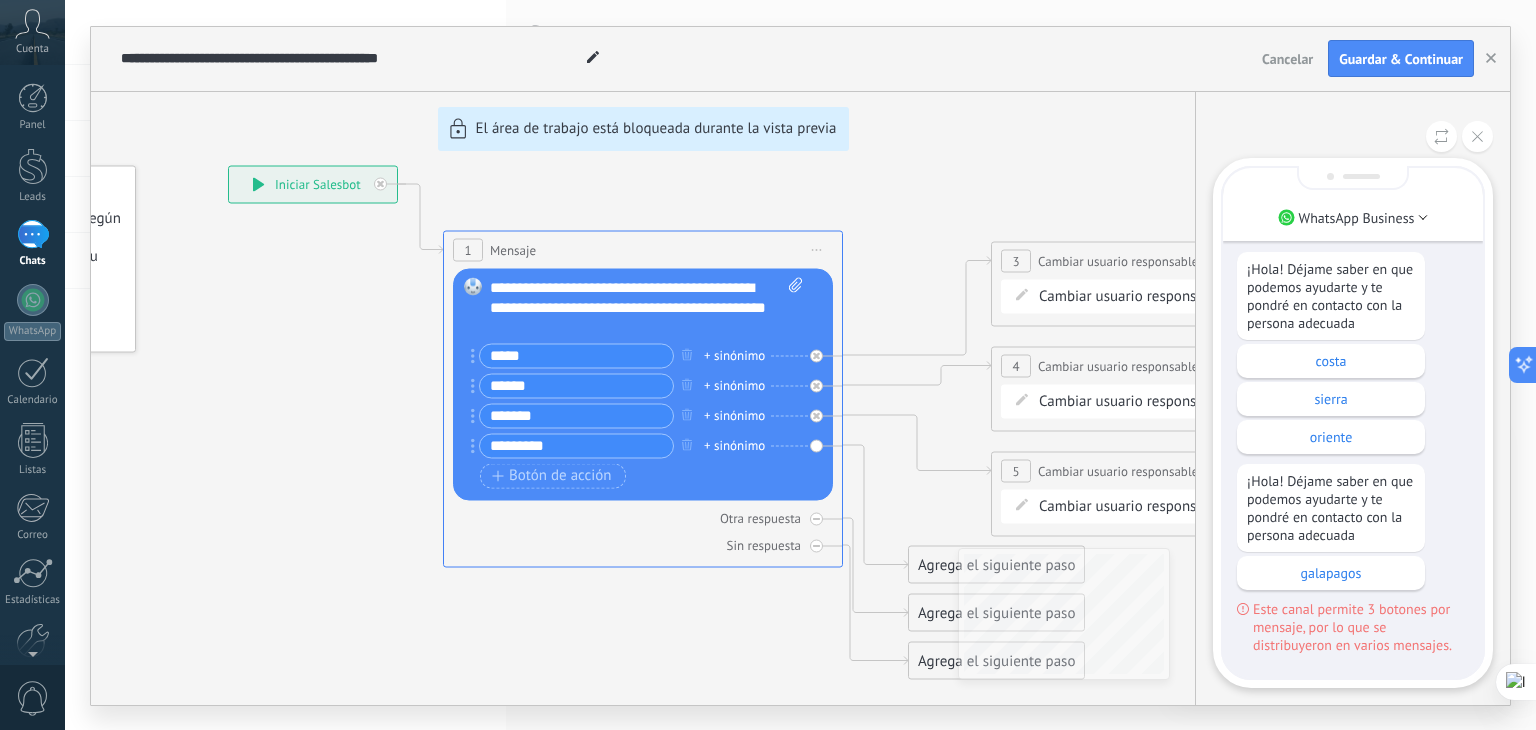 click on "**********" at bounding box center [800, 366] 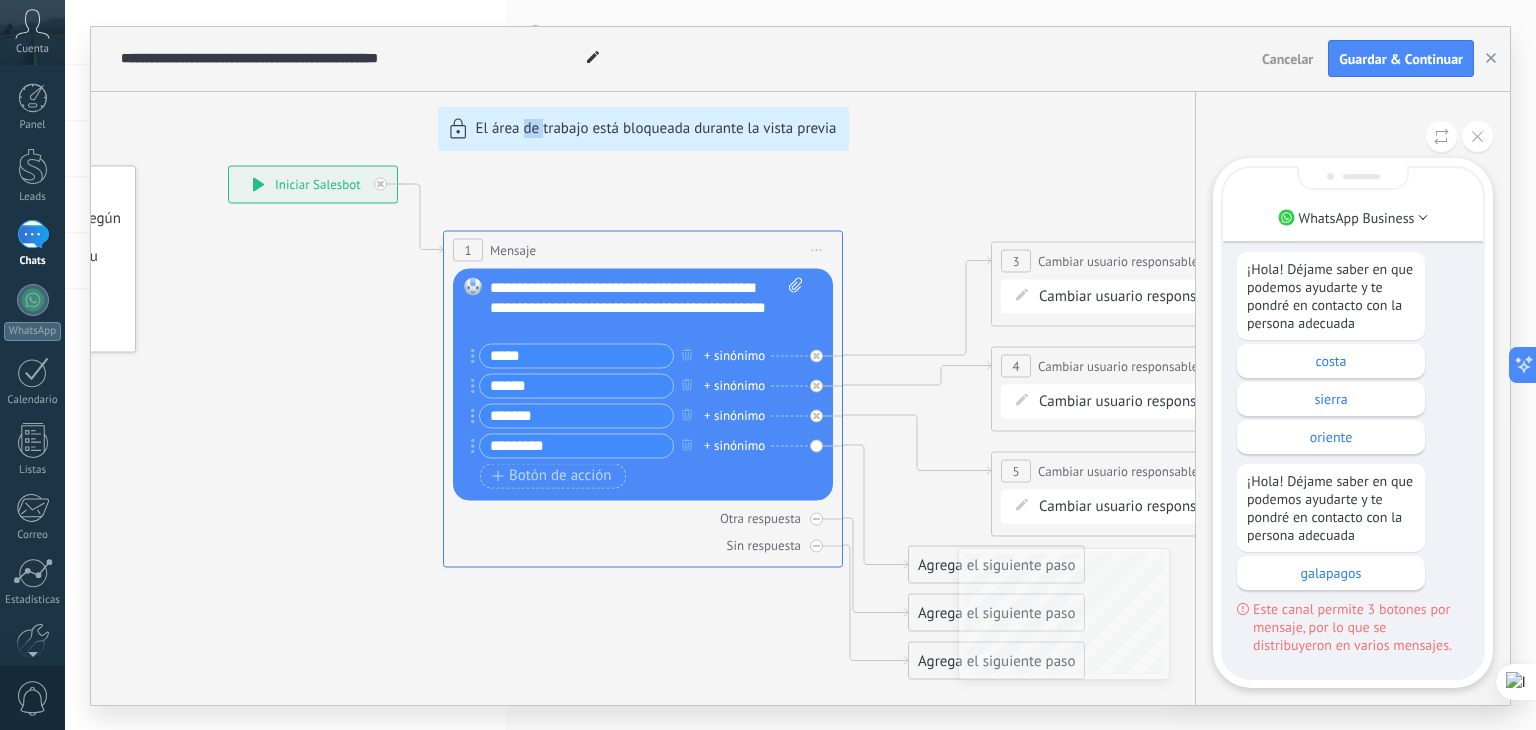 click on "**********" at bounding box center [800, 366] 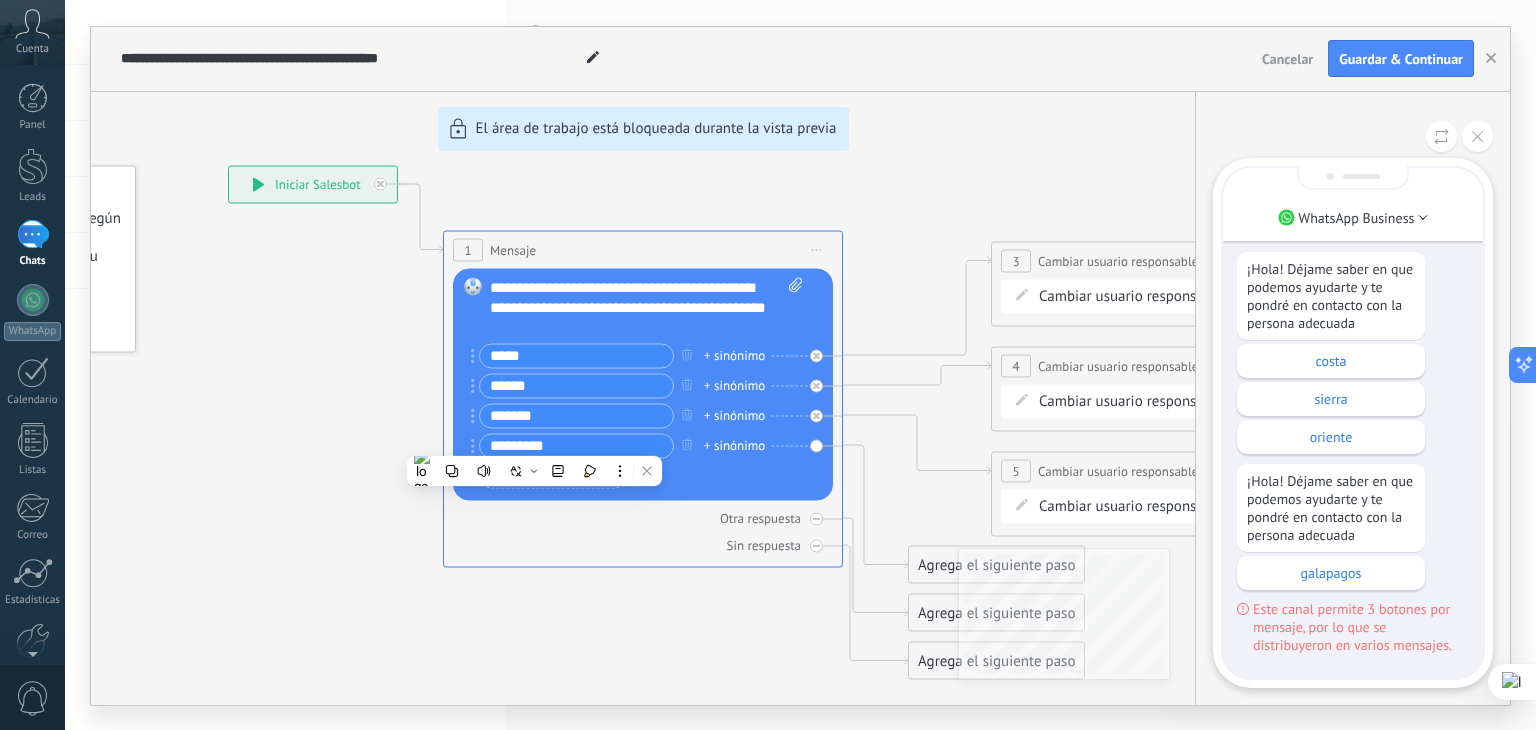 click on "**********" at bounding box center (800, 366) 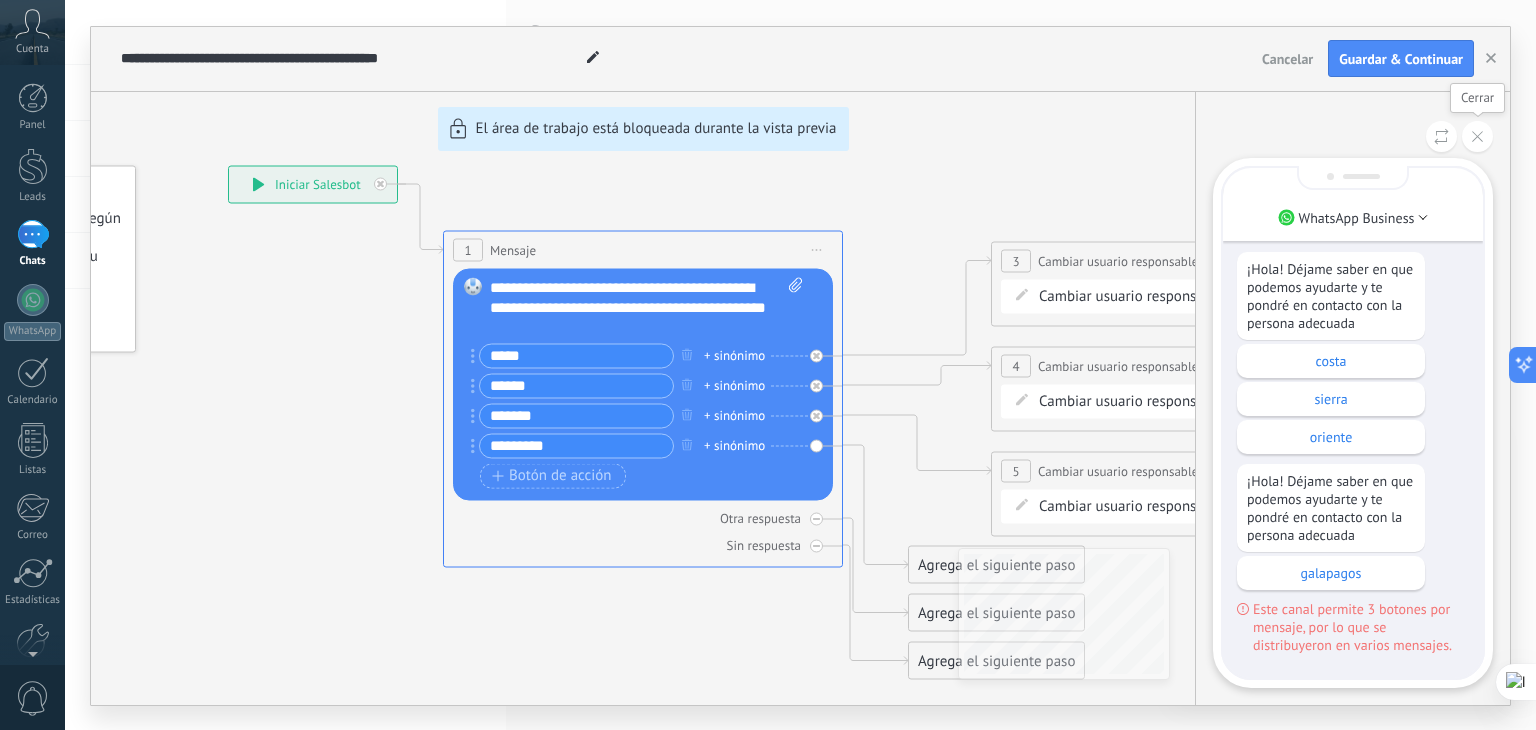 click at bounding box center [1477, 136] 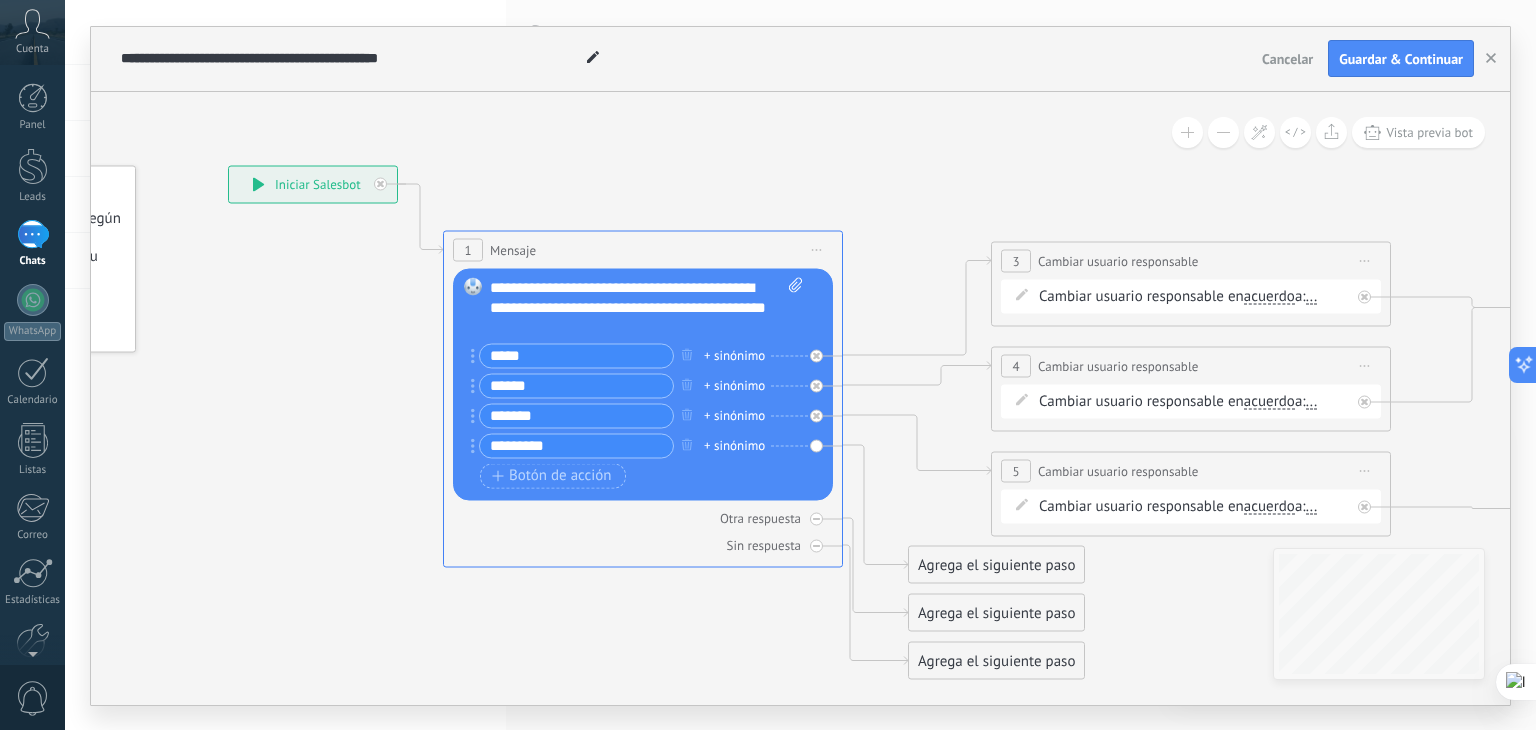 drag, startPoint x: 573, startPoint y: 437, endPoint x: 551, endPoint y: 449, distance: 25.059929 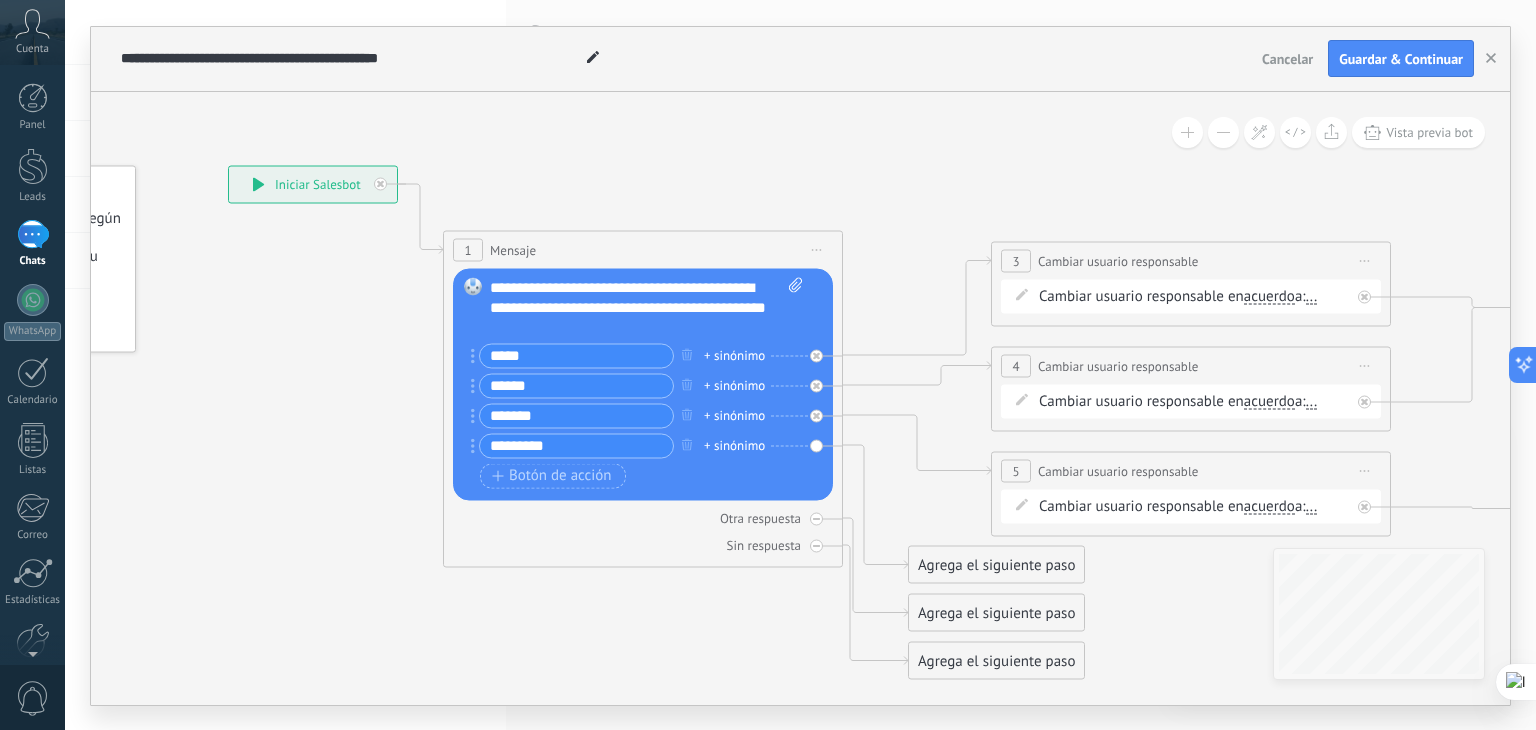 click on "*********" at bounding box center (576, 445) 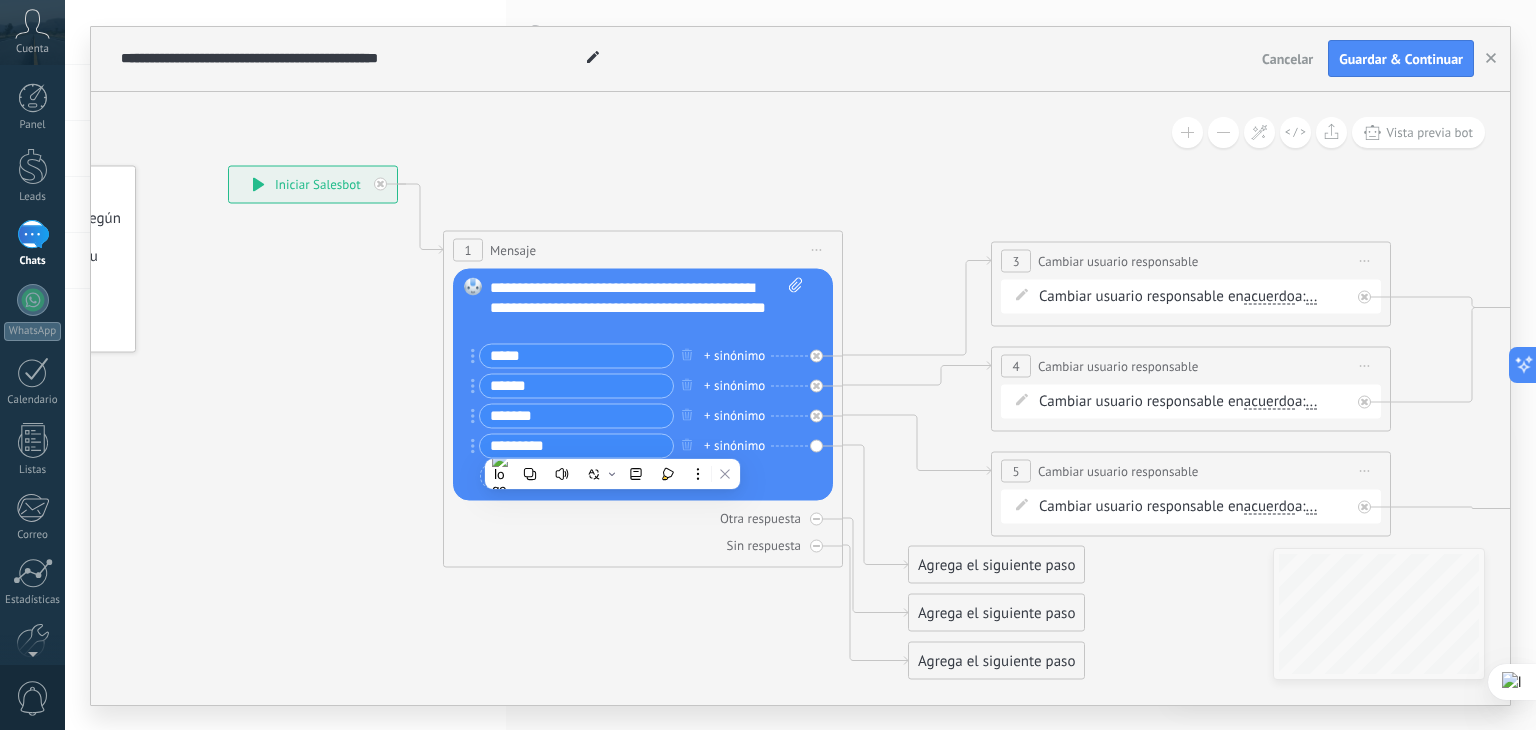 click on "*********" at bounding box center (576, 445) 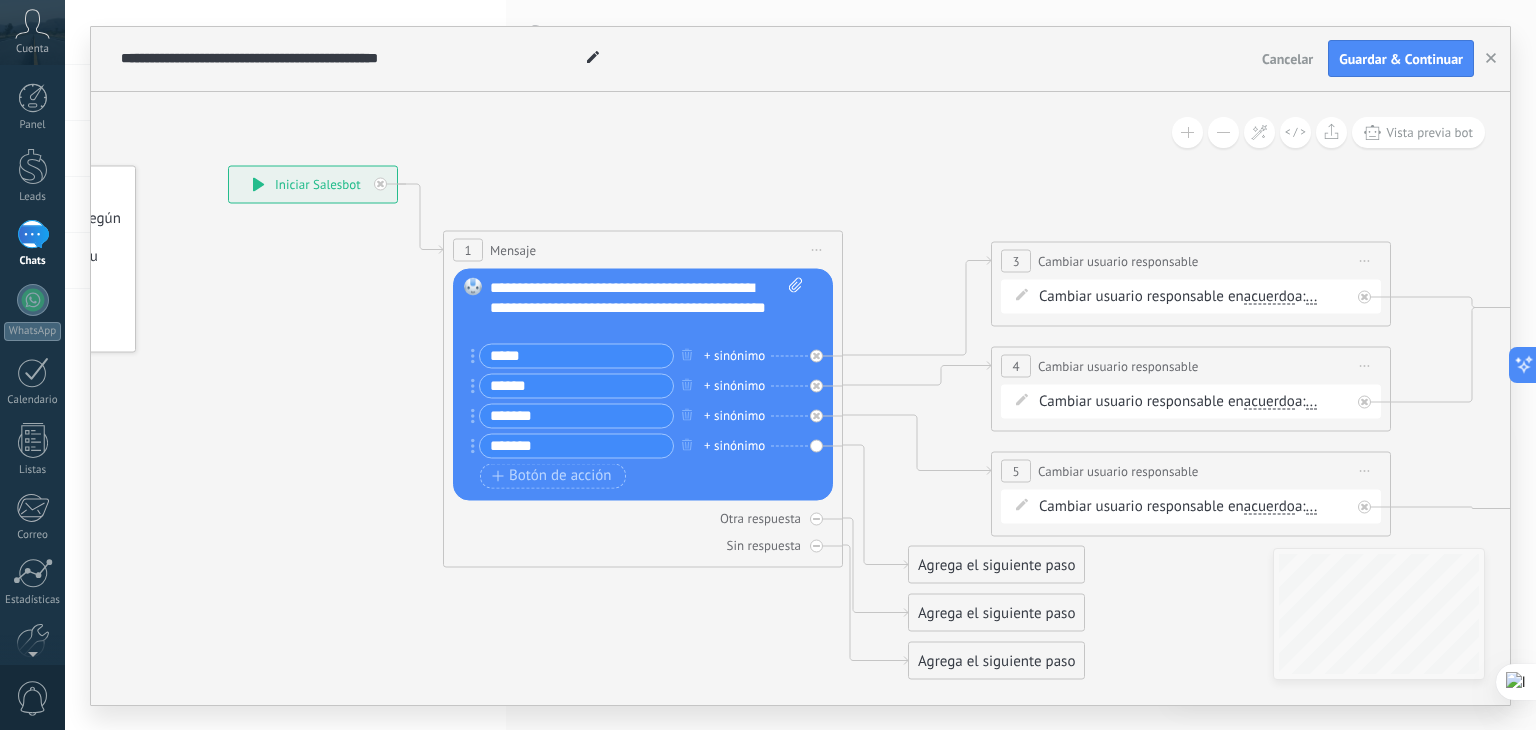 type on "*******" 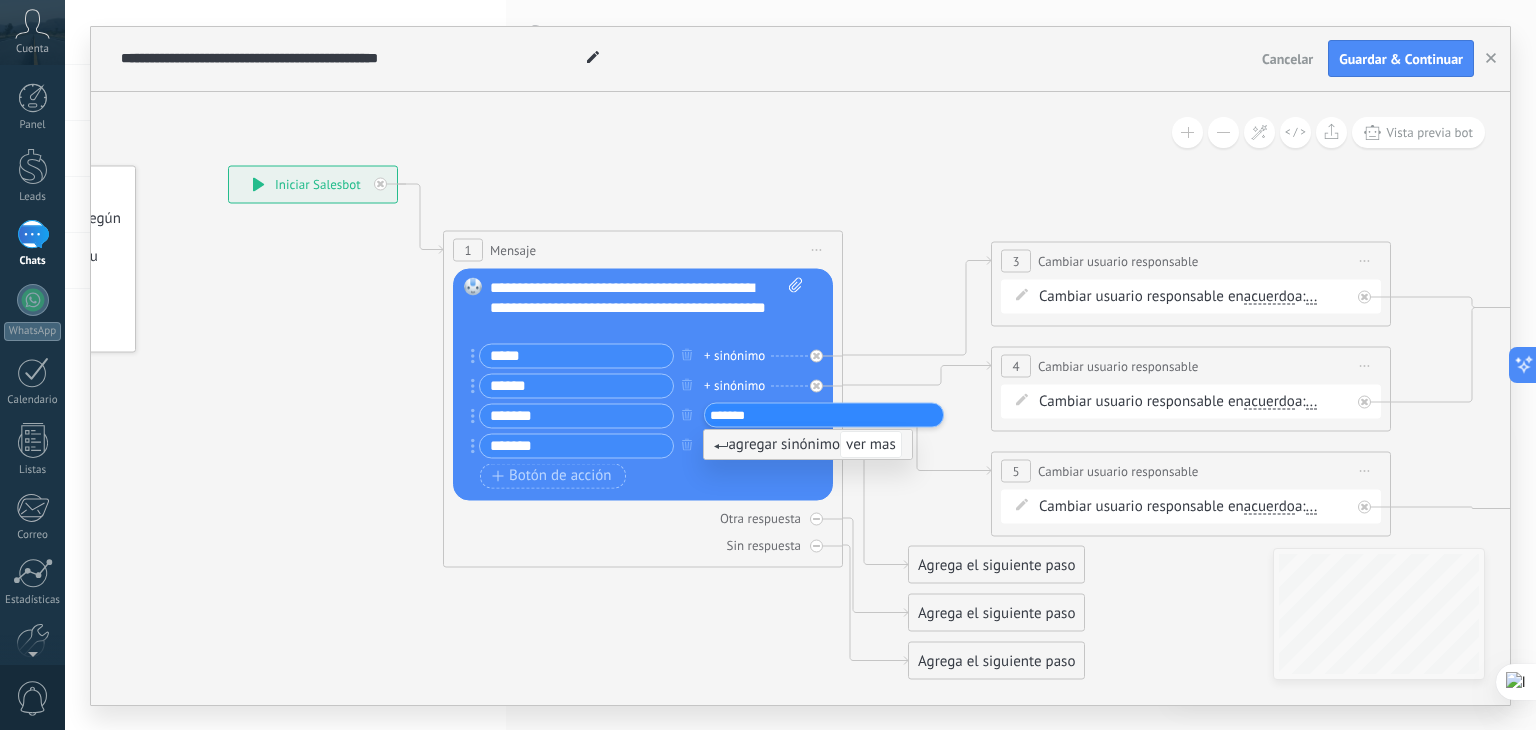 type on "*******" 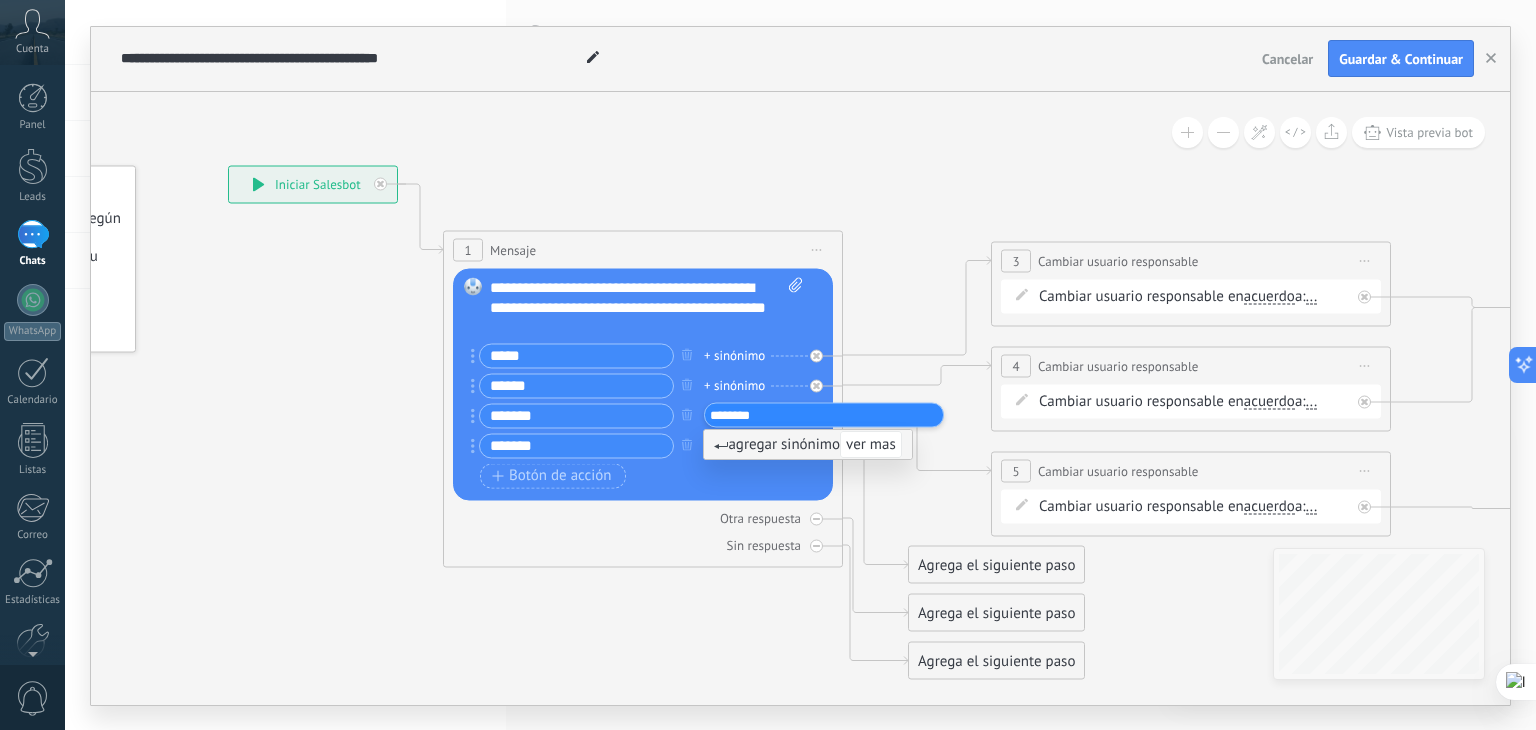 drag, startPoint x: 758, startPoint y: 417, endPoint x: 672, endPoint y: 417, distance: 86 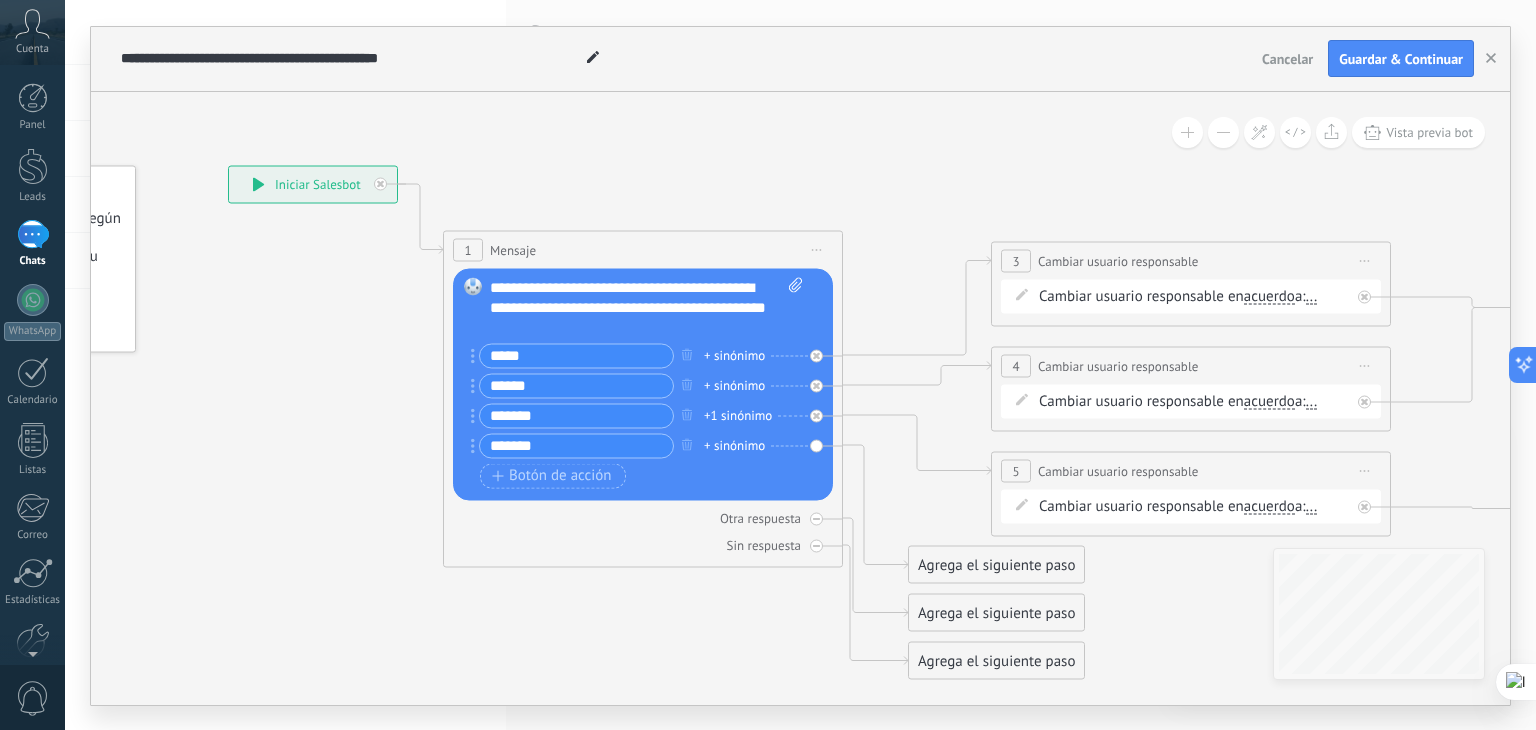 click on "Reemplazar
Quitar
Convertir a mensaje de voz
Arrastre la imagen aquí para adjuntarla.
Añadir imagen
Subir
Arrastrar y soltar
Archivo no encontrado
Escribe tu mensaje..." at bounding box center (643, 384) 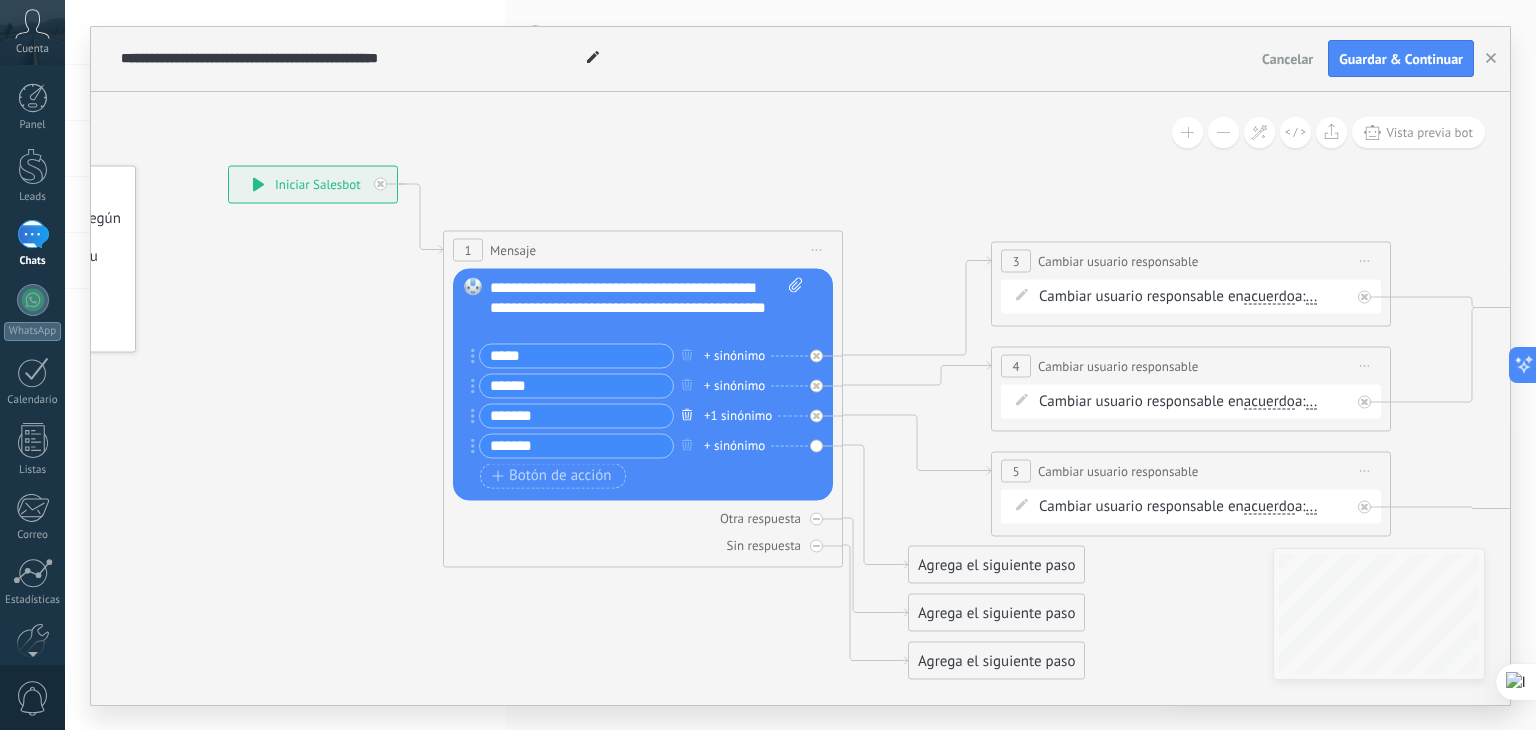 click 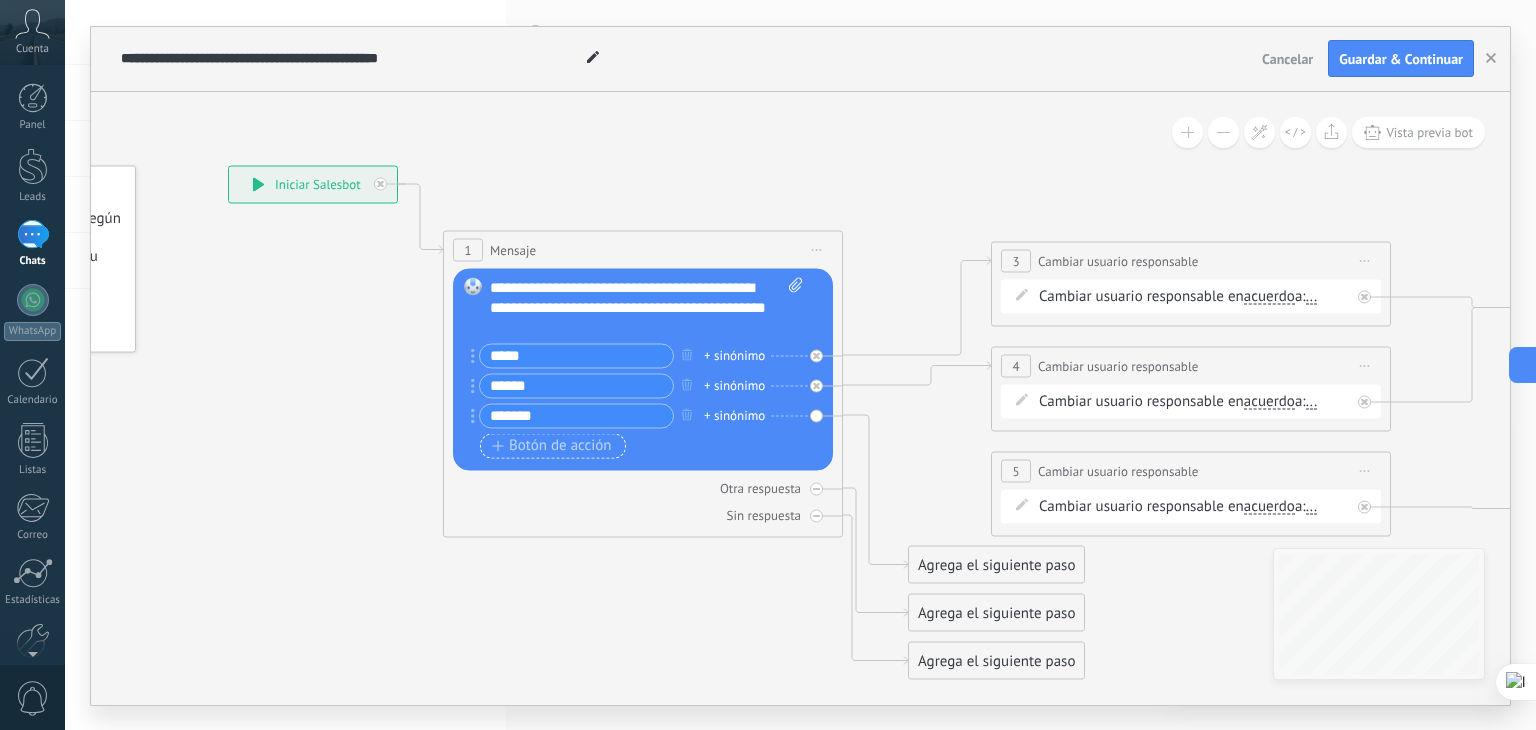 click 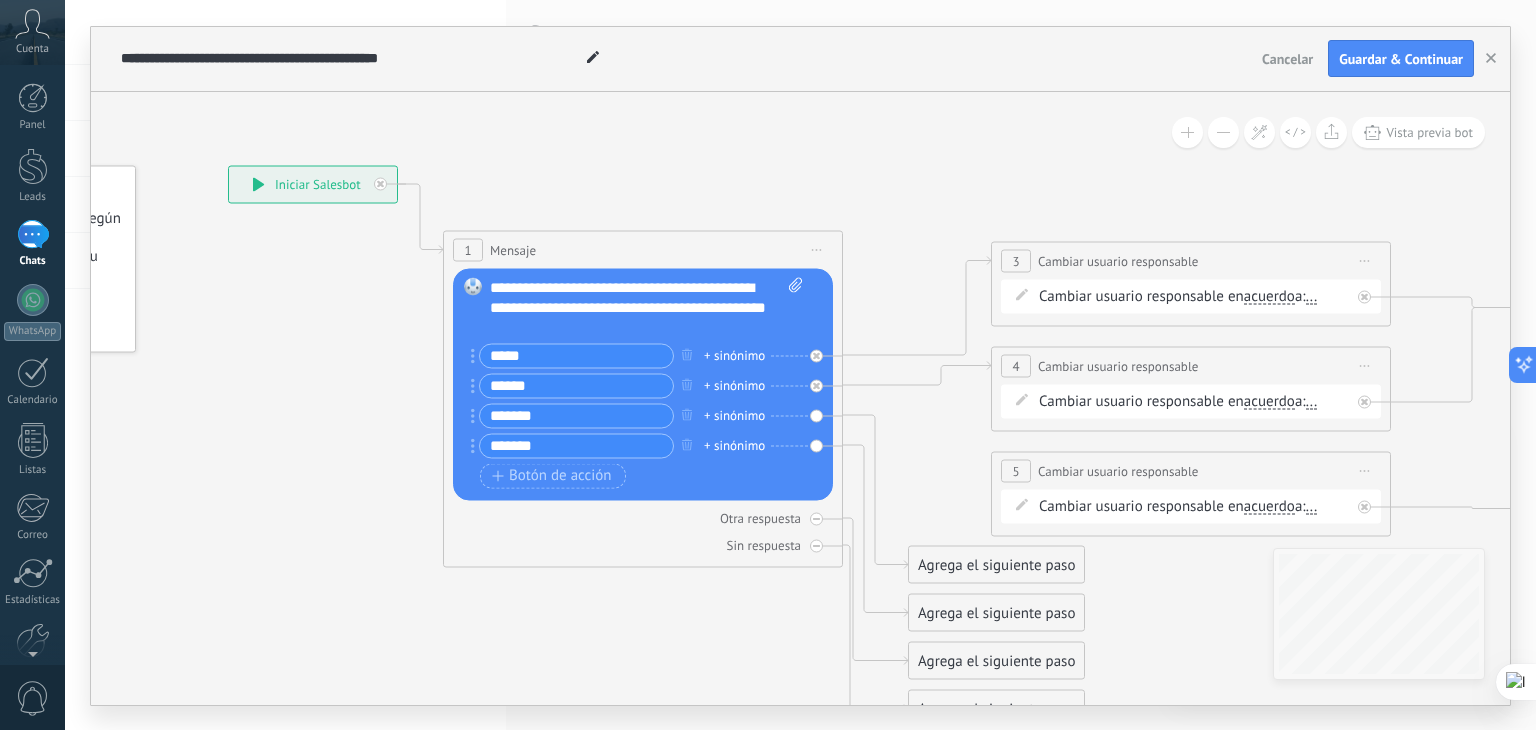 type on "*******" 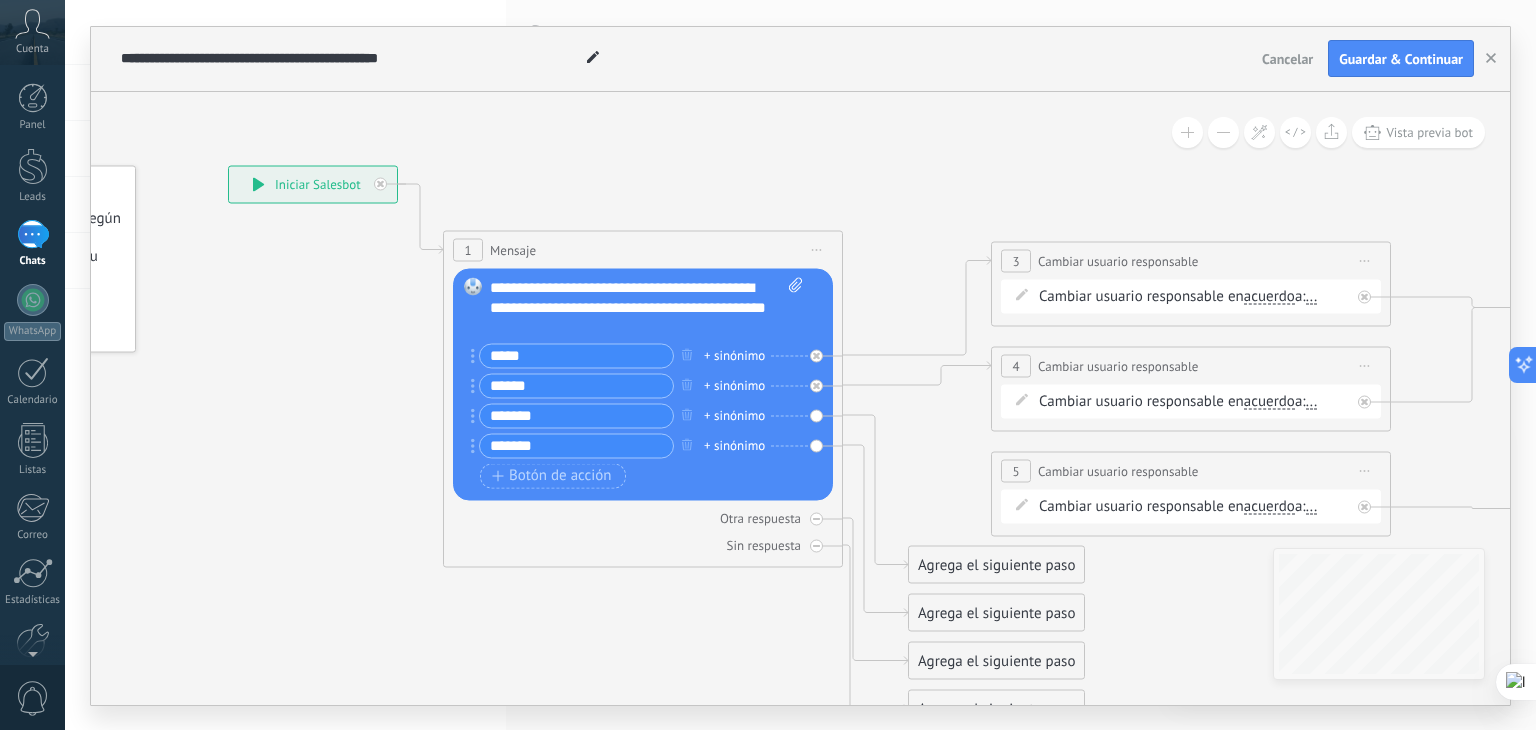 click on "*******" at bounding box center (572, 445) 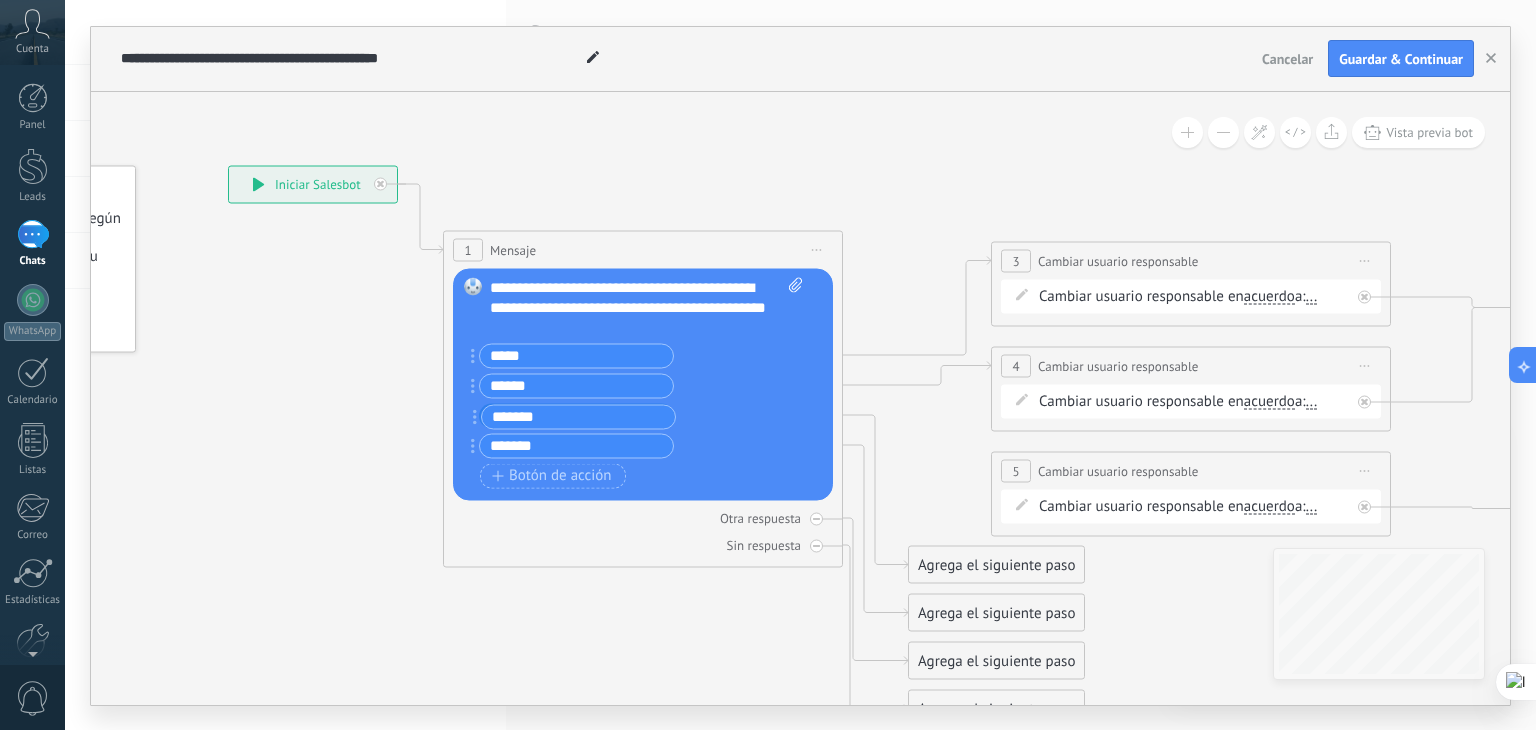 drag, startPoint x: 470, startPoint y: 448, endPoint x: 472, endPoint y: 413, distance: 35.057095 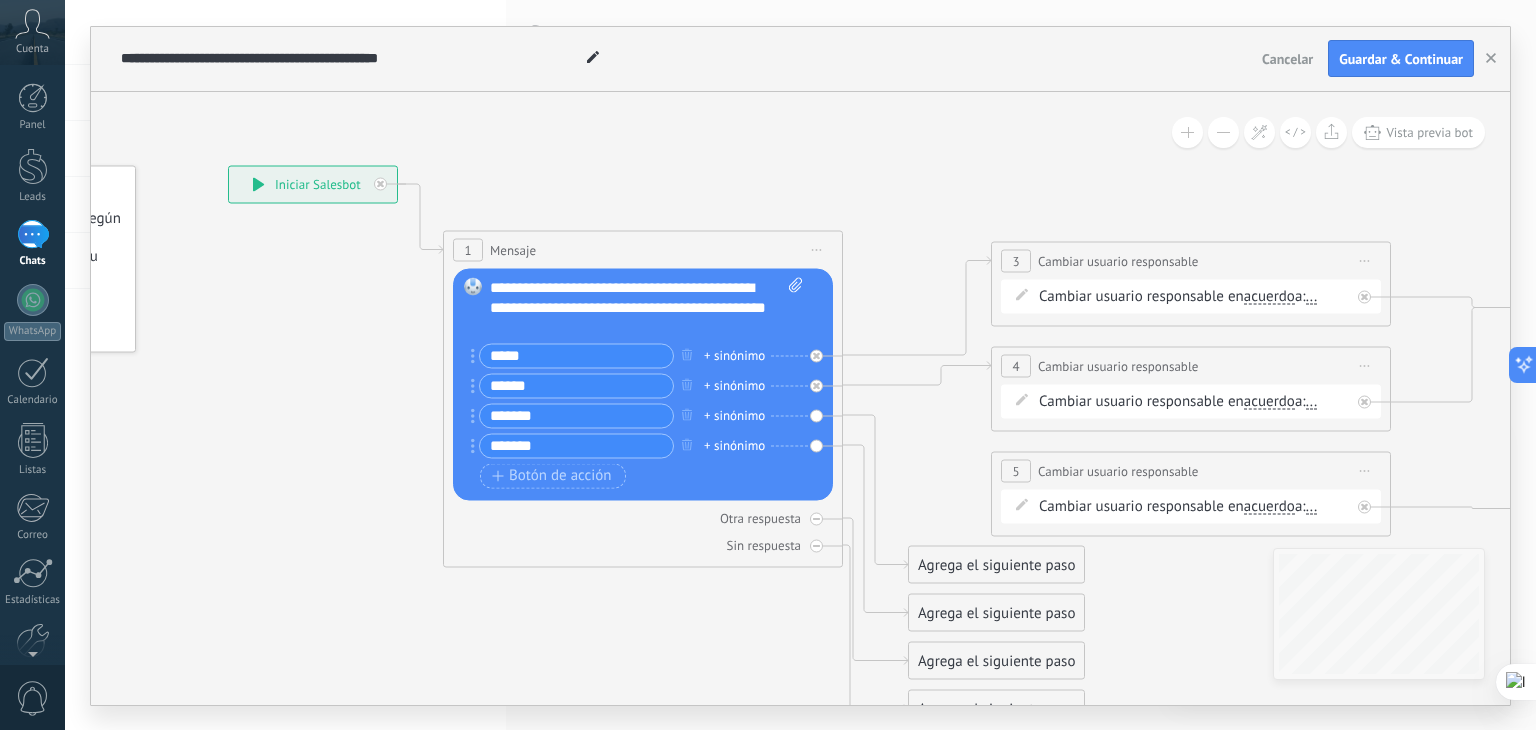 click on "Agrega el siguiente paso" at bounding box center (996, 612) 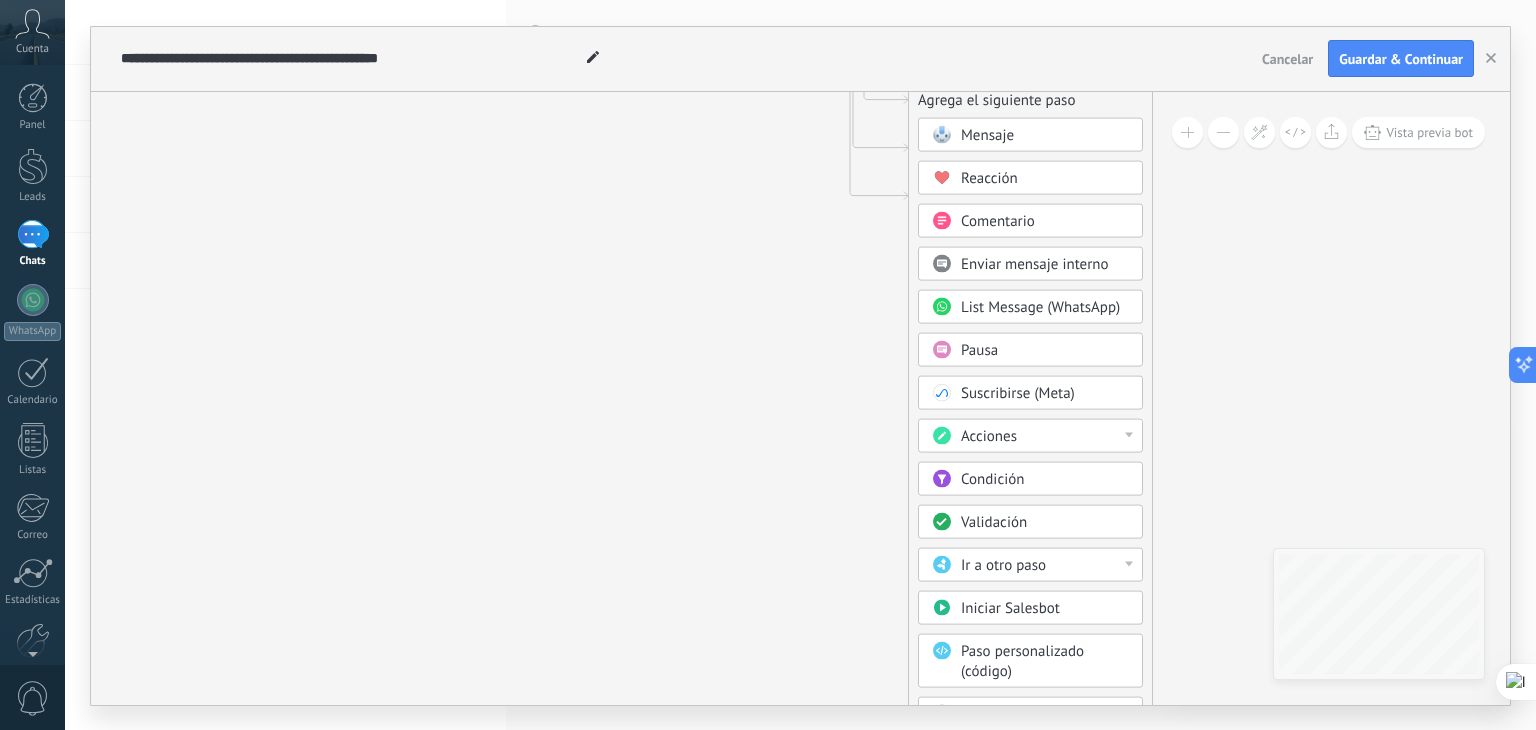 click on "Acciones" at bounding box center (1030, 435) 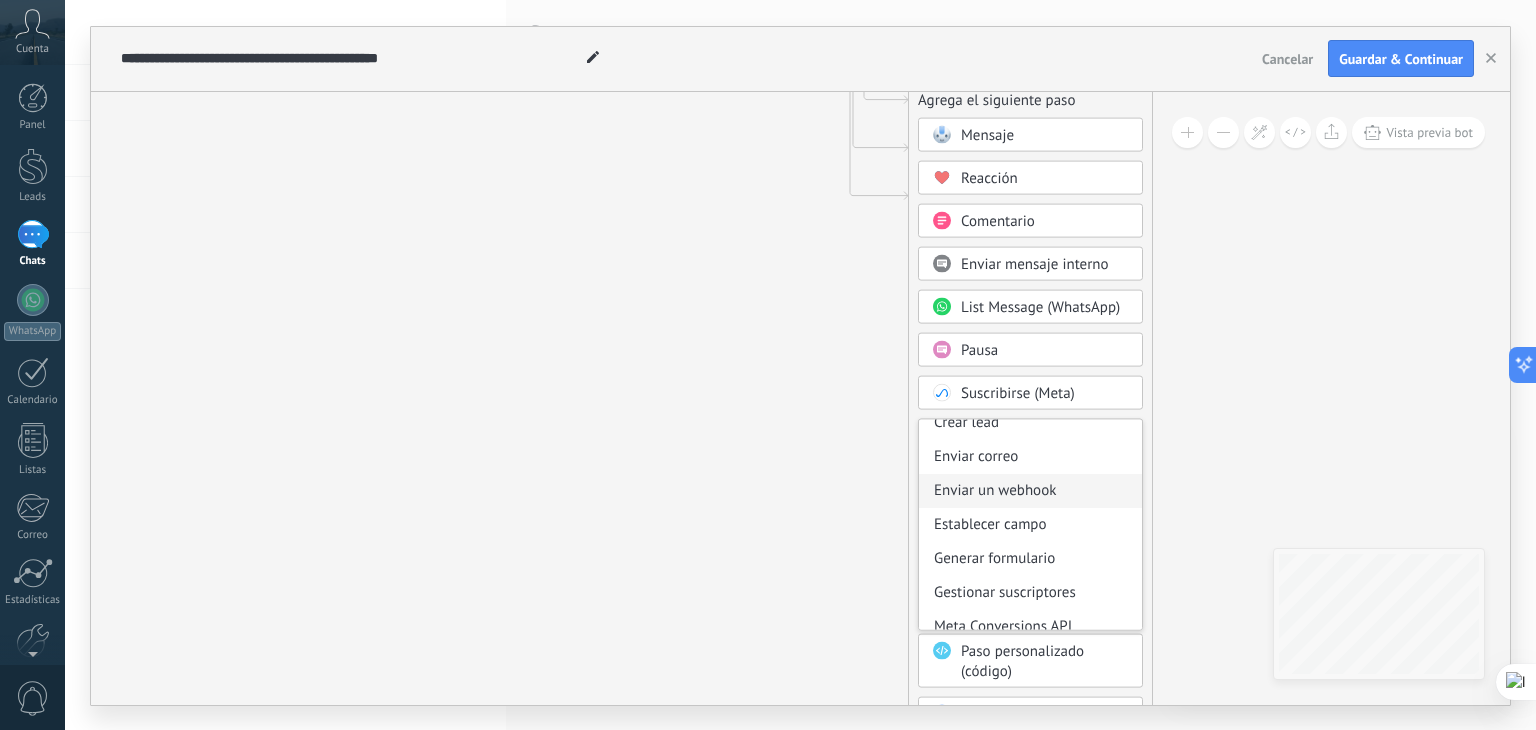 scroll, scrollTop: 265, scrollLeft: 0, axis: vertical 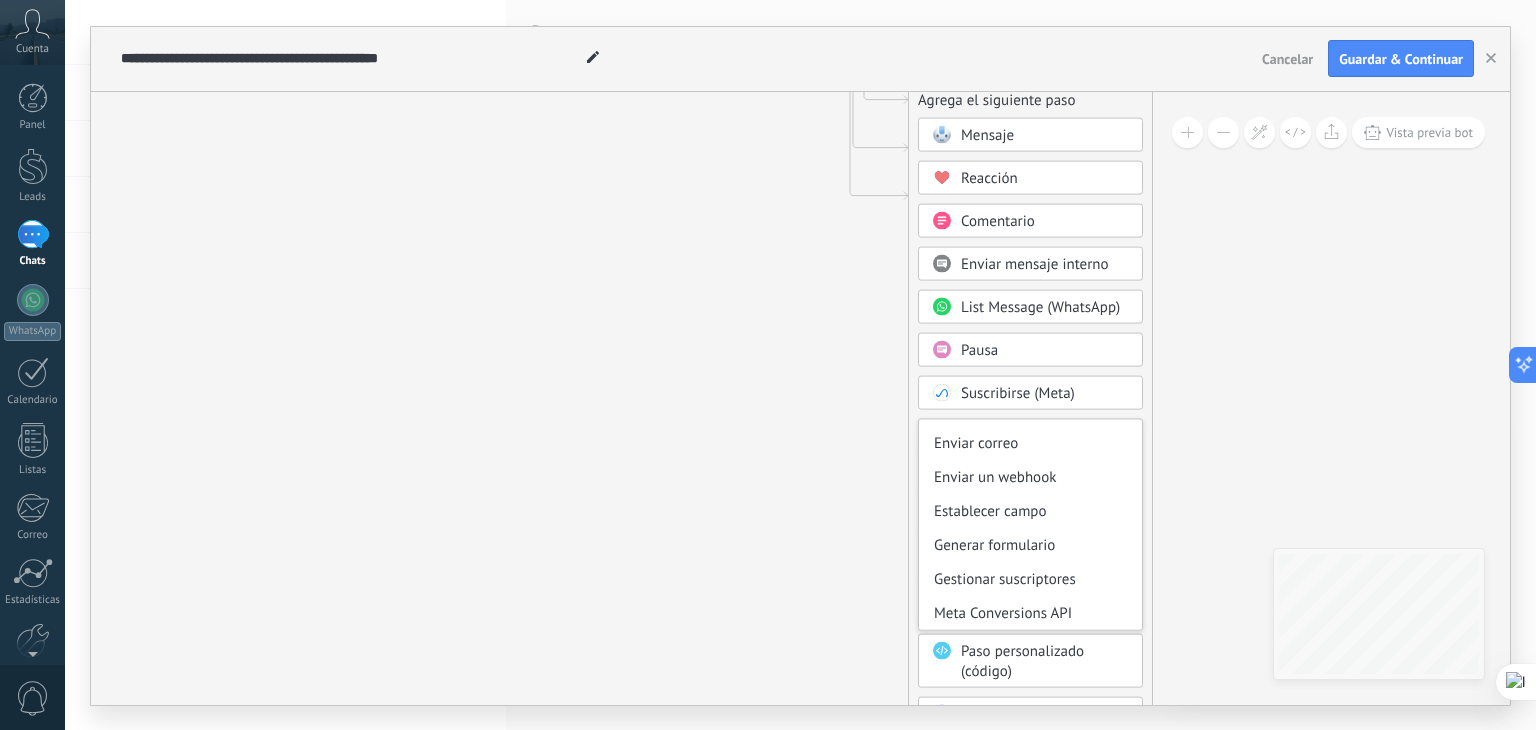 click 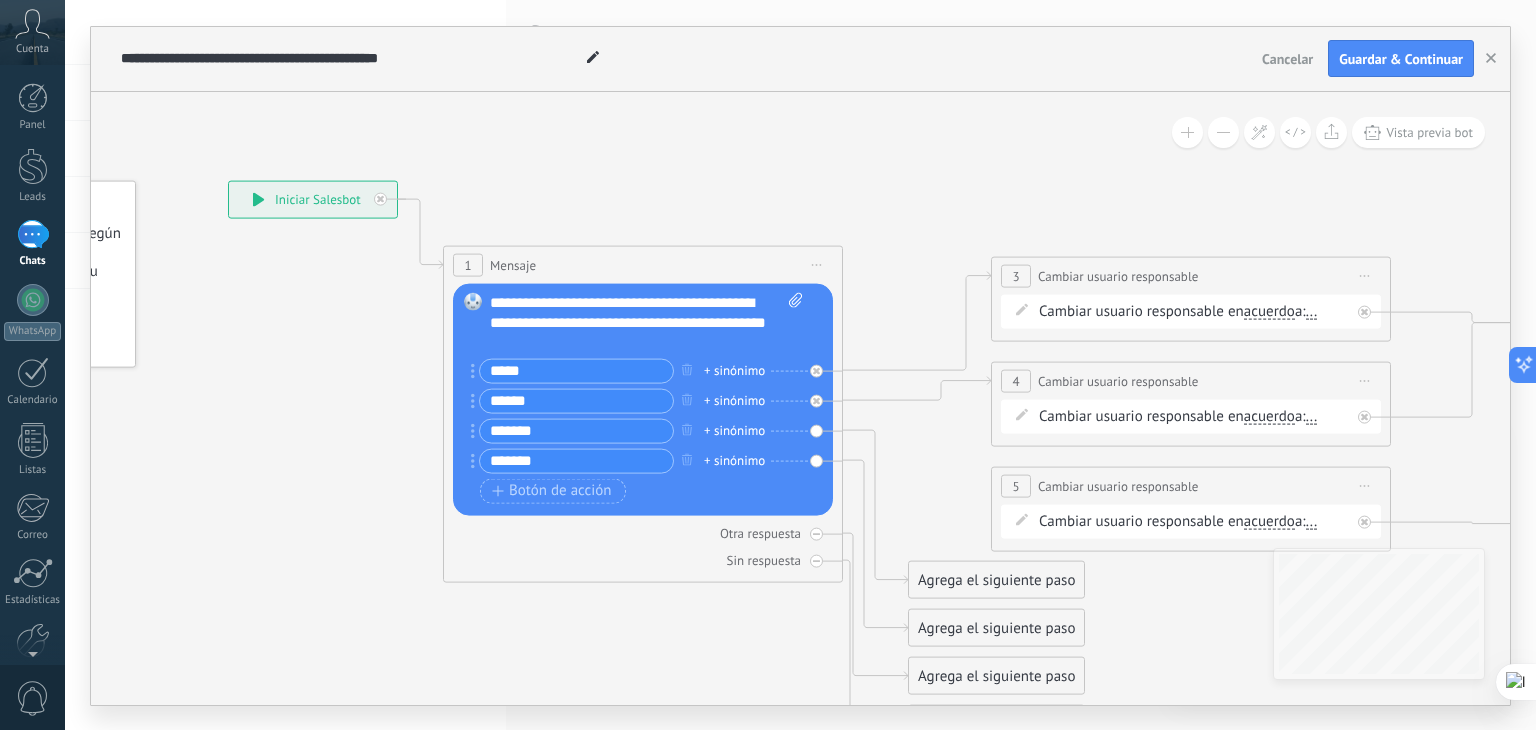 click on "Agrega el siguiente paso" at bounding box center (996, 627) 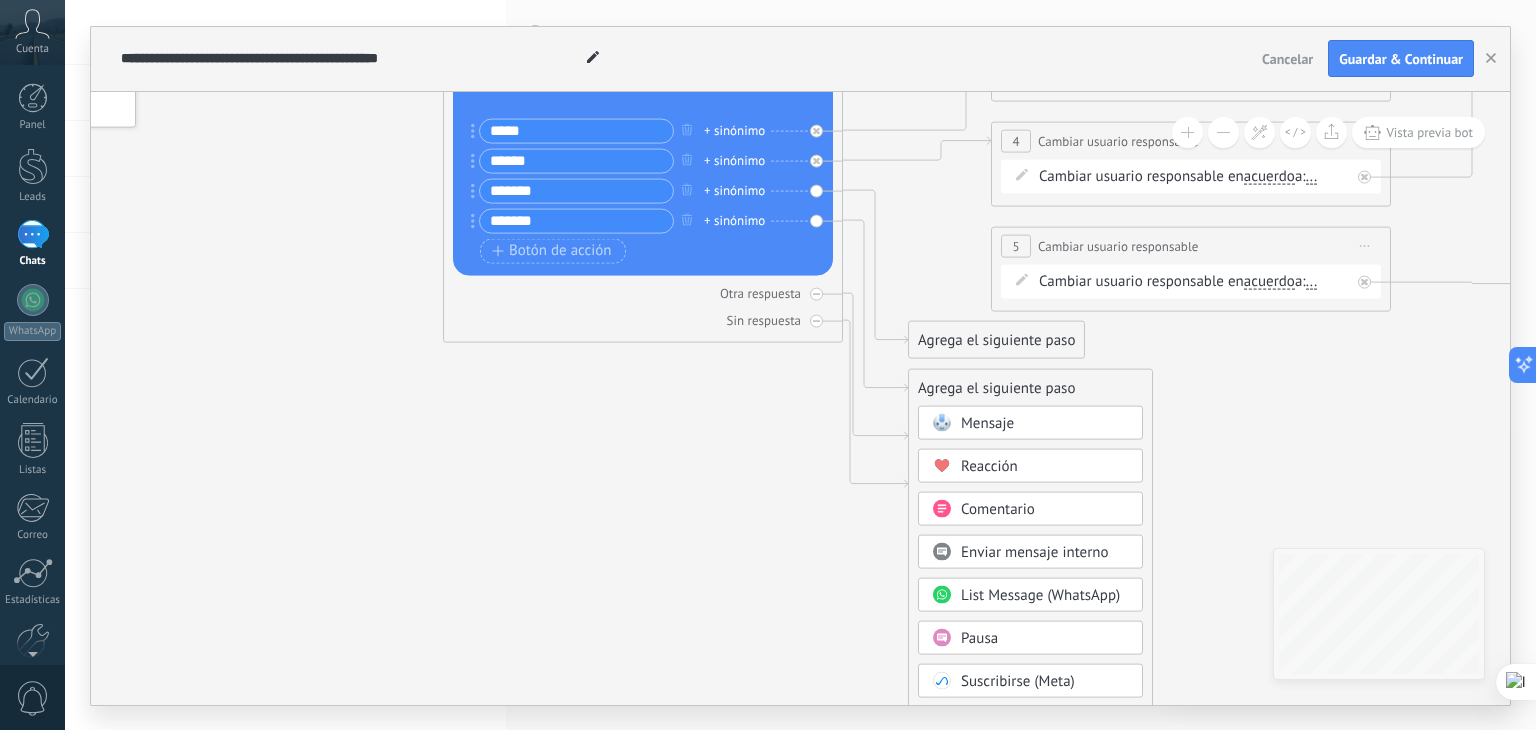 click on "Mensaje" at bounding box center [987, 422] 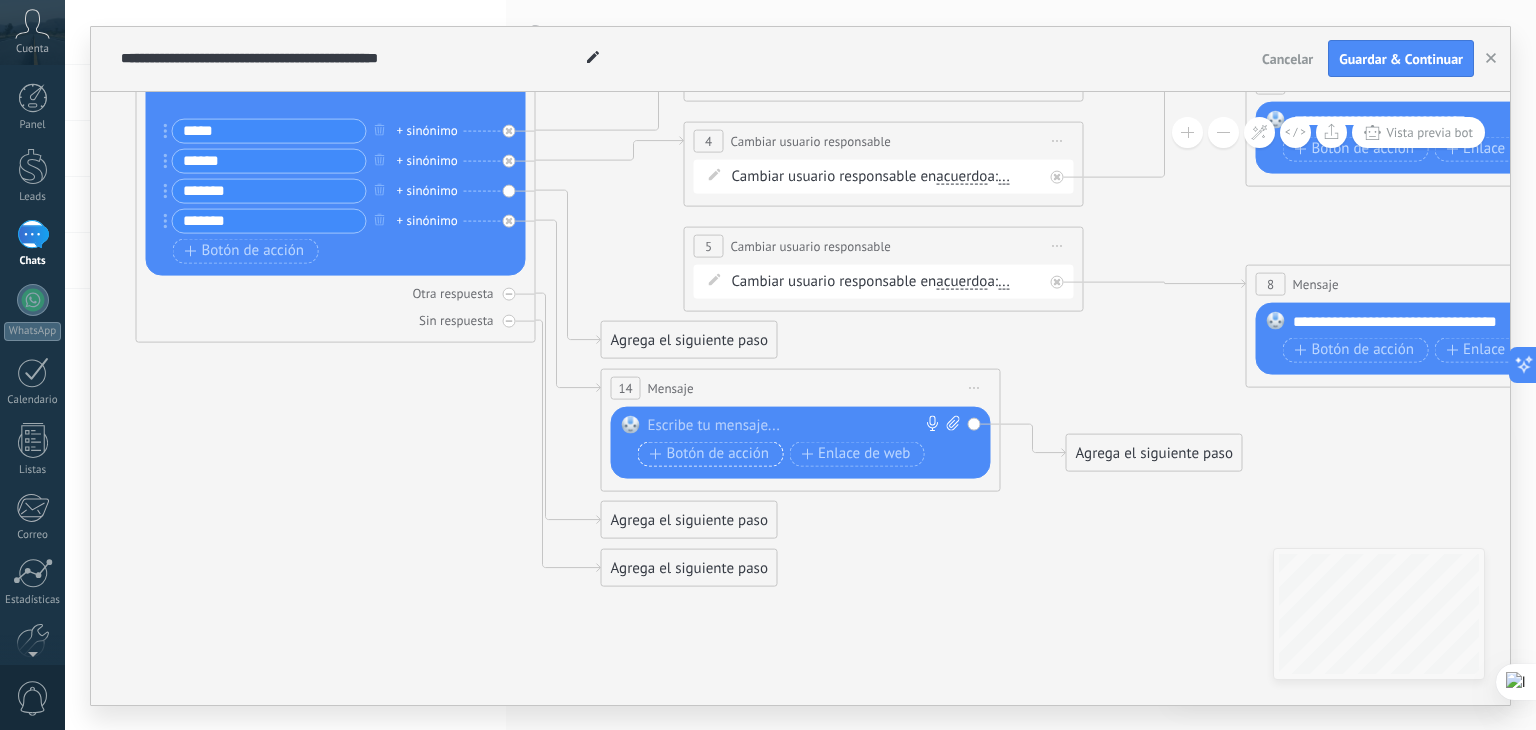 click on "Botón de acción" at bounding box center [710, 454] 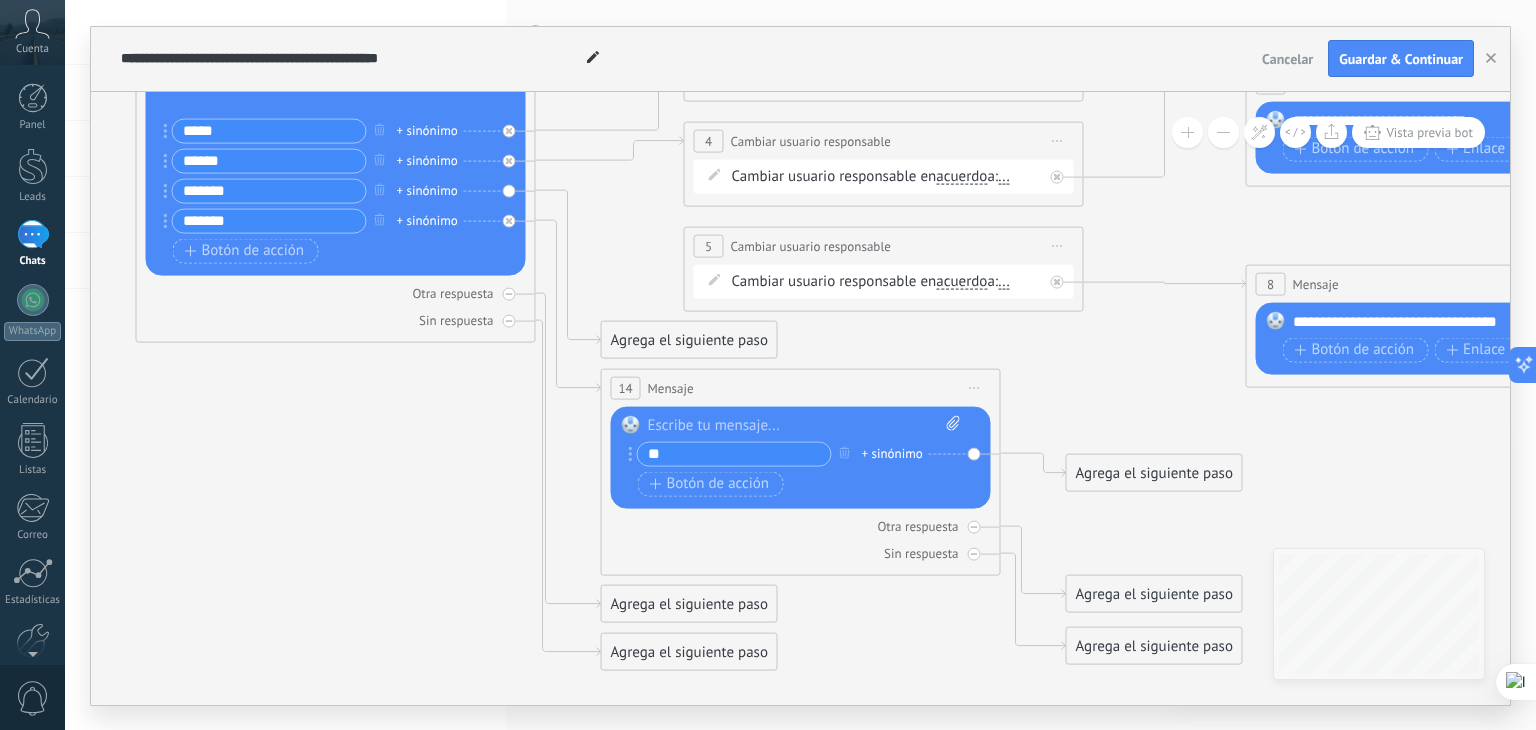 type on "*" 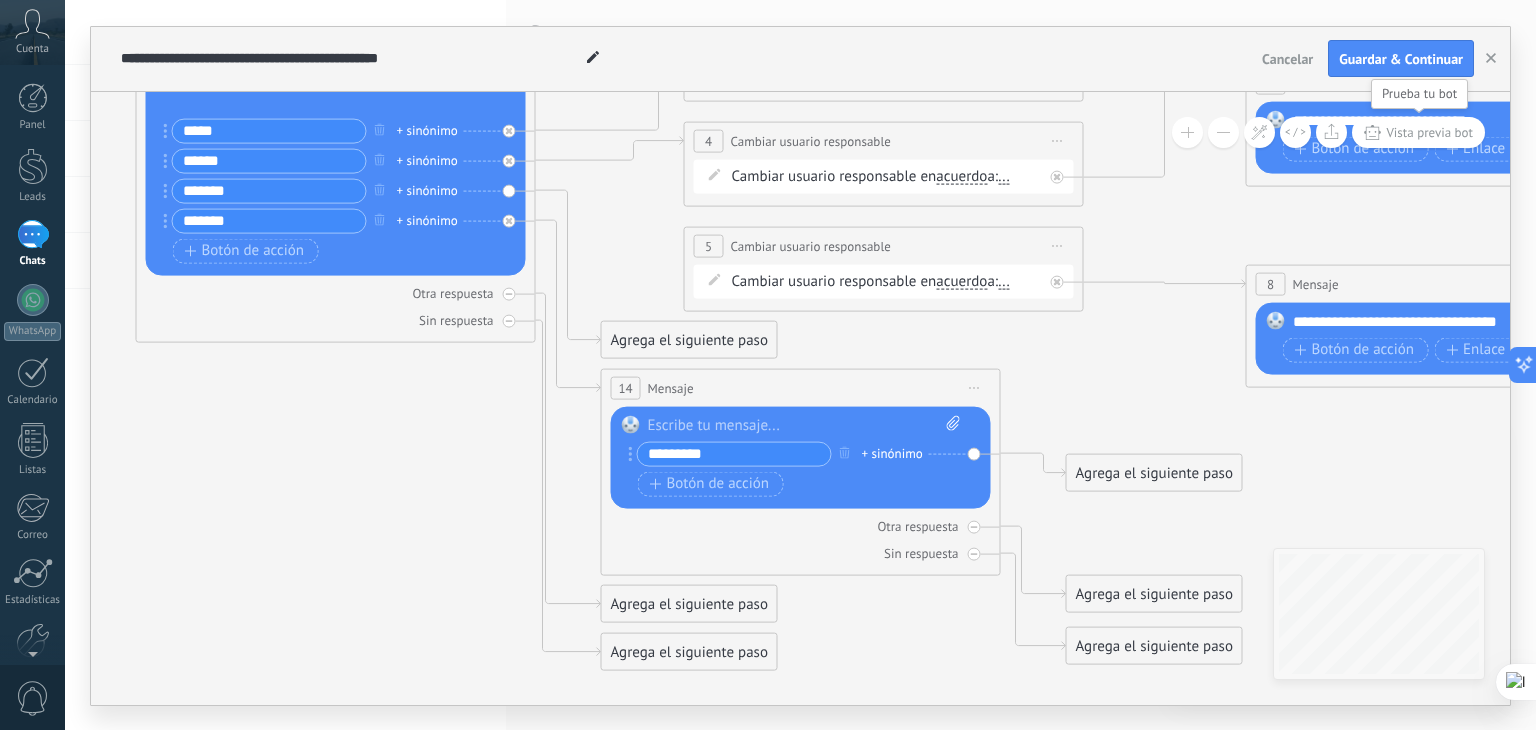 type on "*********" 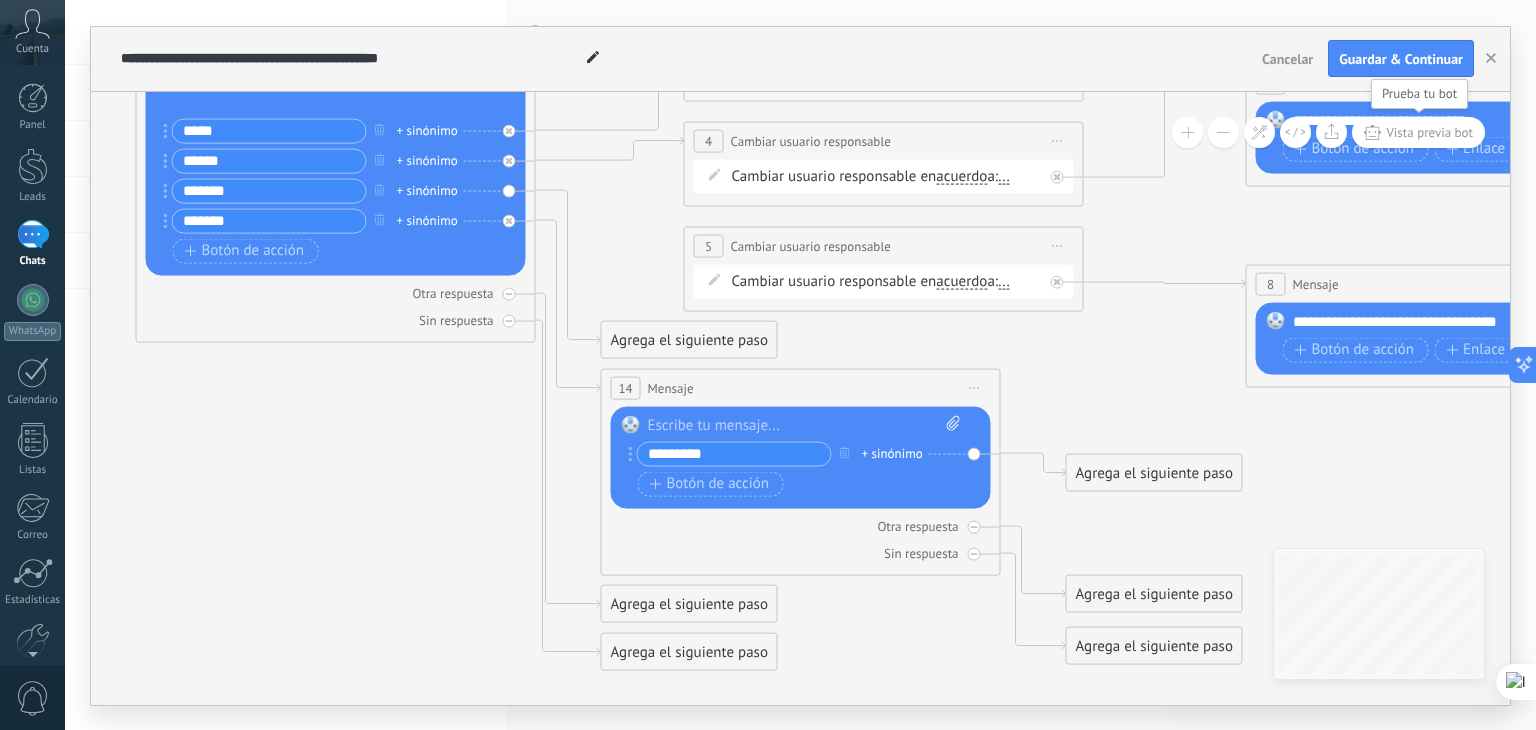click on "Vista previa bot" at bounding box center (1429, 132) 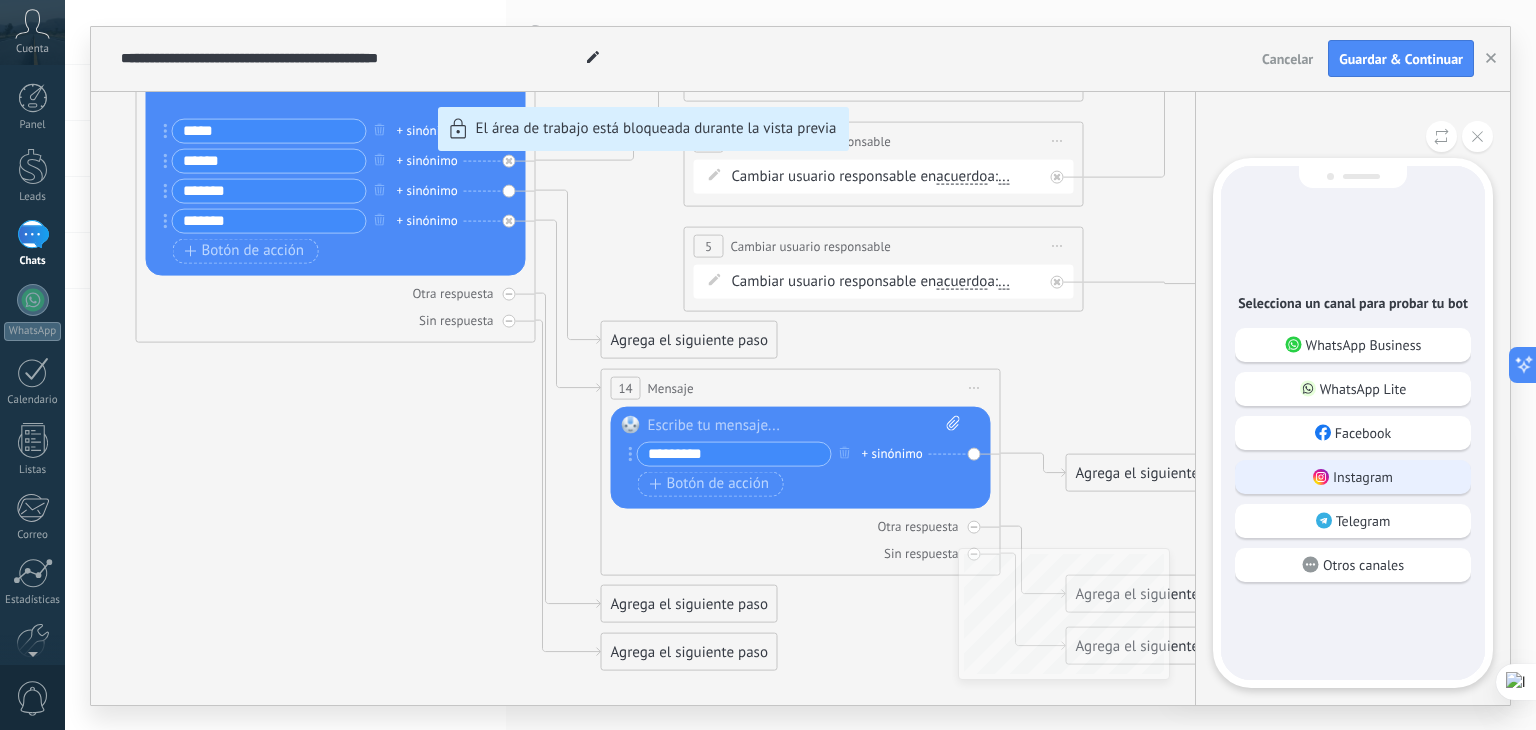 click on "Instagram" at bounding box center (1353, 477) 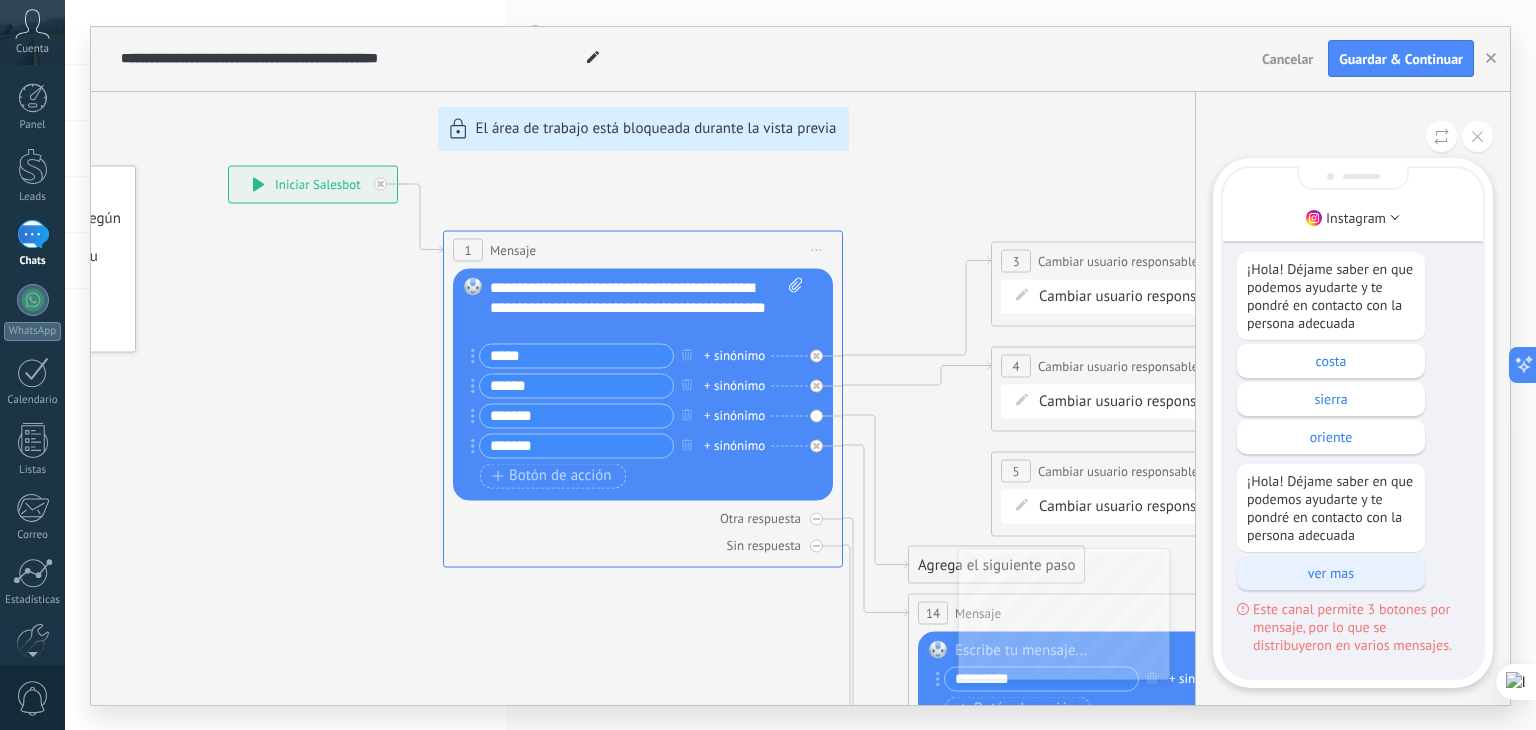 click on "ver mas" at bounding box center [1331, 573] 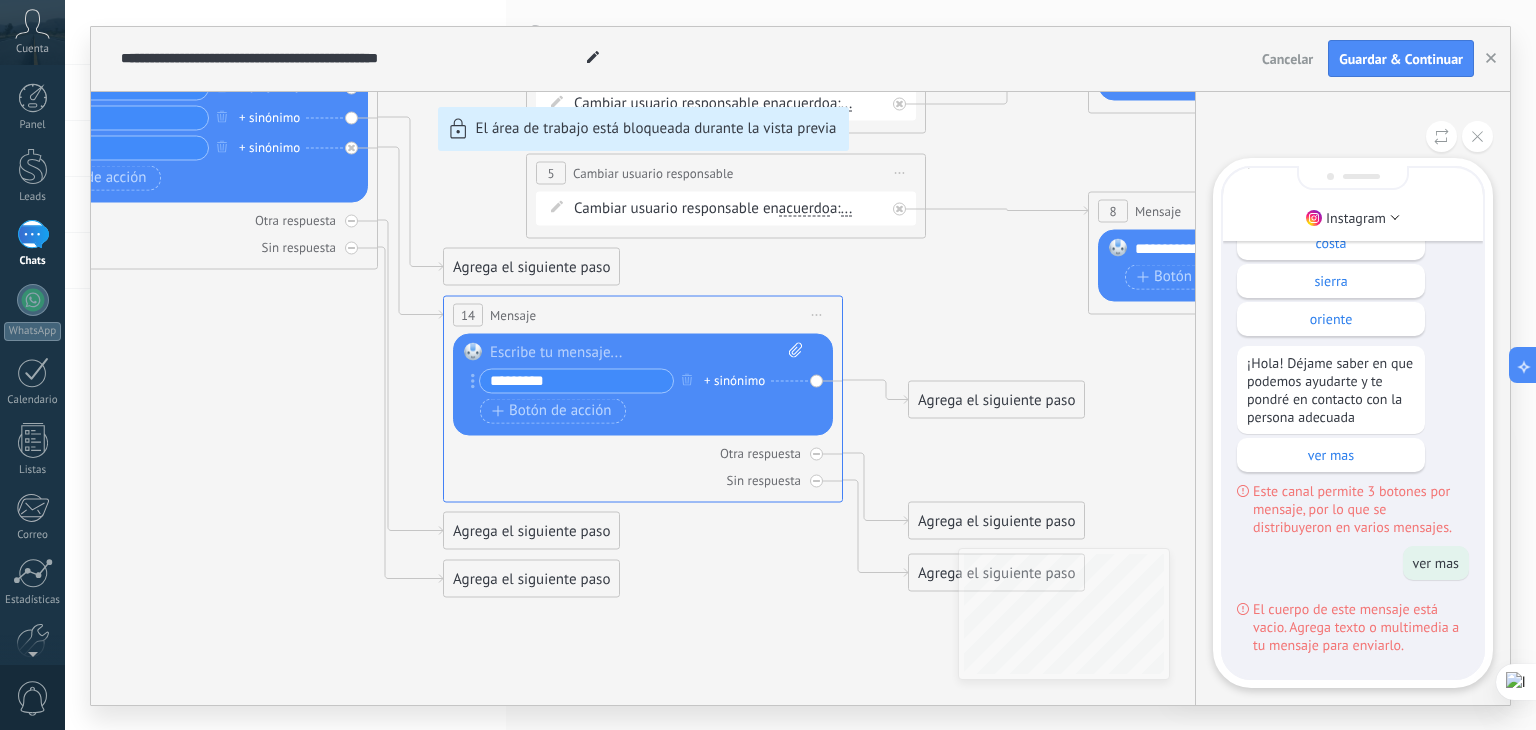 click on "**********" at bounding box center [800, 366] 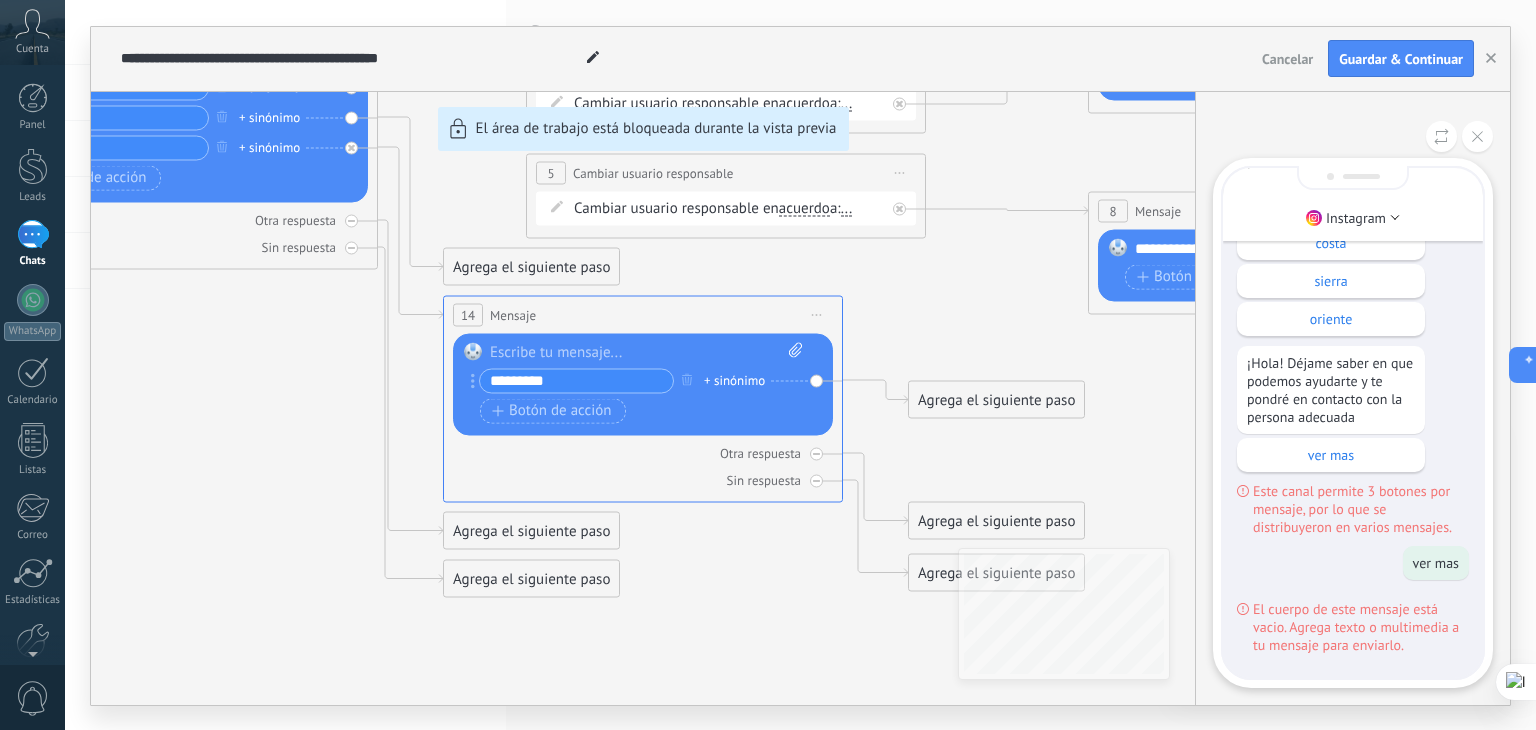 click on "**********" at bounding box center (800, 366) 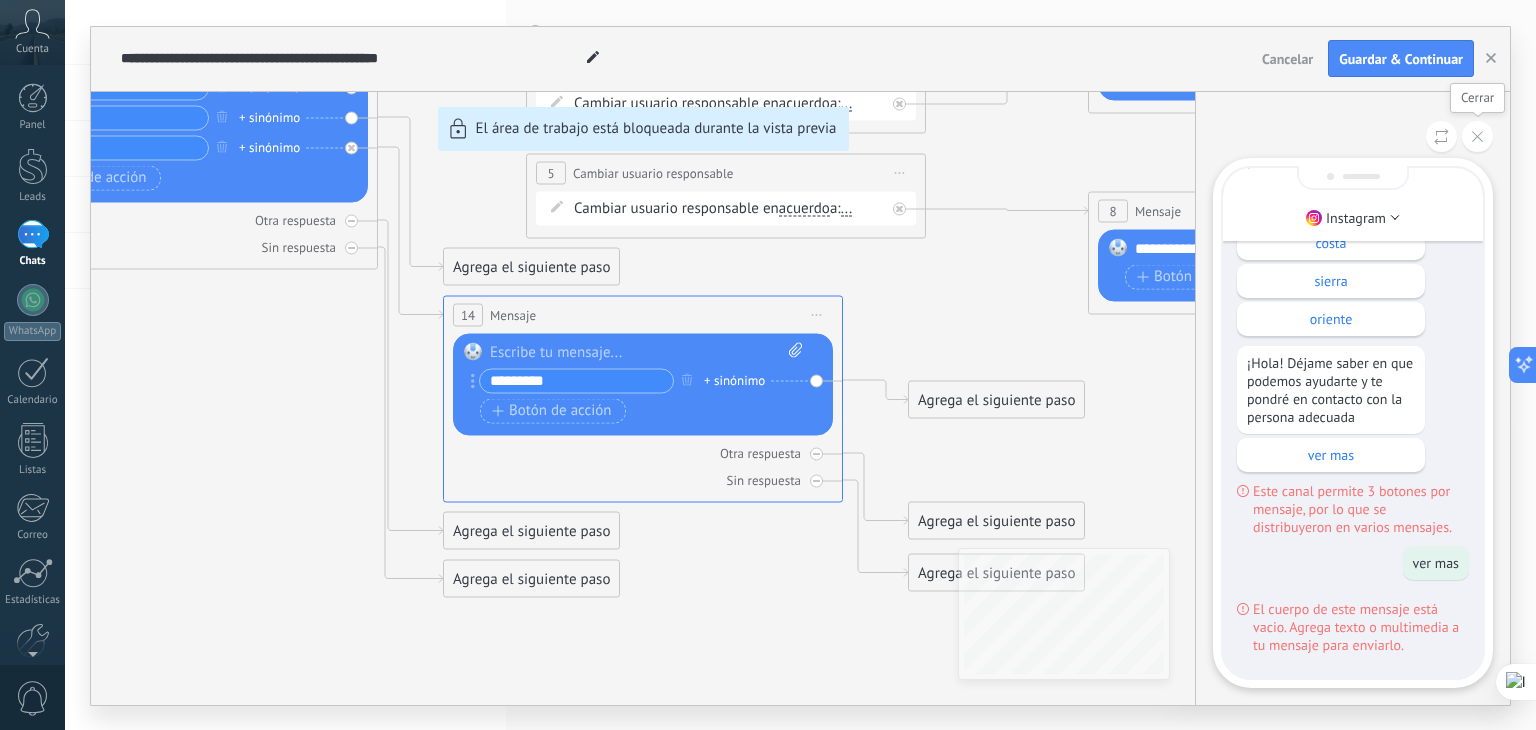click 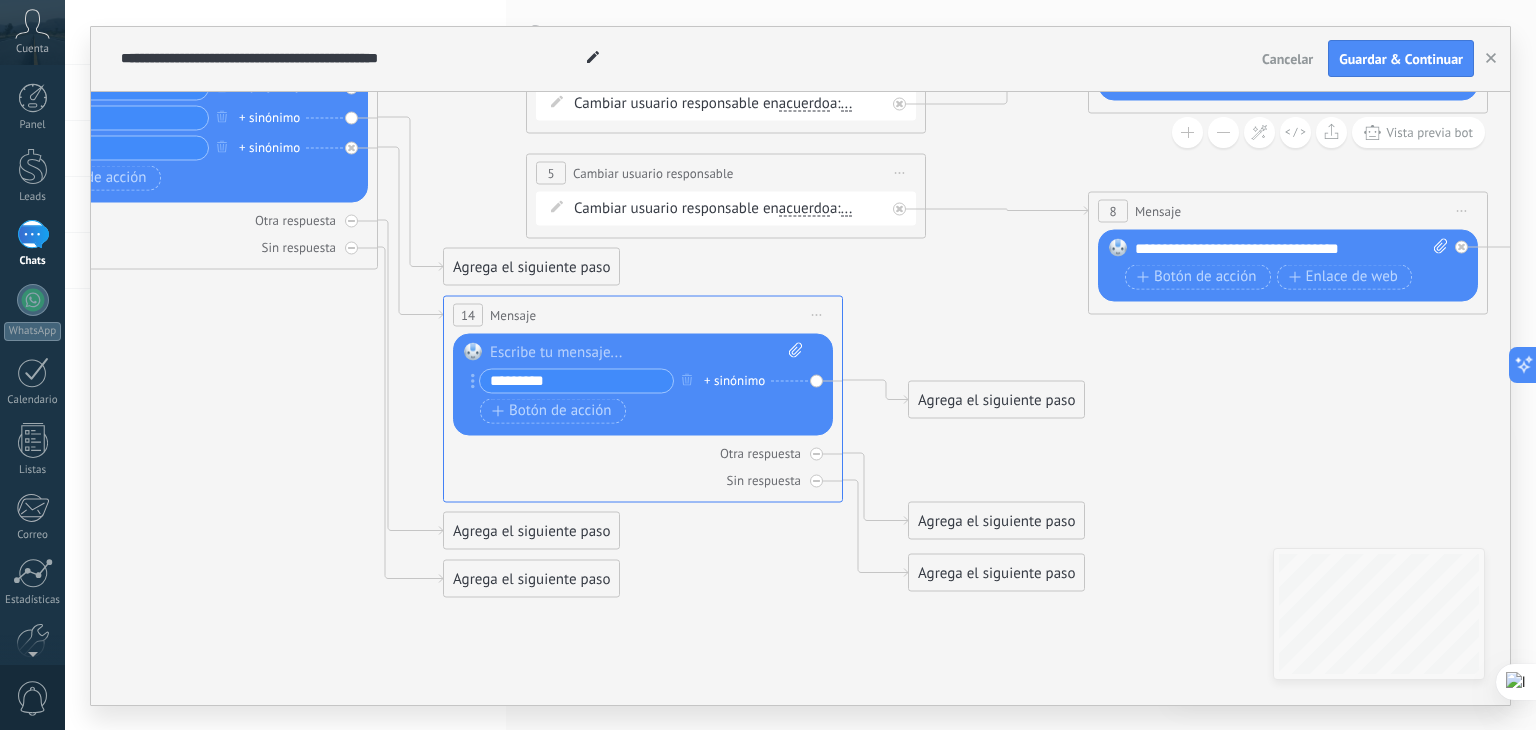 click on "**********" at bounding box center (800, 366) 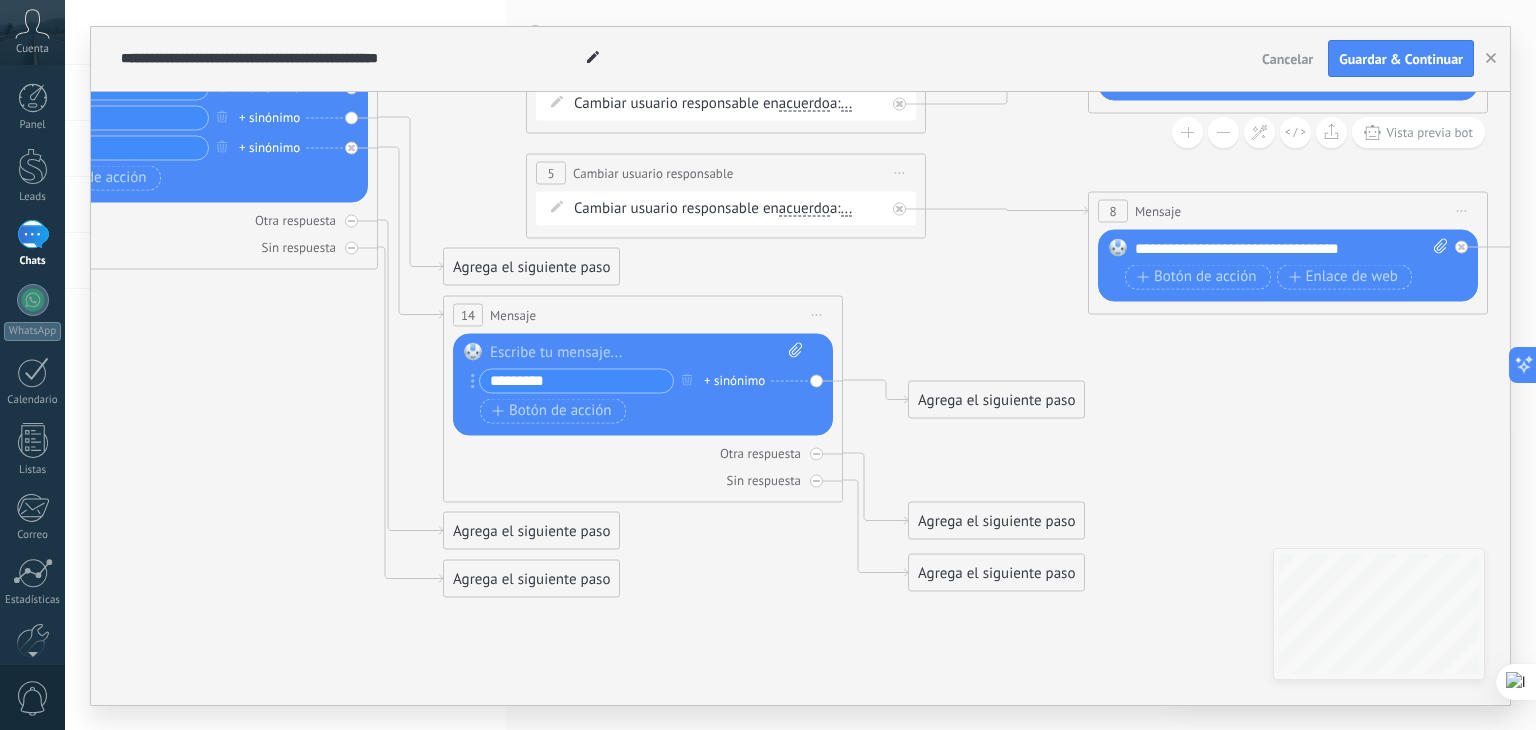 click at bounding box center [646, 352] 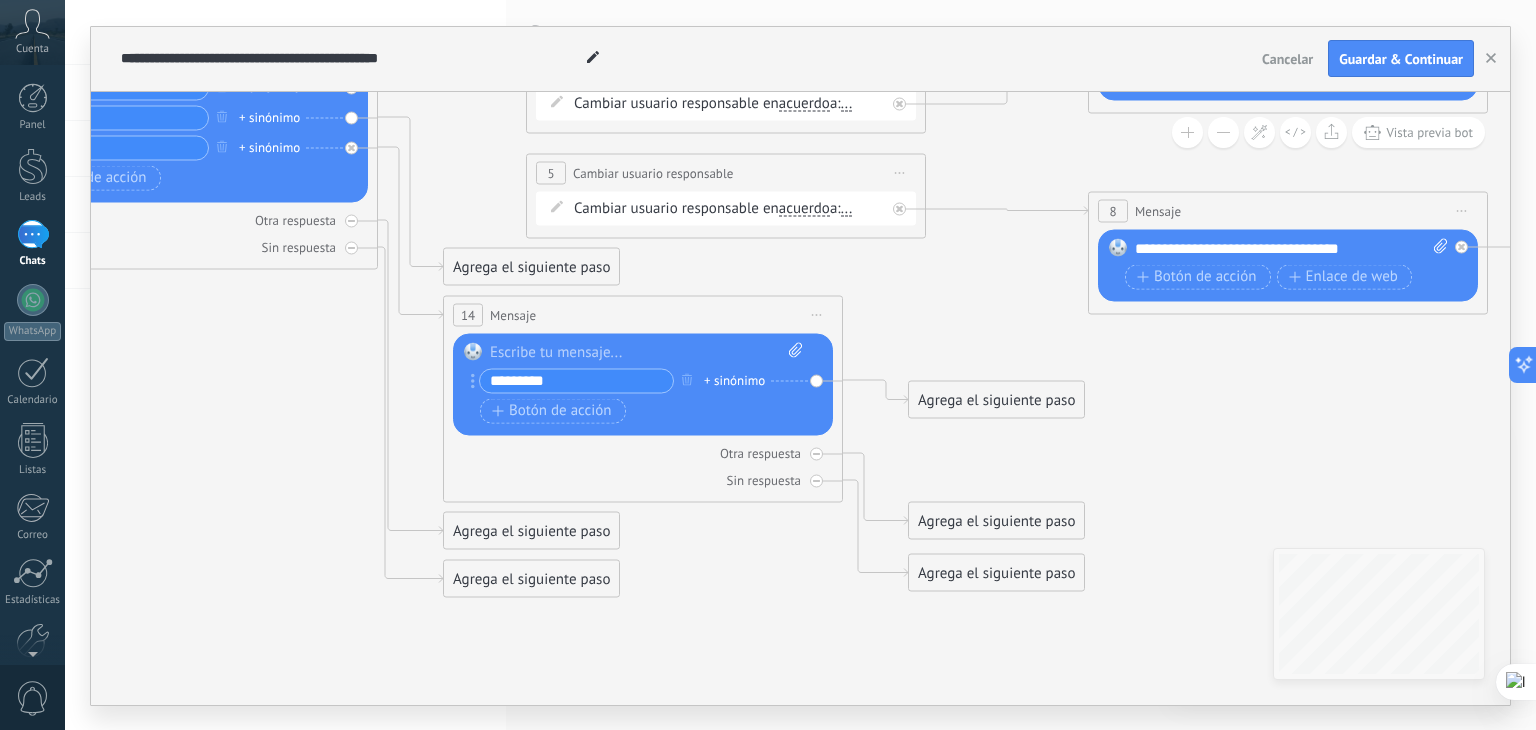 type 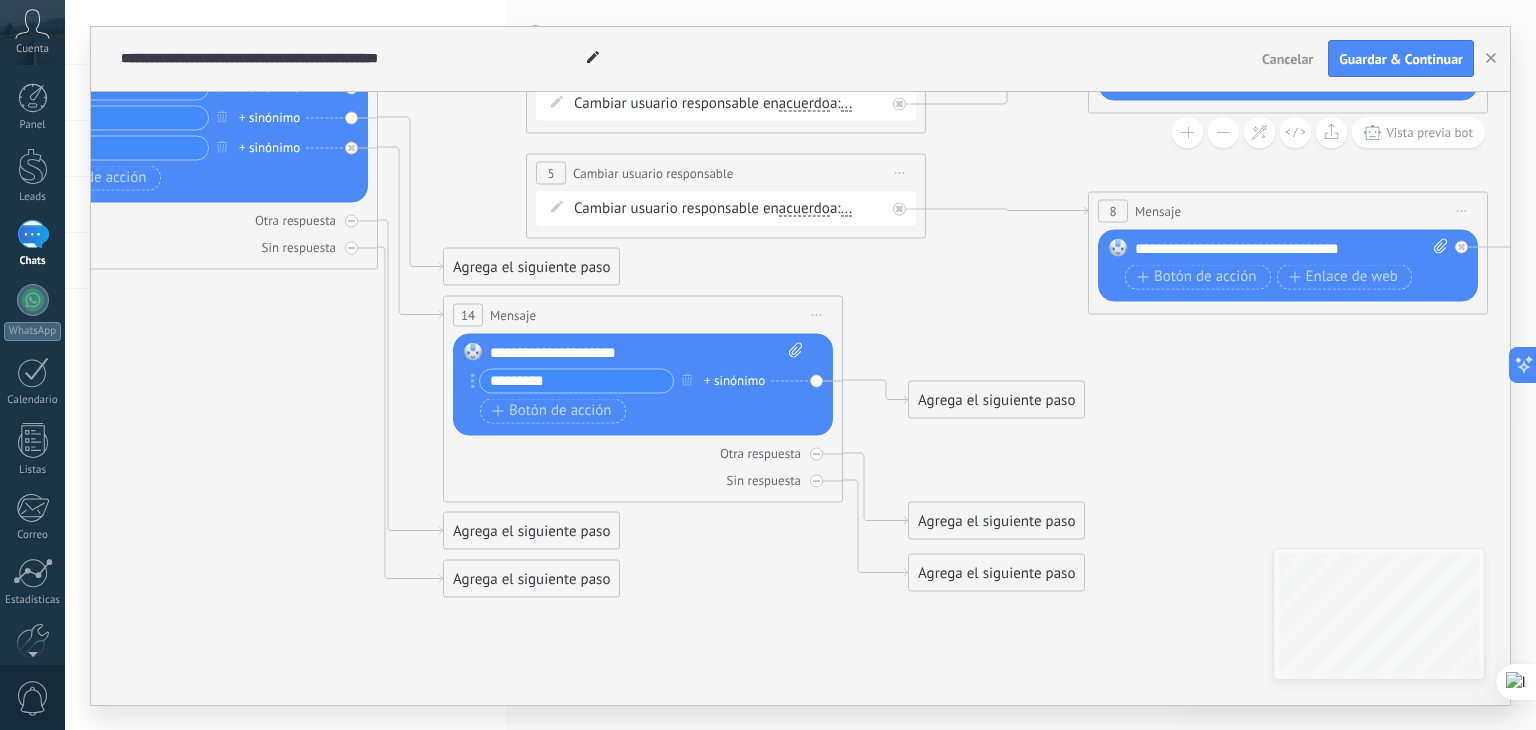 click 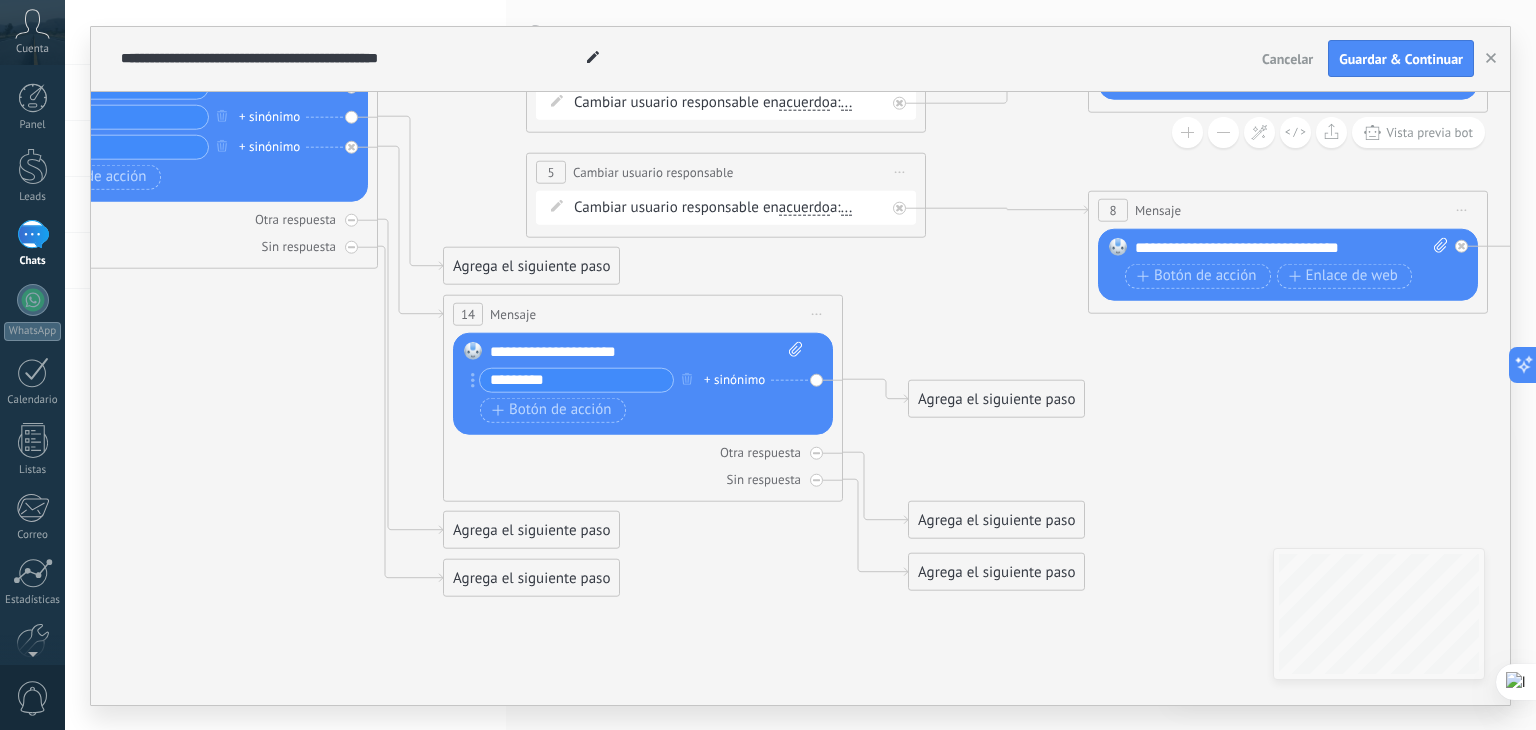 click on "Agrega el siguiente paso" at bounding box center [996, 398] 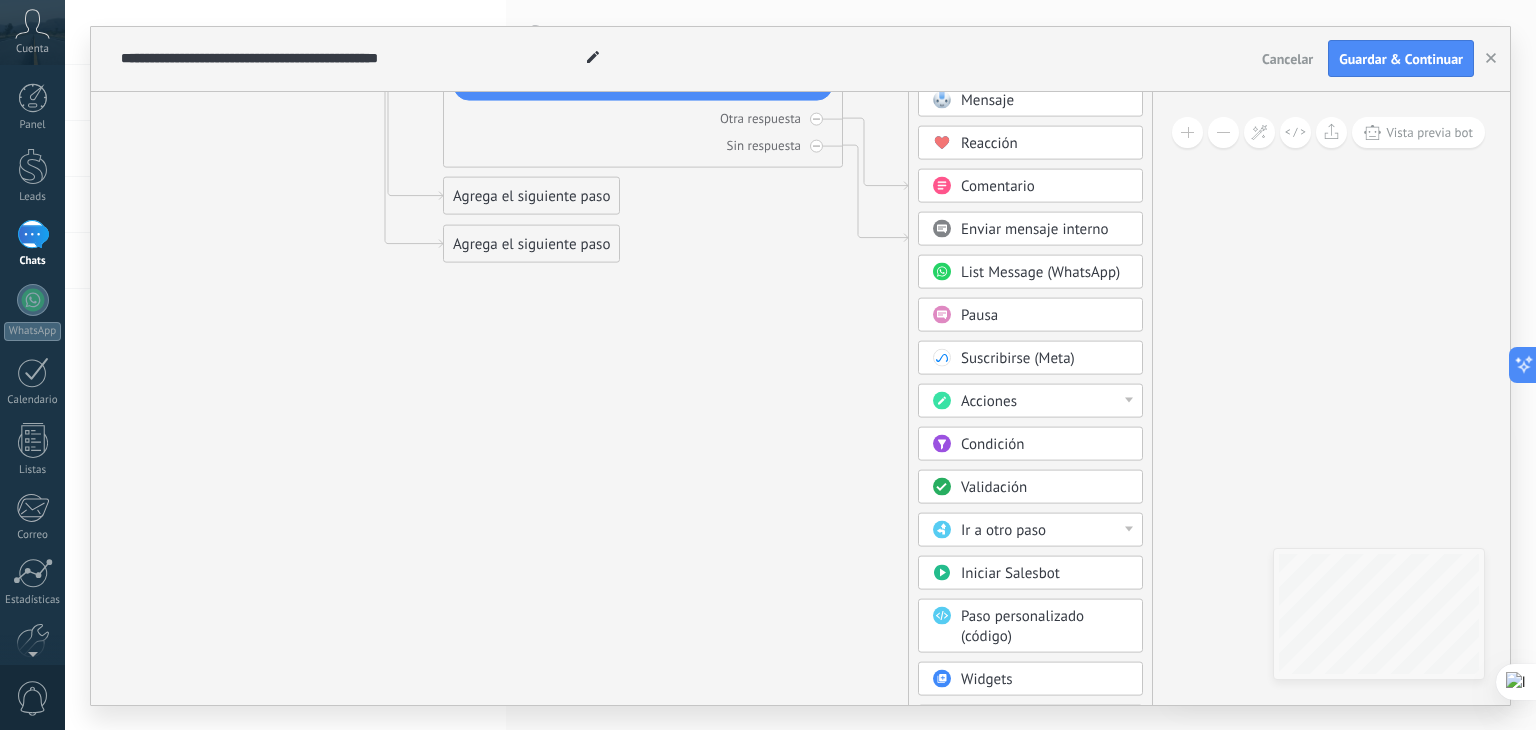 click on "Acciones" at bounding box center (1030, 400) 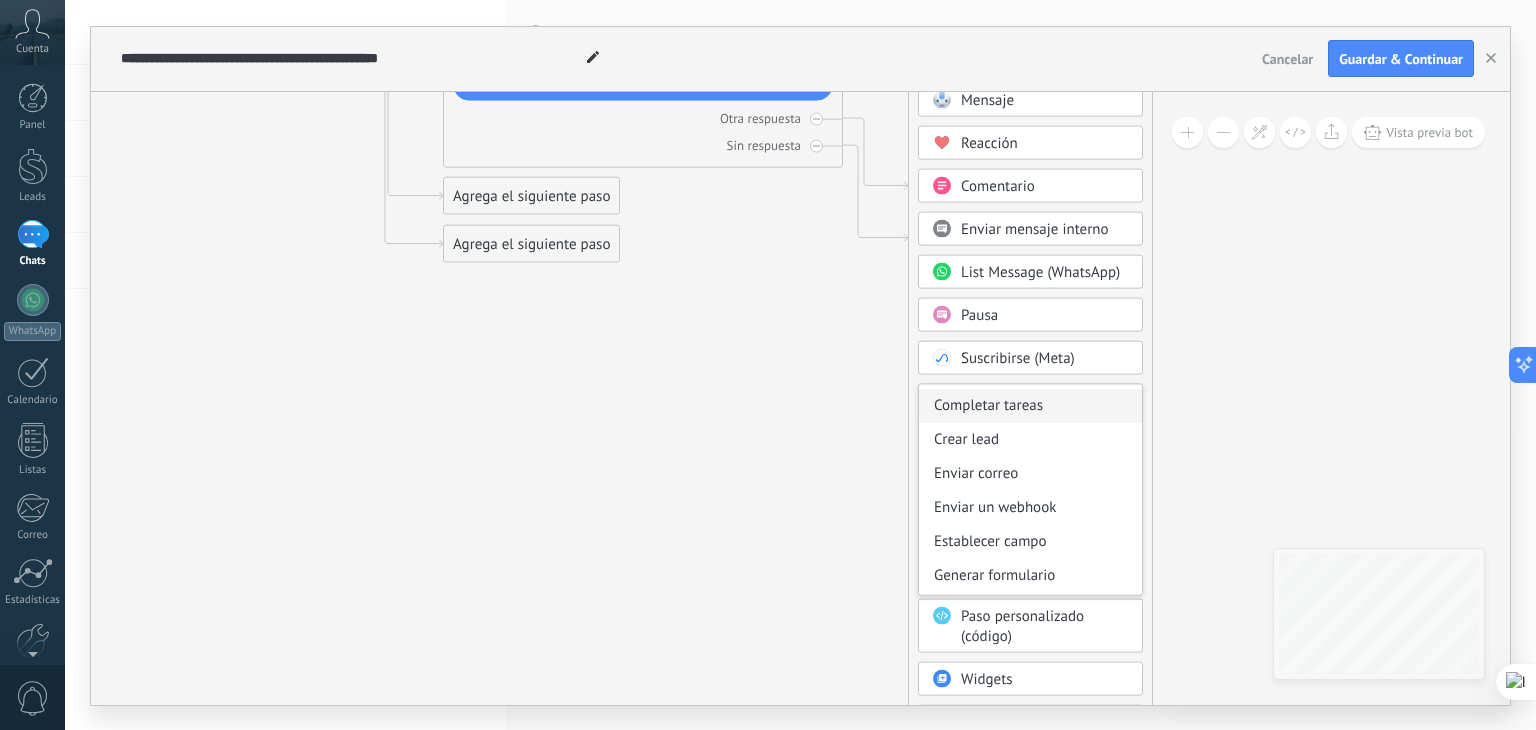 scroll, scrollTop: 265, scrollLeft: 0, axis: vertical 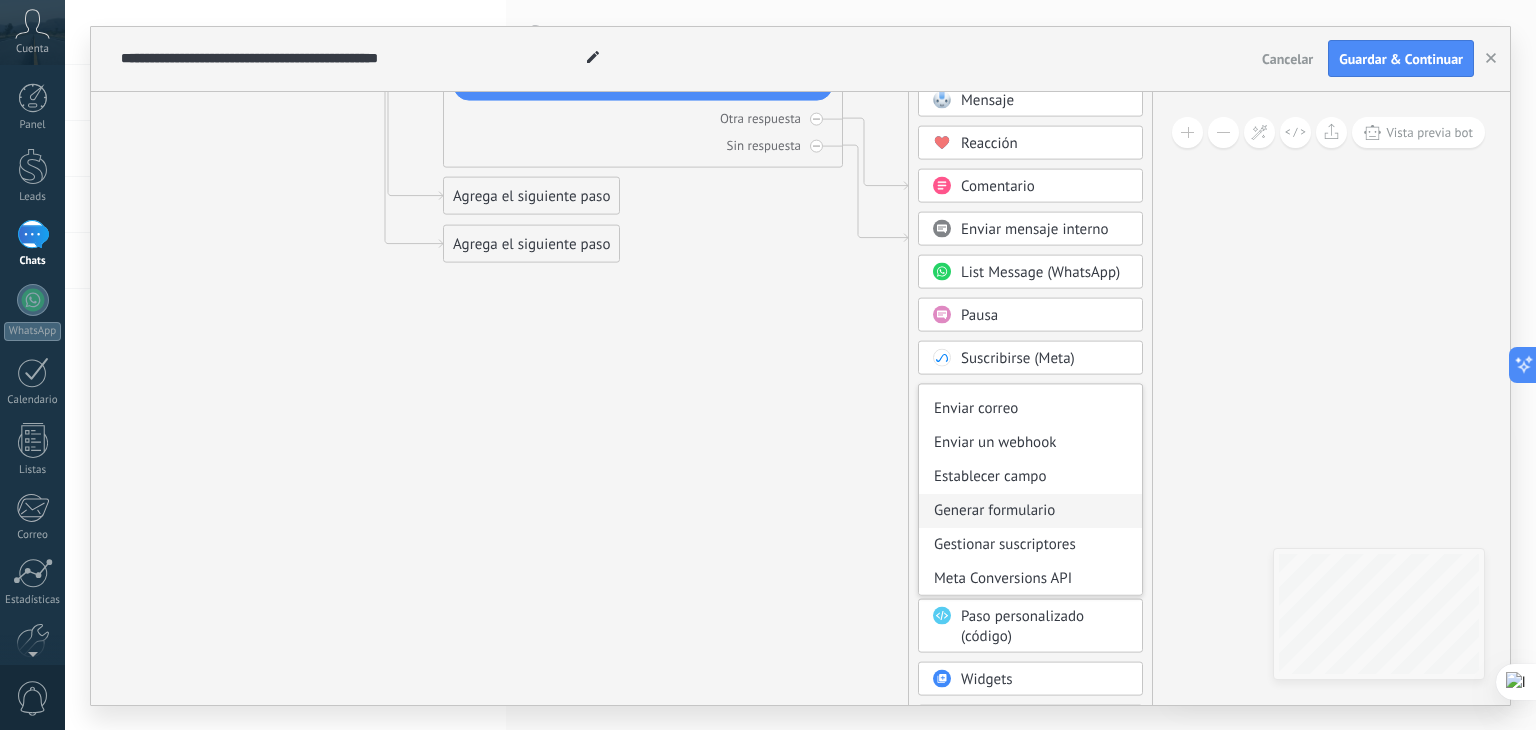 click on "Generar formulario" at bounding box center [1030, 510] 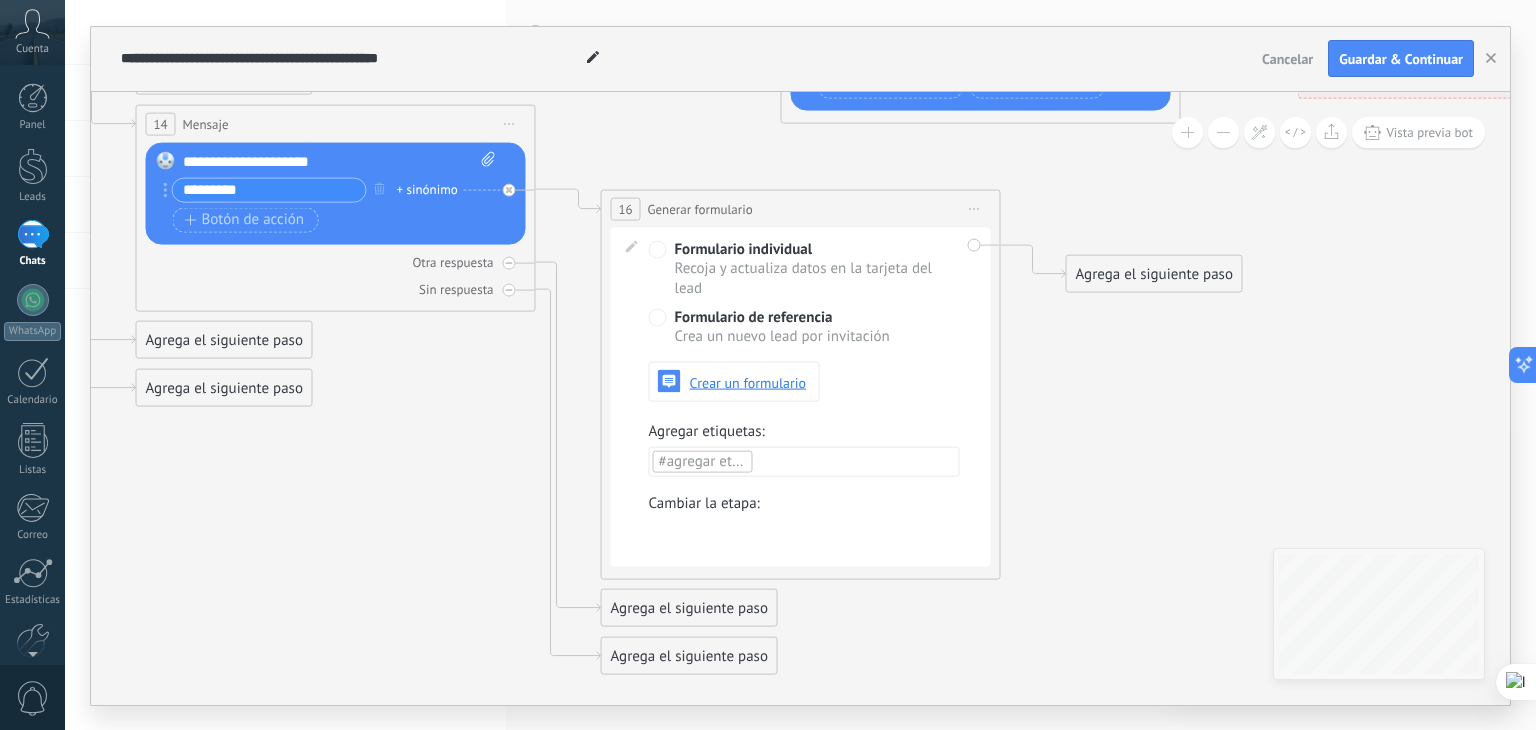 click on "Agrega el siguiente paso" at bounding box center (1154, 273) 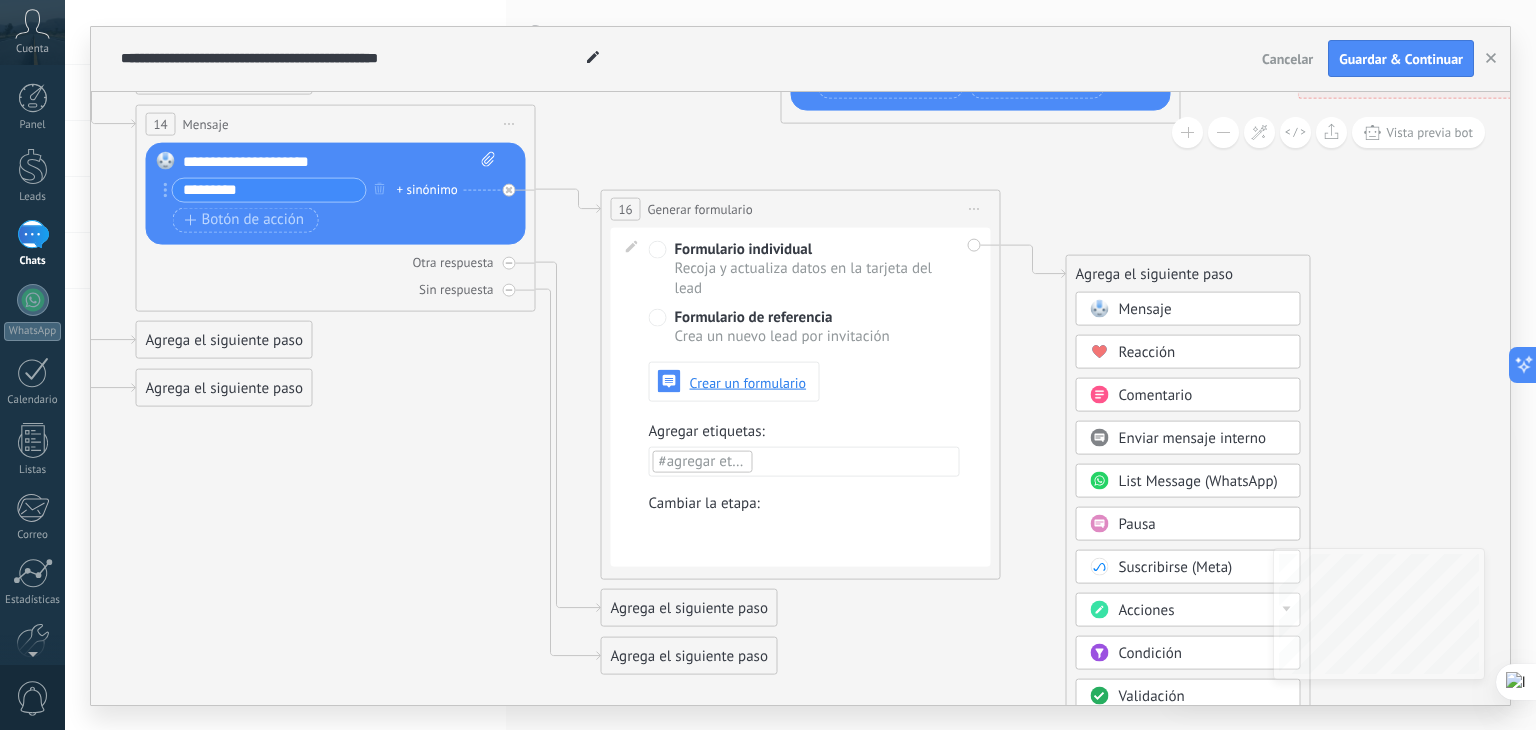 click 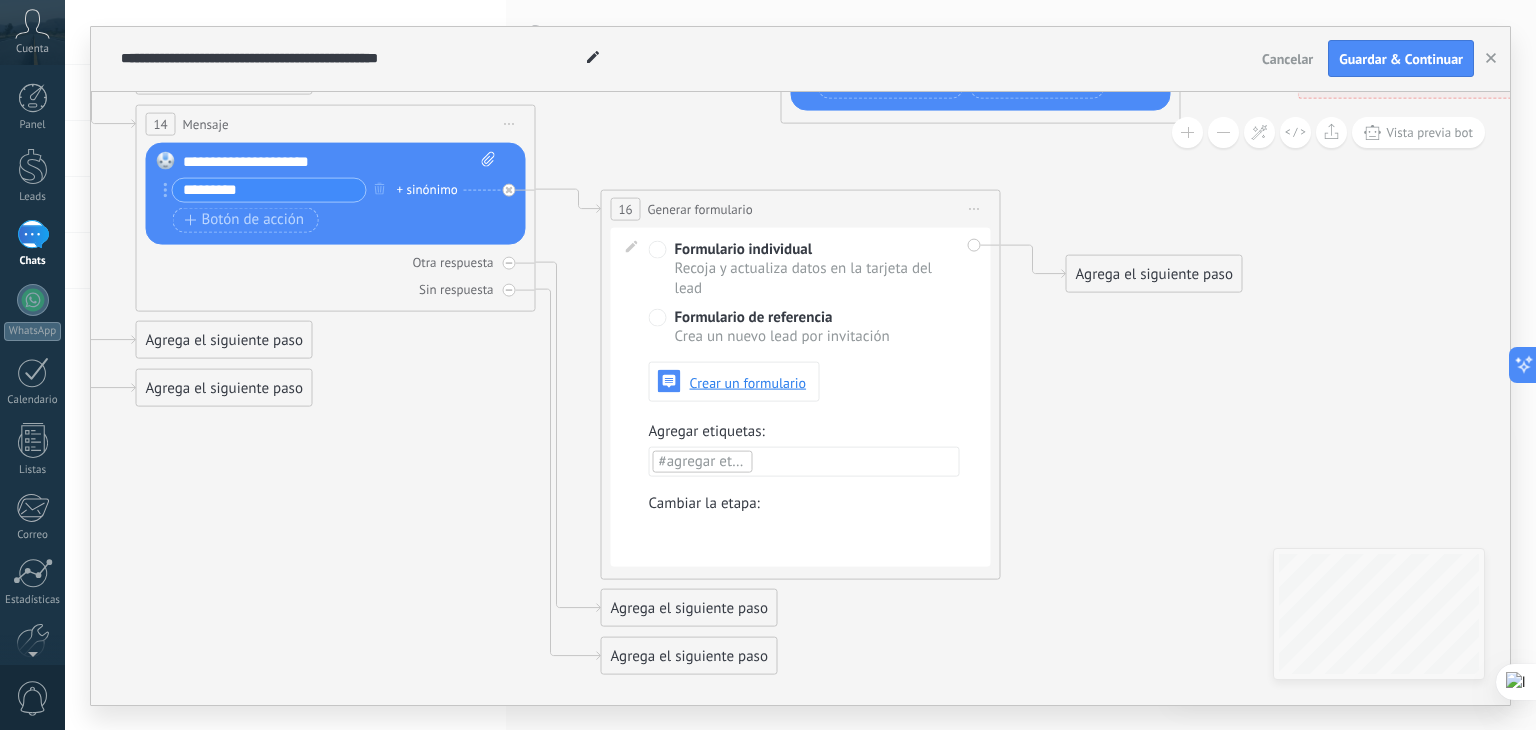click on "Formulario de referencia" at bounding box center [754, 317] 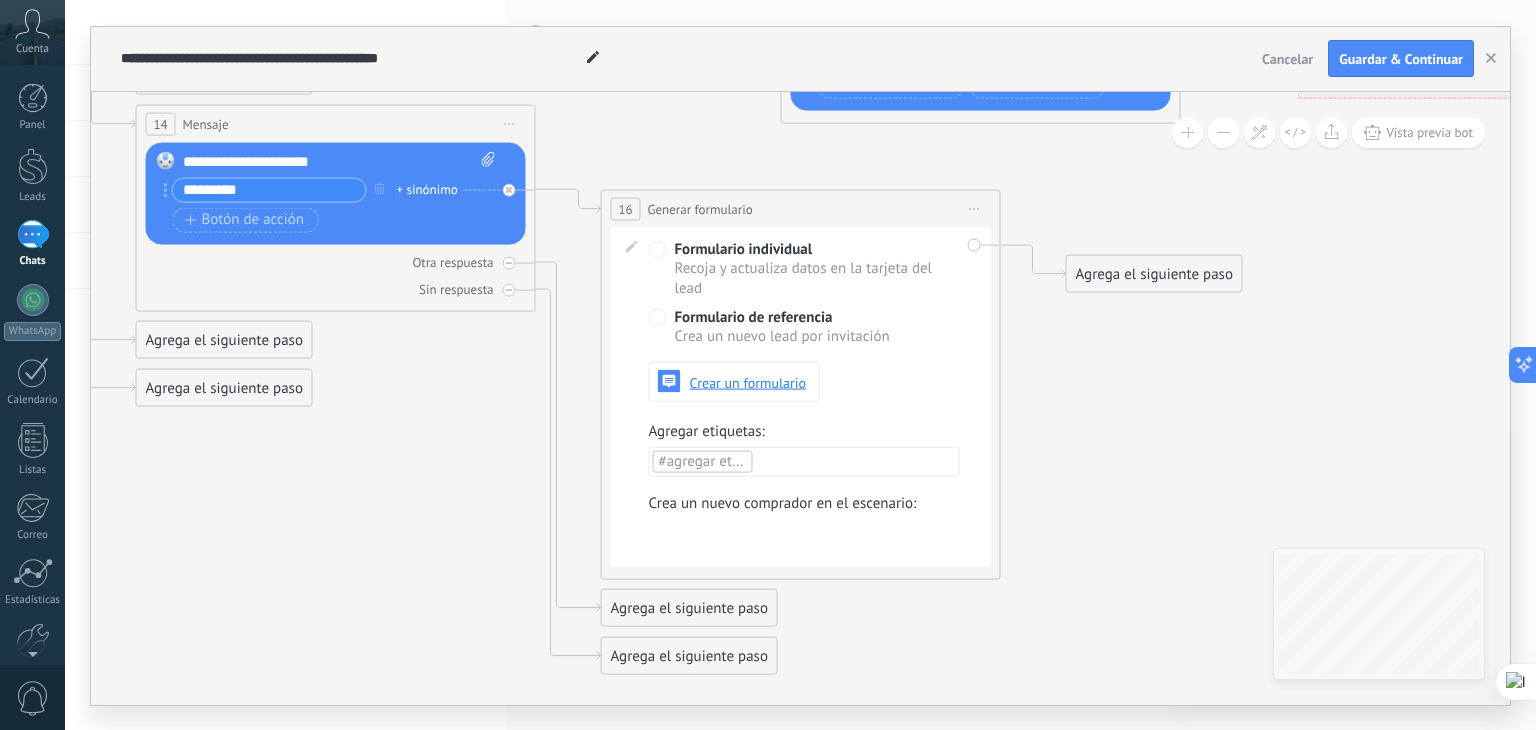 click on "Formulario individual" at bounding box center (744, 249) 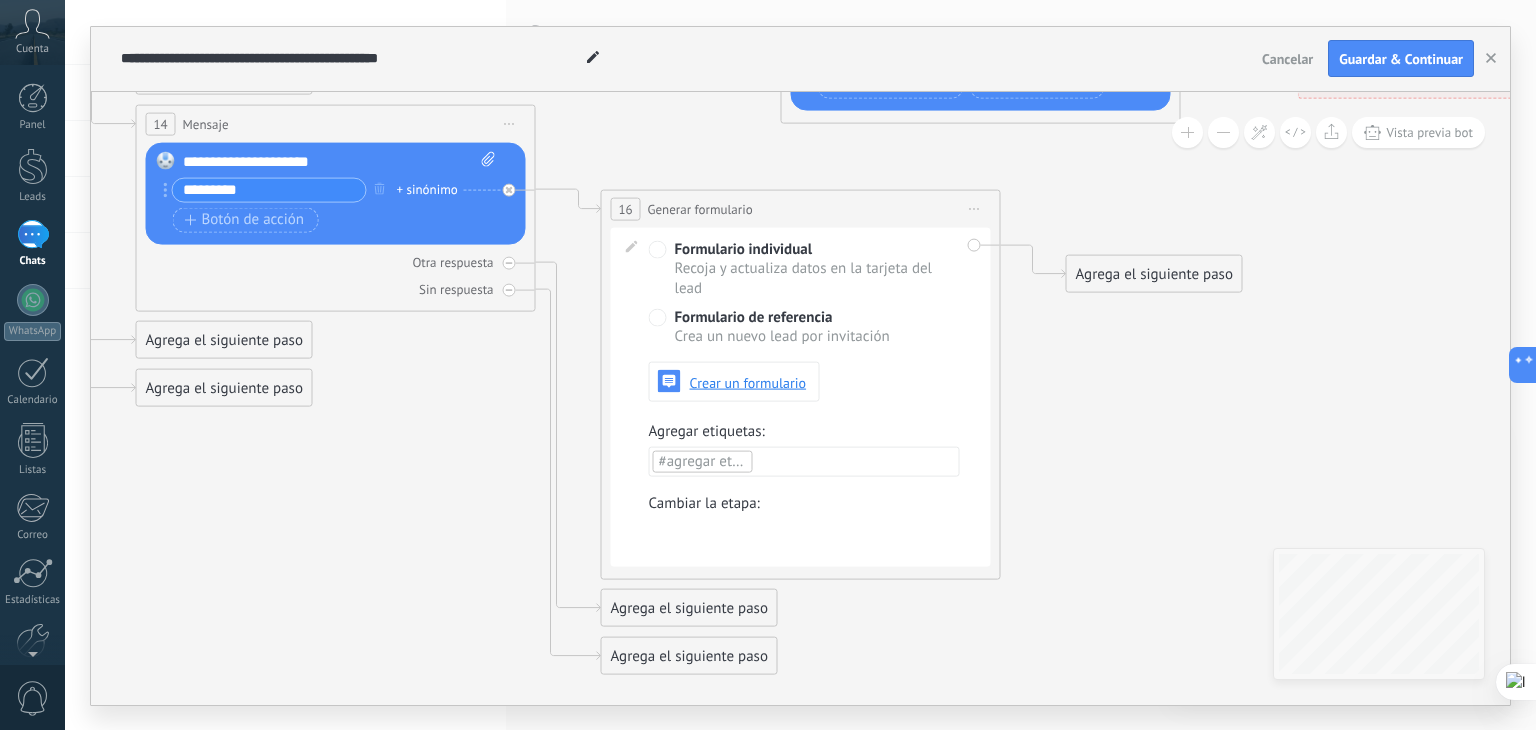 click 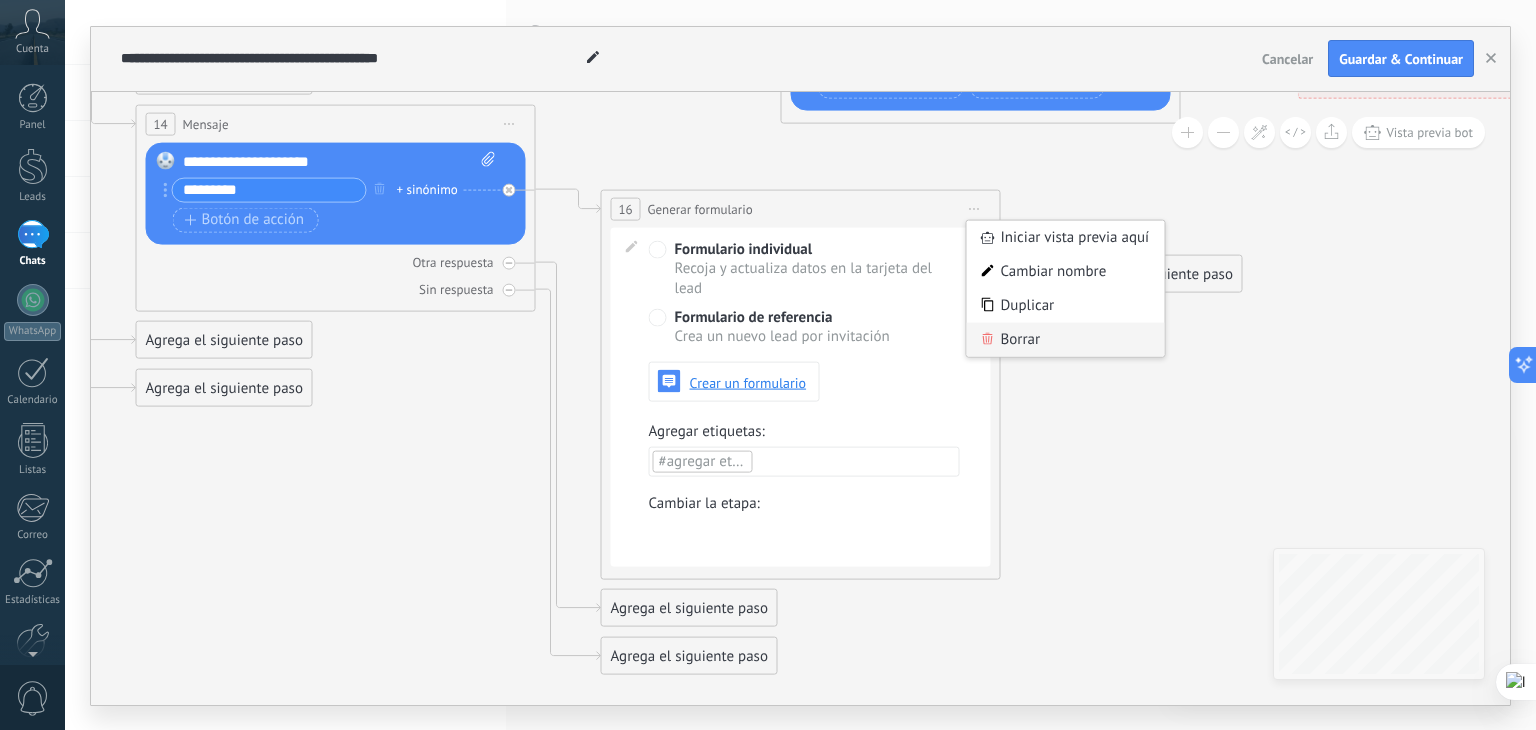 click on "Borrar" at bounding box center (1066, 339) 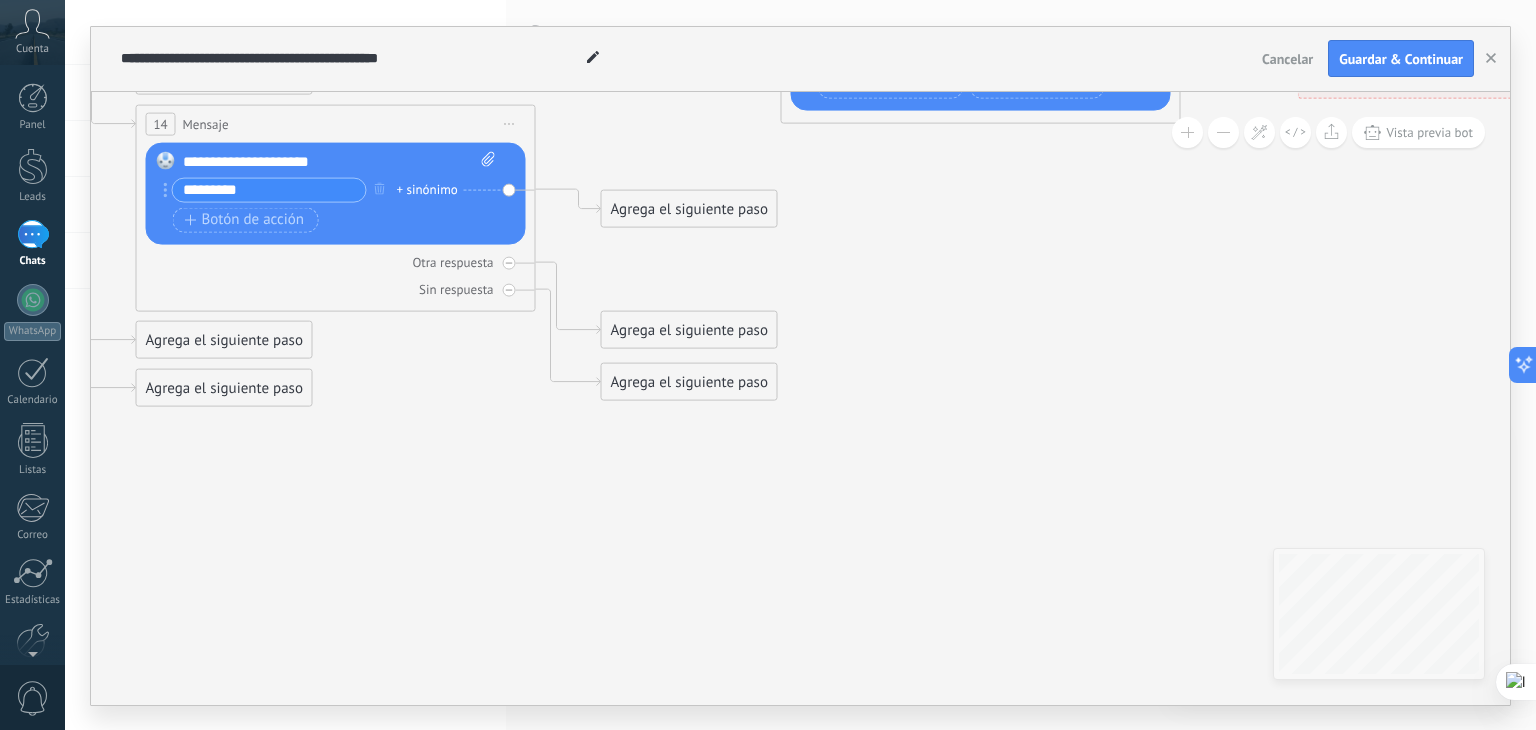 click on "Agrega el siguiente paso" at bounding box center [689, 208] 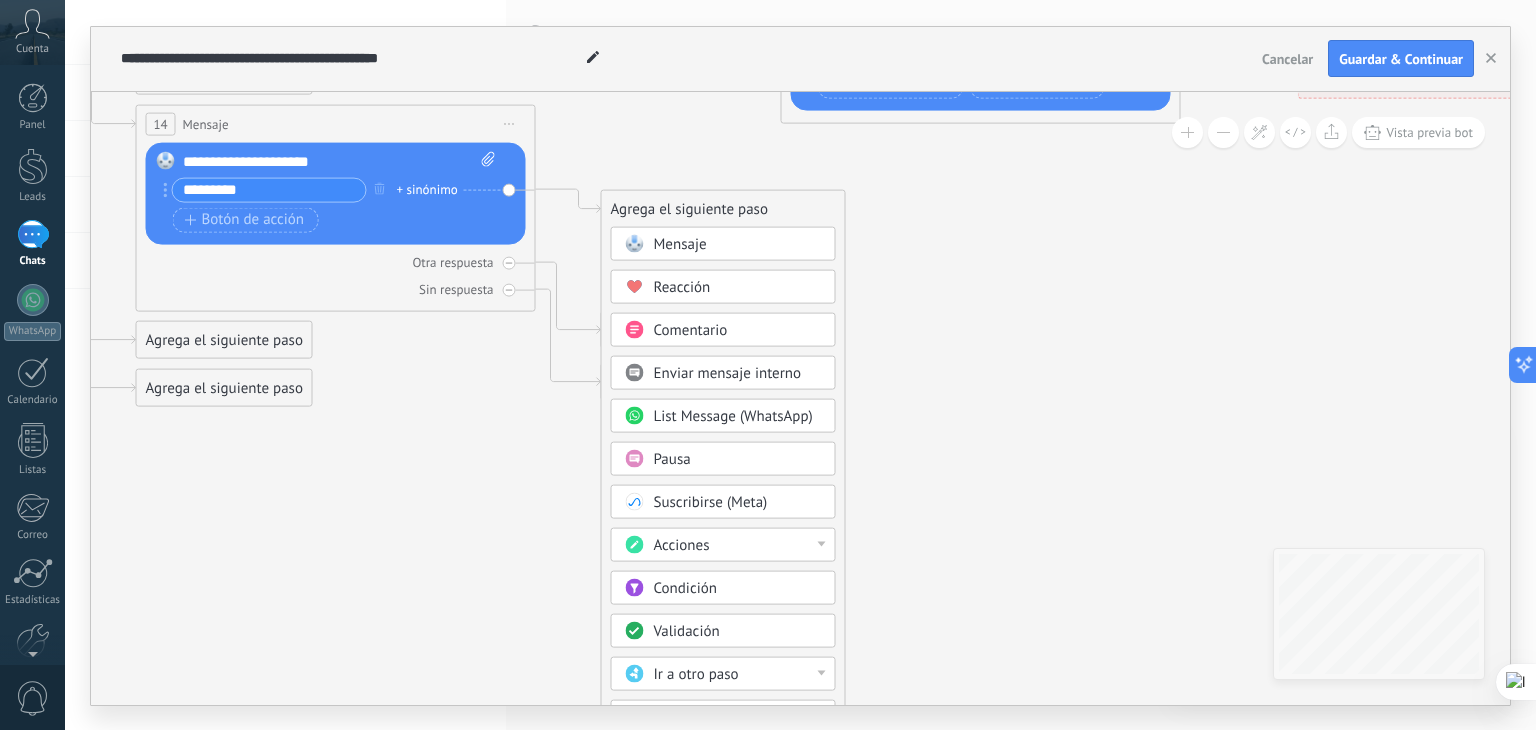 click on "Acciones" at bounding box center (723, 544) 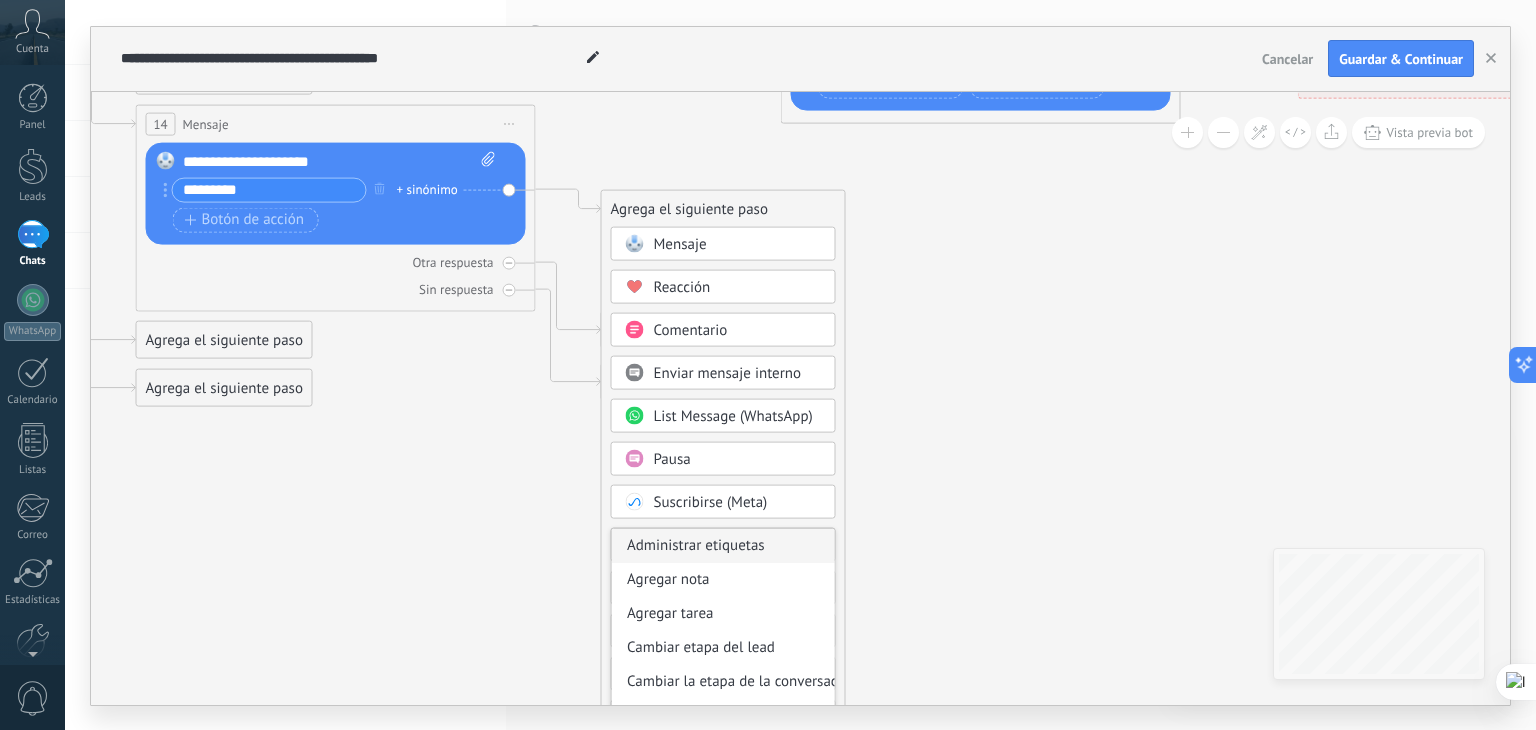 click on "Administrar etiquetas" at bounding box center [723, 545] 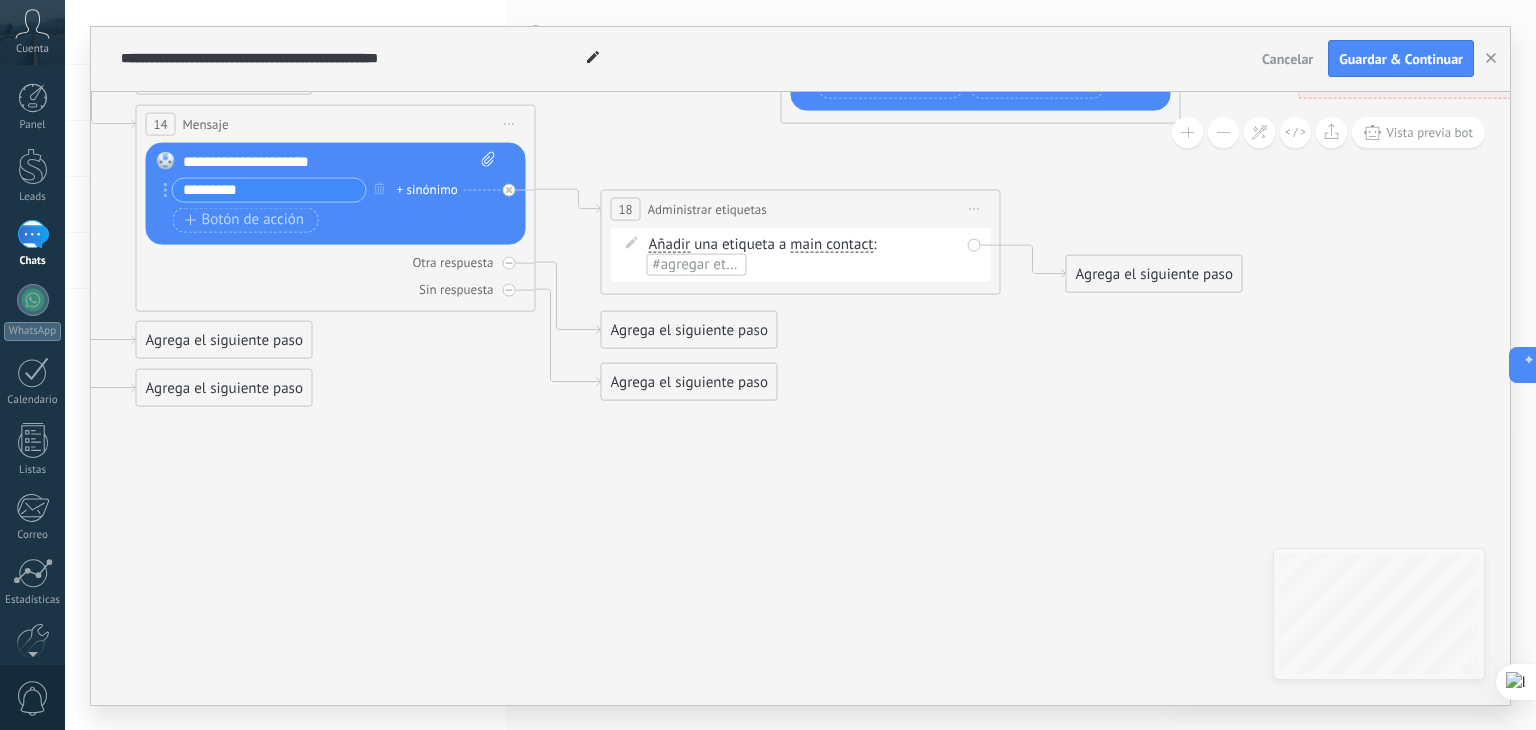click on "Iniciar vista previa aquí
Cambiar nombre
Duplicar
Borrar" at bounding box center (975, 208) 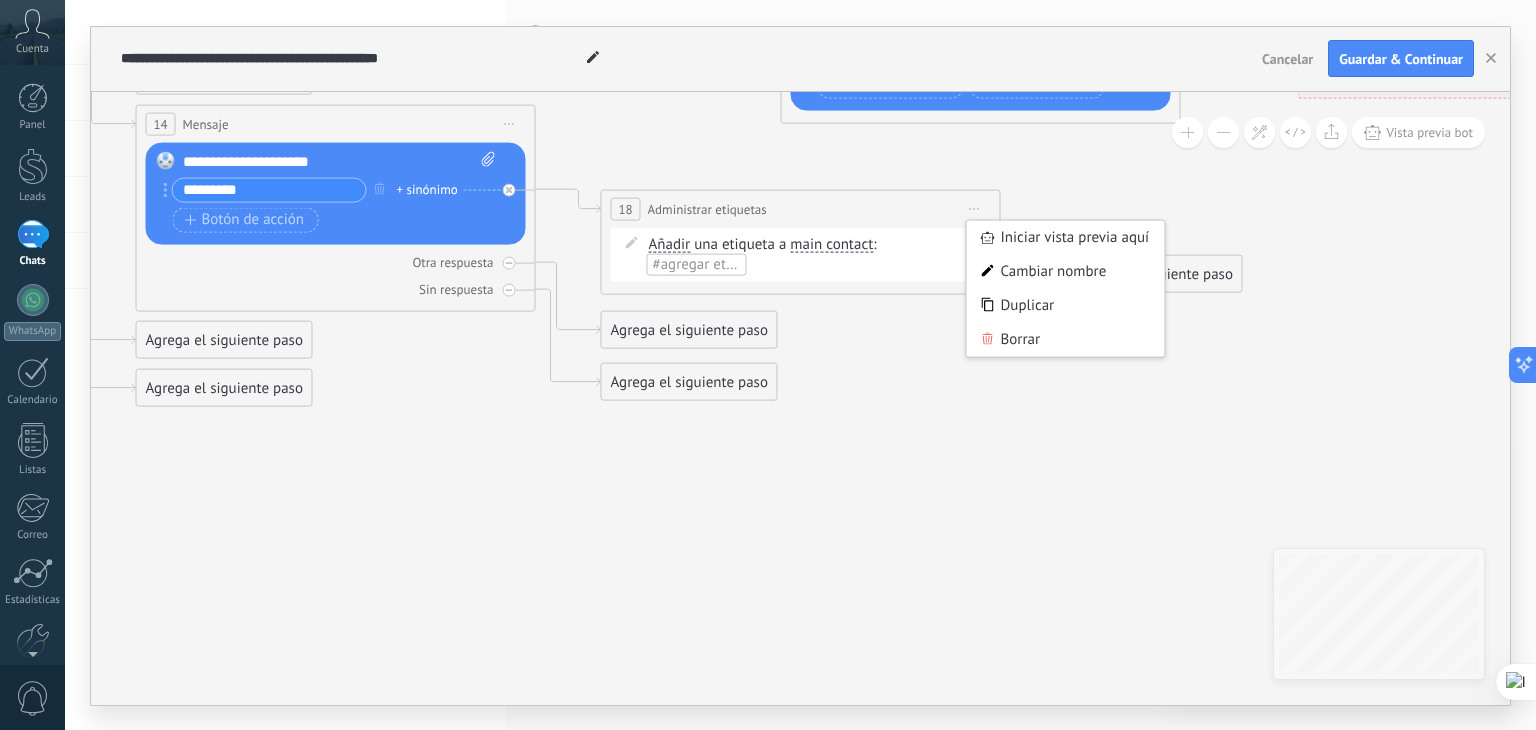 click on "Borrar" at bounding box center (1066, 339) 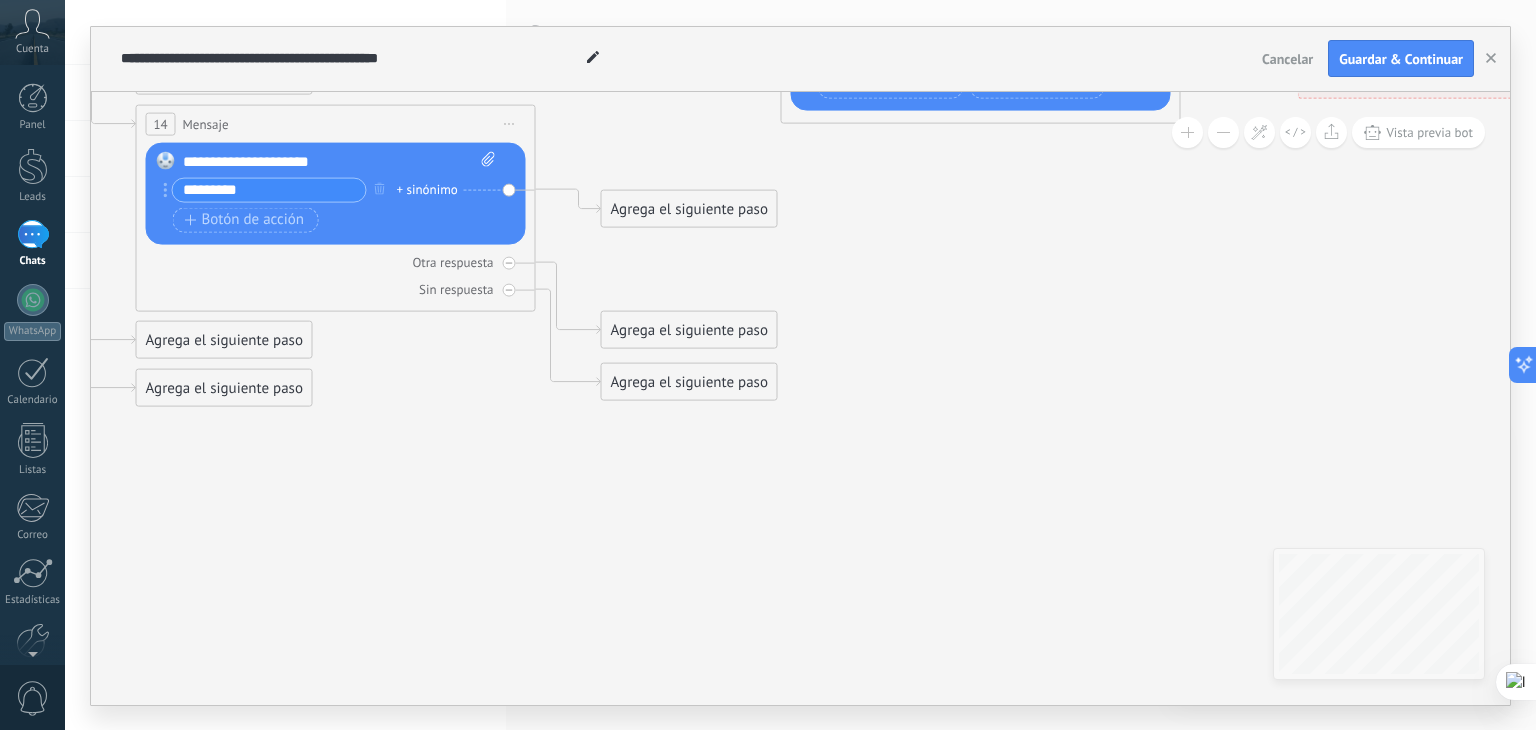 click on "Agrega el siguiente paso" at bounding box center [689, 208] 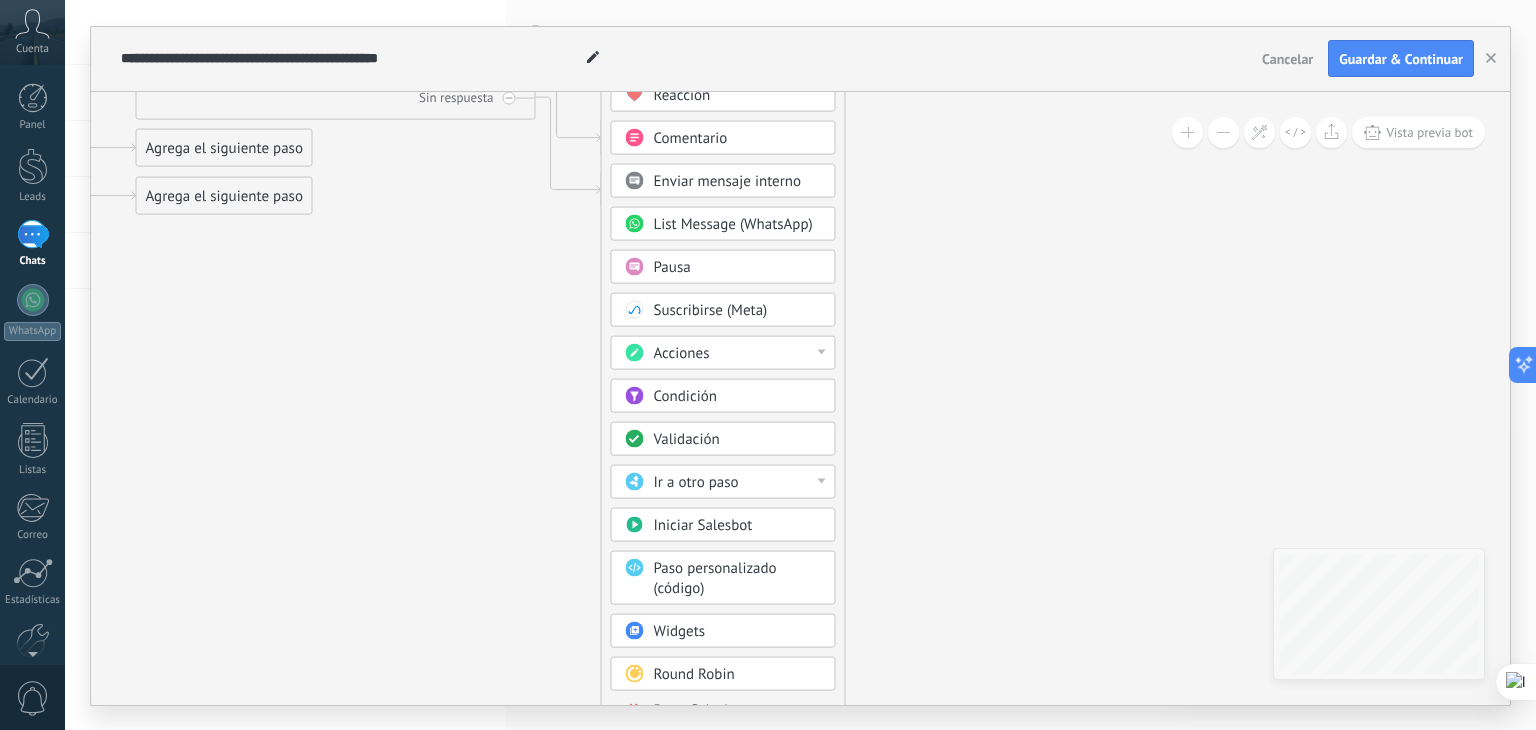 click on "Ir a otro paso" at bounding box center (696, 481) 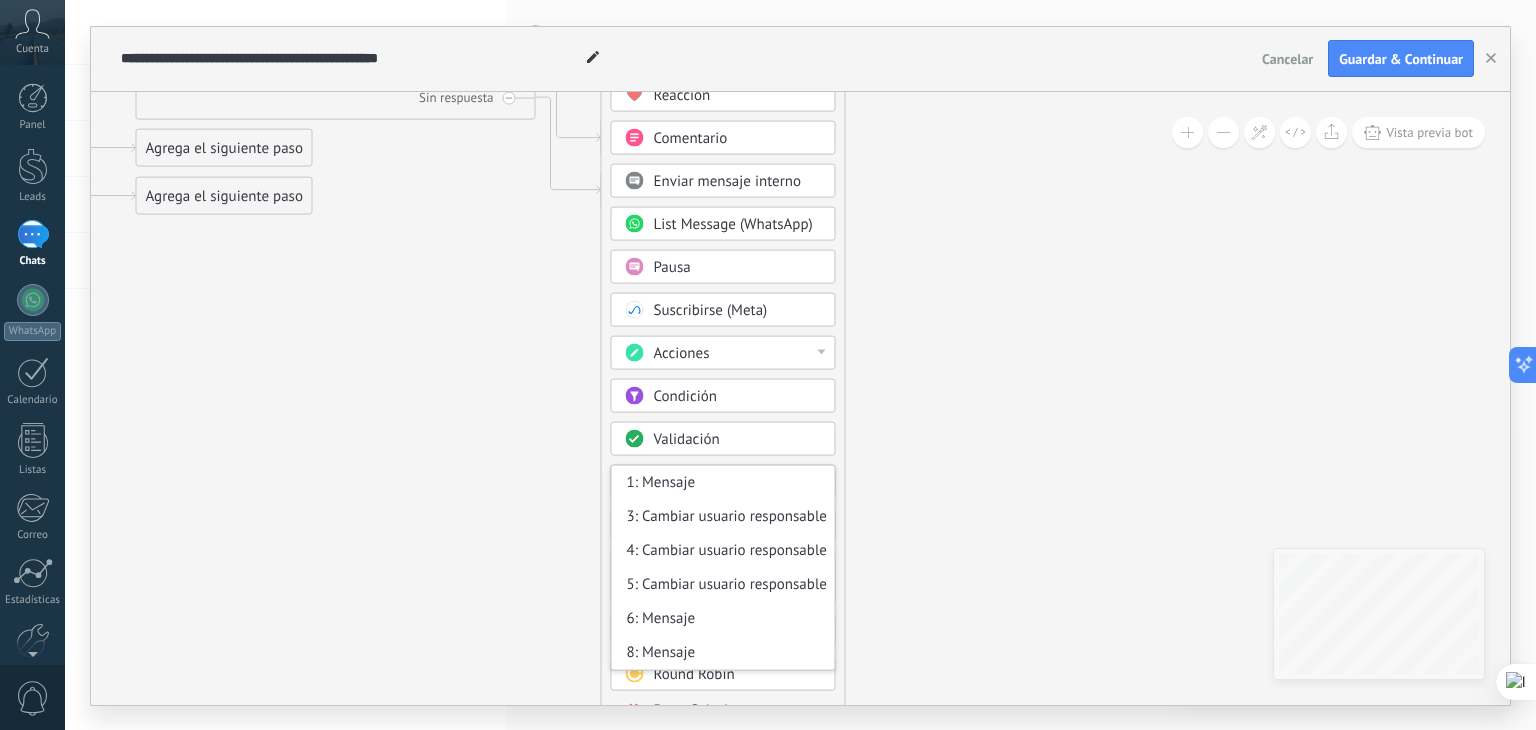 click 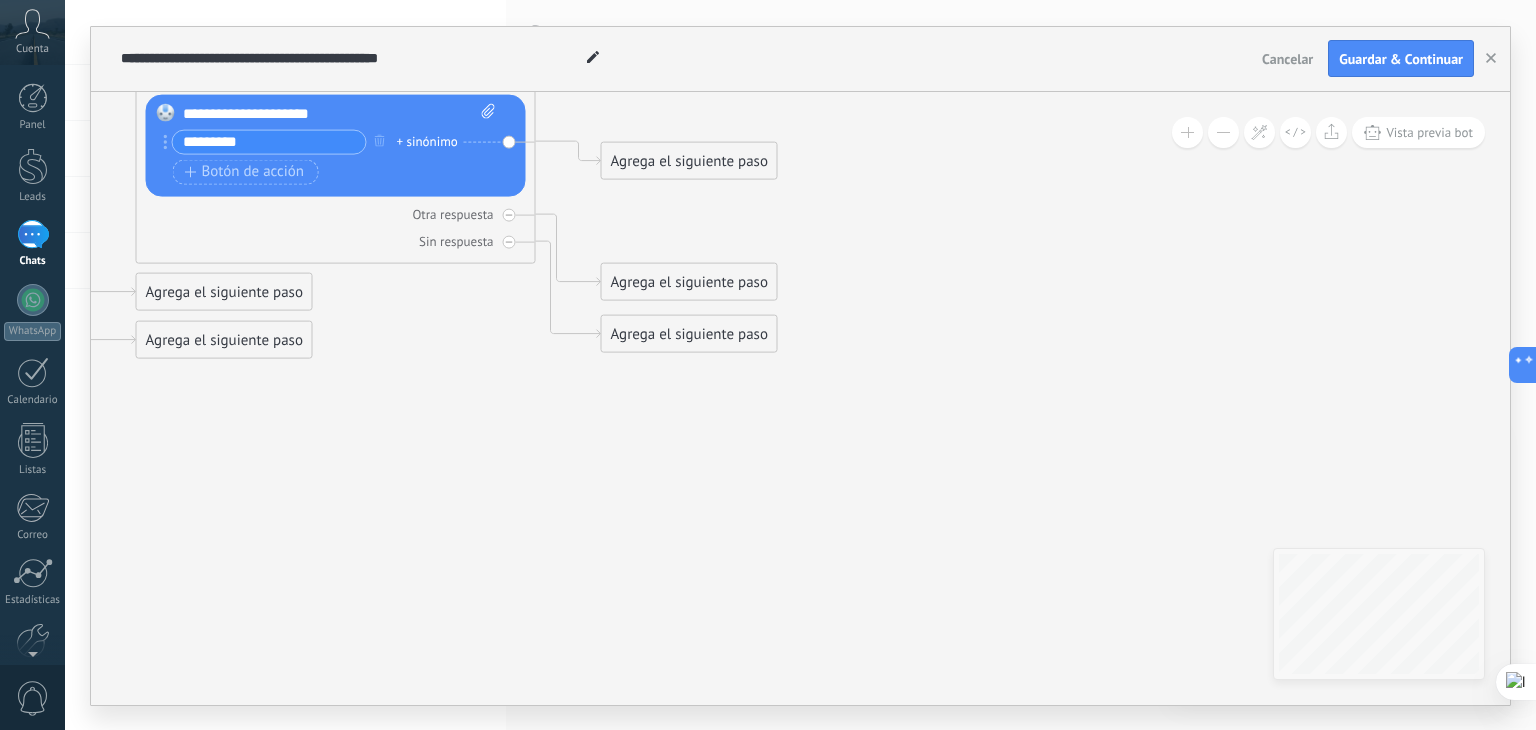 click on "Agrega el siguiente paso" at bounding box center [689, 160] 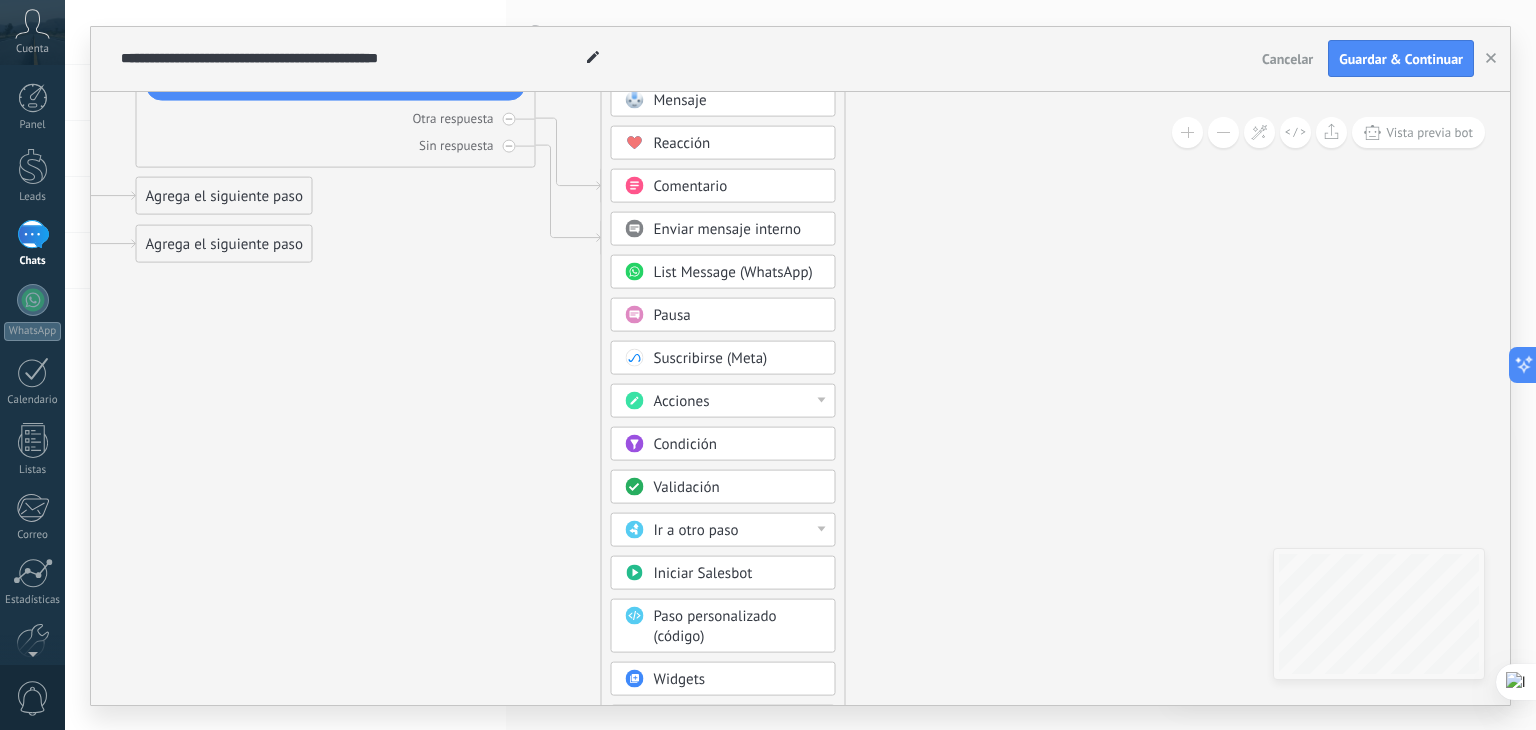 click on "Iniciar Salesbot" at bounding box center [703, 572] 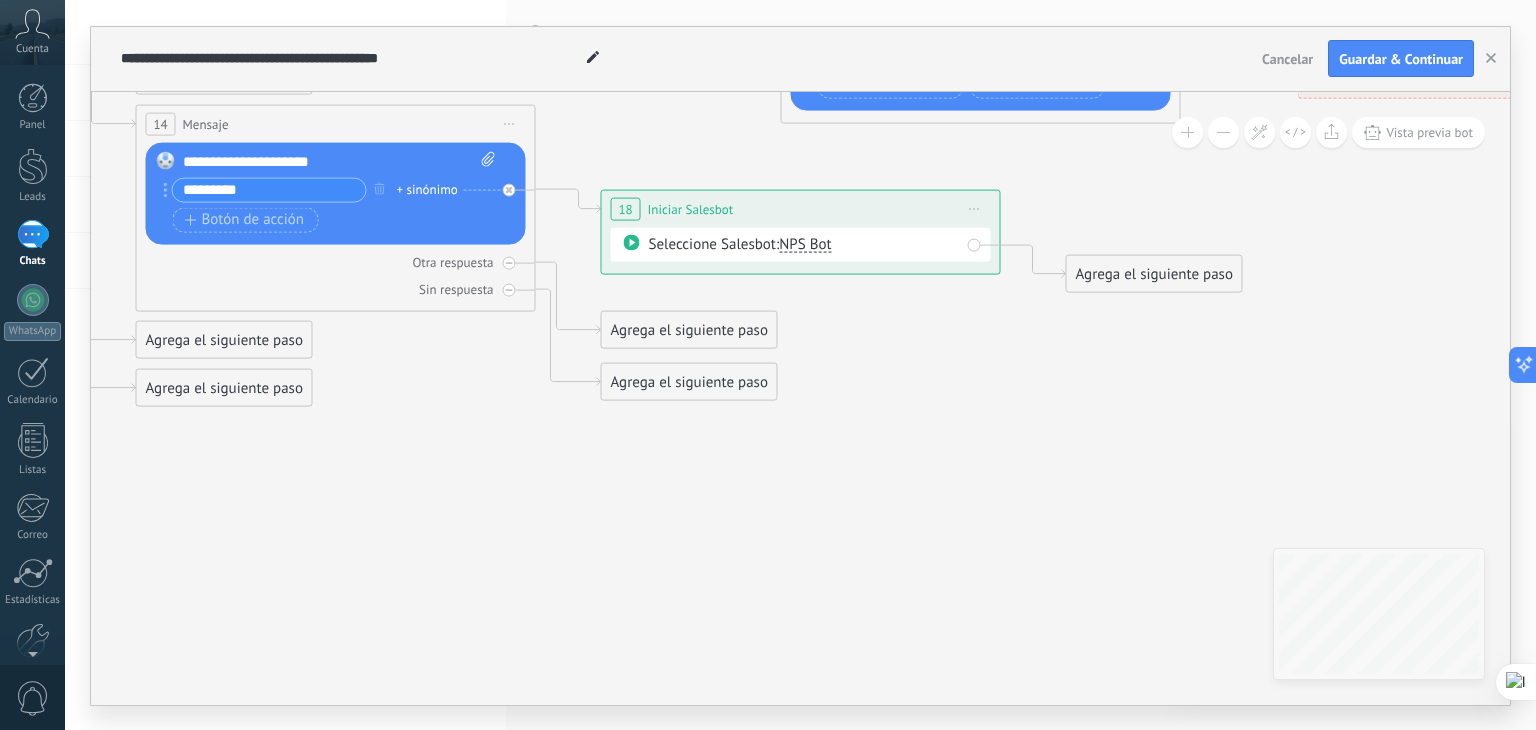drag, startPoint x: 978, startPoint y: 208, endPoint x: 969, endPoint y: 213, distance: 10.29563 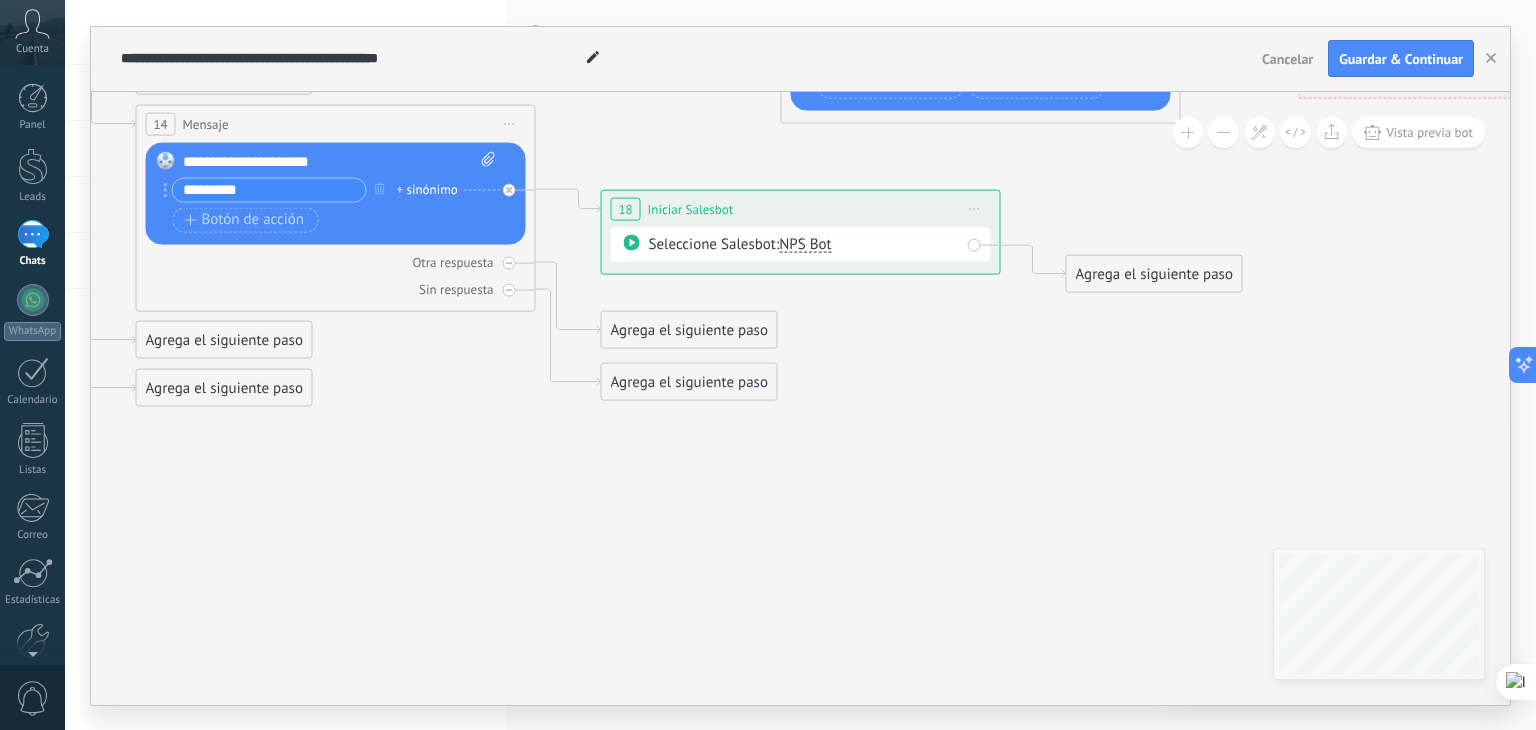 click 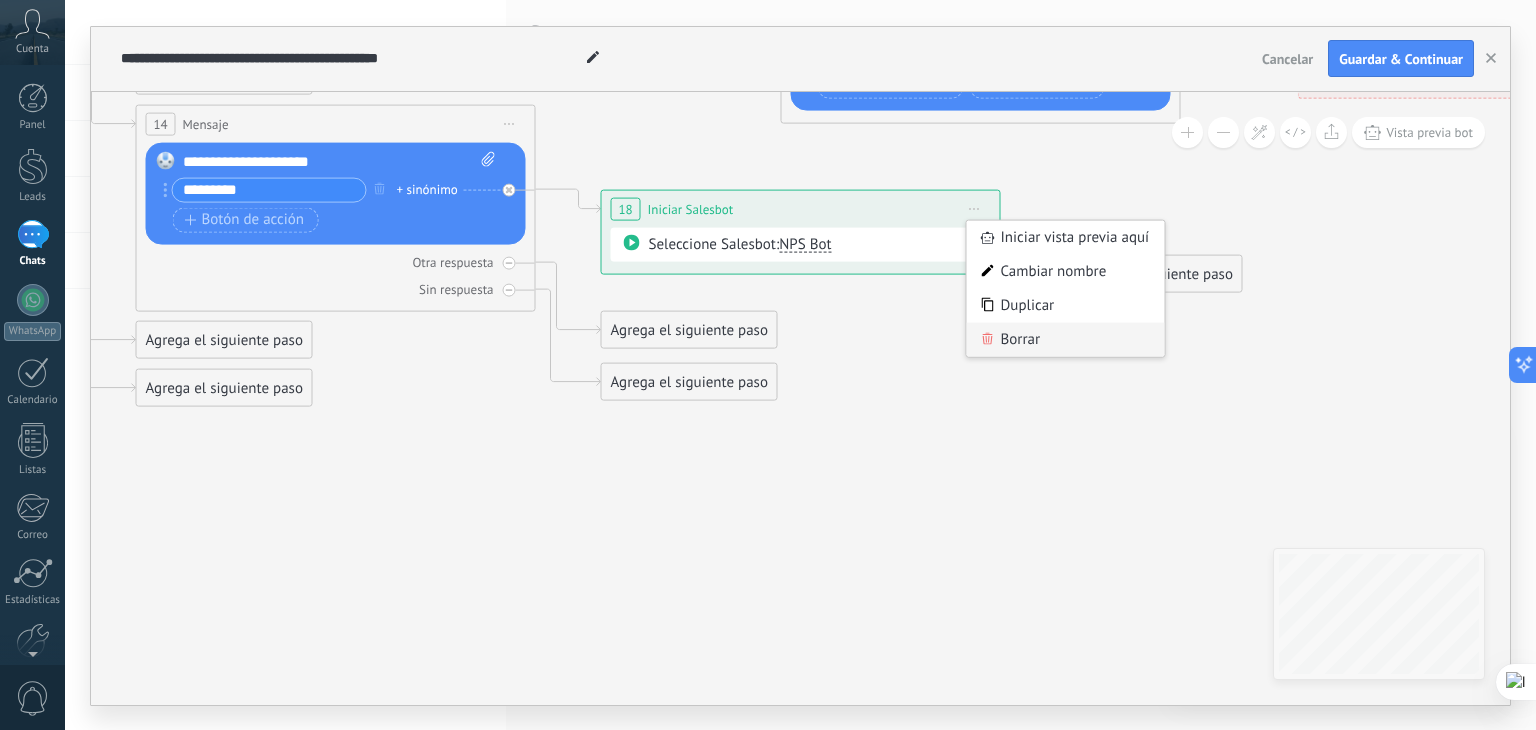 click on "Borrar" at bounding box center (1066, 339) 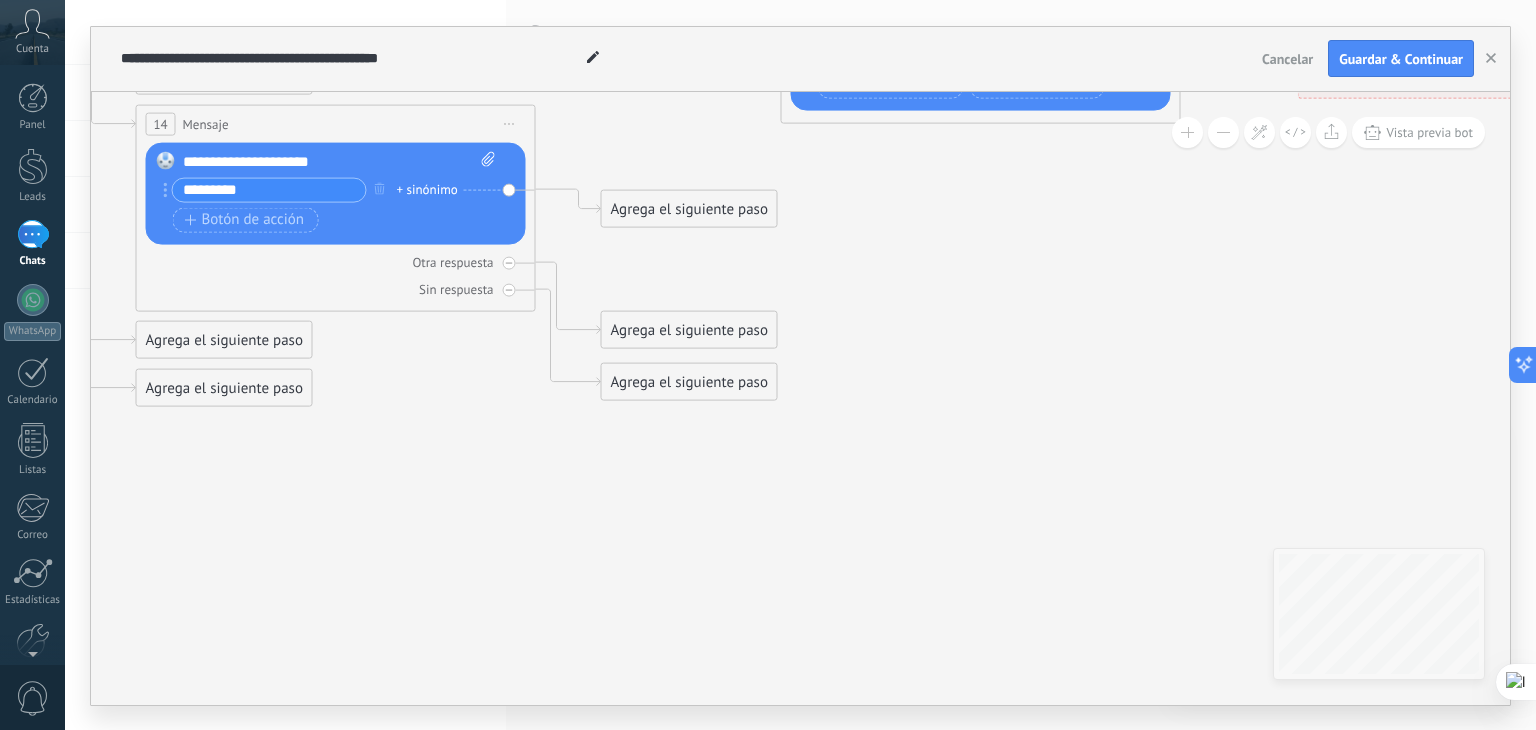 click on "Agrega el siguiente paso" at bounding box center (689, 208) 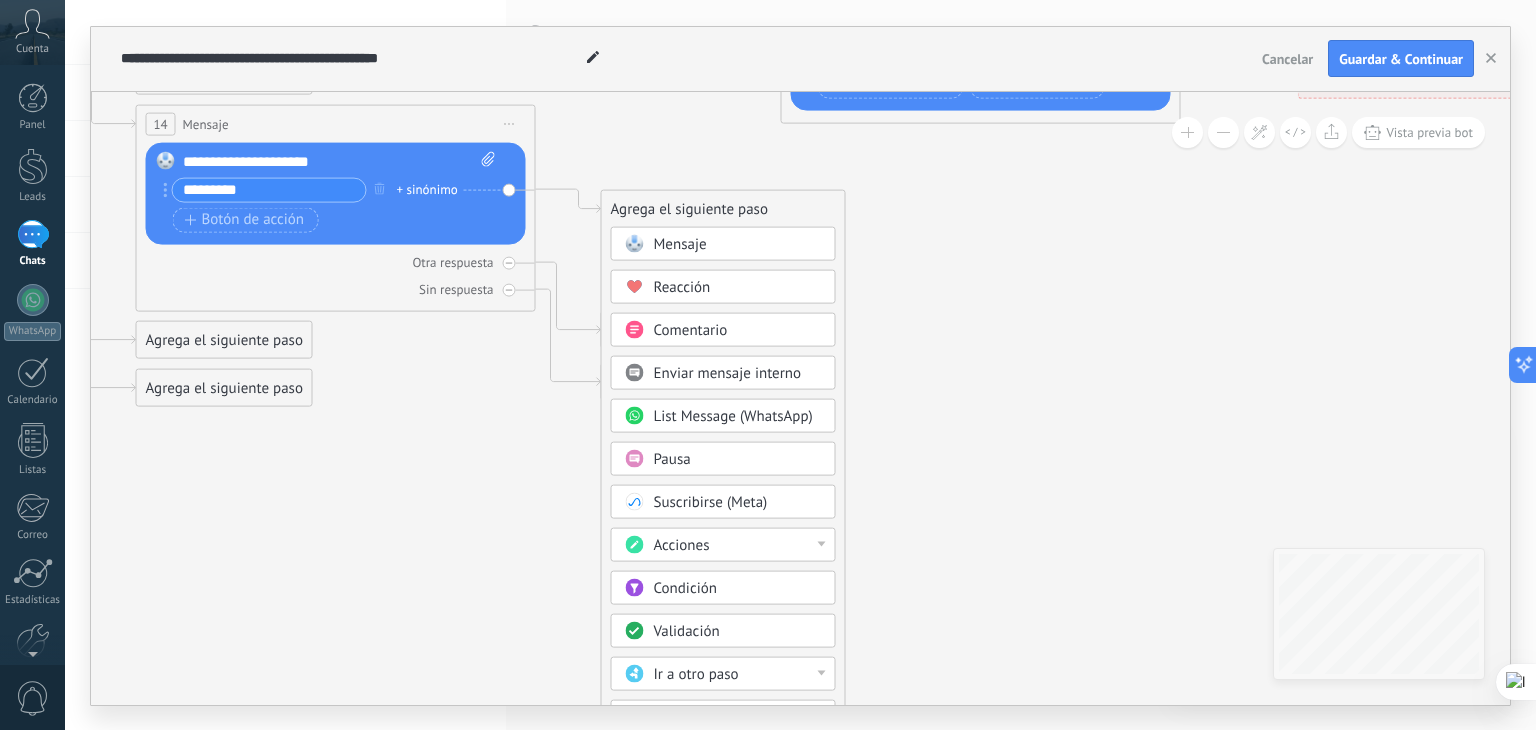 click on "Reacción" at bounding box center (723, 286) 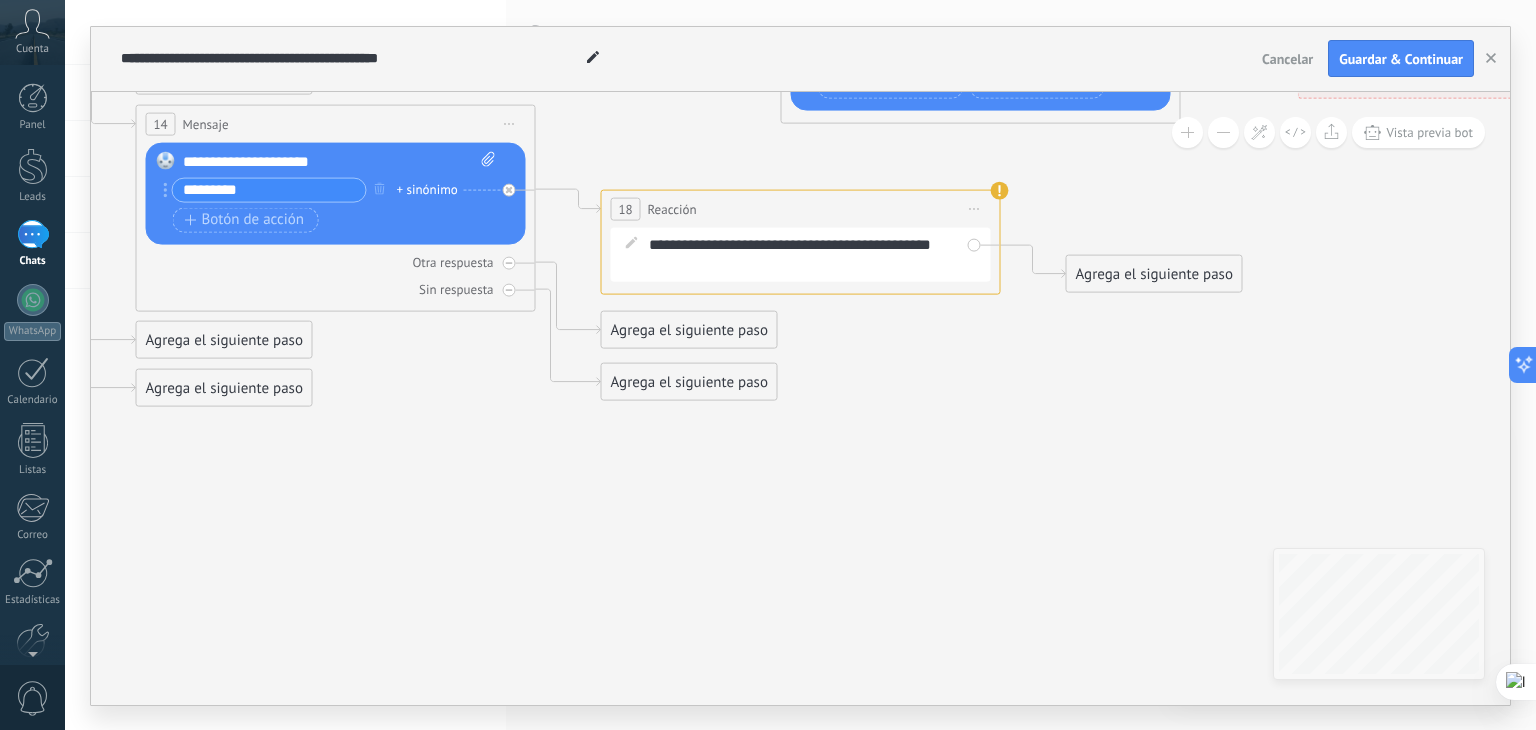 drag, startPoint x: 973, startPoint y: 206, endPoint x: 963, endPoint y: 208, distance: 10.198039 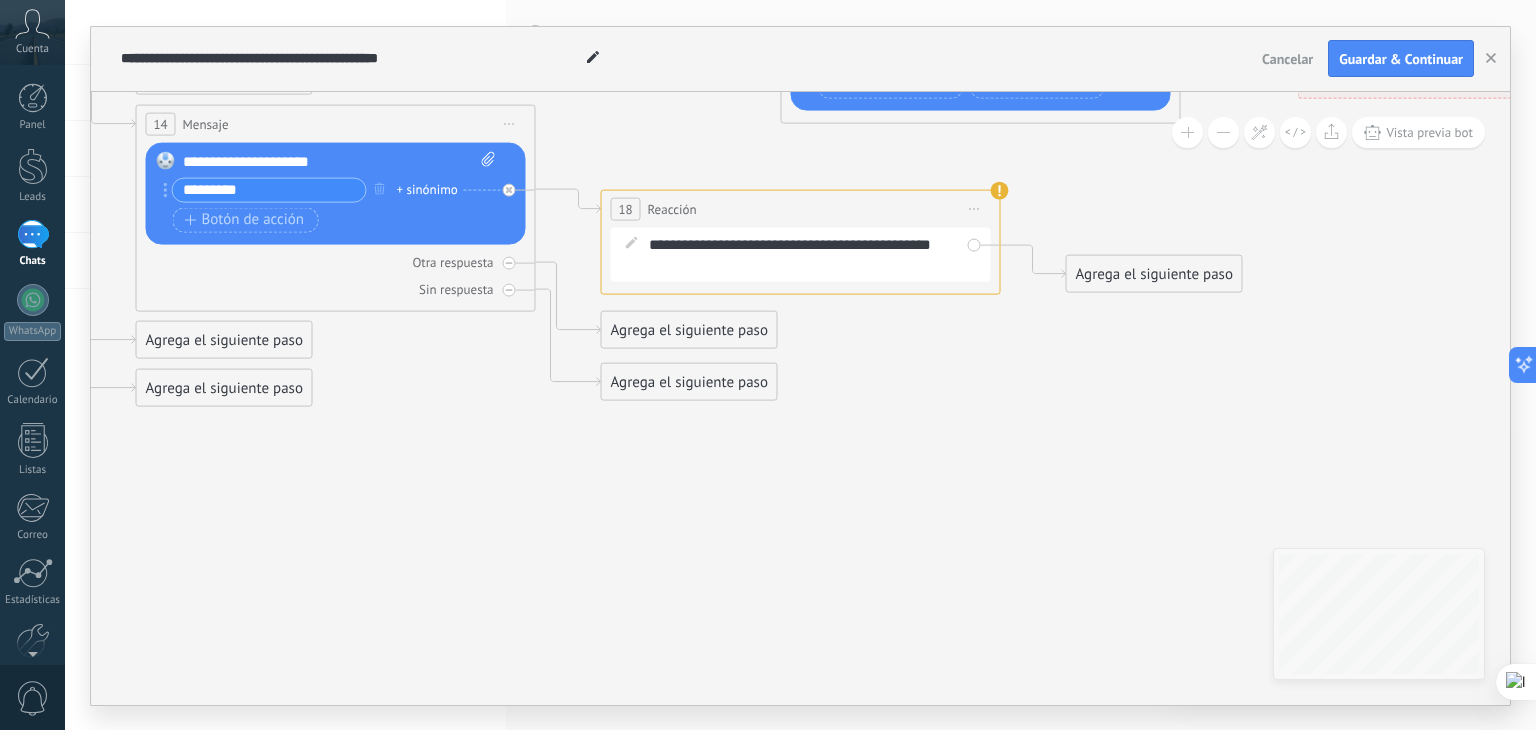click on "Iniciar vista previa aquí
Cambiar nombre
Duplicar
Borrar" at bounding box center (975, 208) 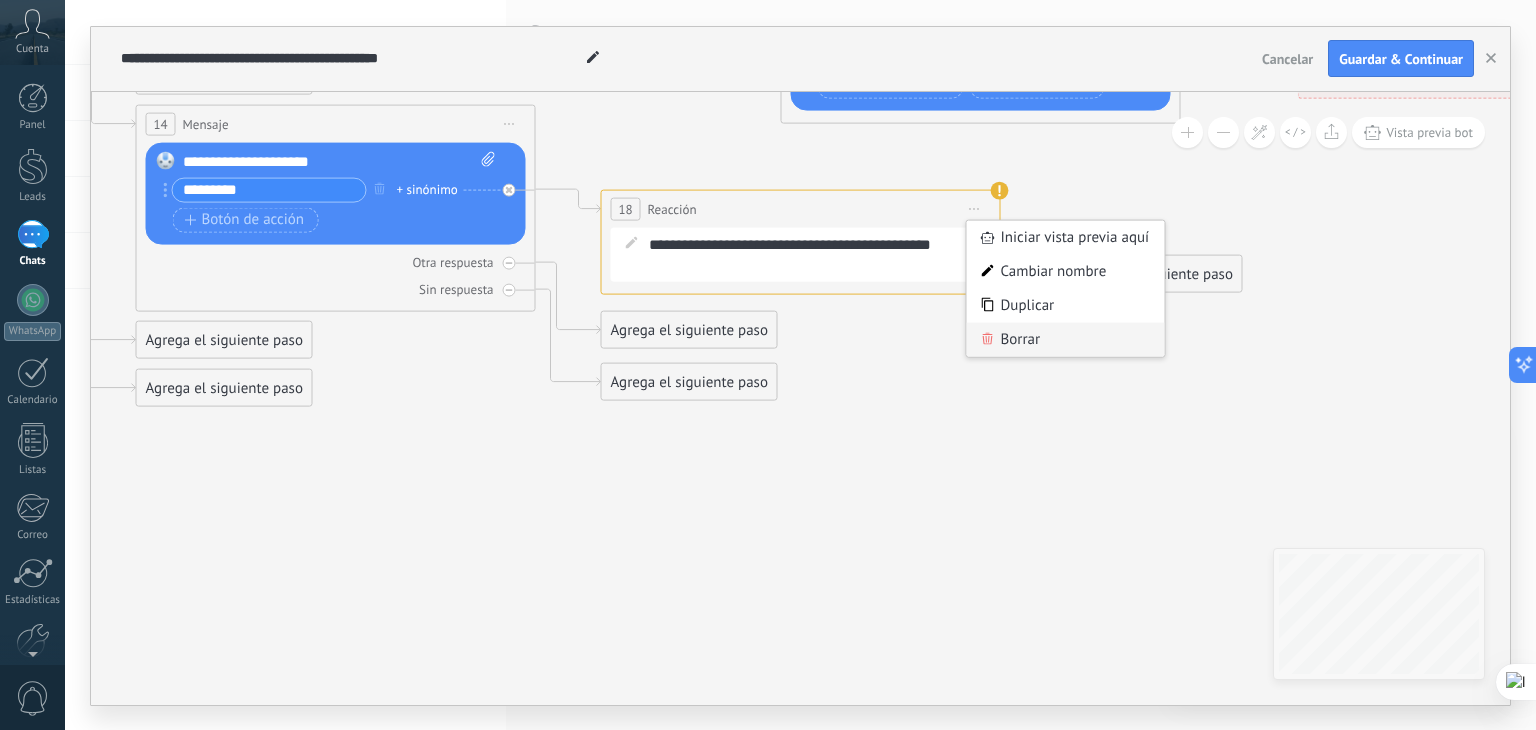 click on "Borrar" at bounding box center [1066, 339] 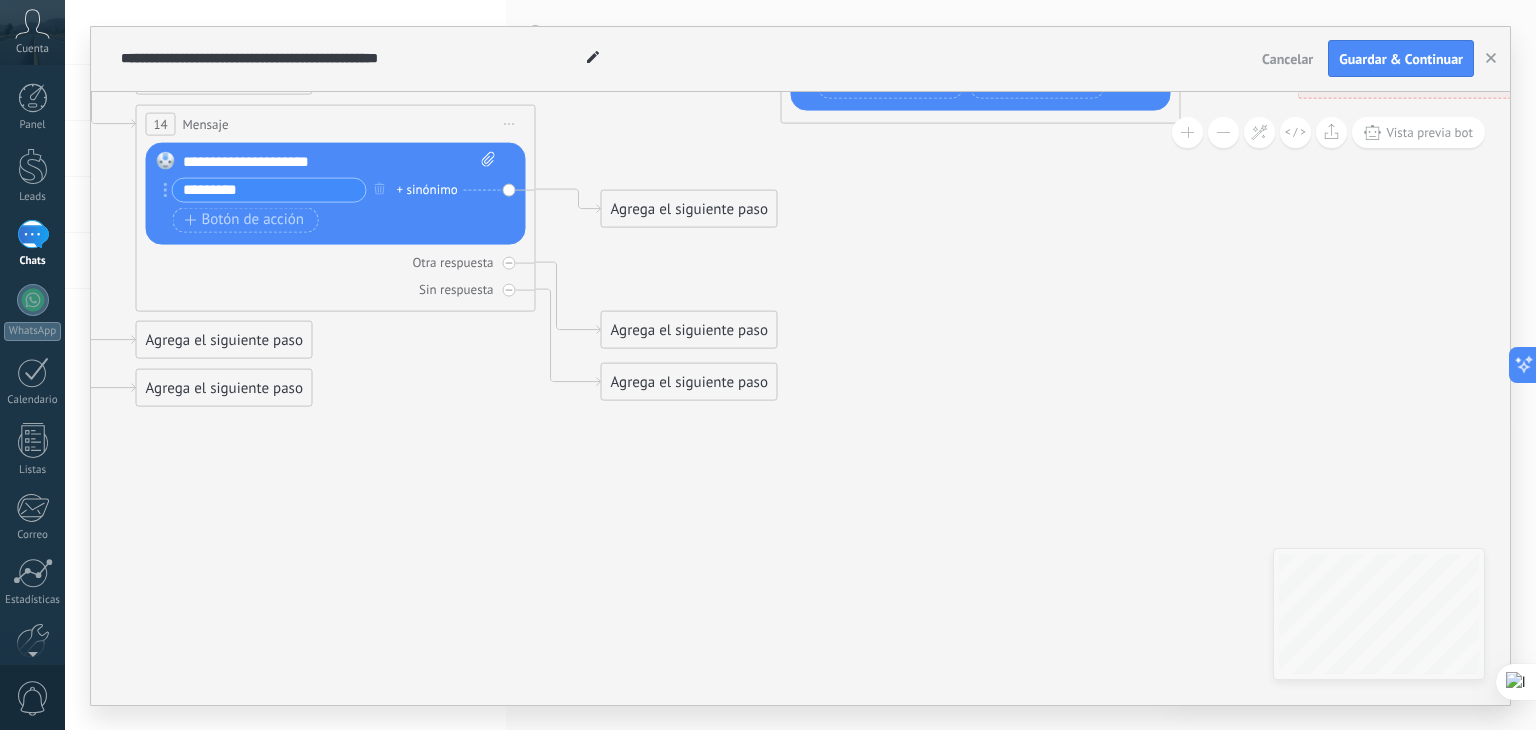 click on "Agrega el siguiente paso" at bounding box center (689, 208) 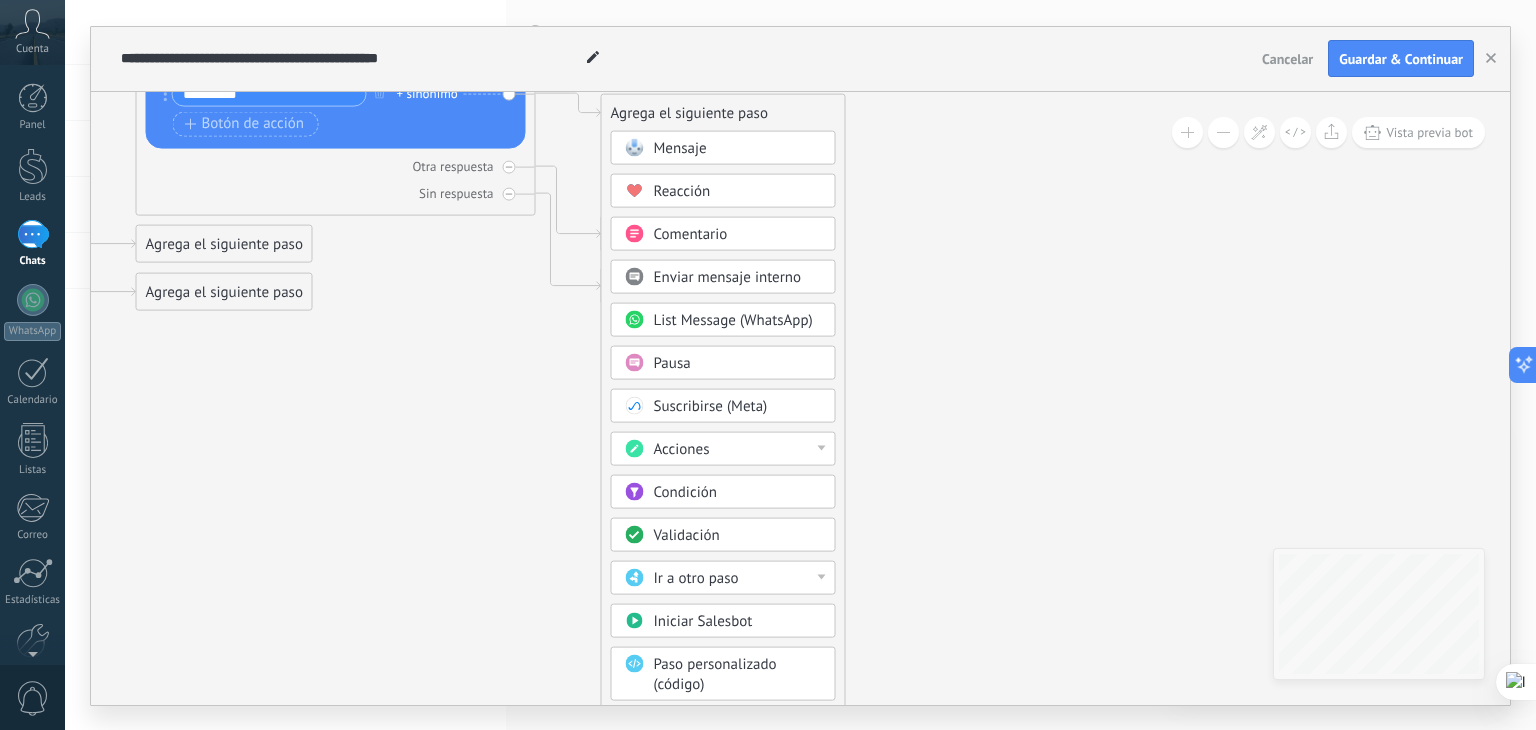 click on "Acciones" at bounding box center (738, 449) 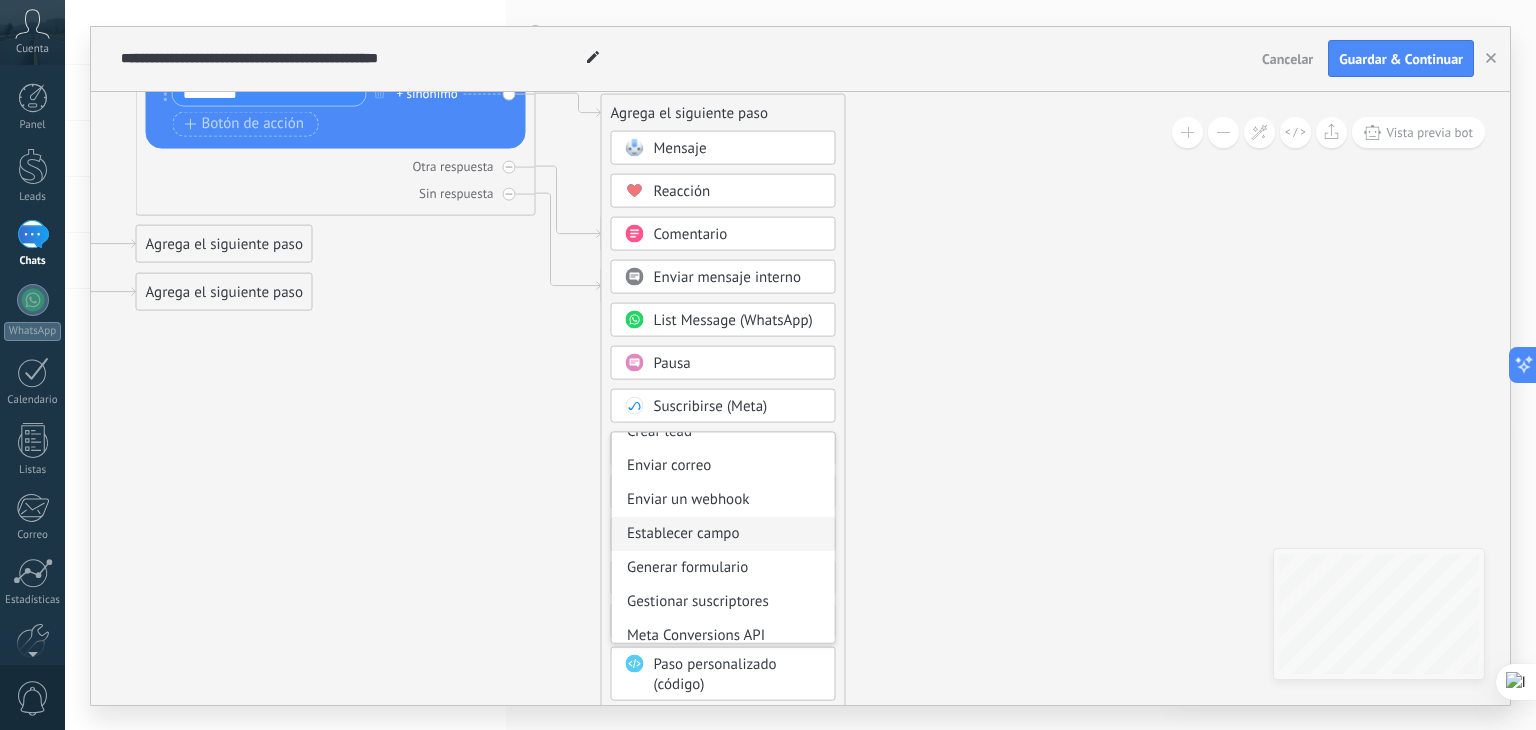 scroll, scrollTop: 265, scrollLeft: 0, axis: vertical 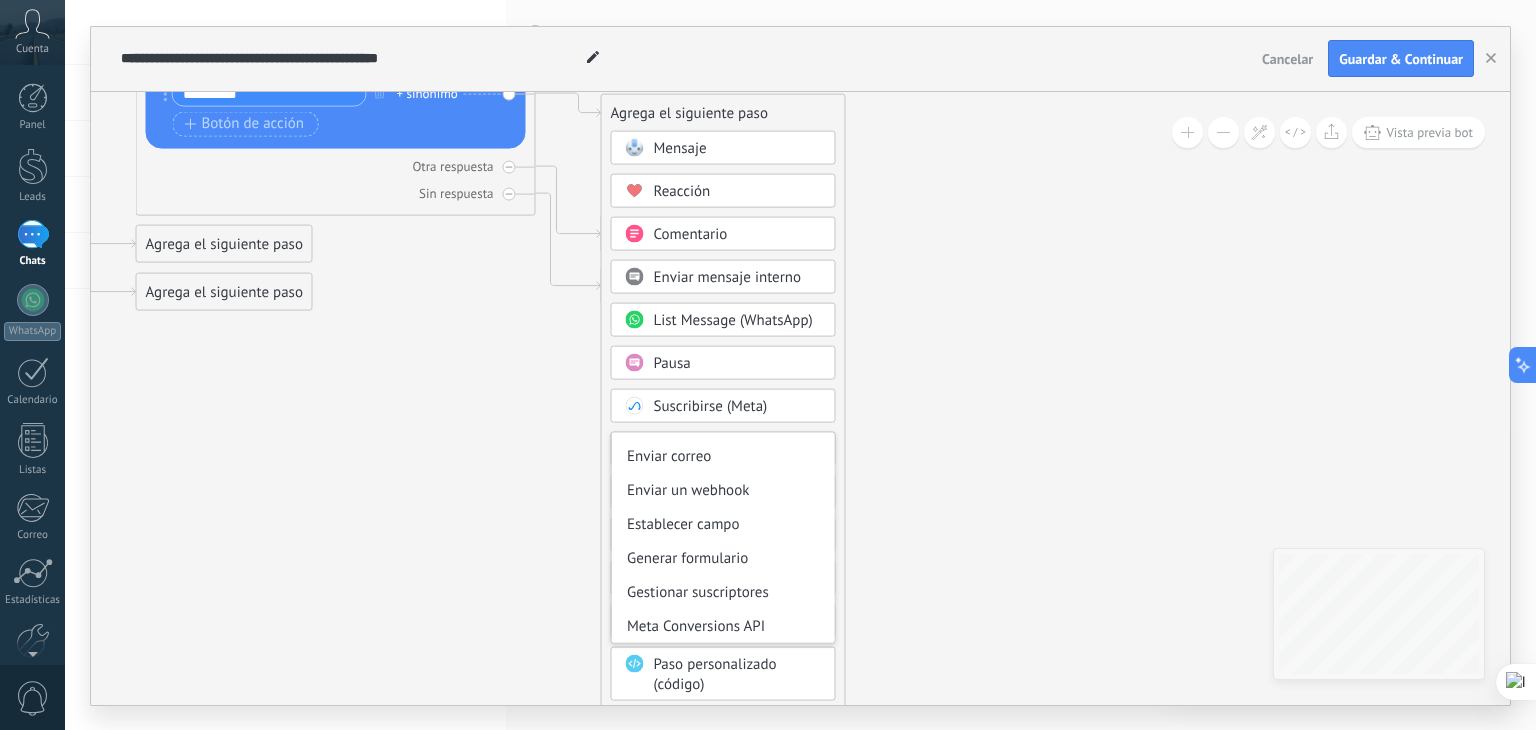 click 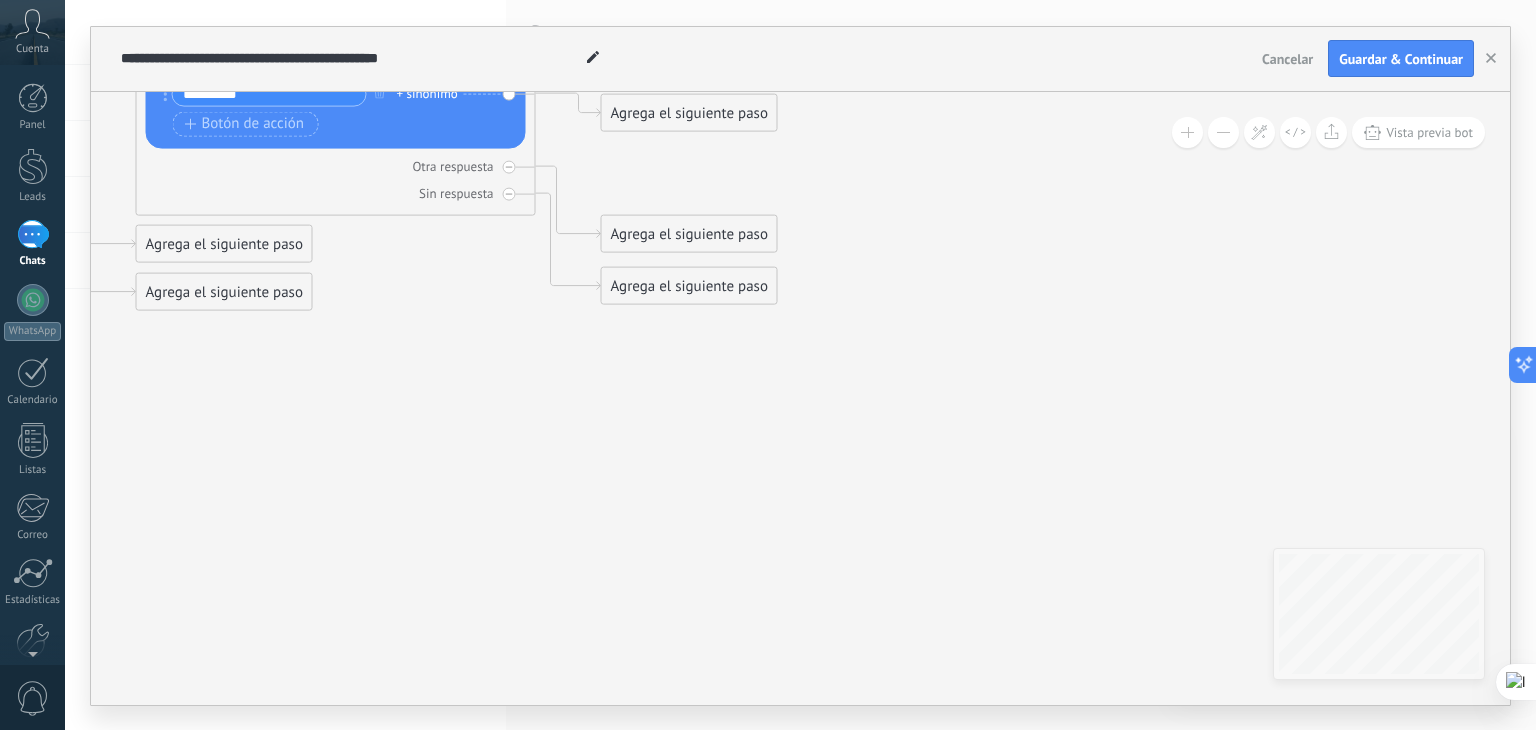 click on "Agrega el siguiente paso" at bounding box center [689, 112] 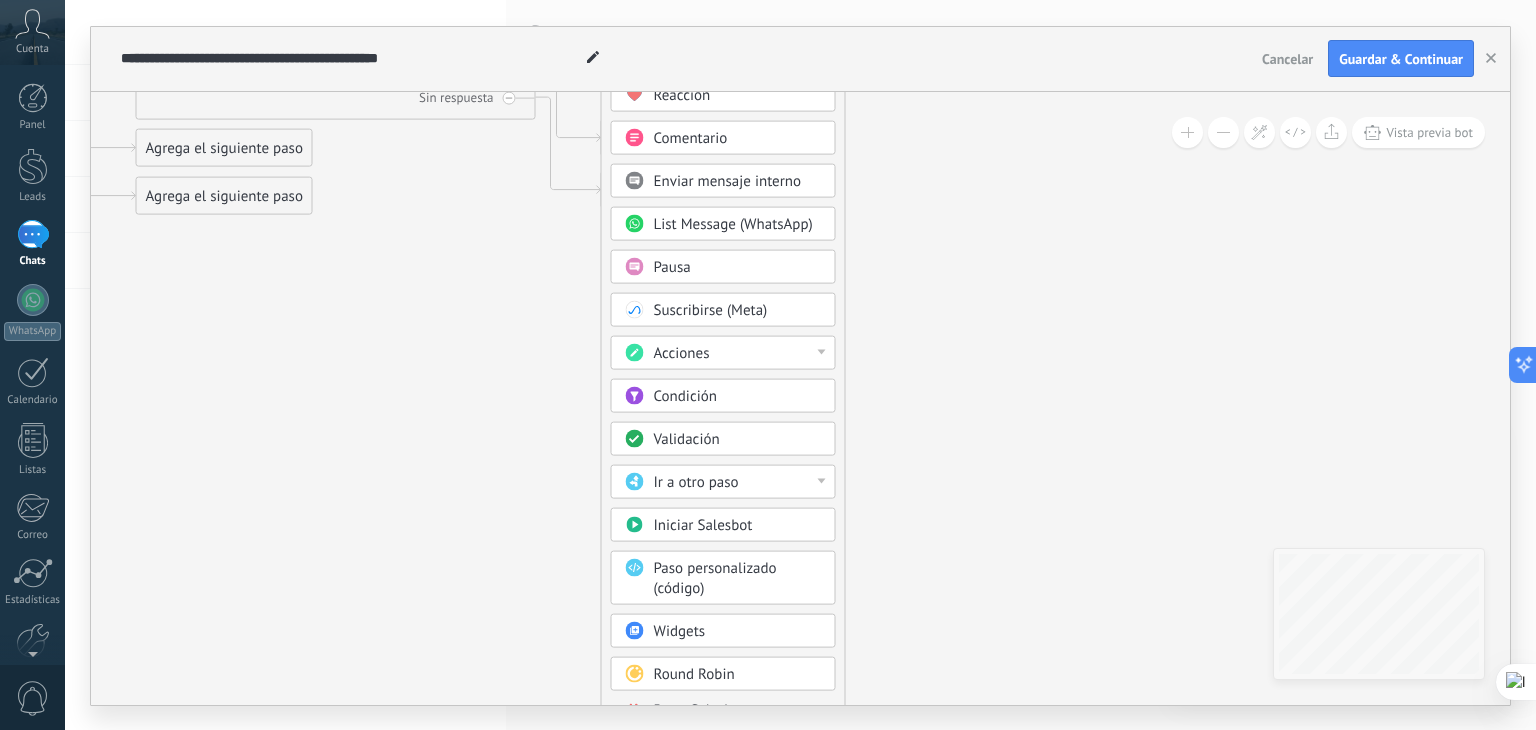 click on "Ir a otro paso" at bounding box center (738, 482) 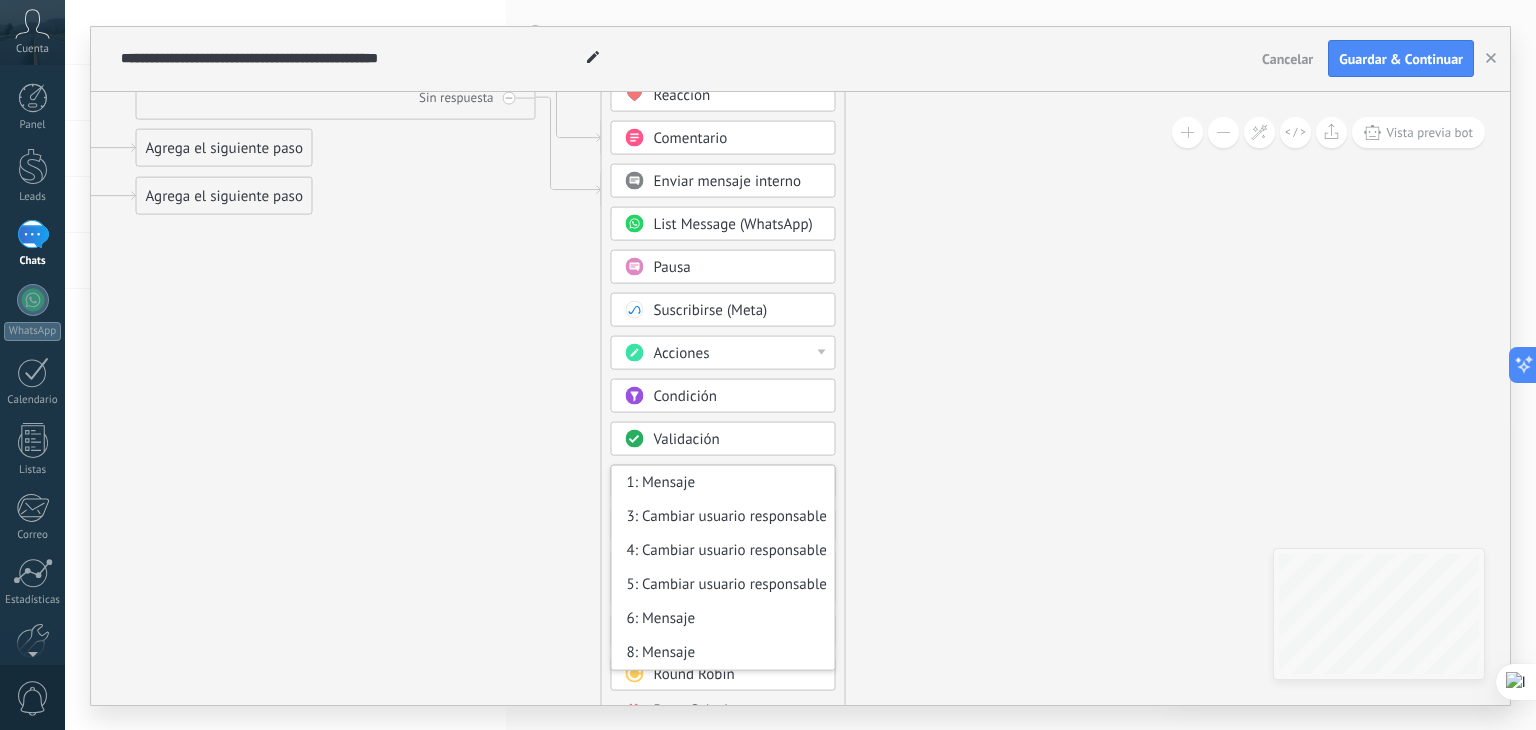 click 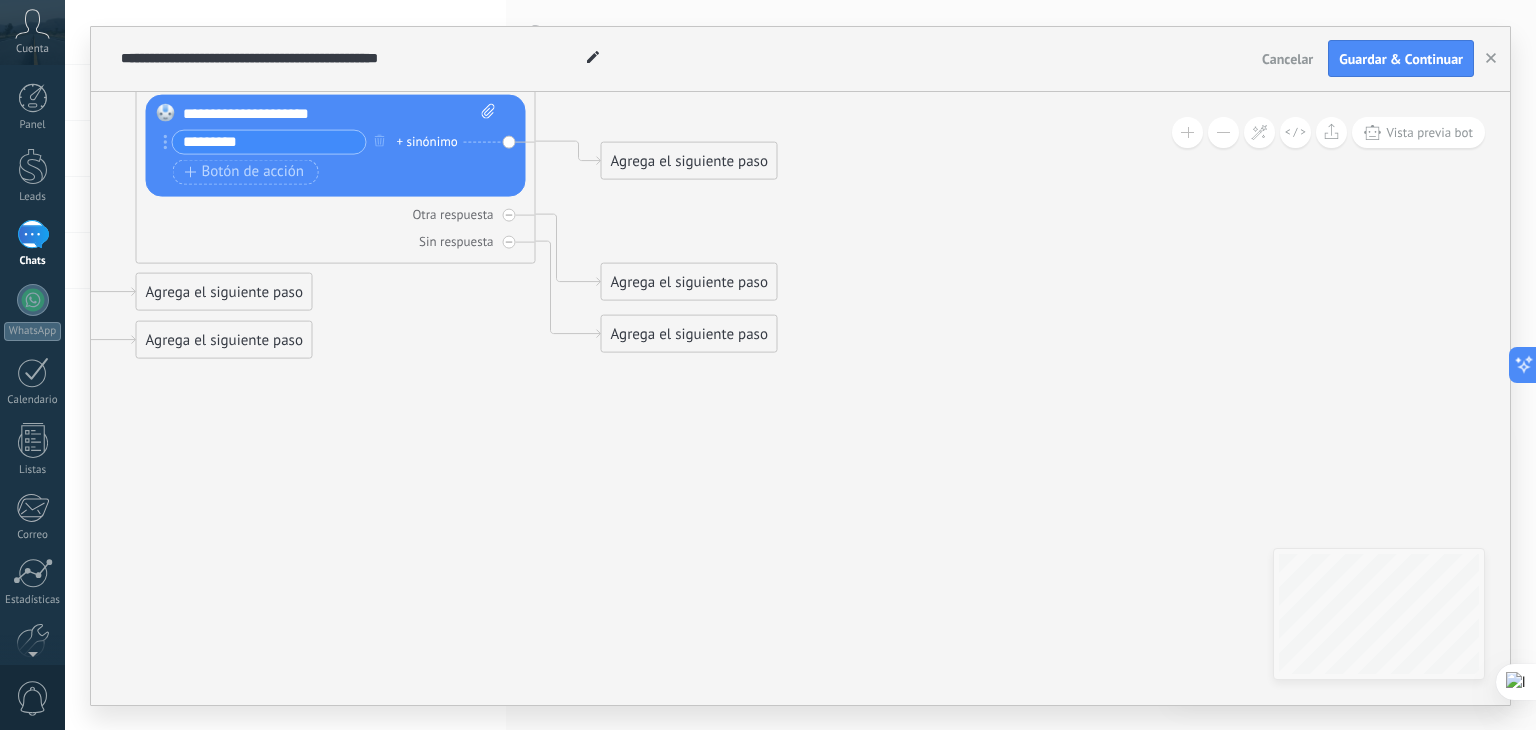 click on "Agrega el siguiente paso" at bounding box center (689, 160) 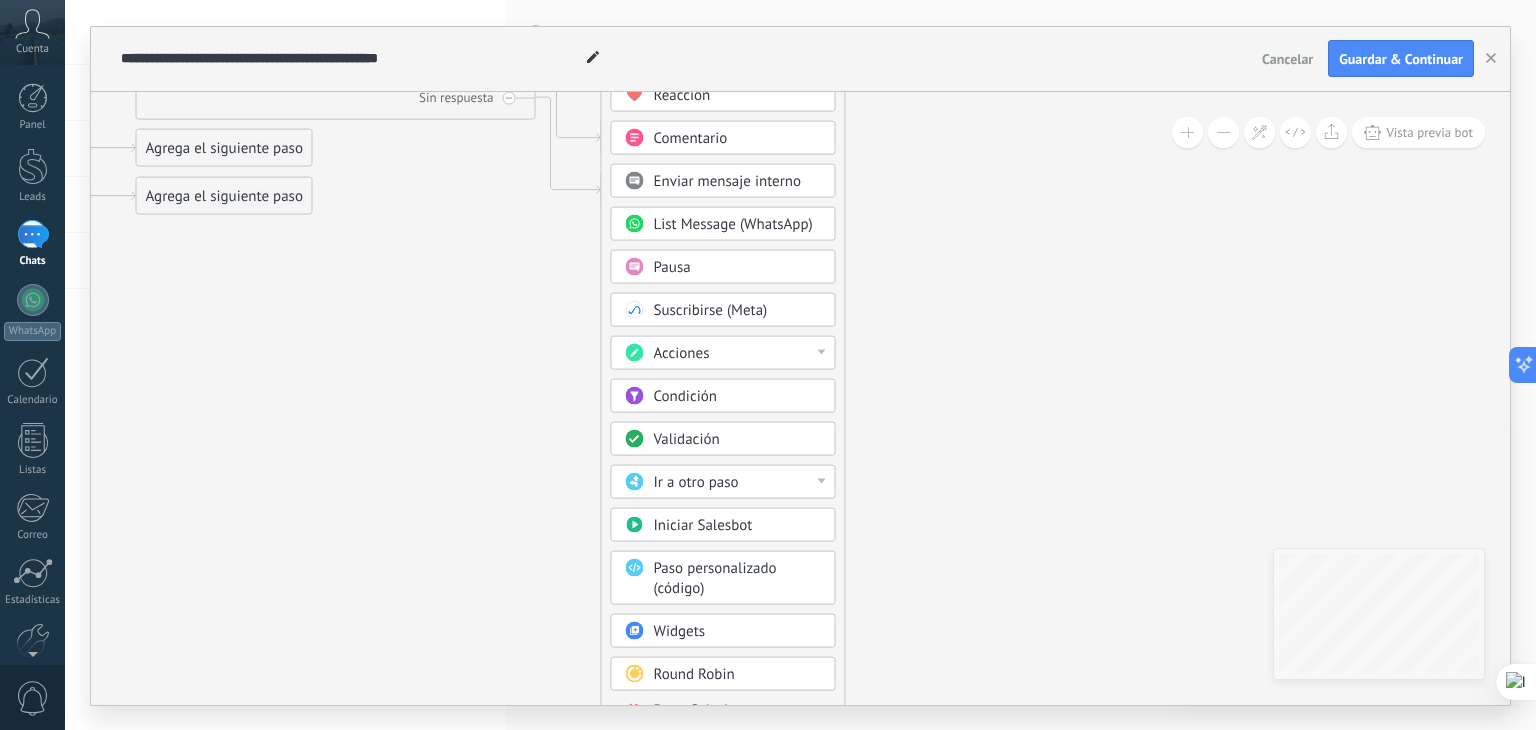 click on "Paso personalizado (código)" at bounding box center [715, 577] 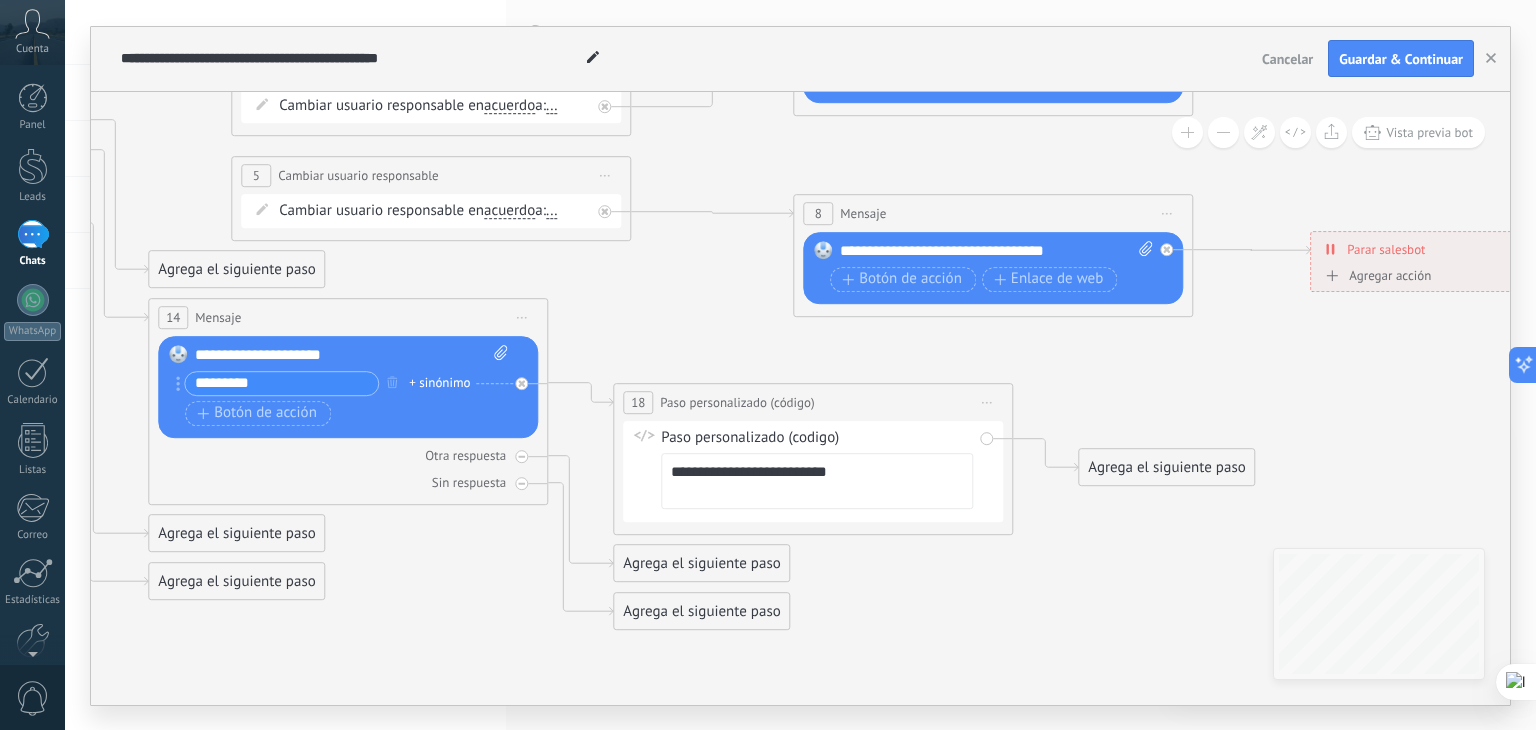 drag, startPoint x: 496, startPoint y: 557, endPoint x: 460, endPoint y: 551, distance: 36.496574 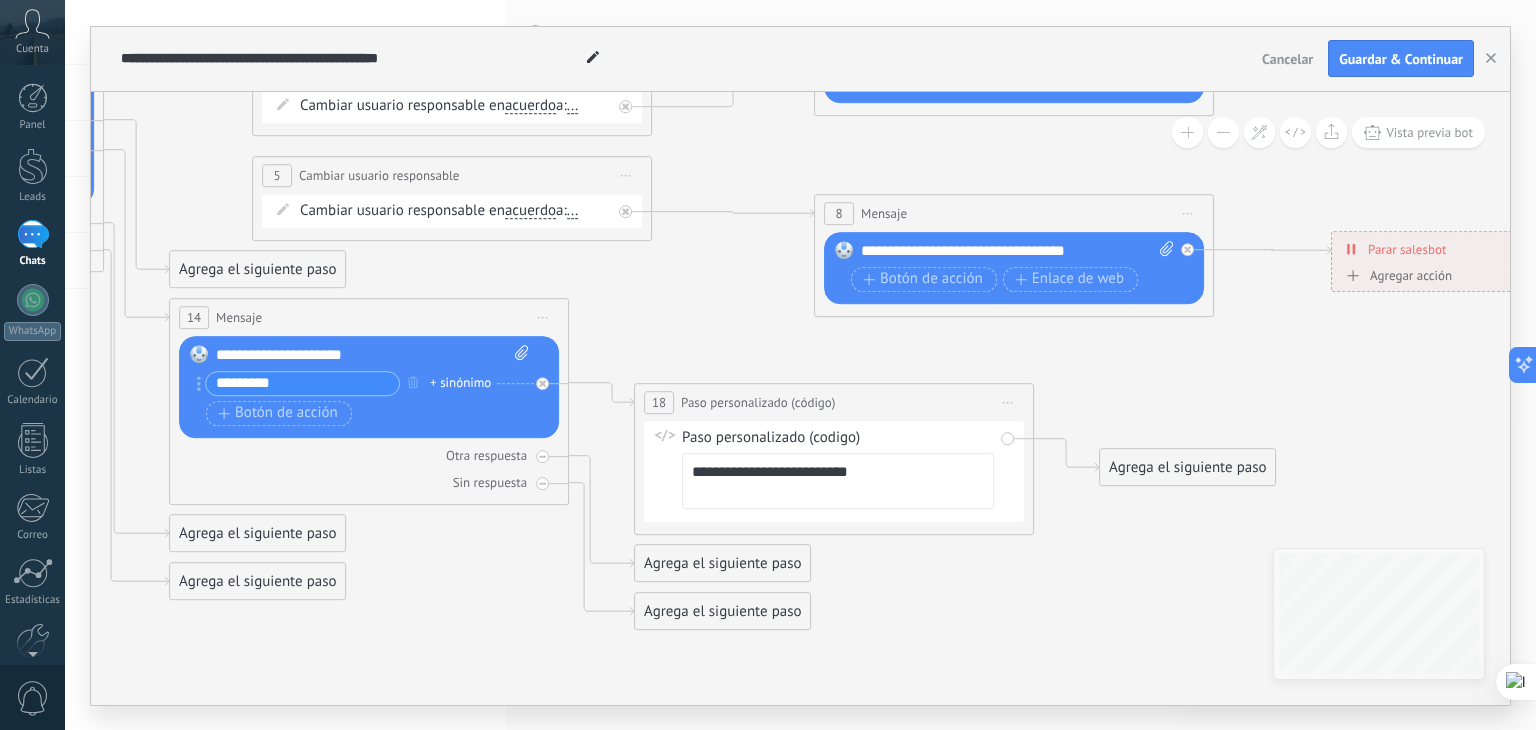drag, startPoint x: 447, startPoint y: 550, endPoint x: 508, endPoint y: 555, distance: 61.204575 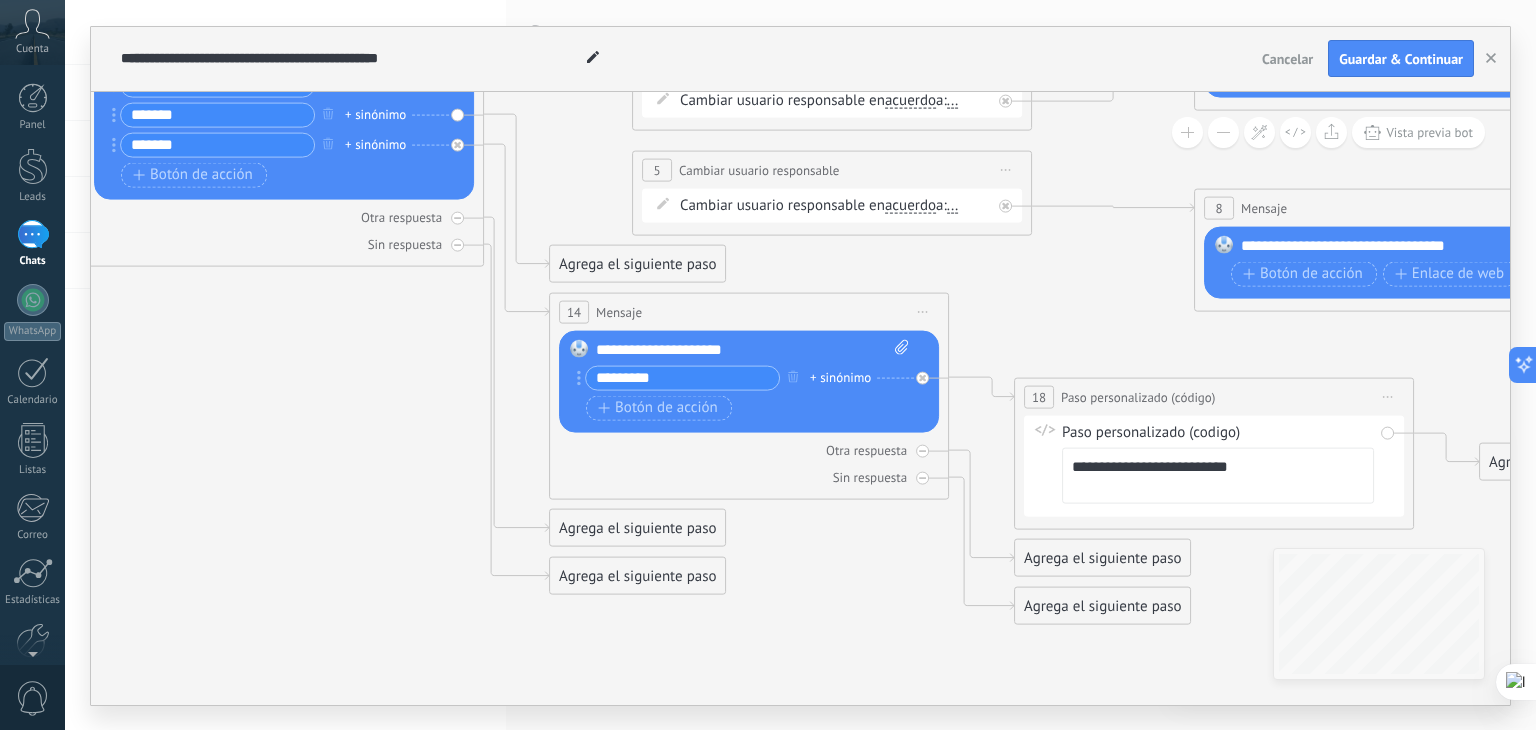 drag, startPoint x: 508, startPoint y: 555, endPoint x: 848, endPoint y: 549, distance: 340.05295 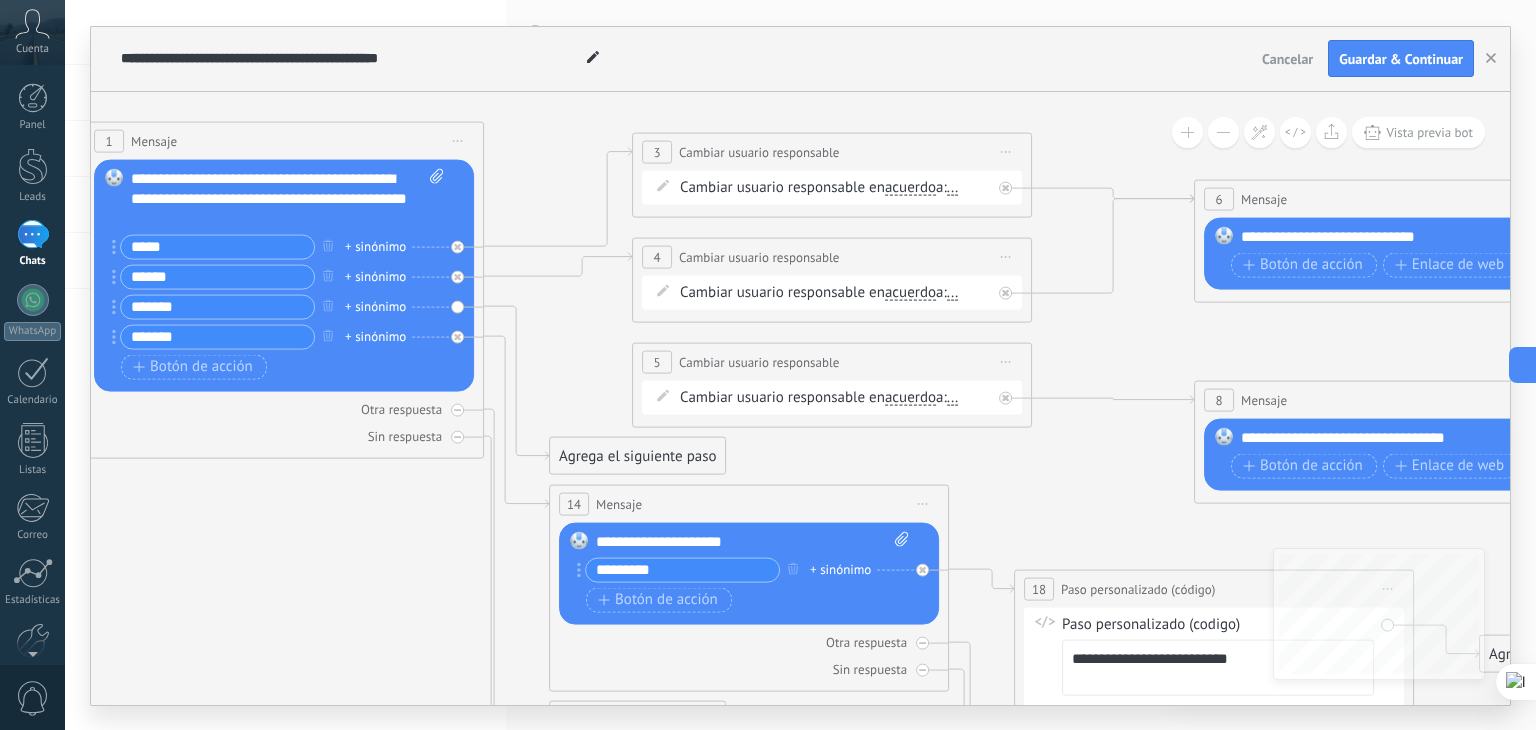 click on "*****" at bounding box center (217, 246) 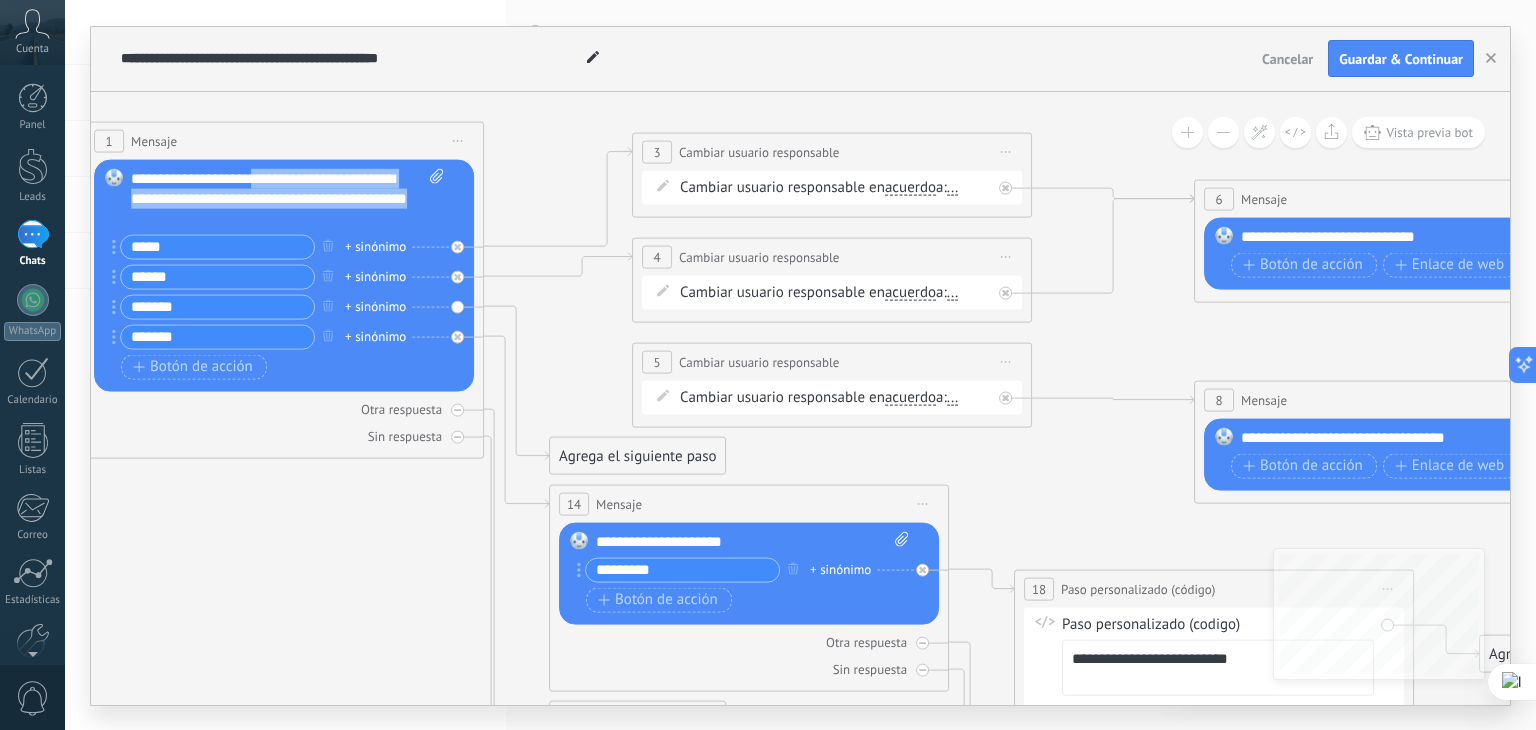 drag, startPoint x: 258, startPoint y: 210, endPoint x: 267, endPoint y: 179, distance: 32.280025 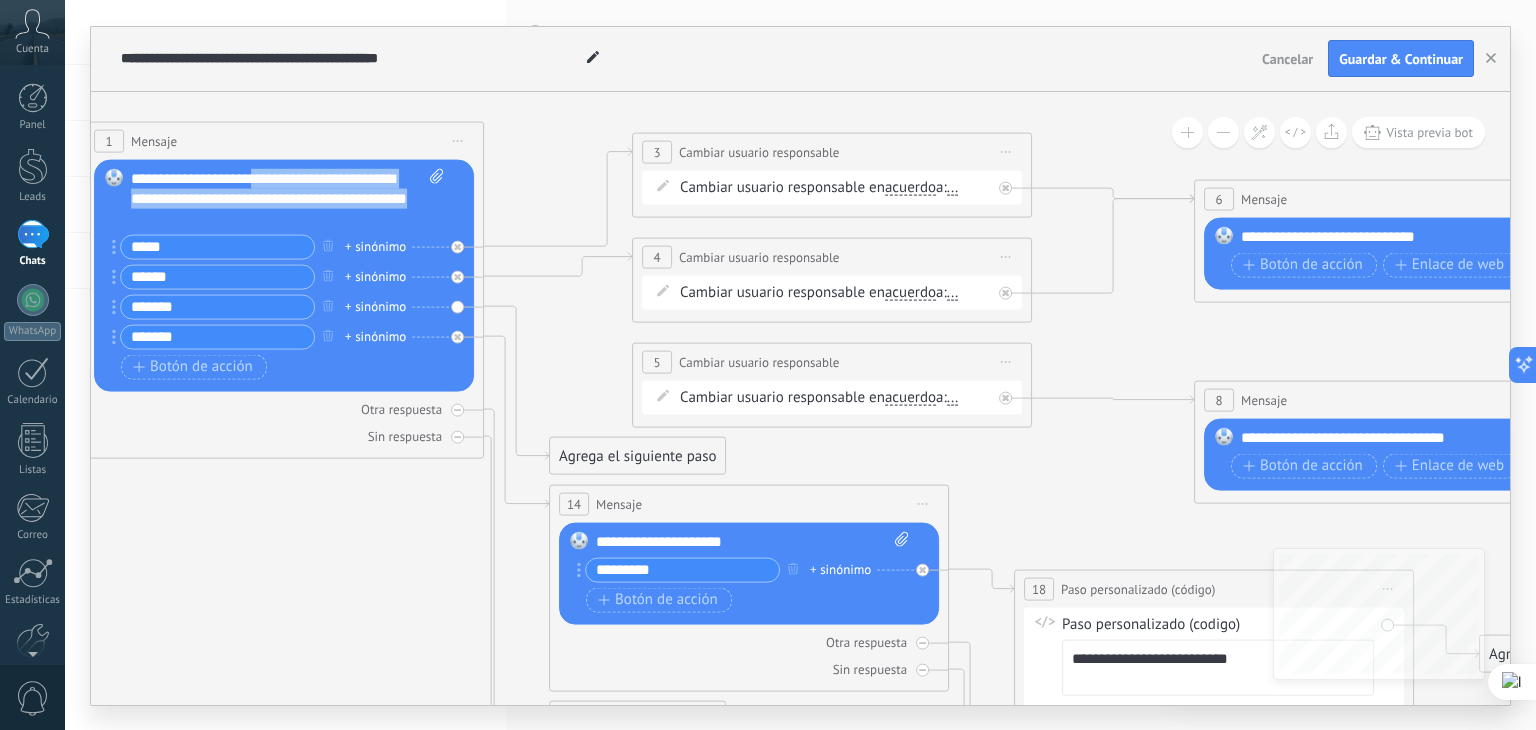 click on "**********" at bounding box center (288, 198) 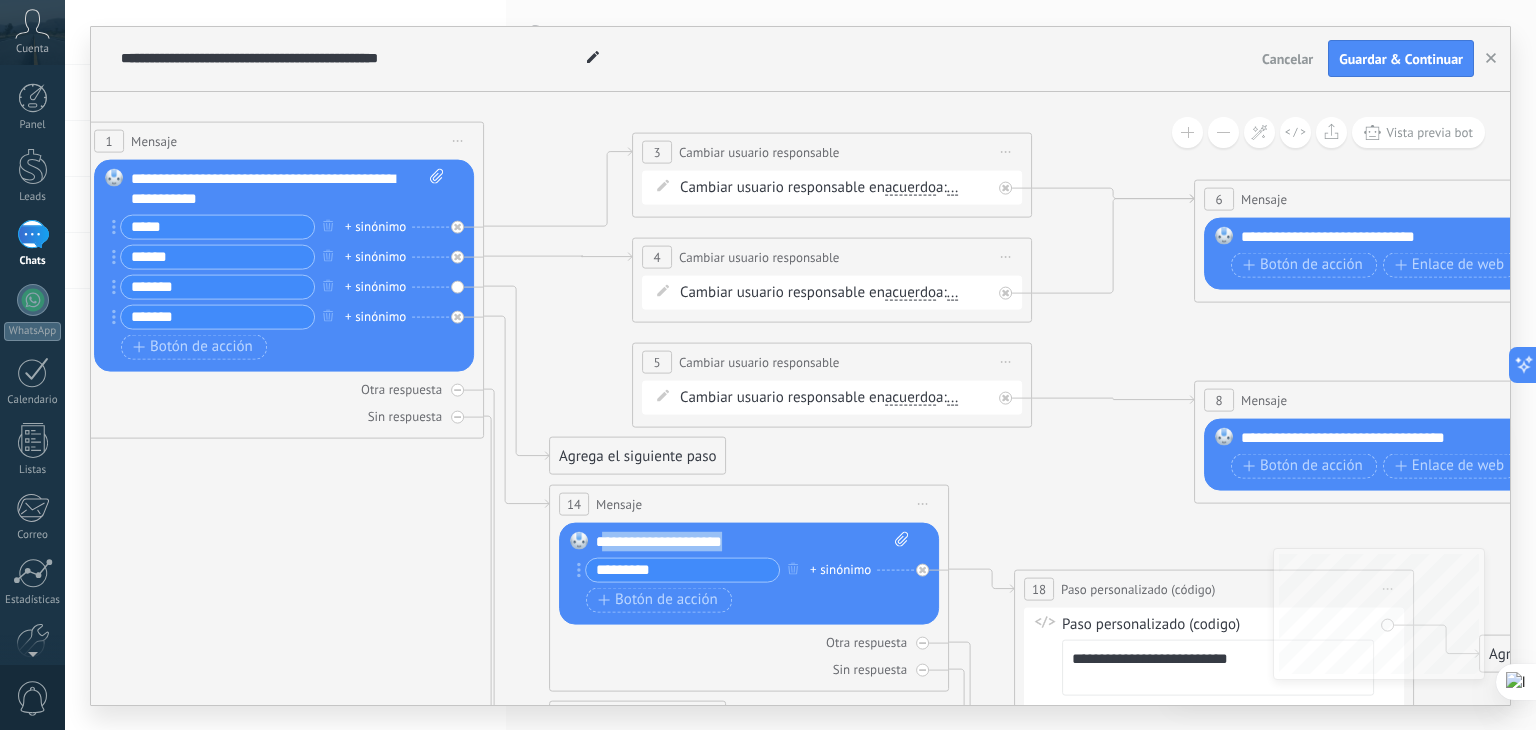 drag, startPoint x: 760, startPoint y: 542, endPoint x: 600, endPoint y: 538, distance: 160.04999 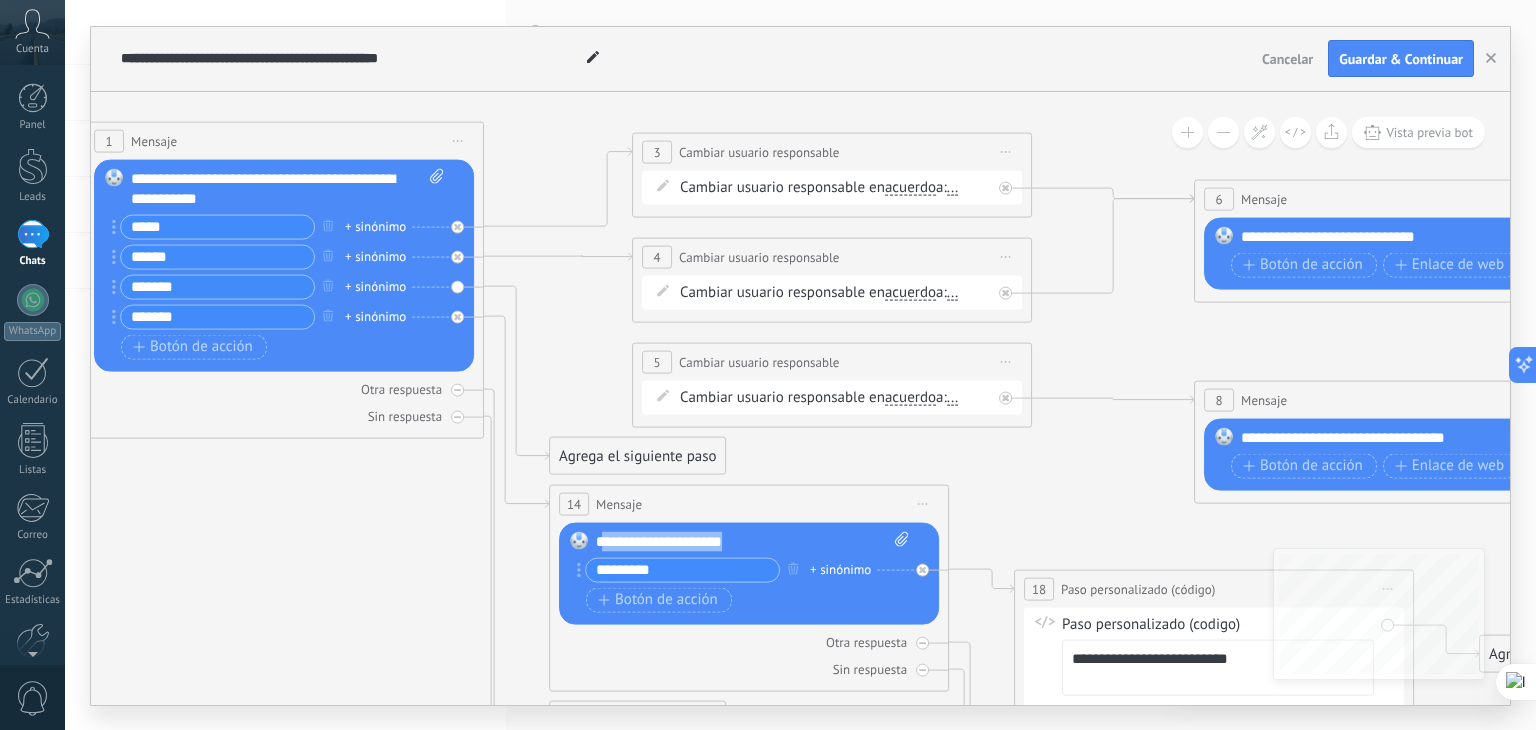 click on "**********" at bounding box center [753, 541] 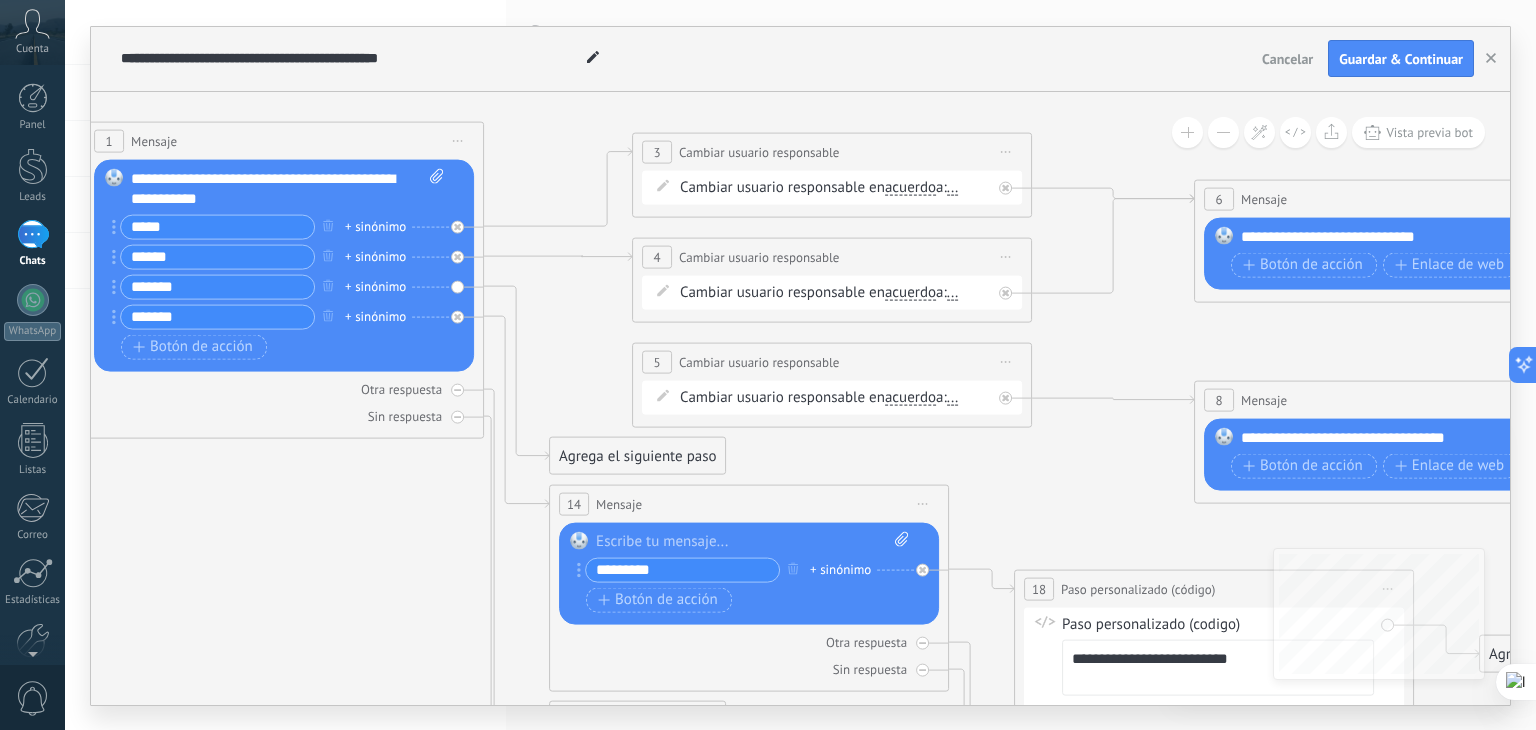 click at bounding box center (753, 541) 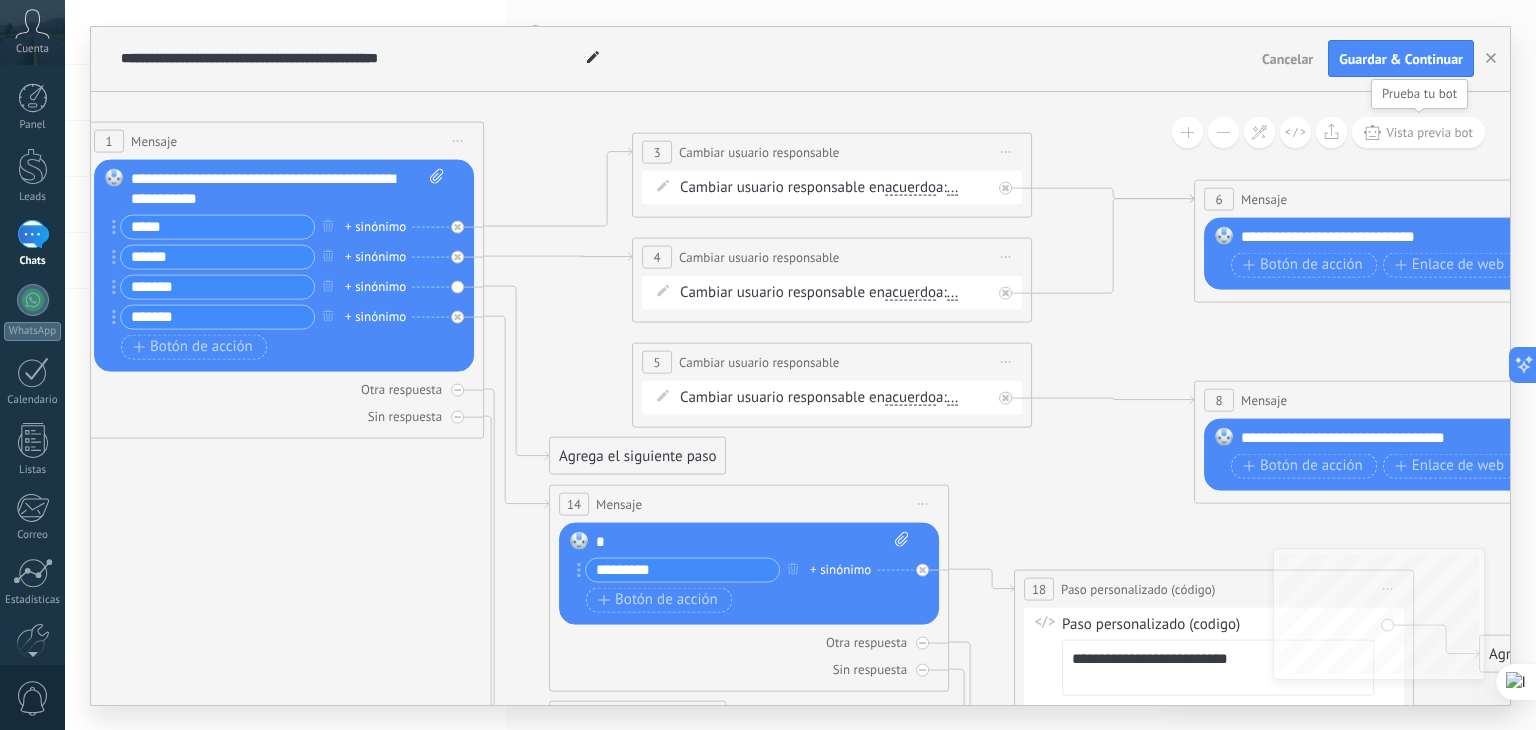 click on "Vista previa bot" at bounding box center (1429, 132) 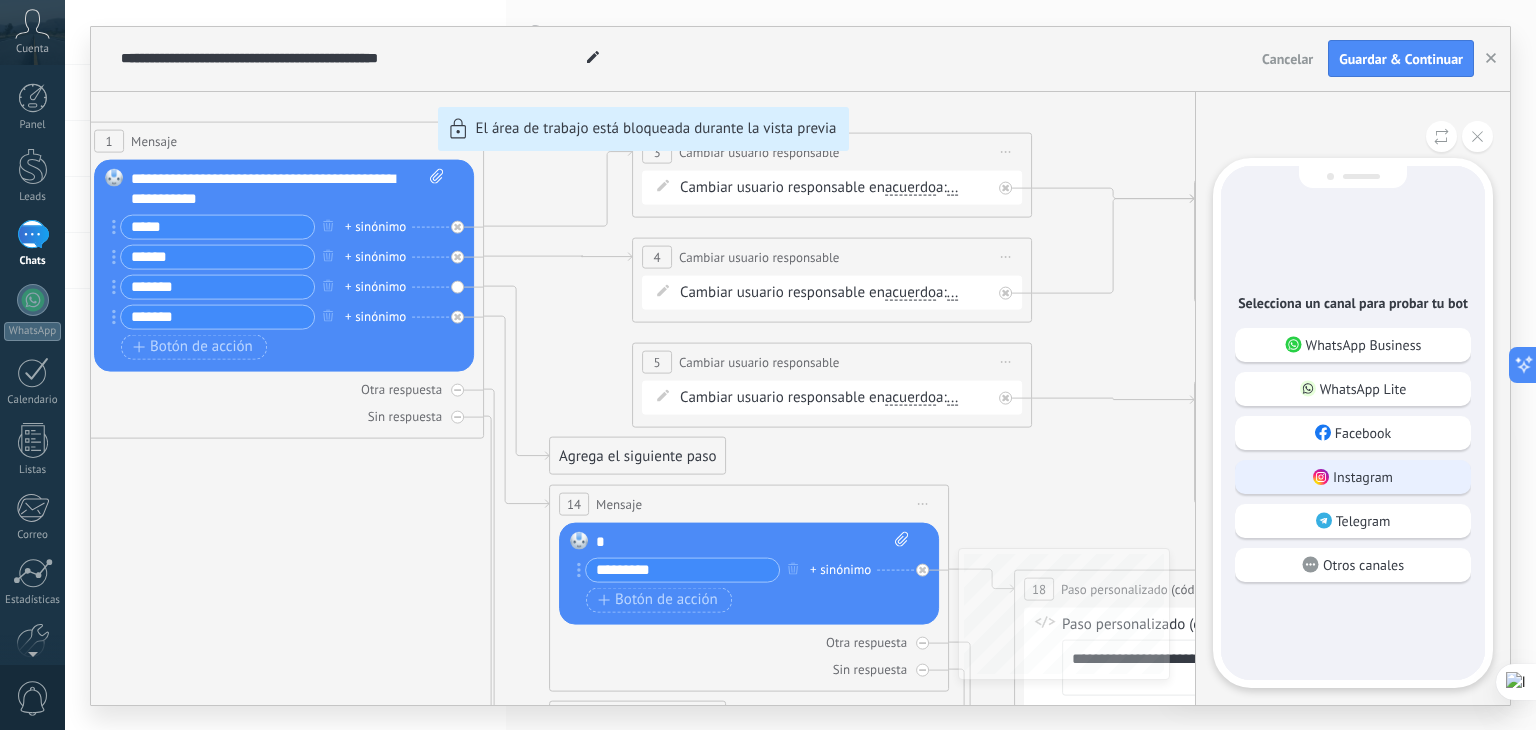click 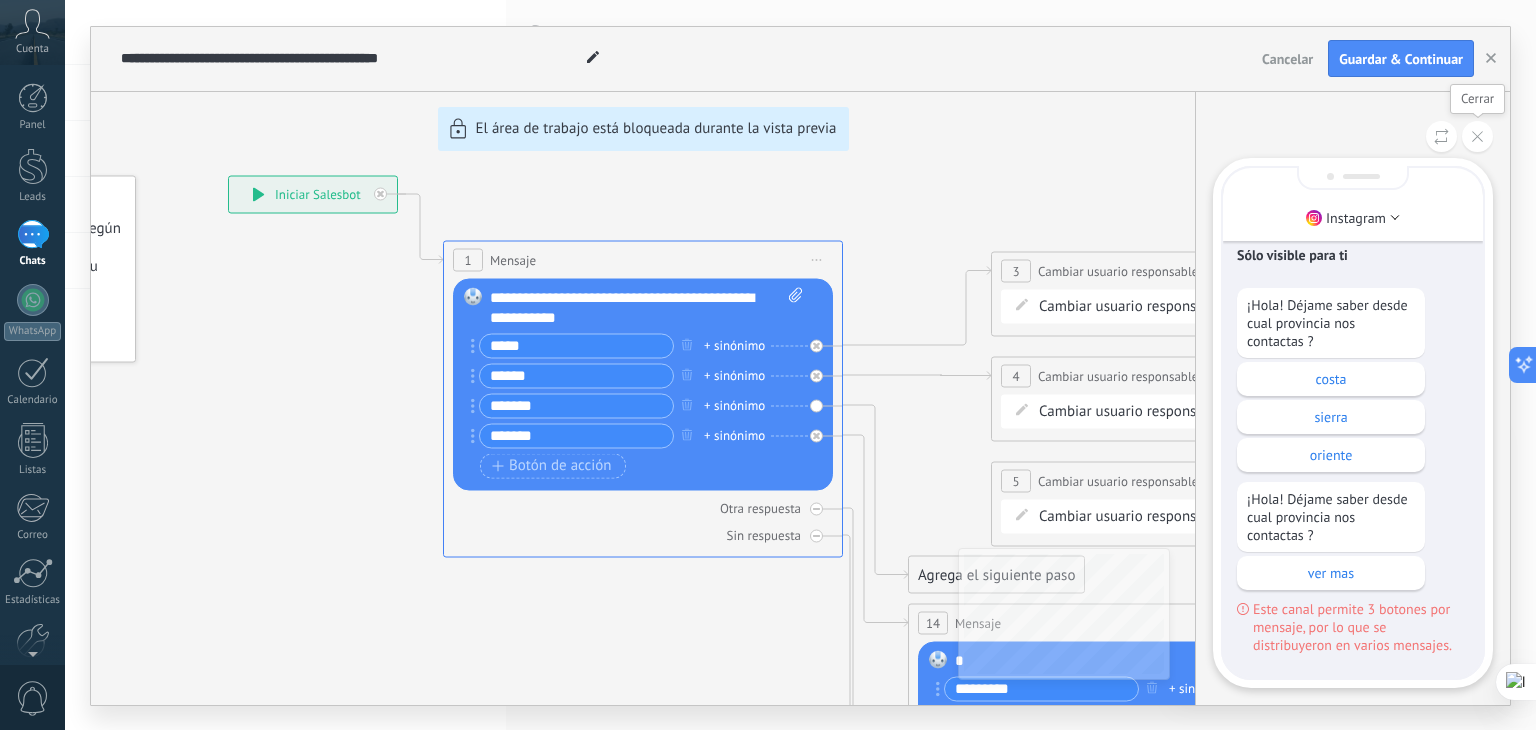 click at bounding box center (1477, 136) 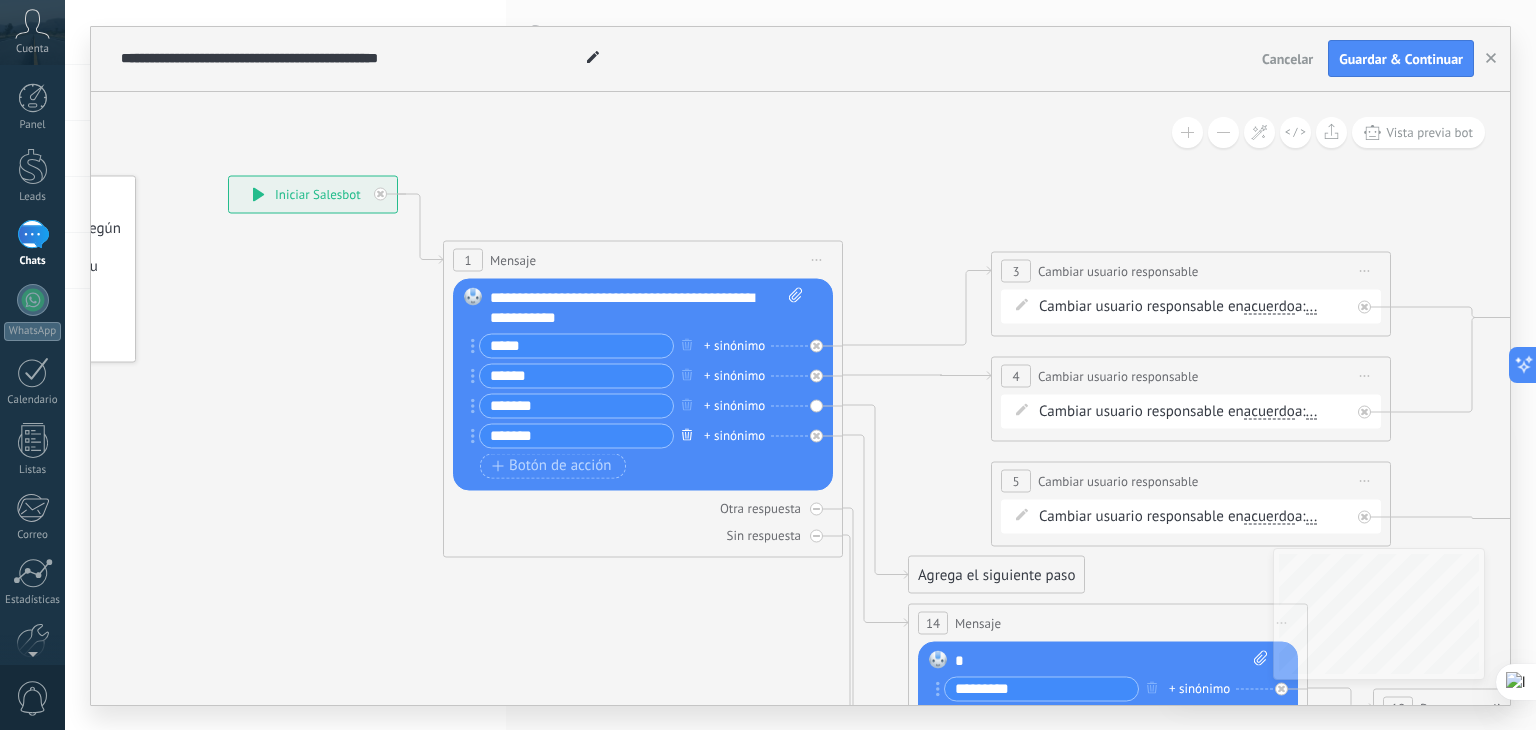 click 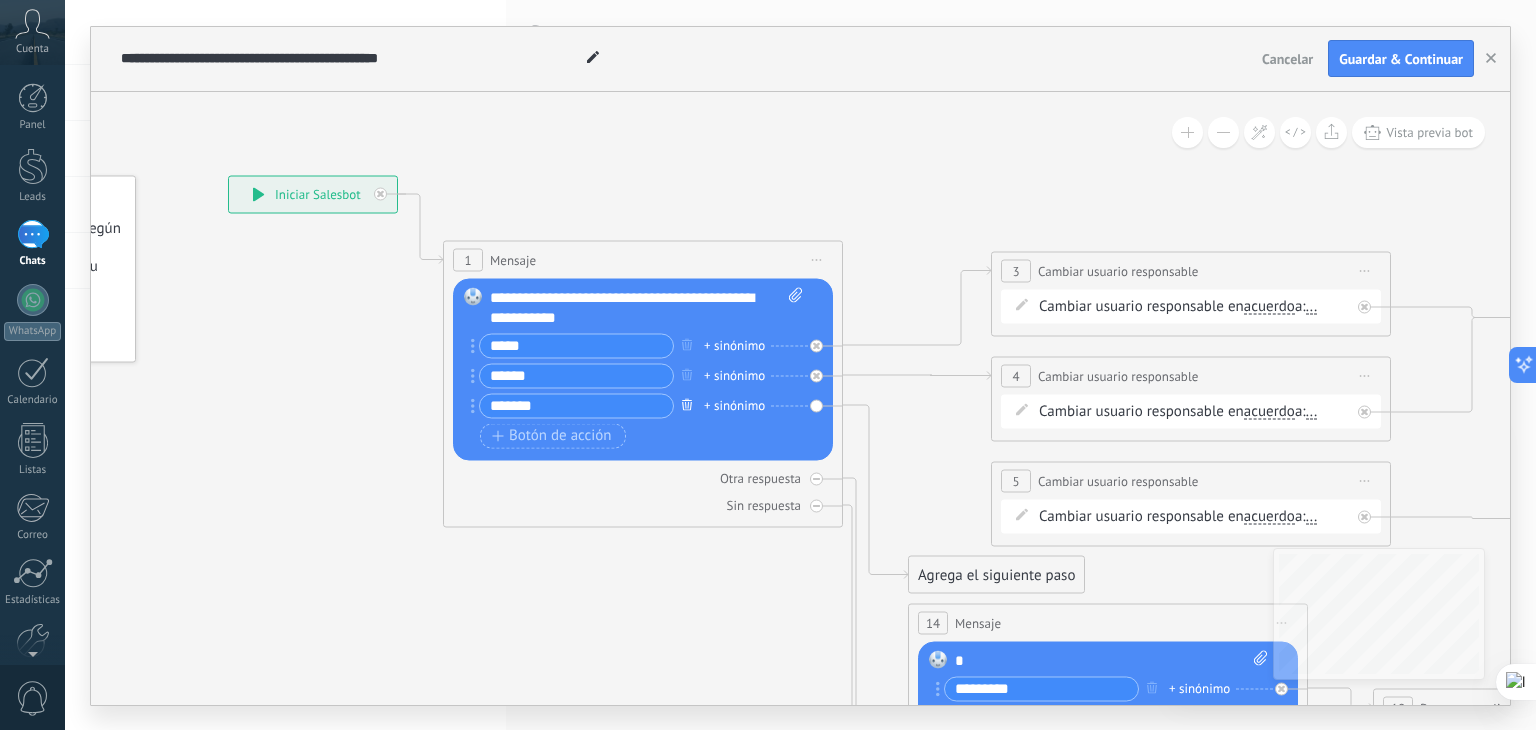 click at bounding box center [687, 404] 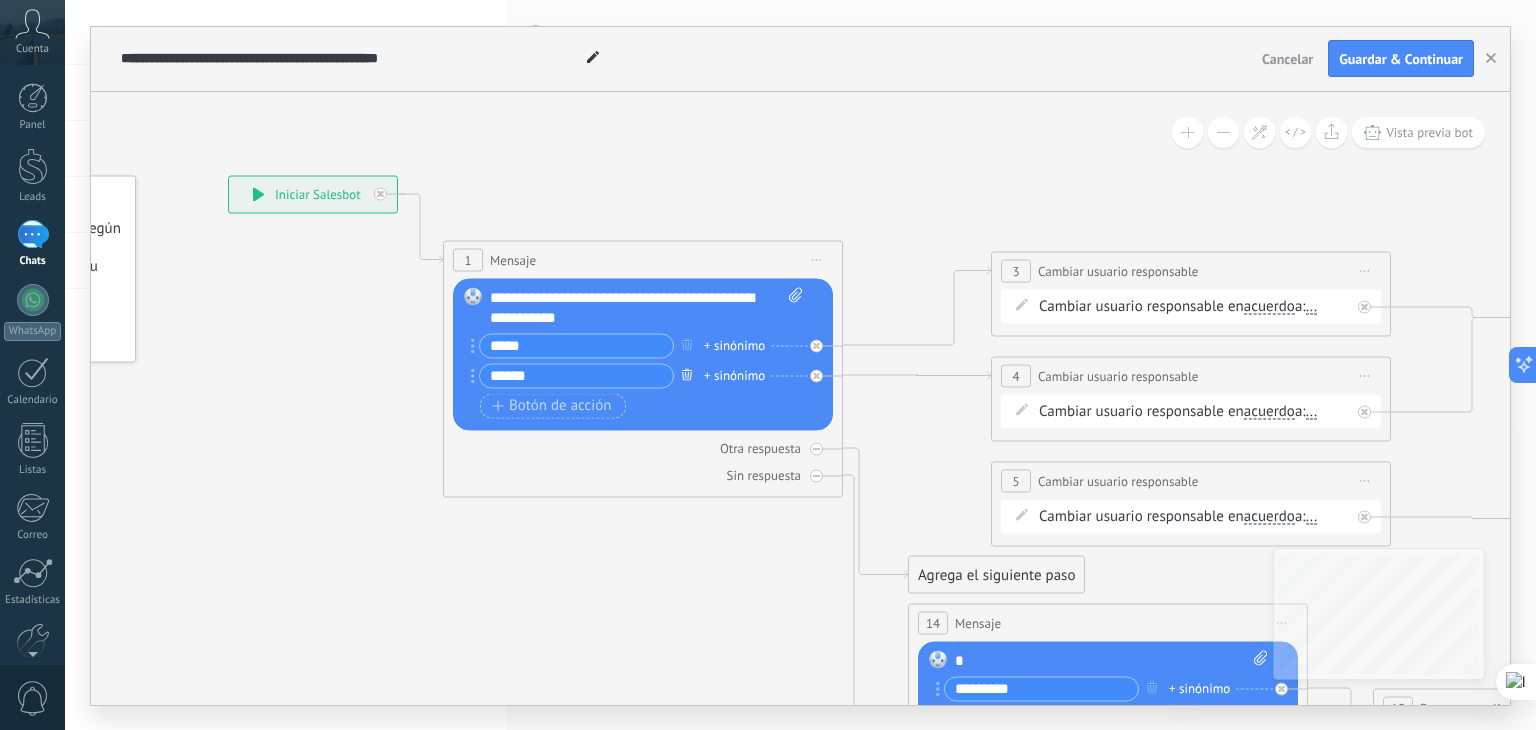 click 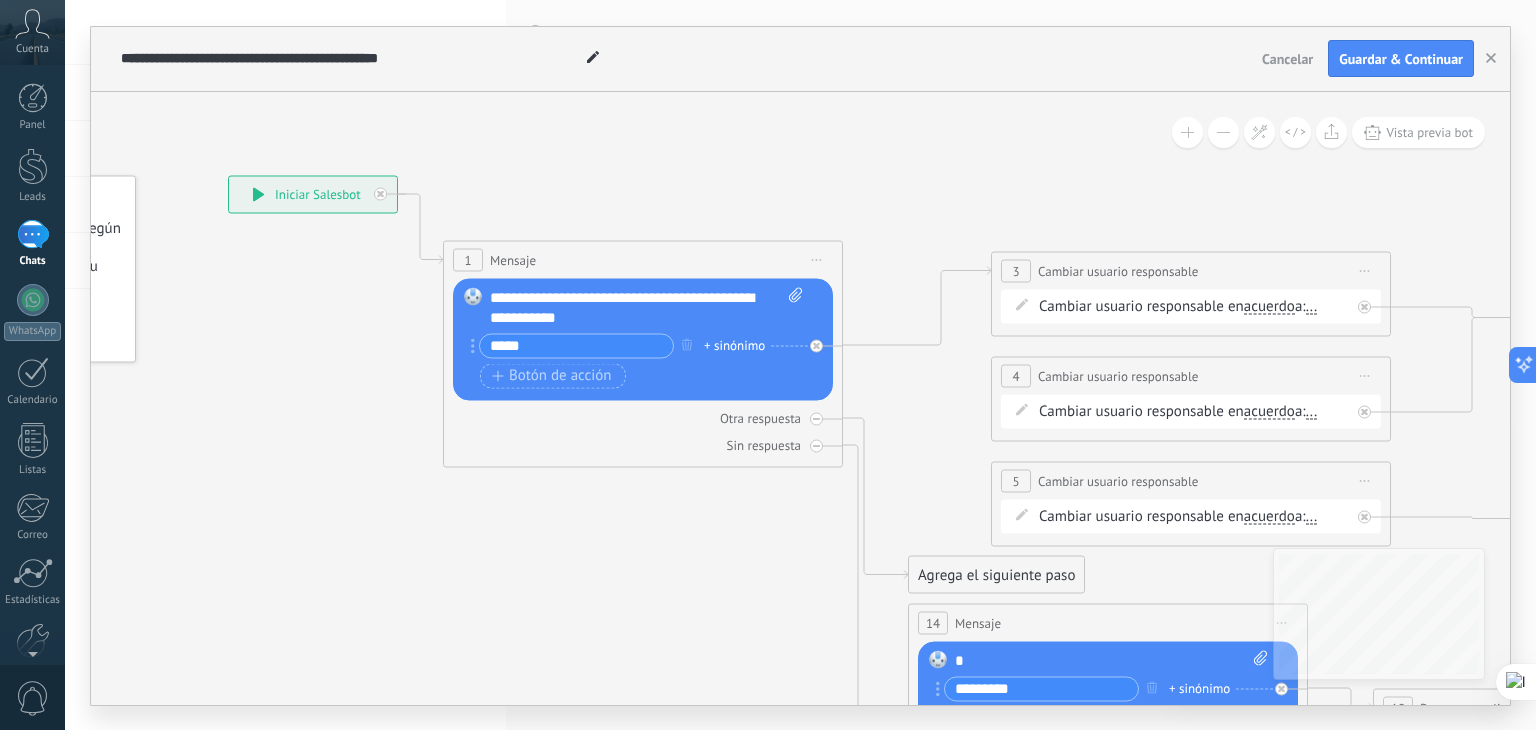 click on "*****" at bounding box center [576, 345] 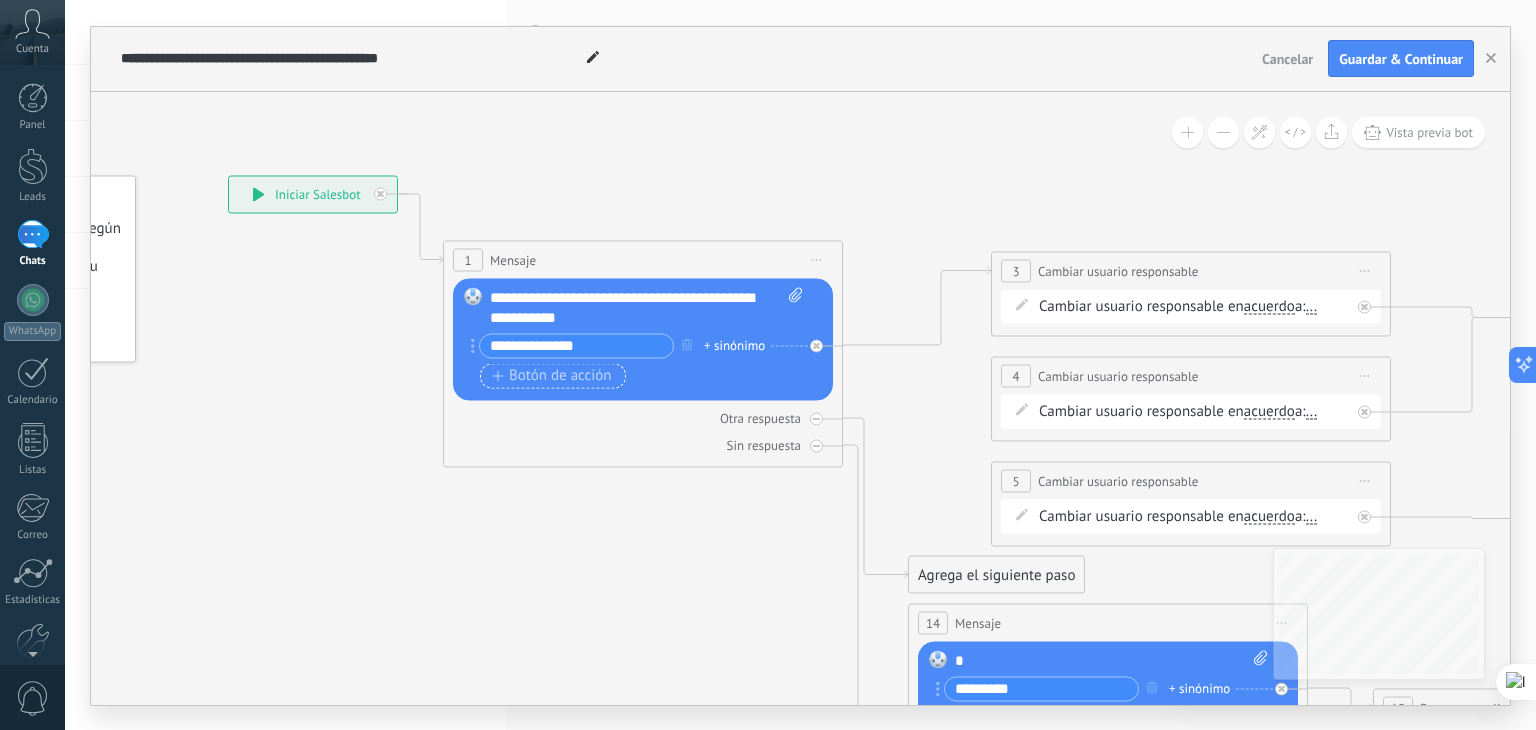 type on "**********" 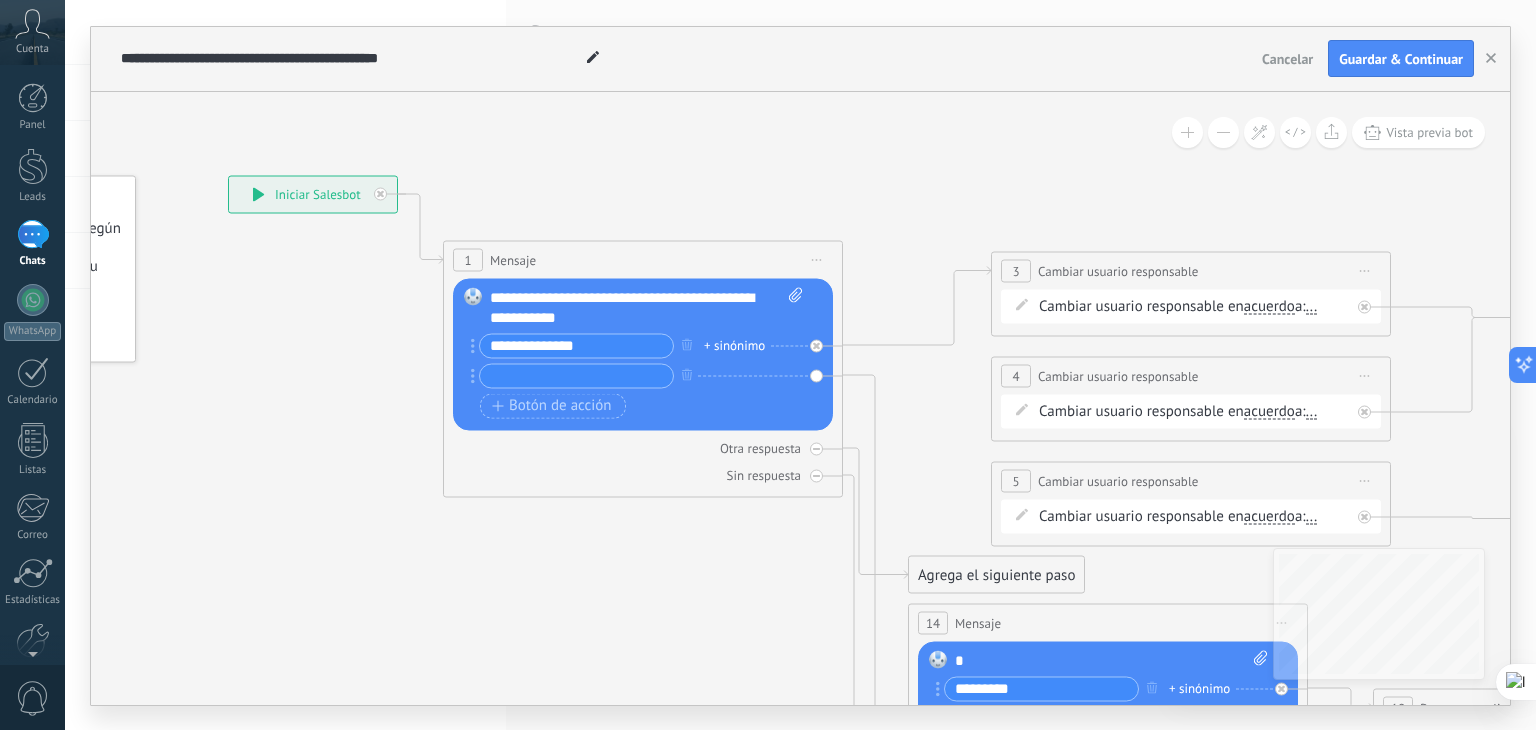 click at bounding box center [576, 375] 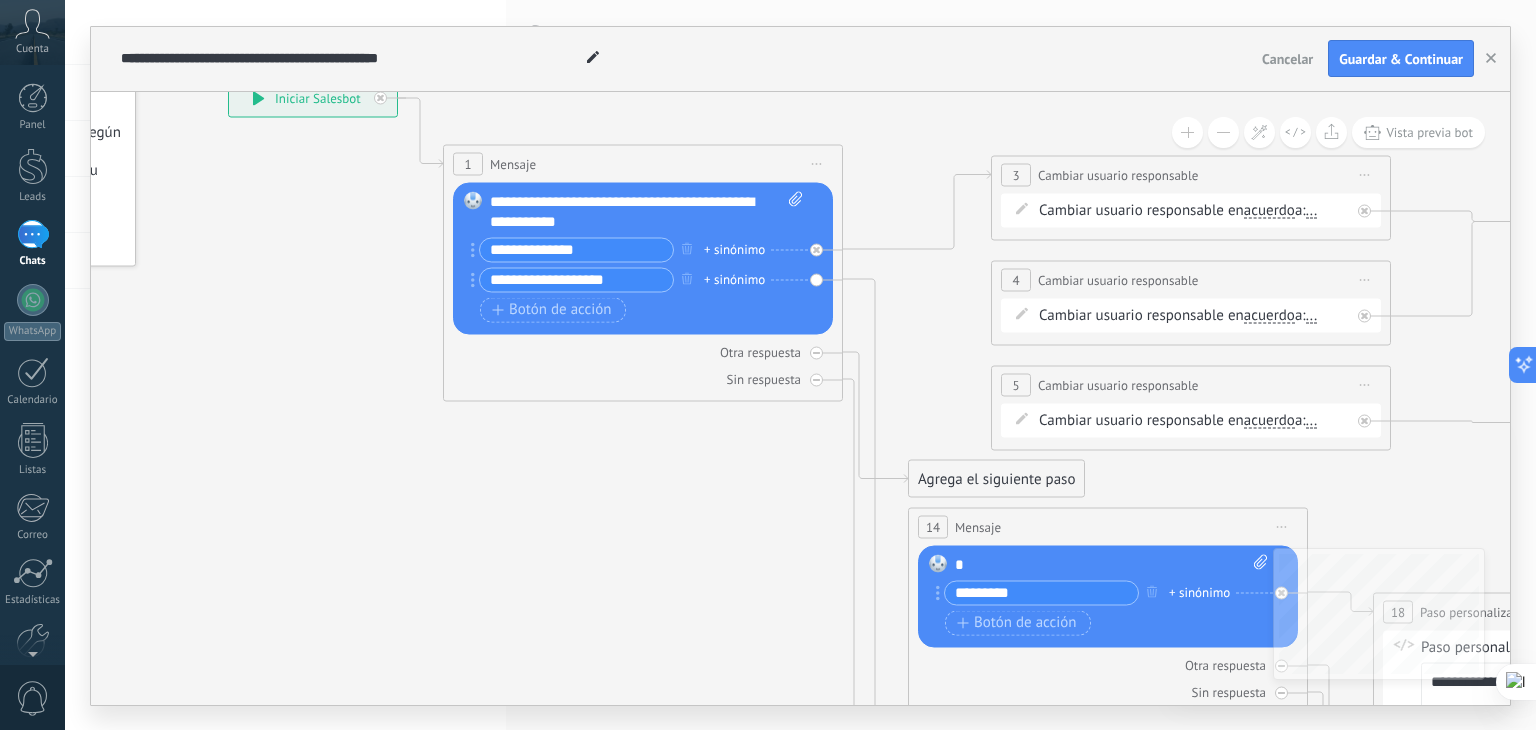 type on "**********" 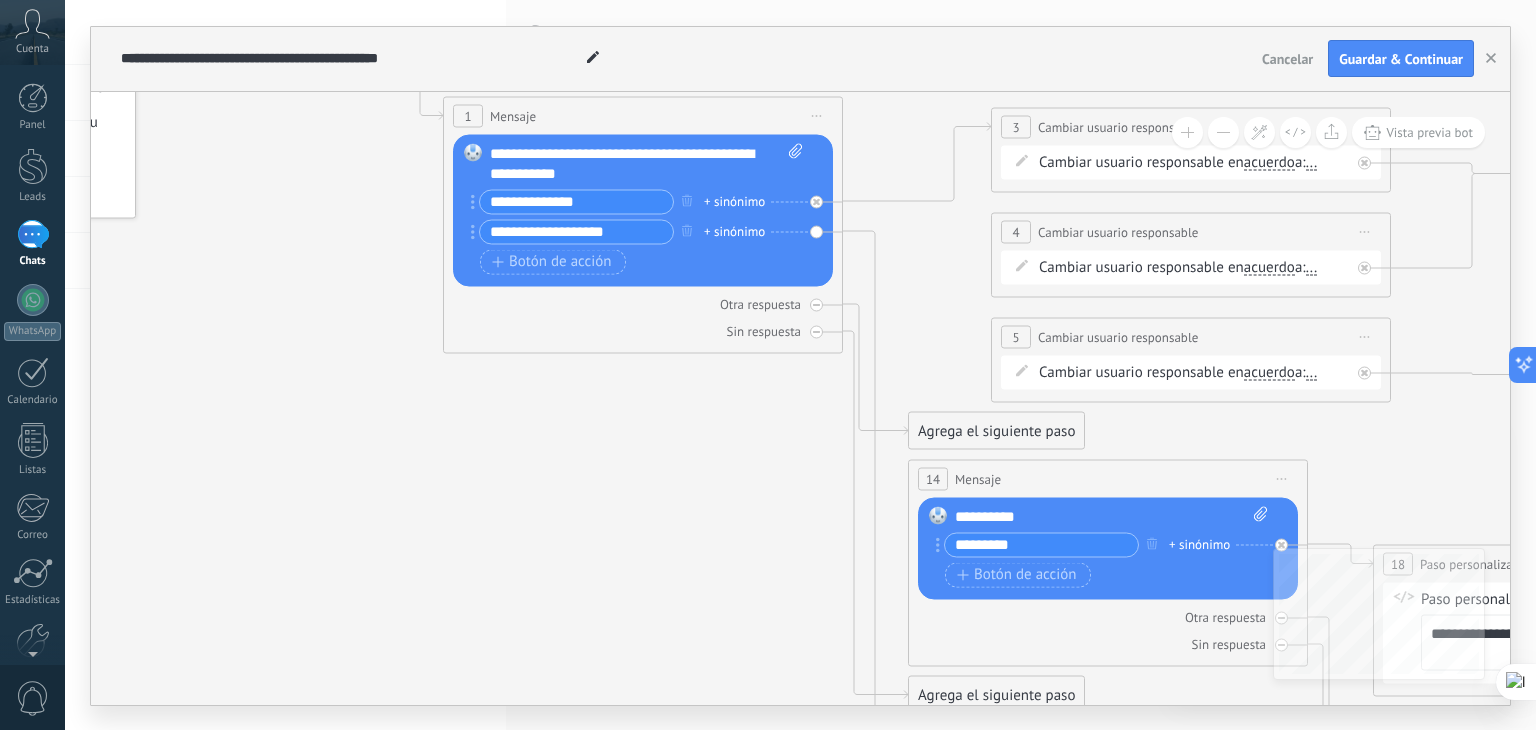 click on "*********" at bounding box center (1041, 544) 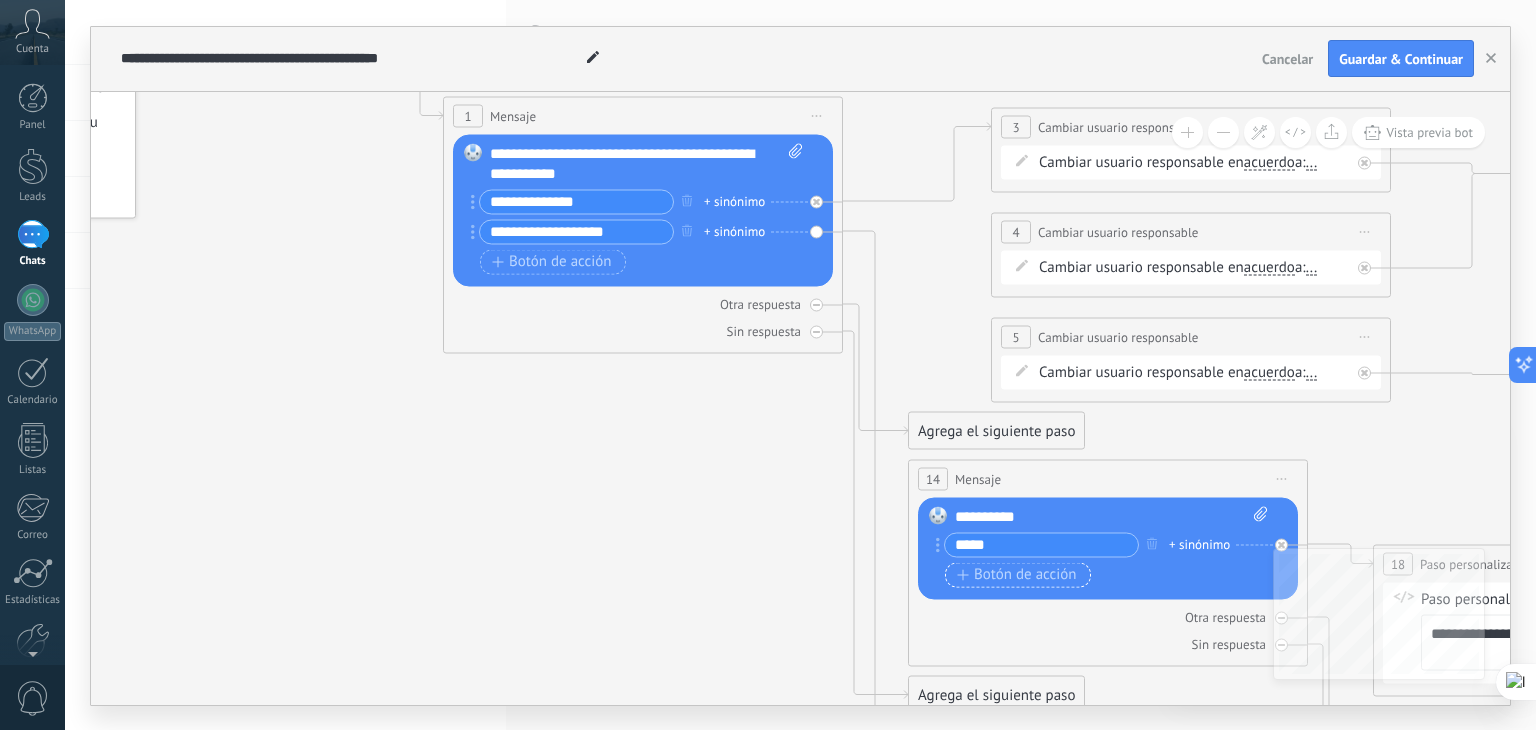 type on "*****" 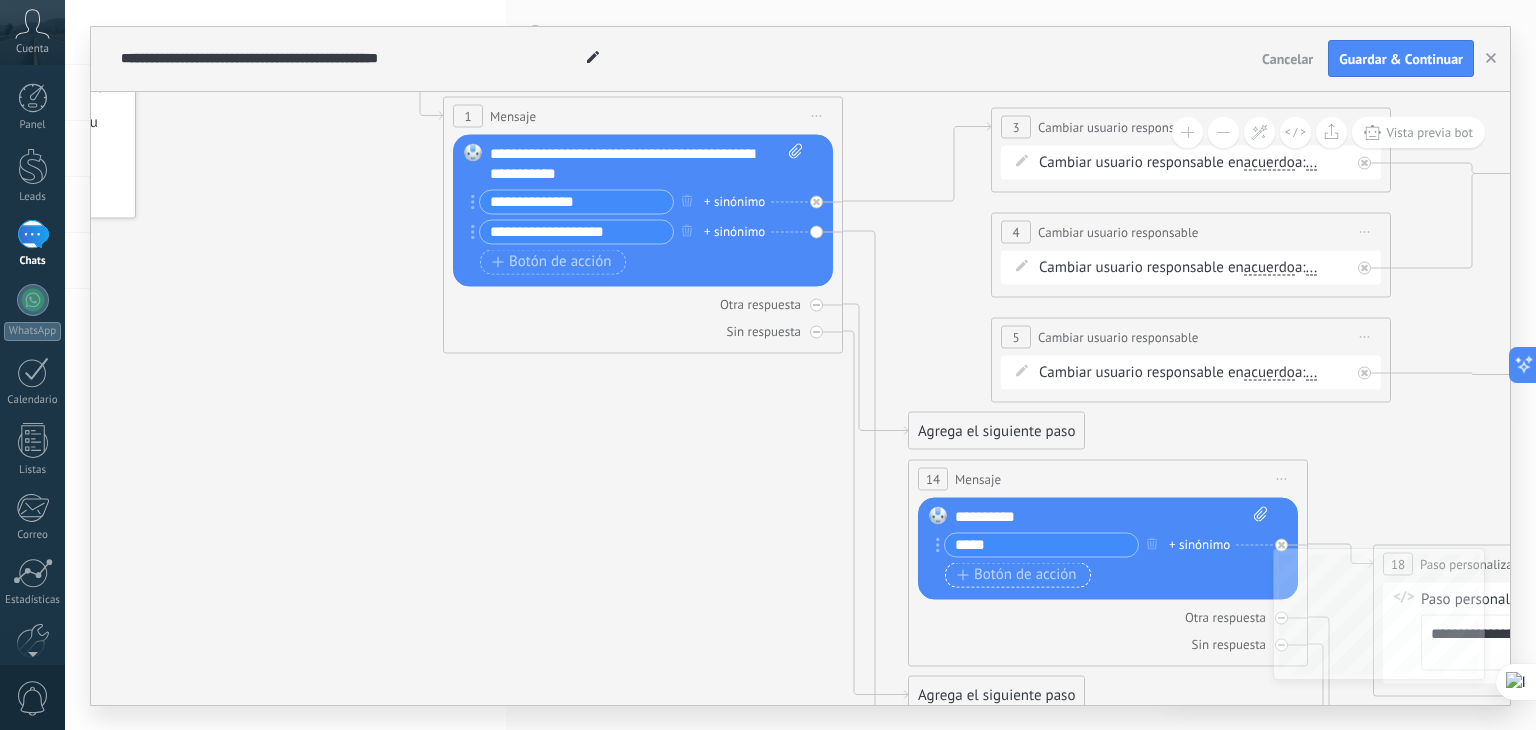 click on "Botón de acción" at bounding box center [1017, 575] 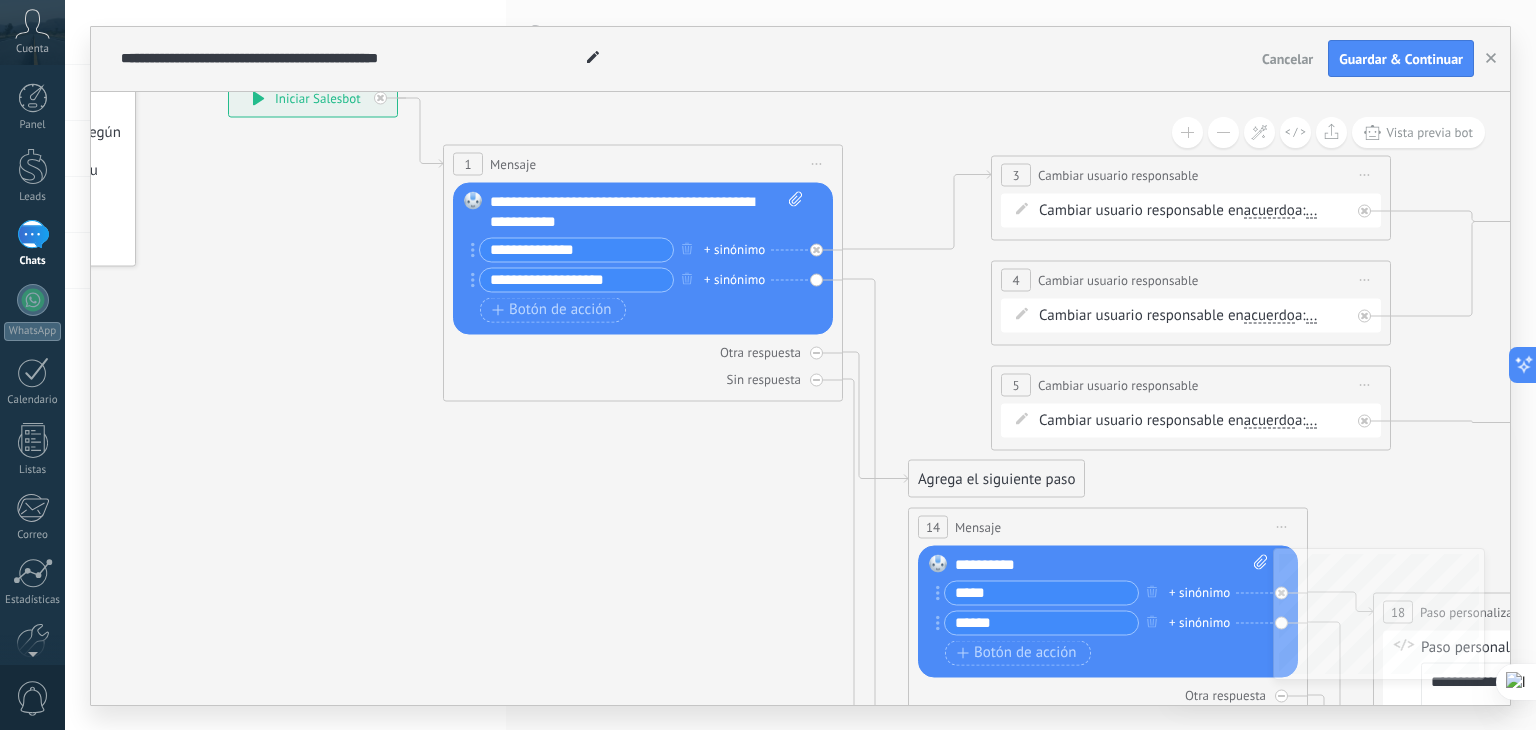 type on "******" 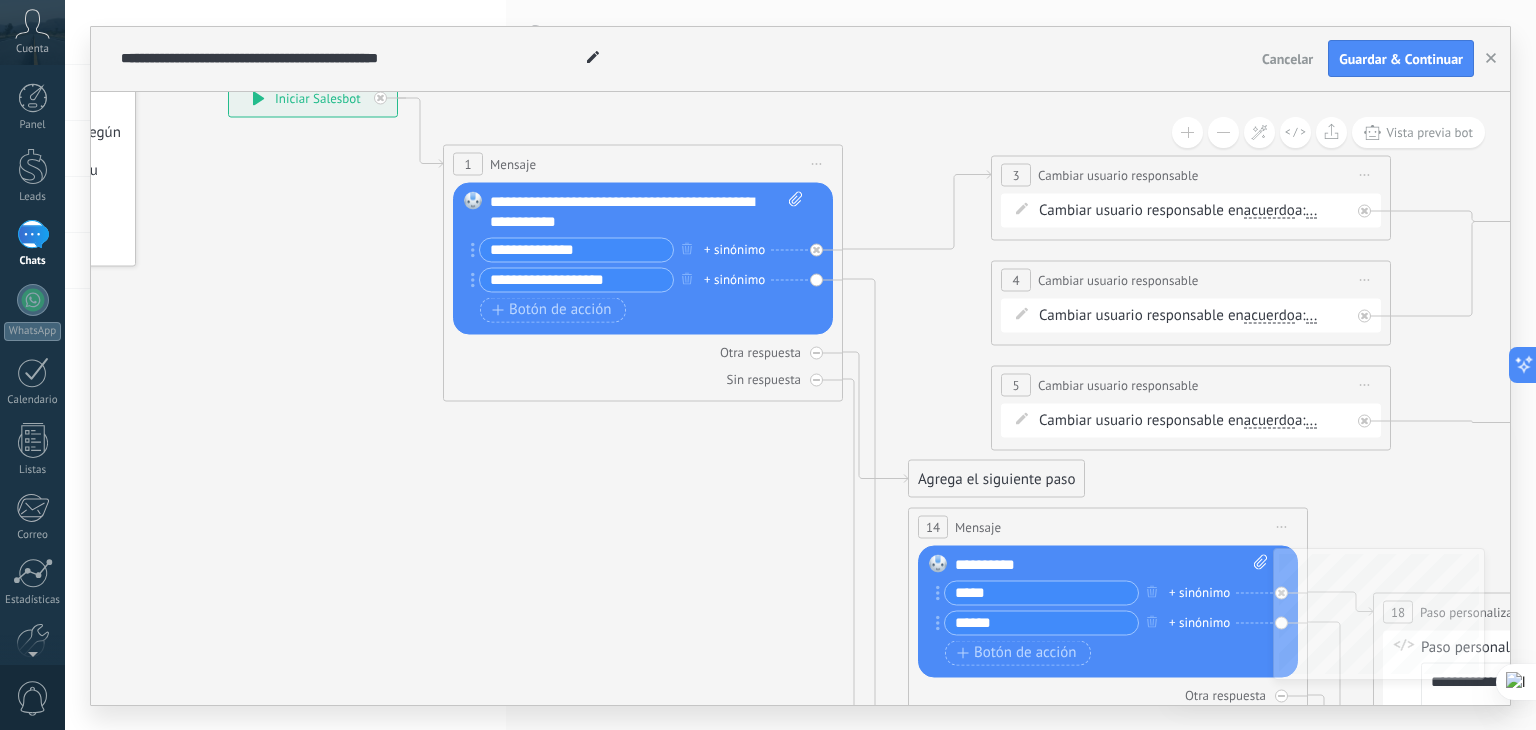 click on "Cambiar usuario responsable" at bounding box center (1118, 174) 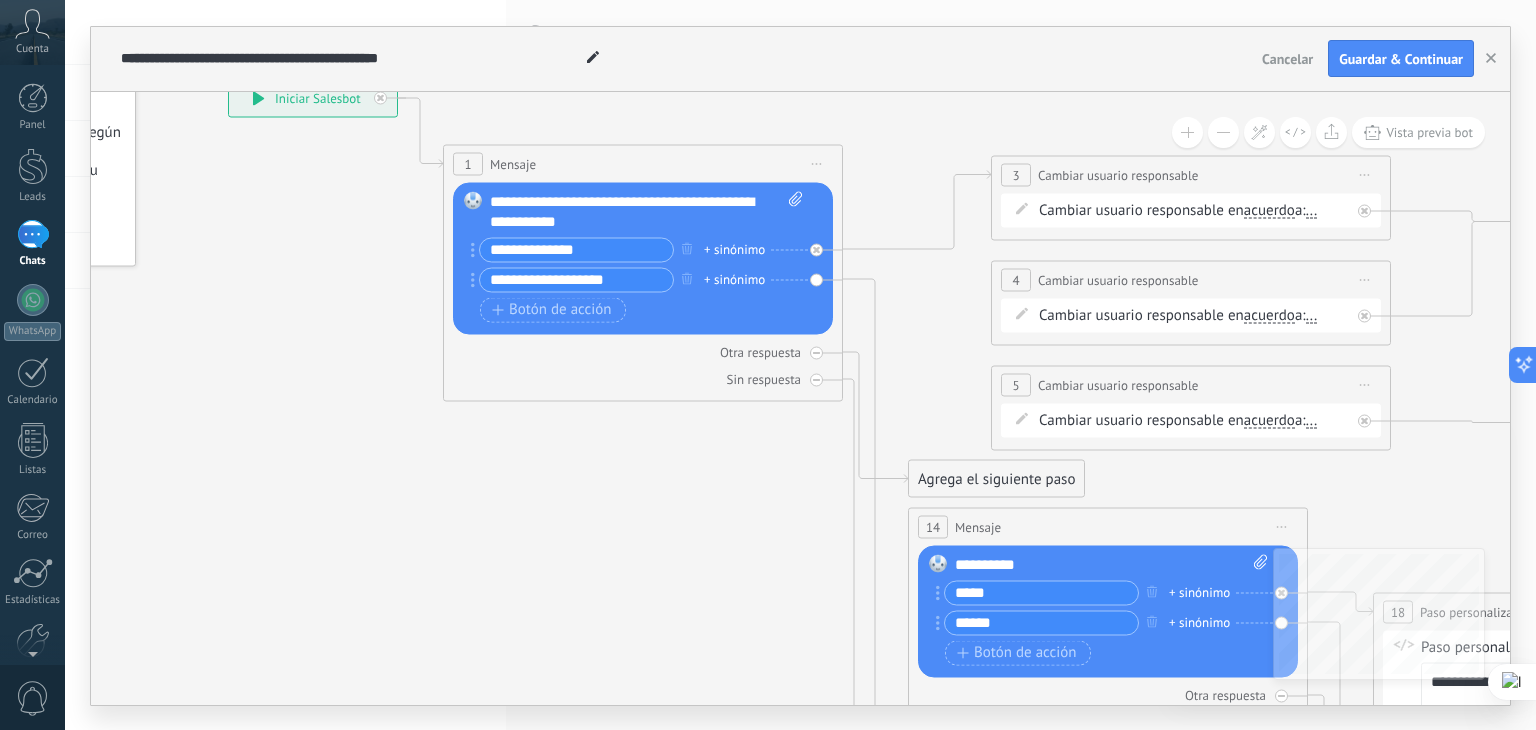 drag, startPoint x: 992, startPoint y: 597, endPoint x: 949, endPoint y: 592, distance: 43.289722 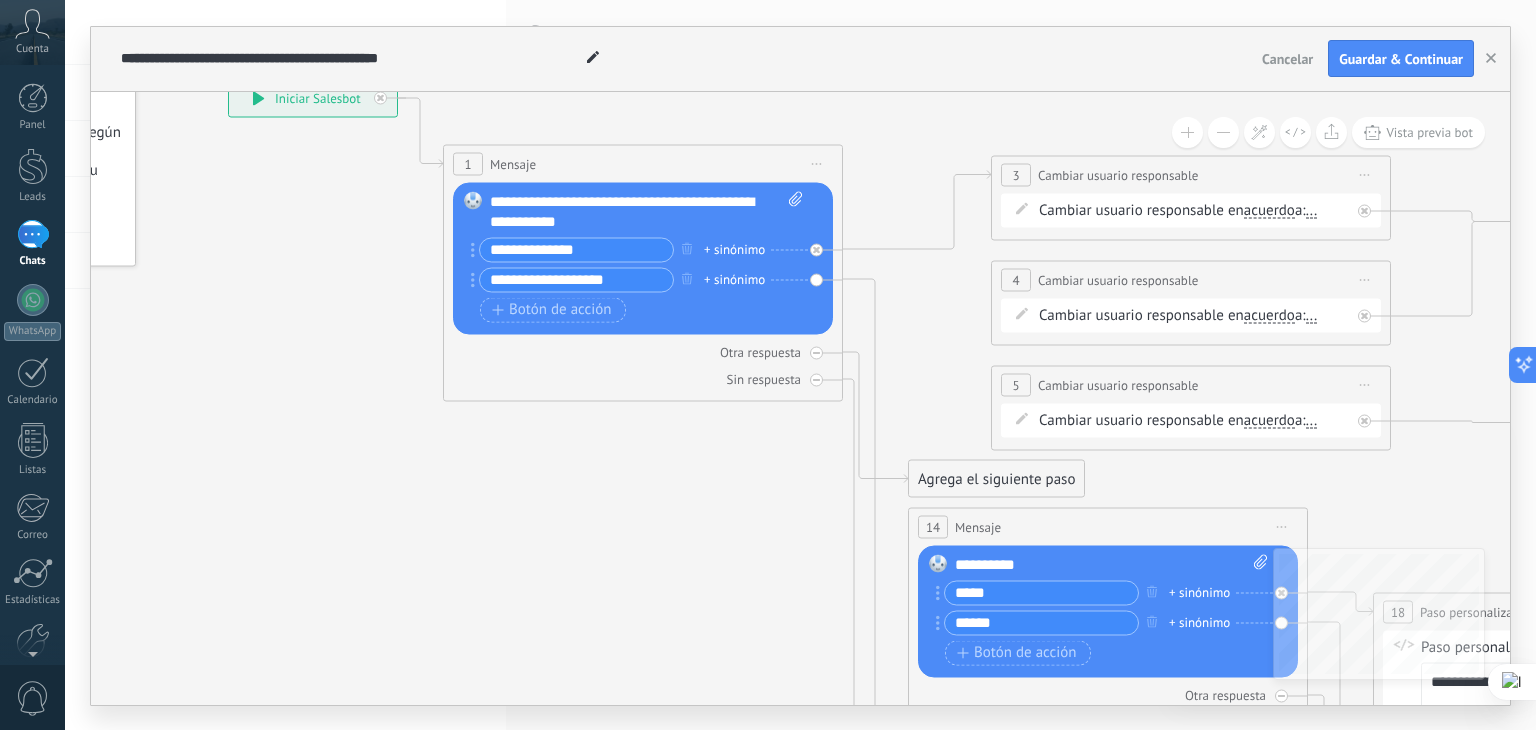 click on "*****" at bounding box center [1041, 592] 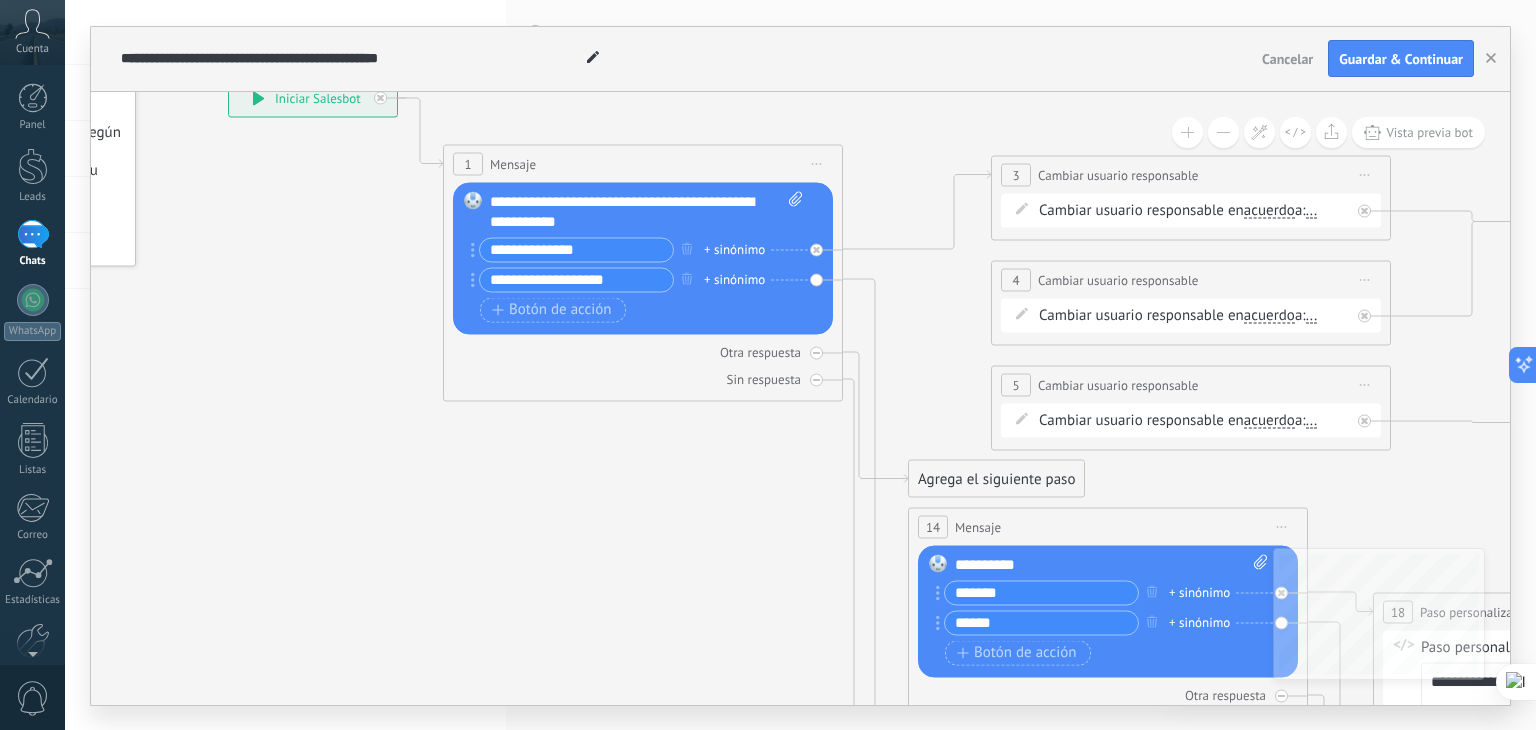 type on "*******" 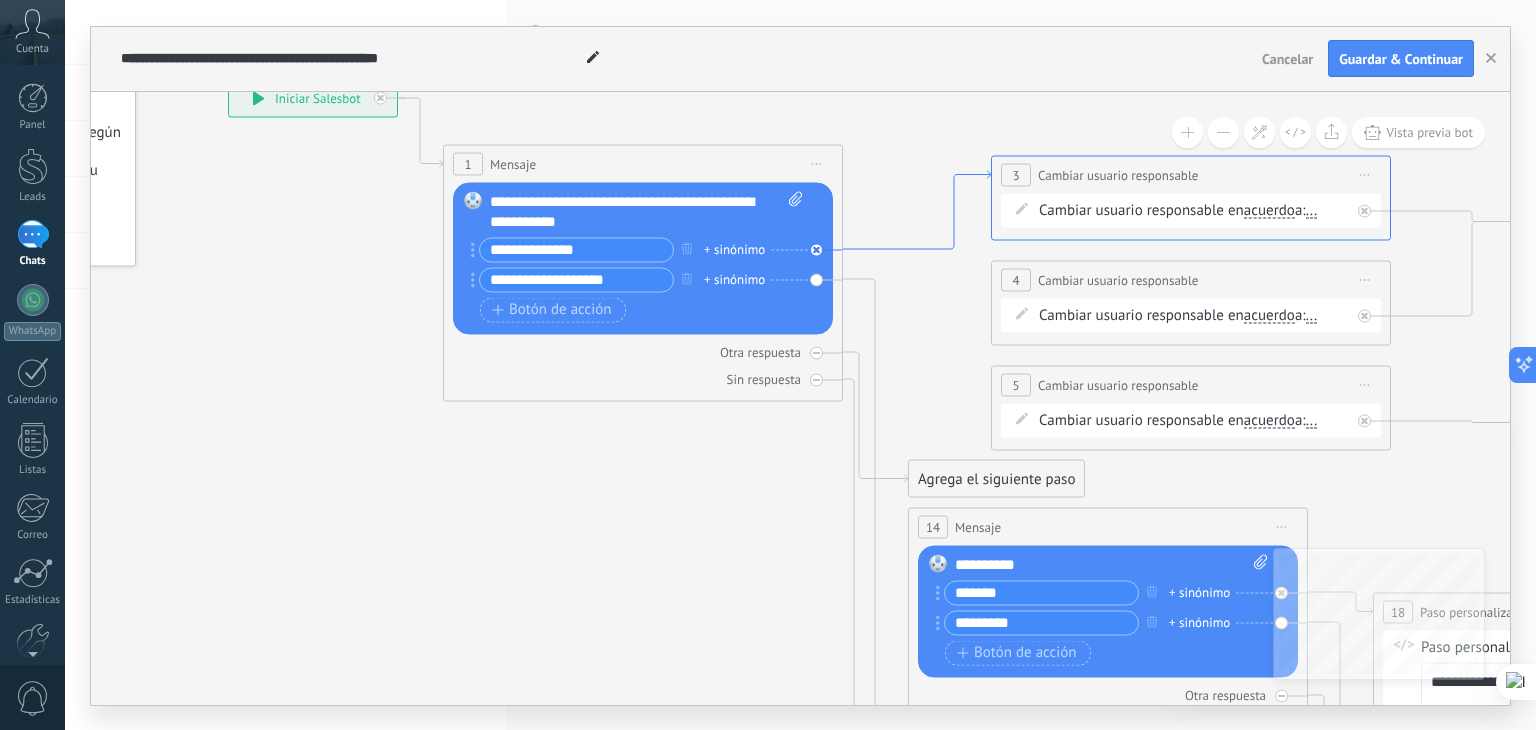 type on "*********" 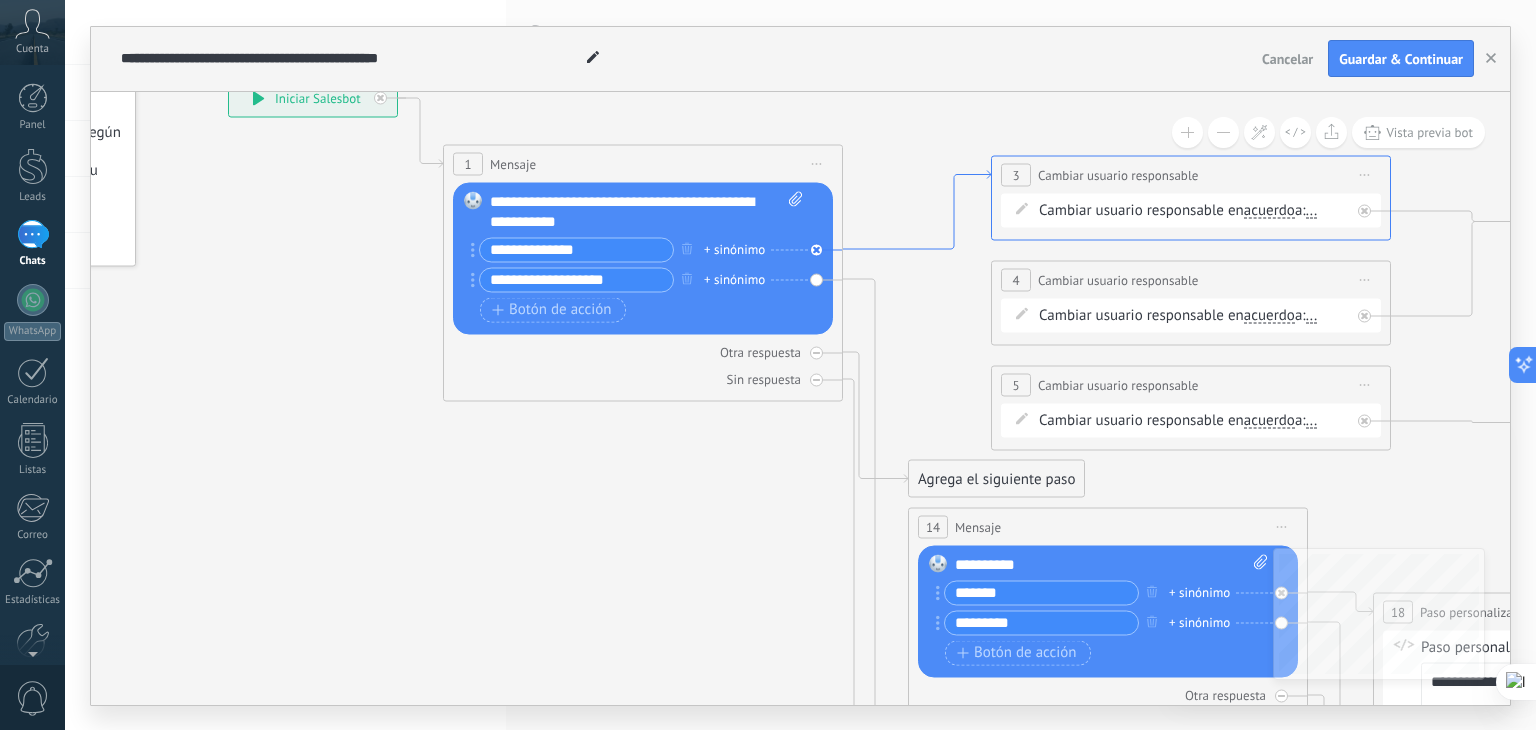 click 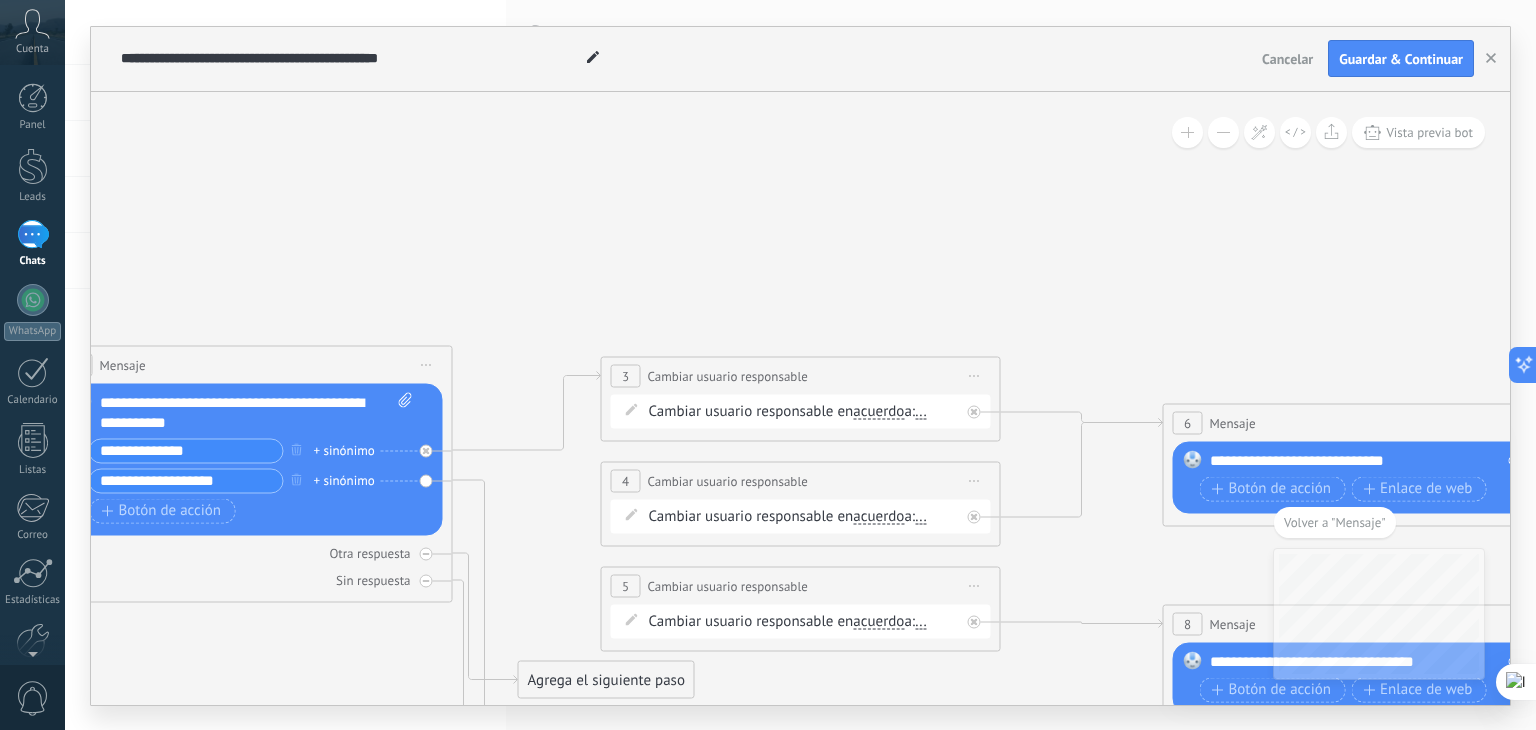 click on "Cambiar usuario responsable en
acuerdo
main contact
all contacts
chat contact
acuerdo
empresa
acuerdo
main contact
all contacts
chat contact
acuerdo" at bounding box center (804, 411) 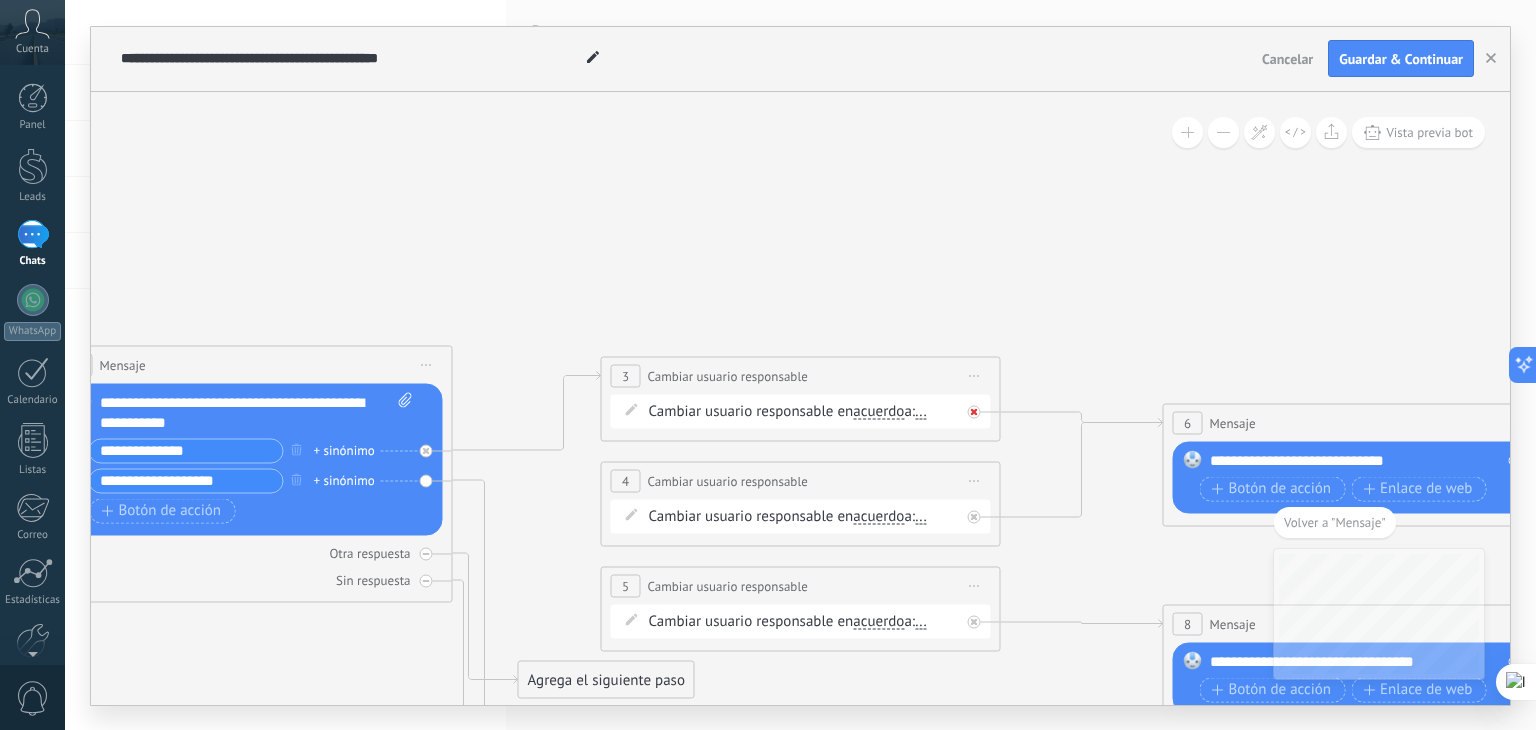 click 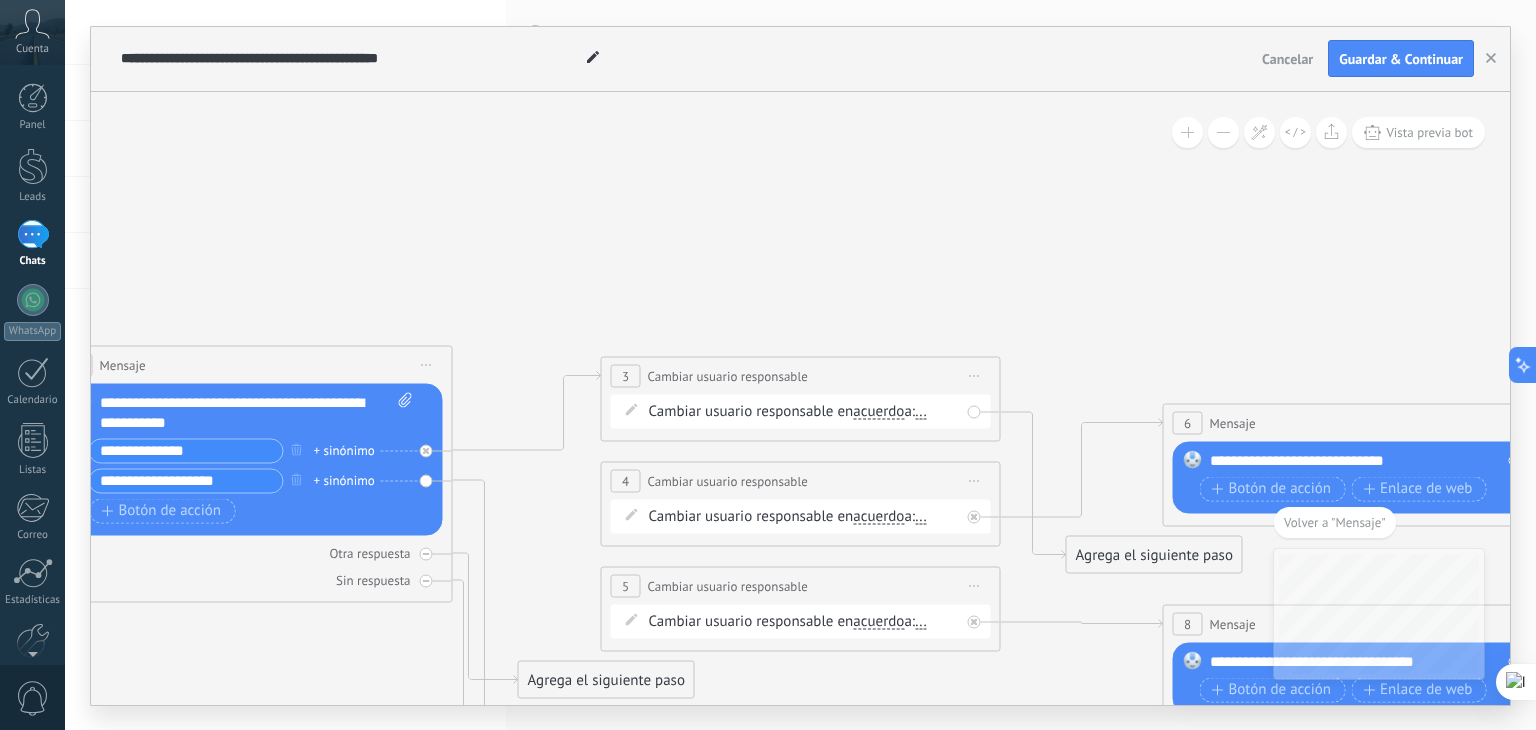 click on "Iniciar vista previa aquí
Cambiar nombre
Duplicar
Borrar" at bounding box center (975, 375) 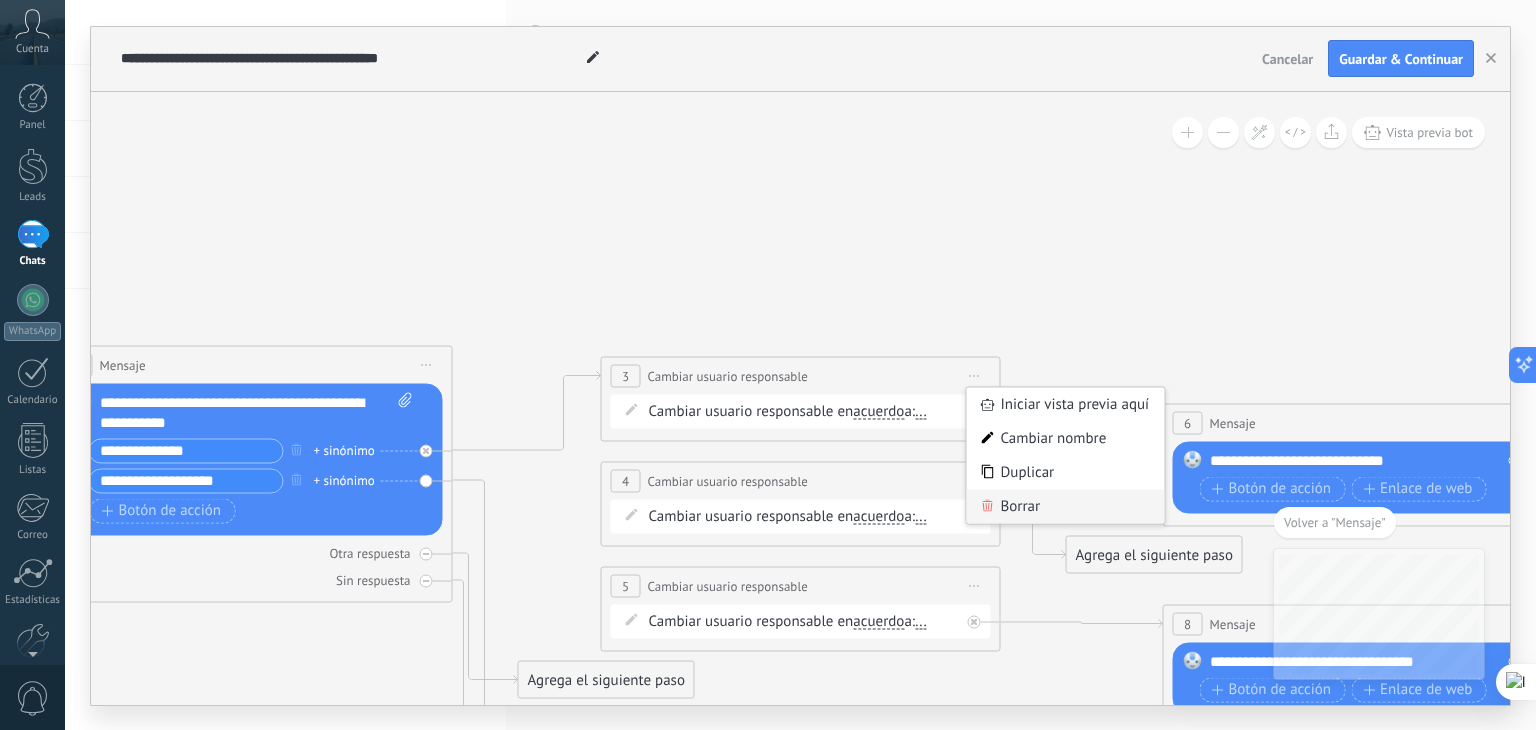 click on "Borrar" at bounding box center [1066, 506] 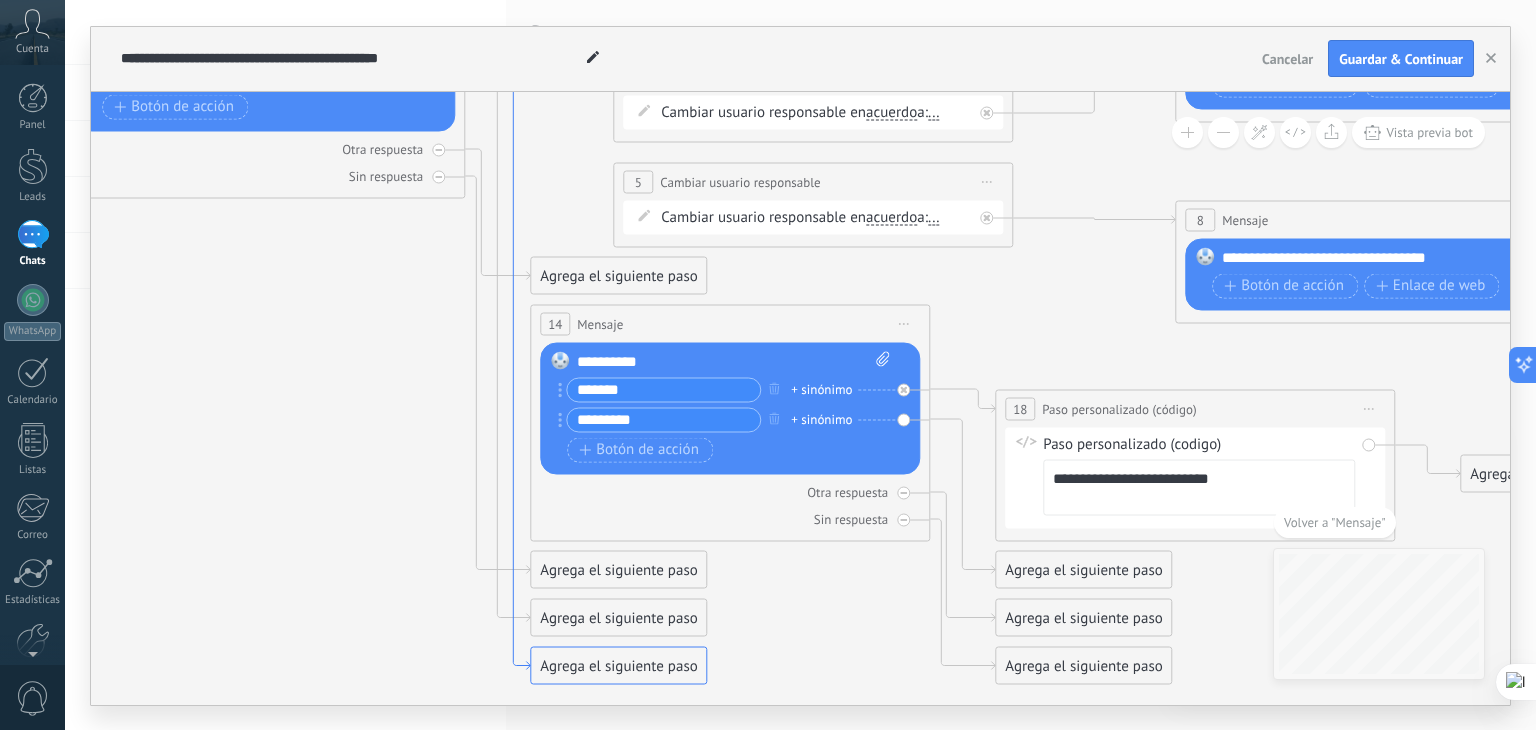 drag, startPoint x: 499, startPoint y: 413, endPoint x: 512, endPoint y: 153, distance: 260.3248 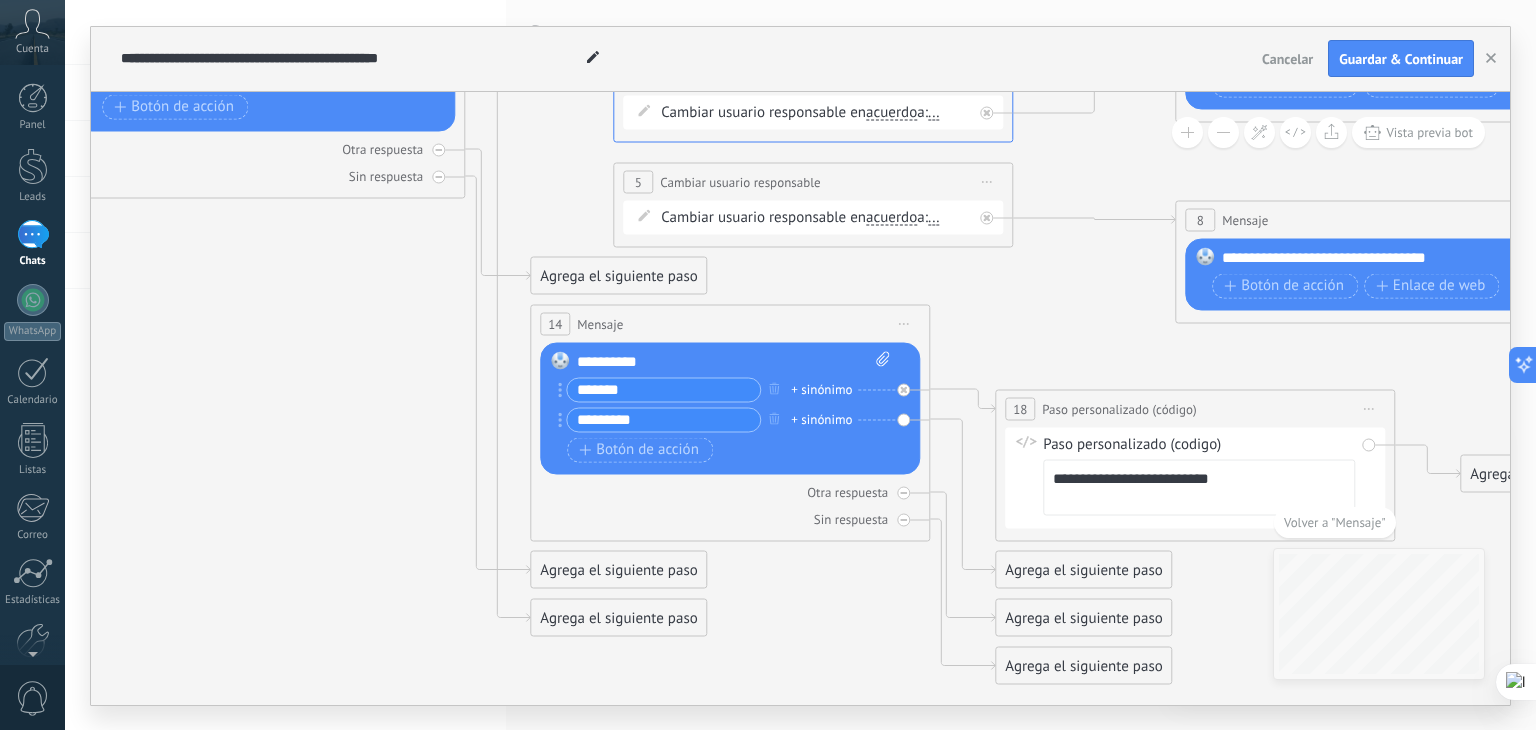 drag, startPoint x: 607, startPoint y: 663, endPoint x: 617, endPoint y: 107, distance: 556.0899 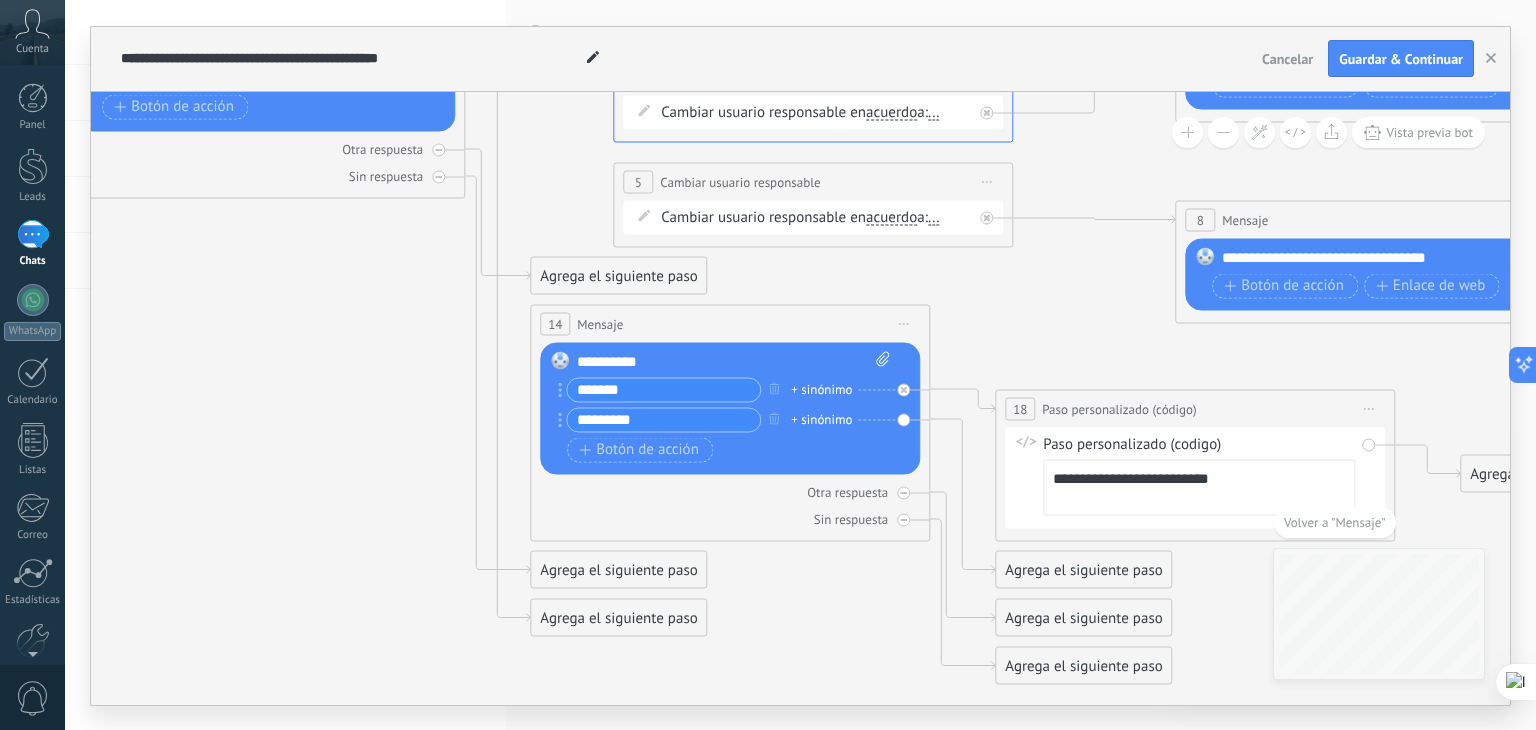 click on "Agrega el siguiente paso" at bounding box center [666, 55] 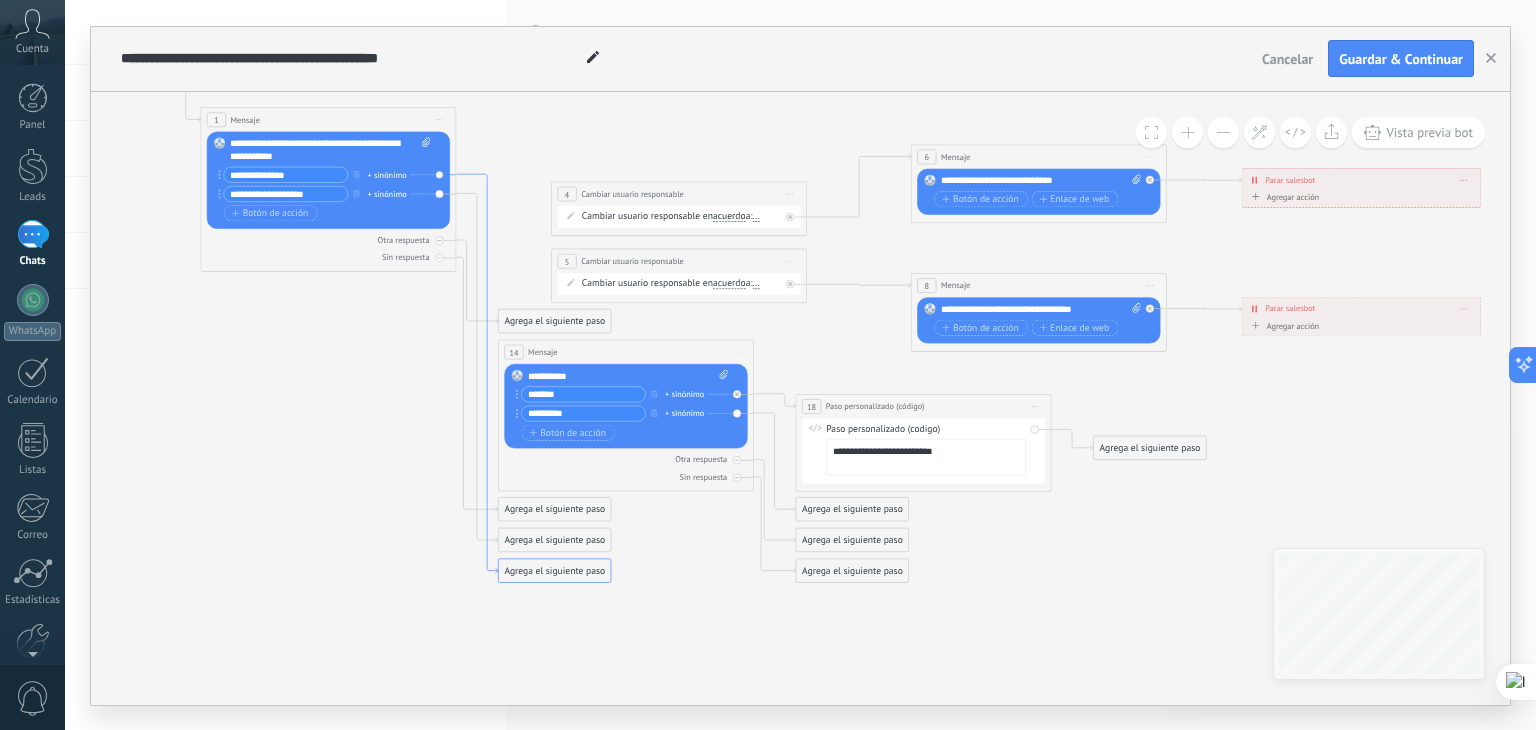 drag, startPoint x: 476, startPoint y: 184, endPoint x: 491, endPoint y: 183, distance: 15.033297 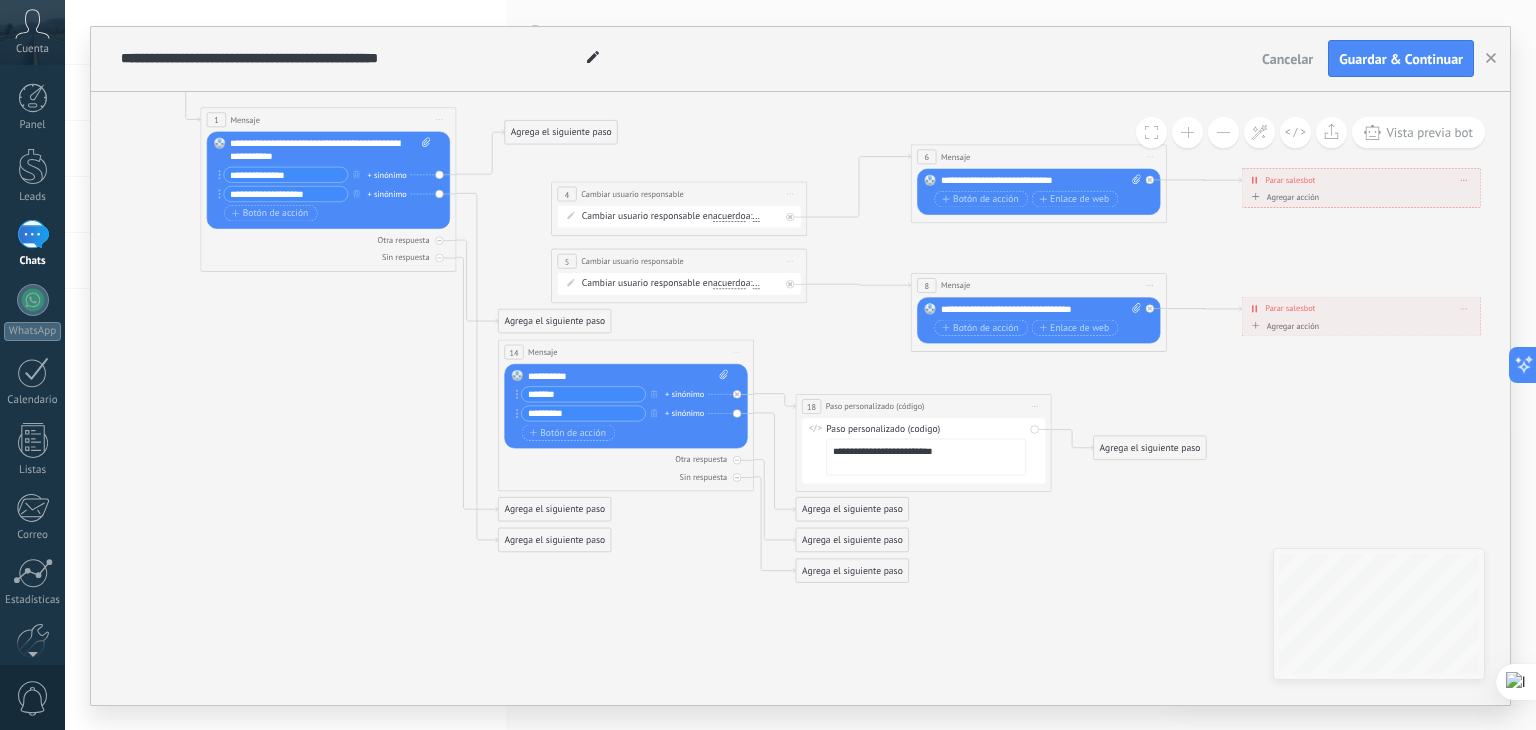 drag, startPoint x: 548, startPoint y: 577, endPoint x: 555, endPoint y: 139, distance: 438.05594 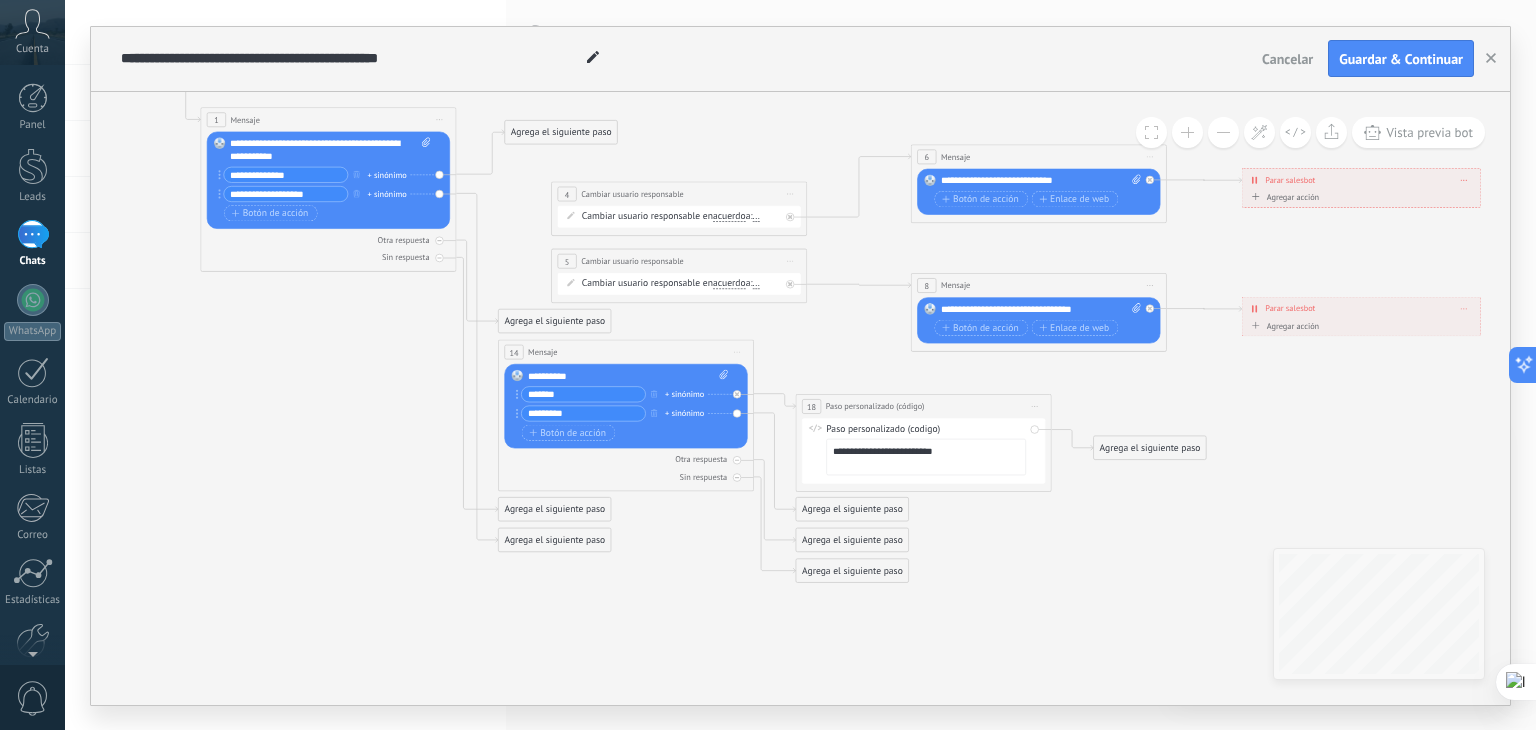 click on "Agrega el siguiente paso" at bounding box center (561, 132) 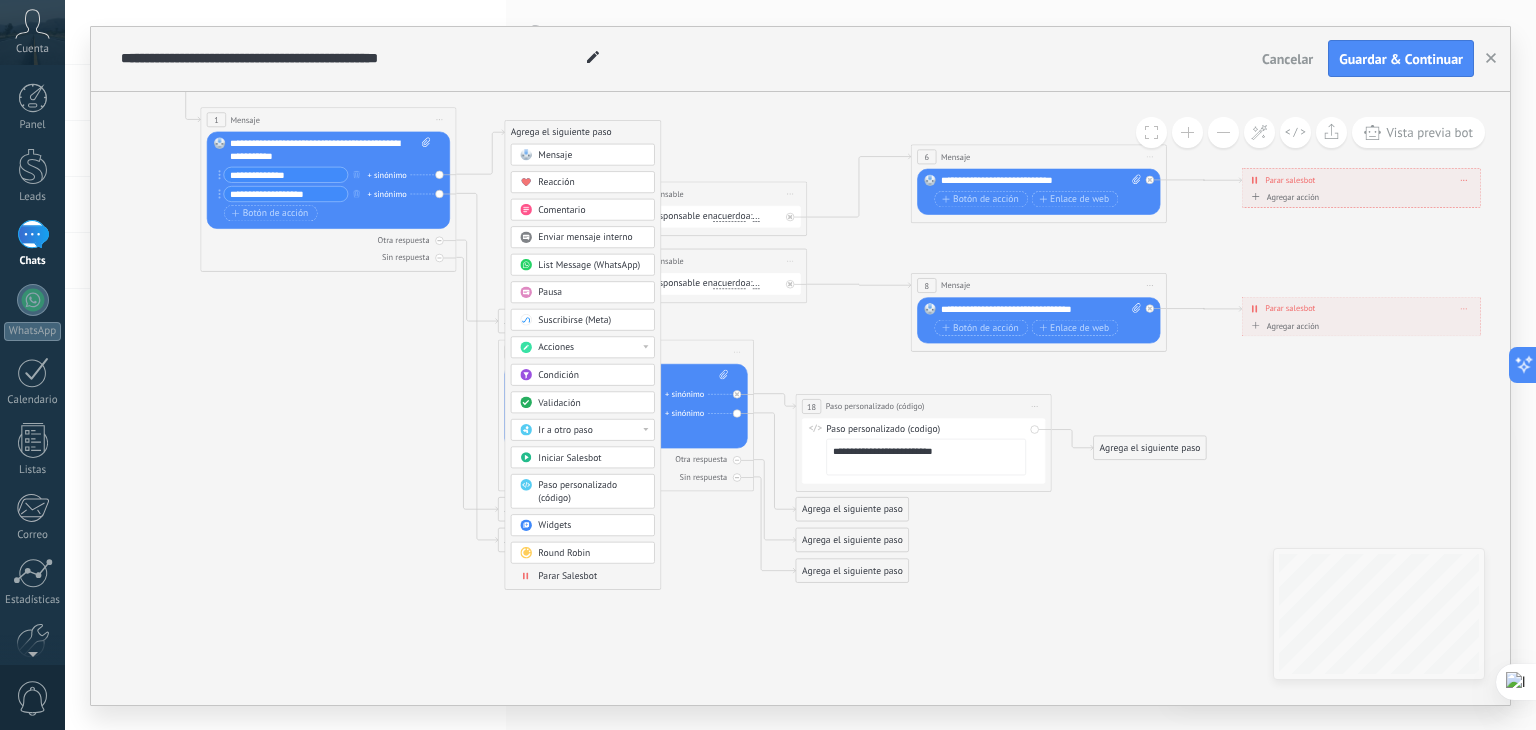 click on "Mensaje" at bounding box center [592, 154] 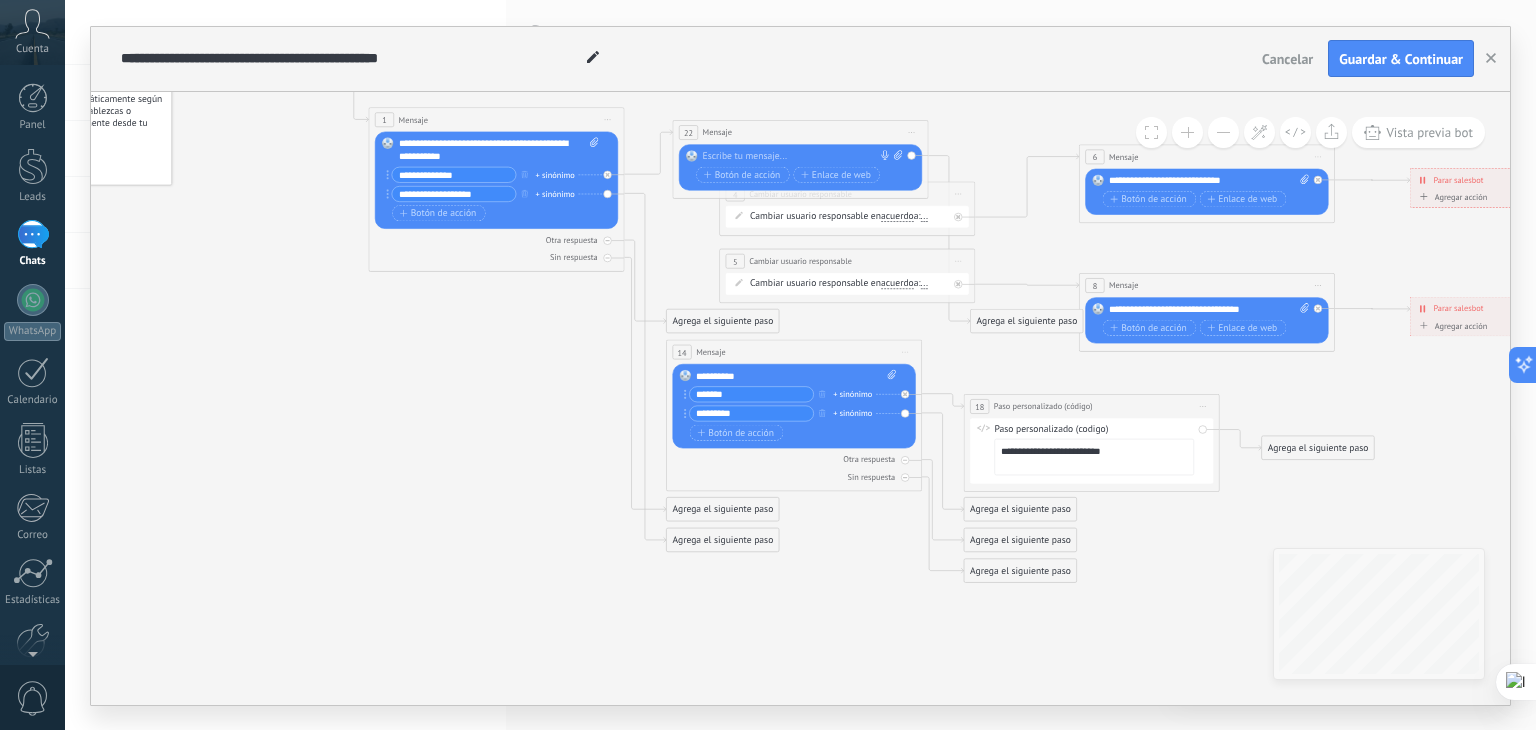 click at bounding box center (798, 156) 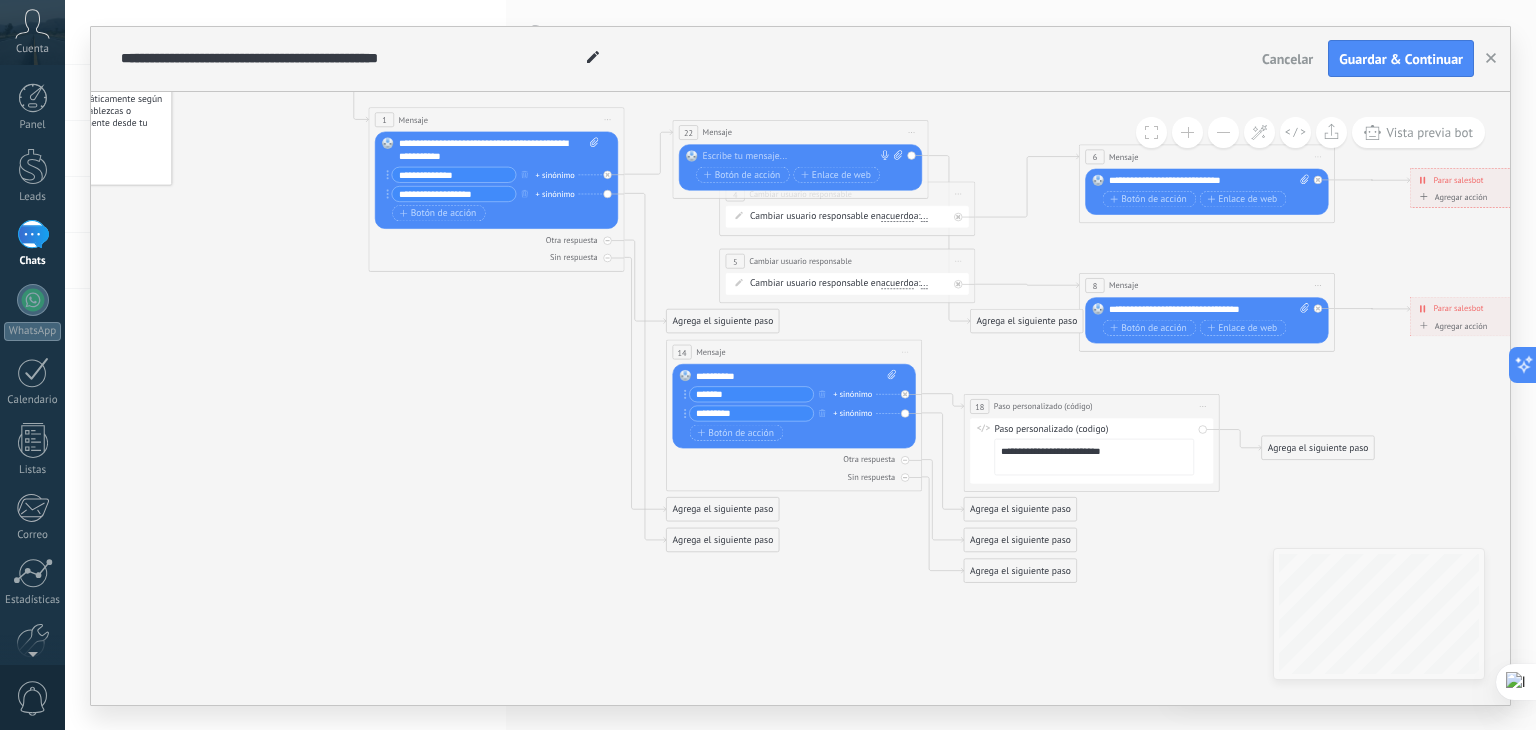 type 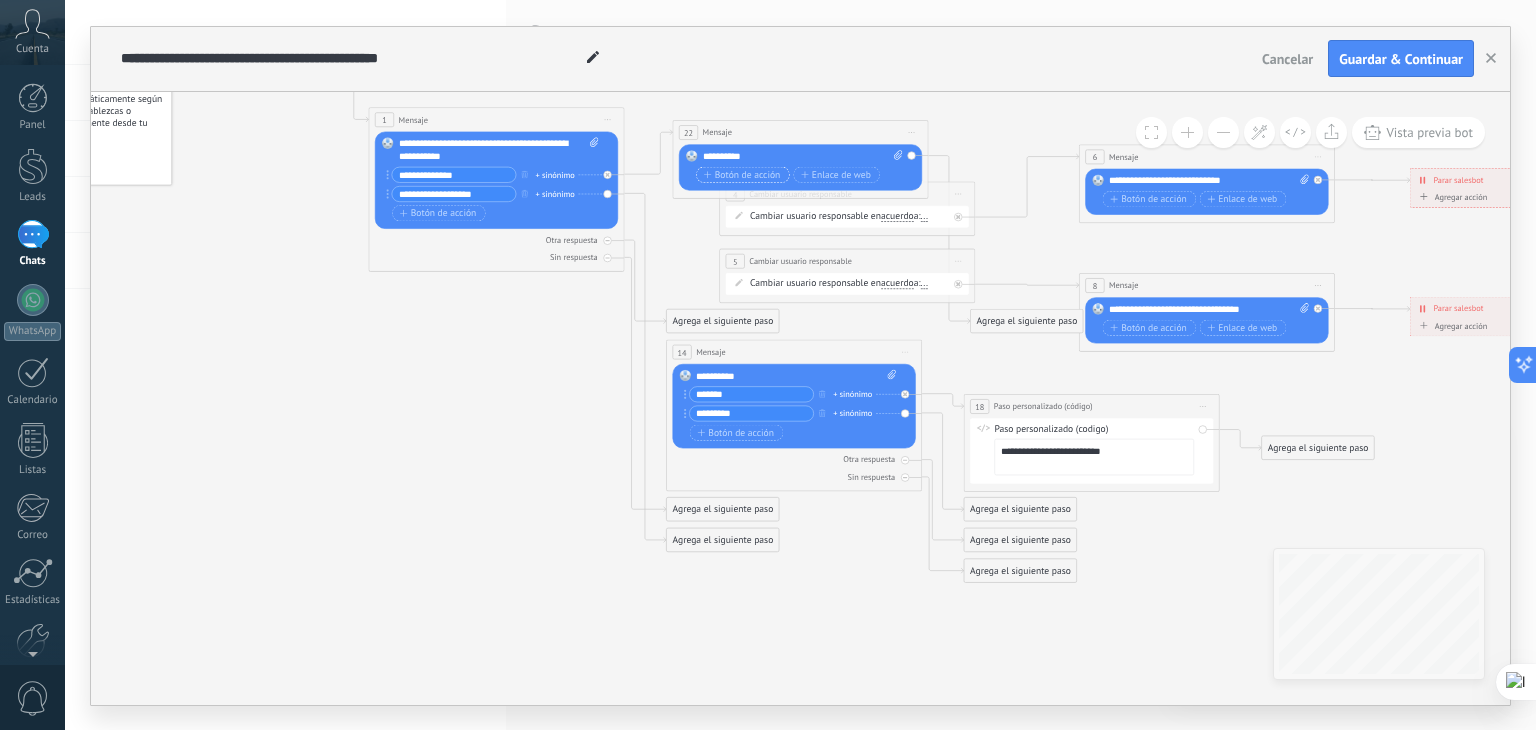 click on "Botón de acción" at bounding box center (742, 174) 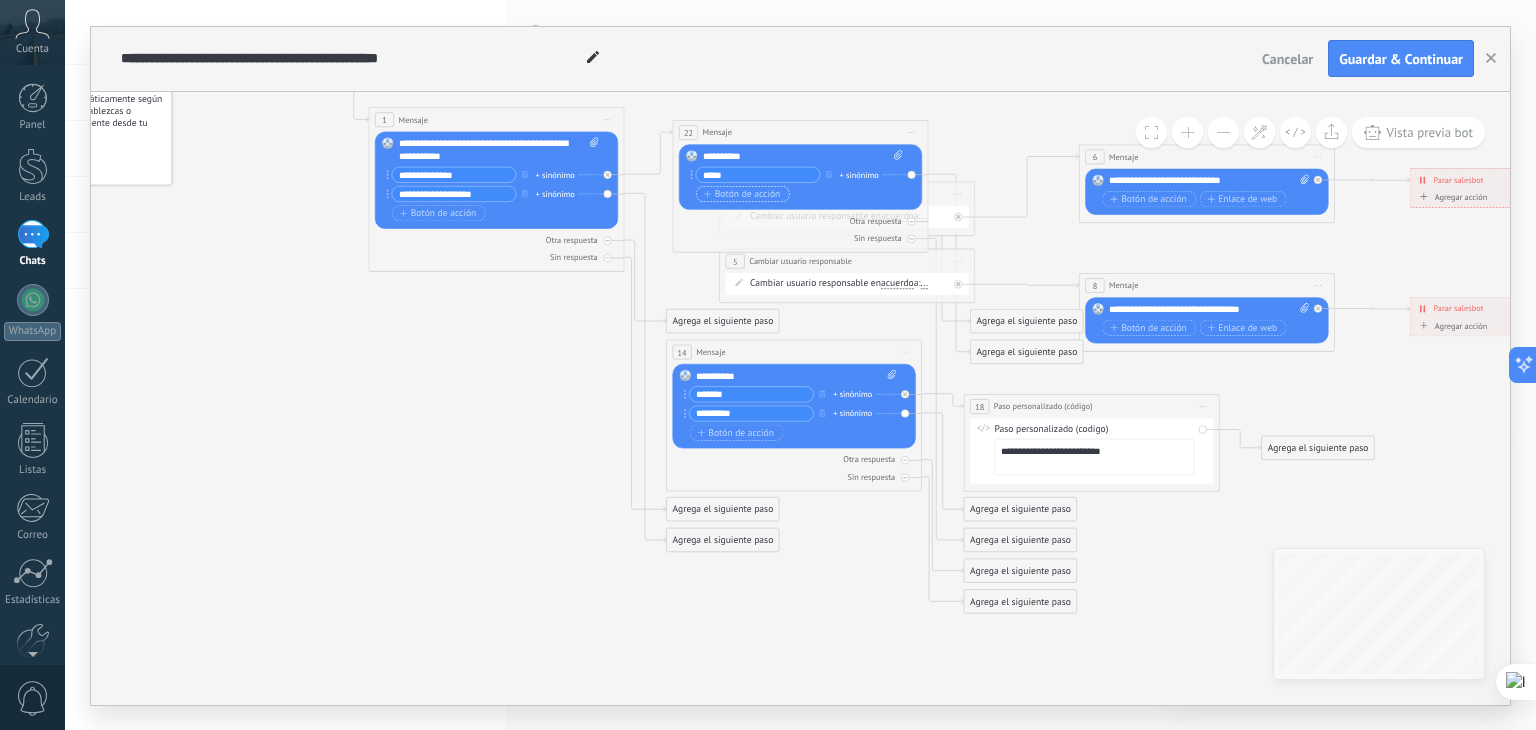 type on "*****" 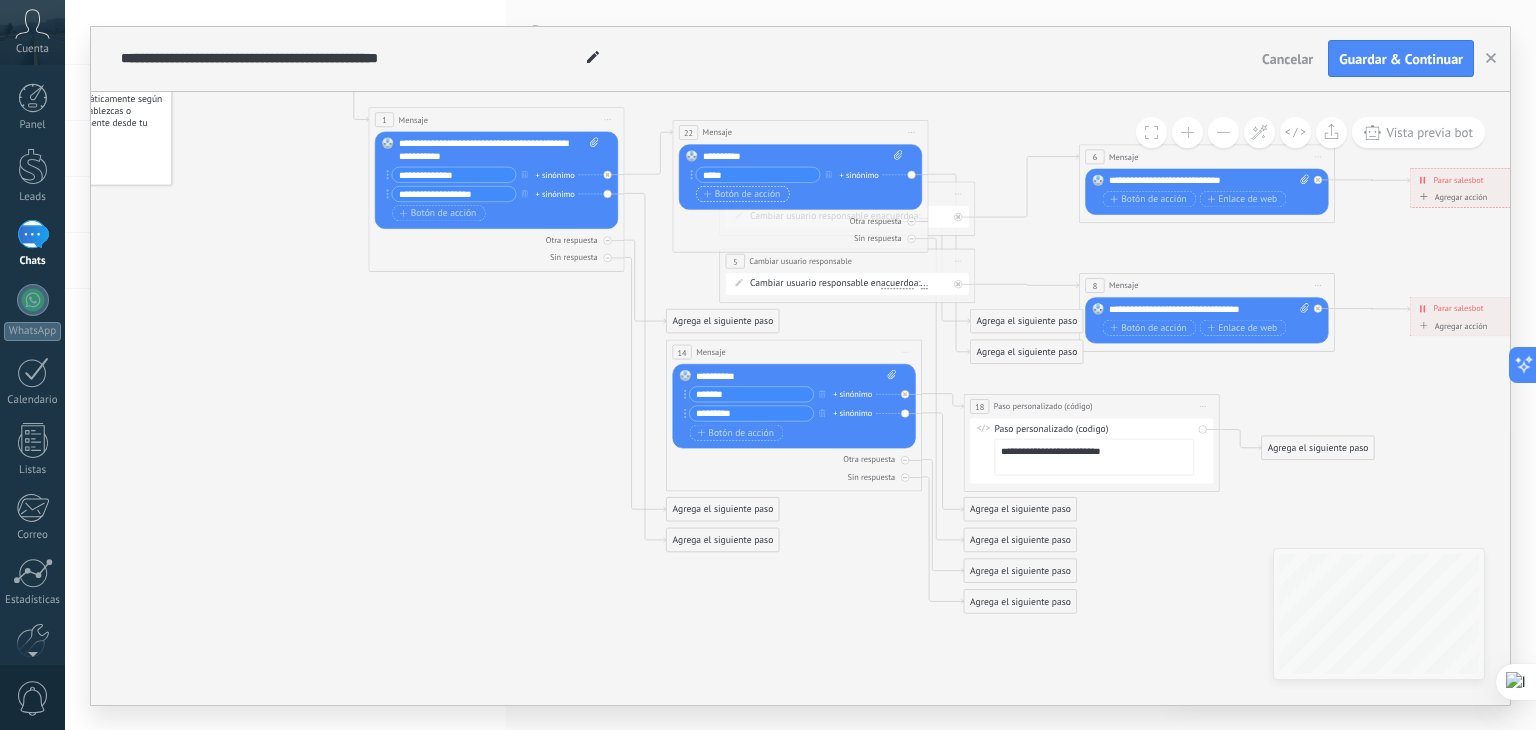 click 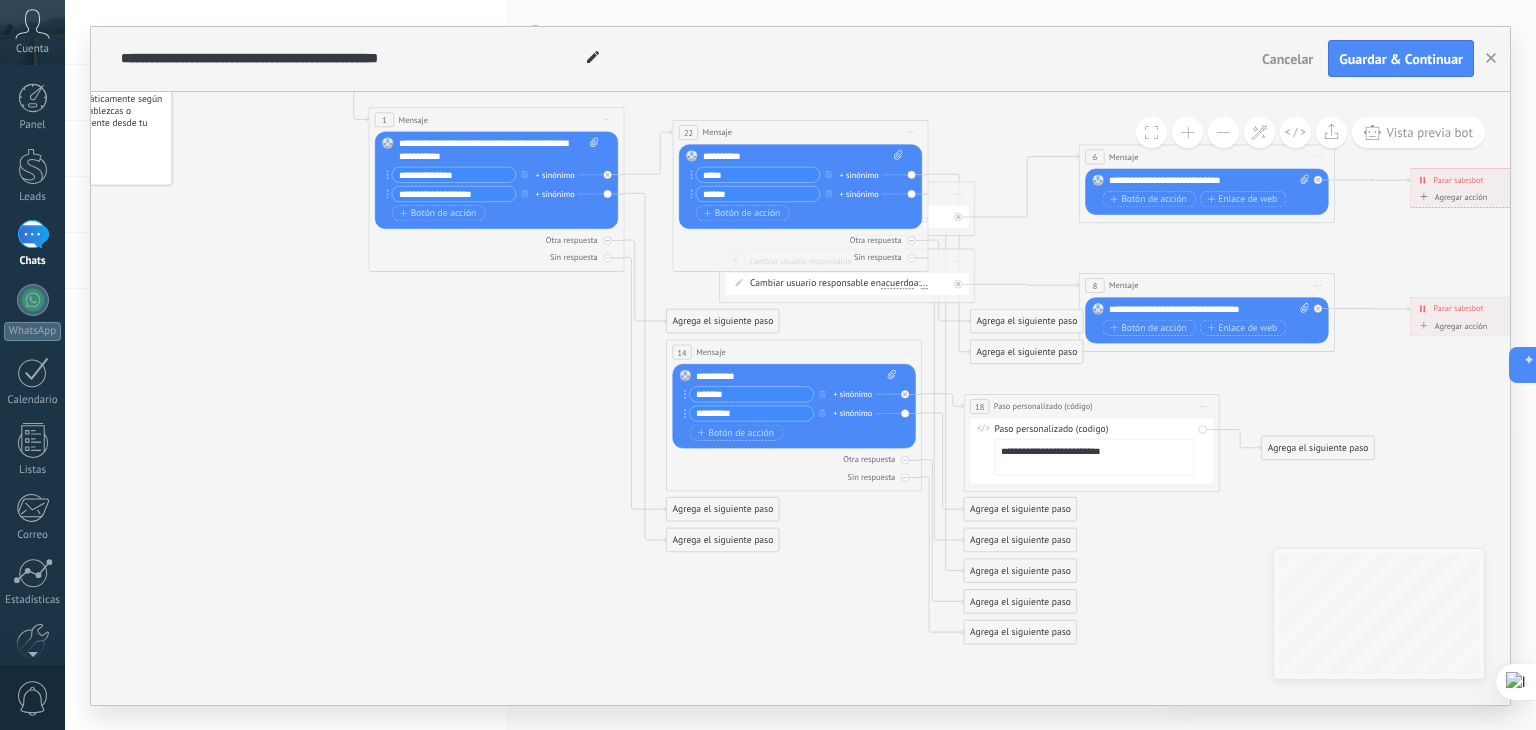 type on "******" 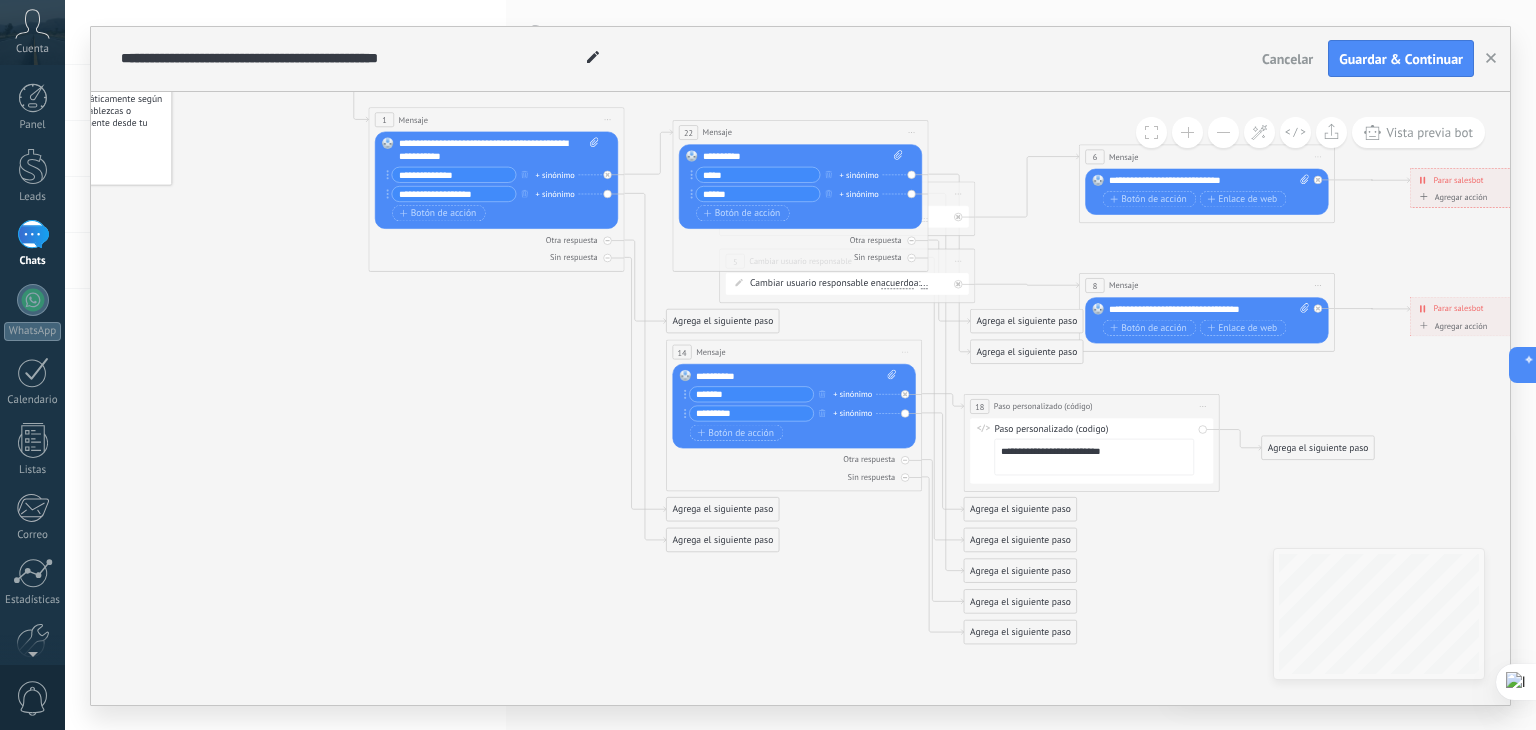 click 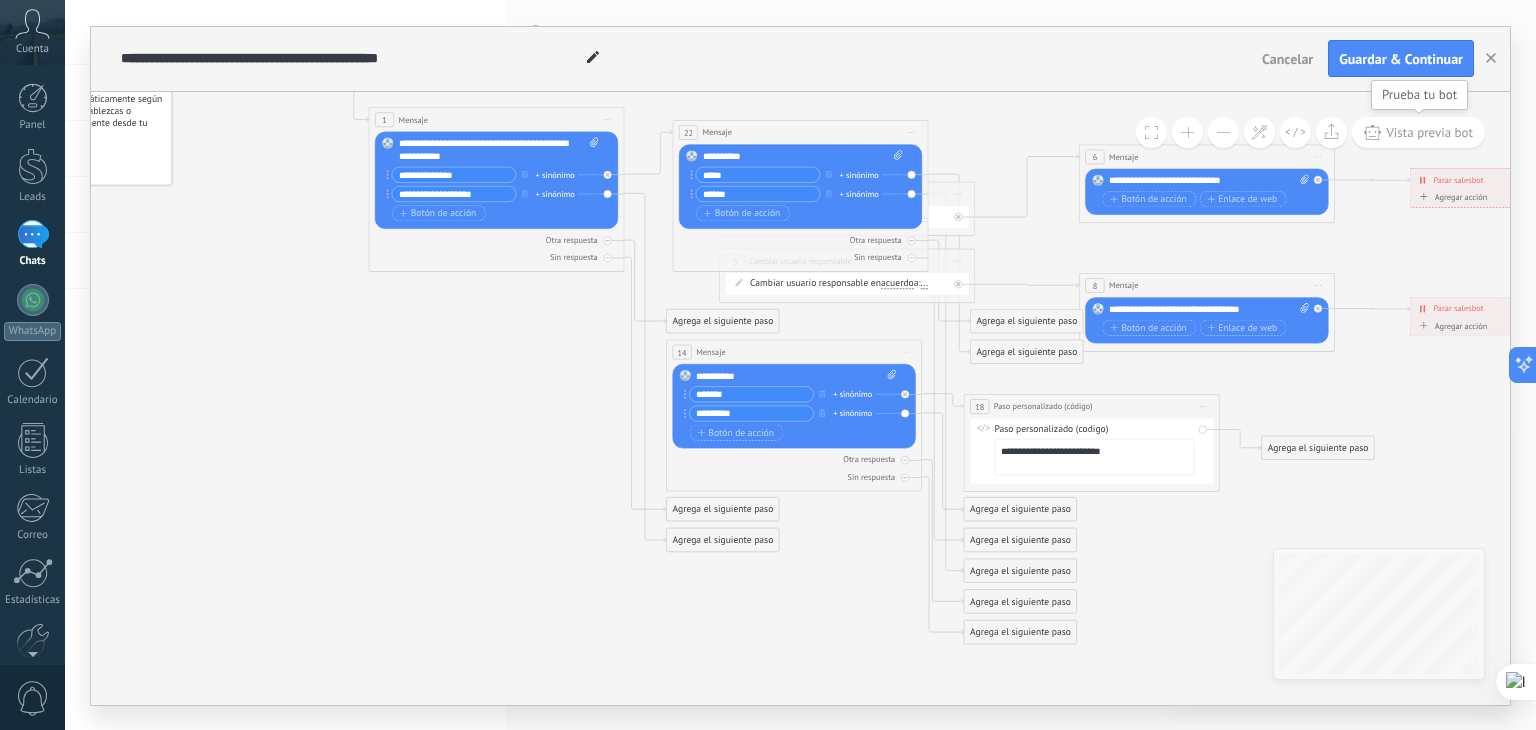 click on "Vista previa bot" at bounding box center (1418, 132) 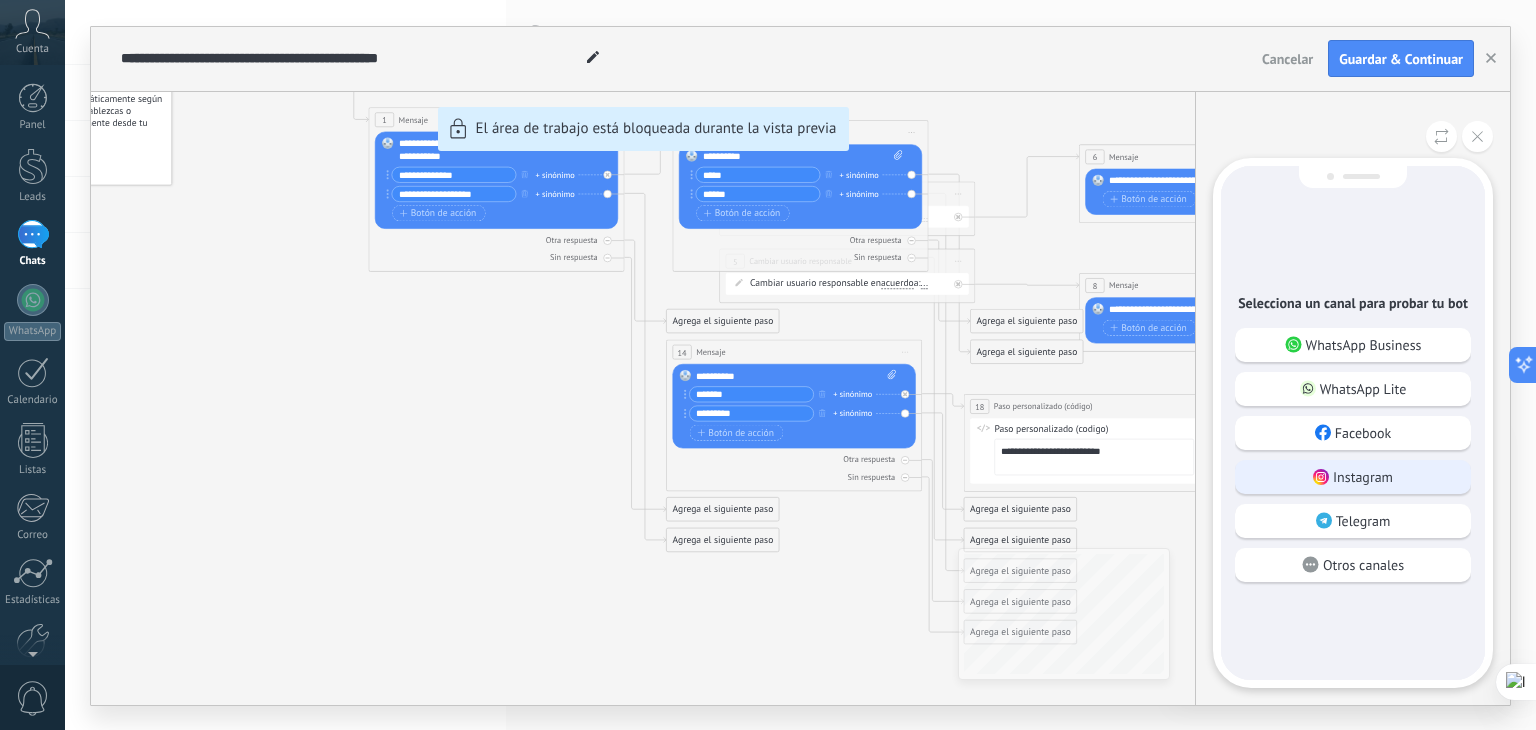 click on "Instagram" at bounding box center (1363, 477) 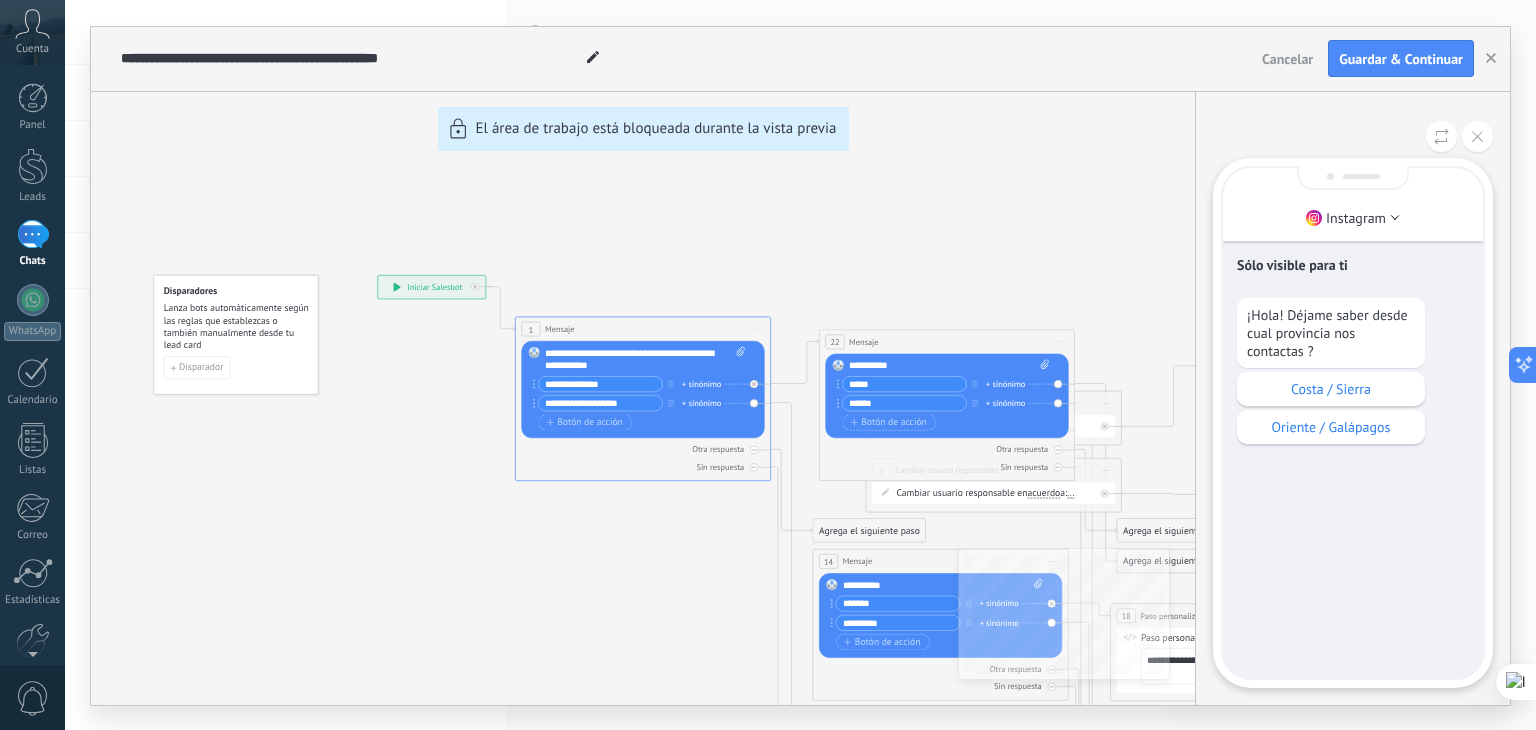 click on "¡Hola! Déjame saber desde cual provincia nos contactas ? Costa / Sierra Oriente / Galápagos" at bounding box center [1353, 371] 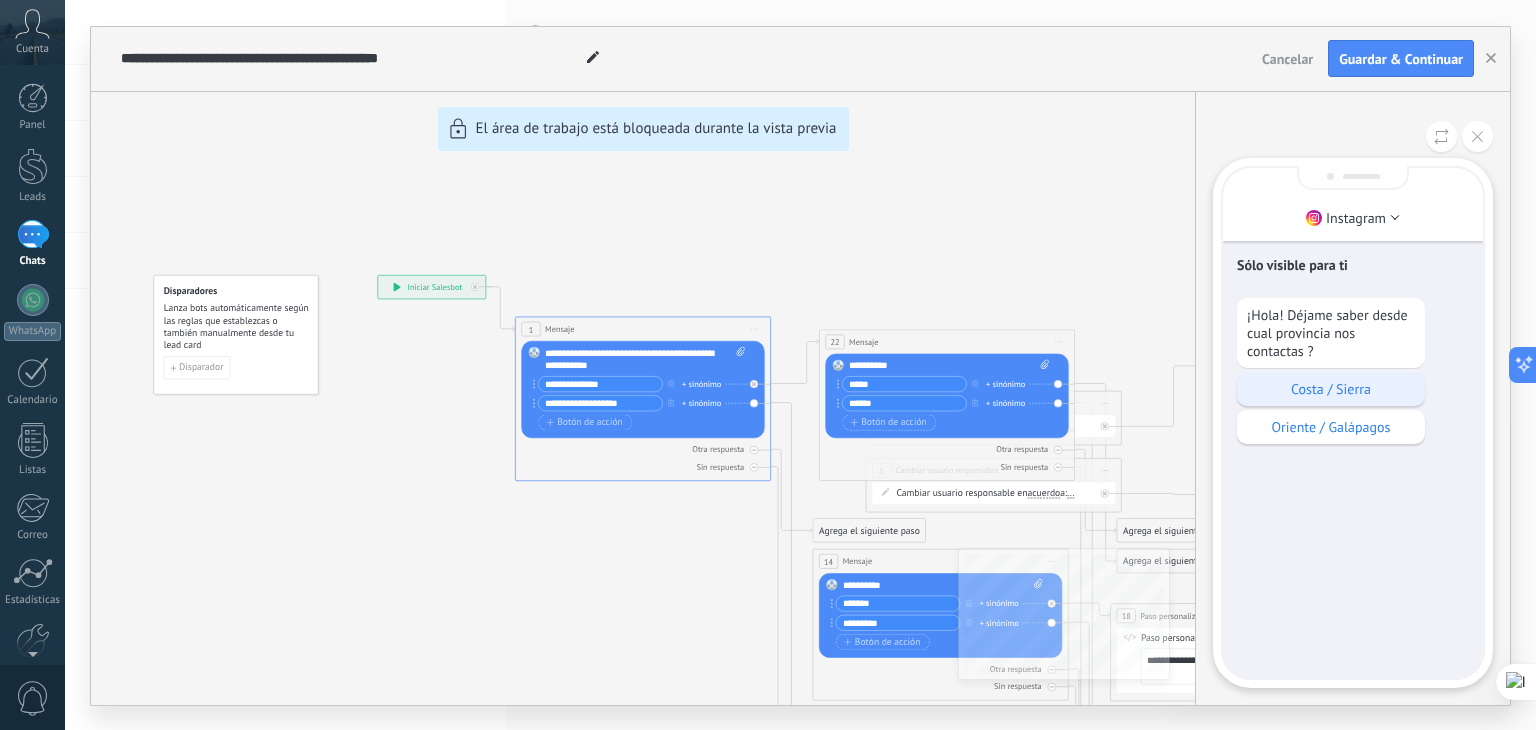 click on "[REGION] / [REGION]" at bounding box center [1331, 389] 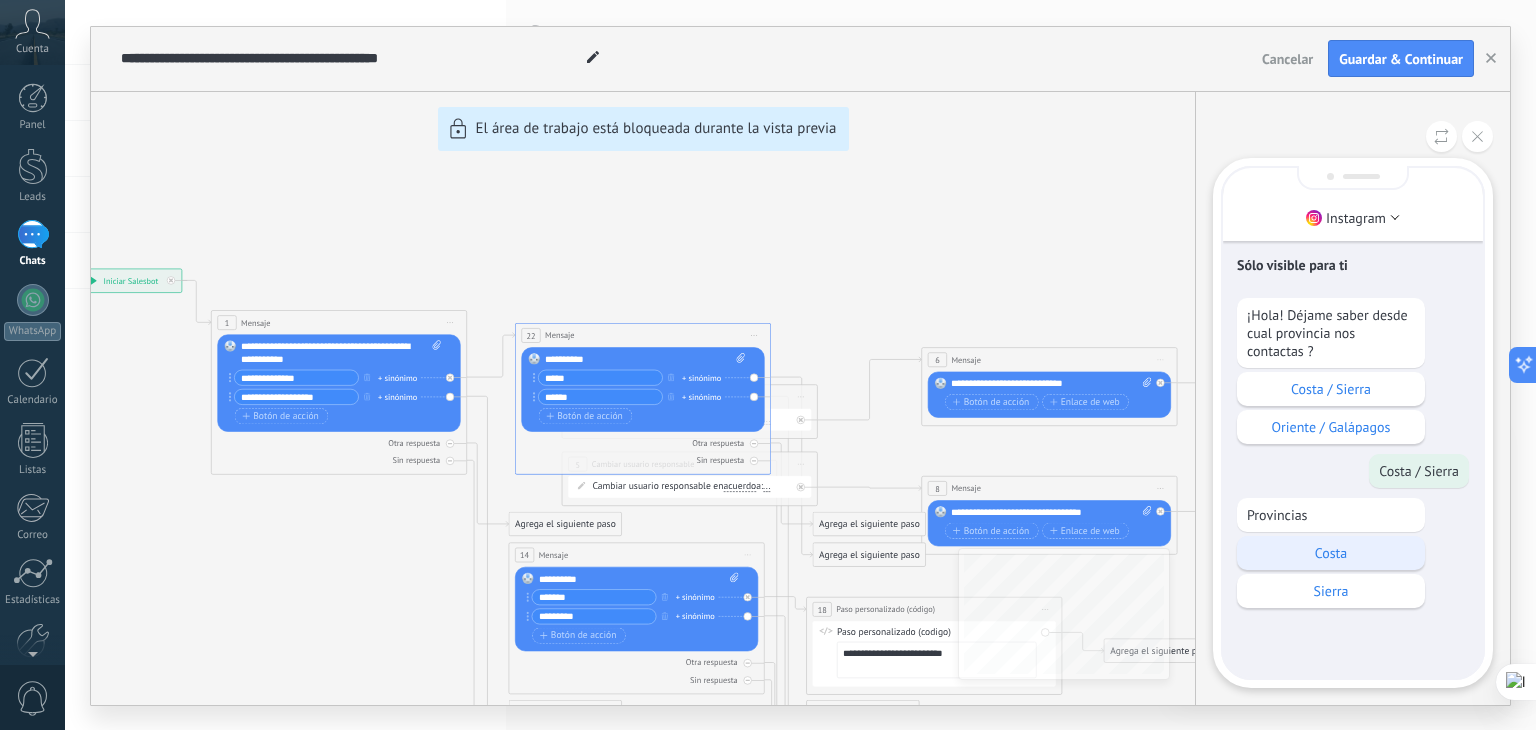 click on "Costa" at bounding box center (1331, 553) 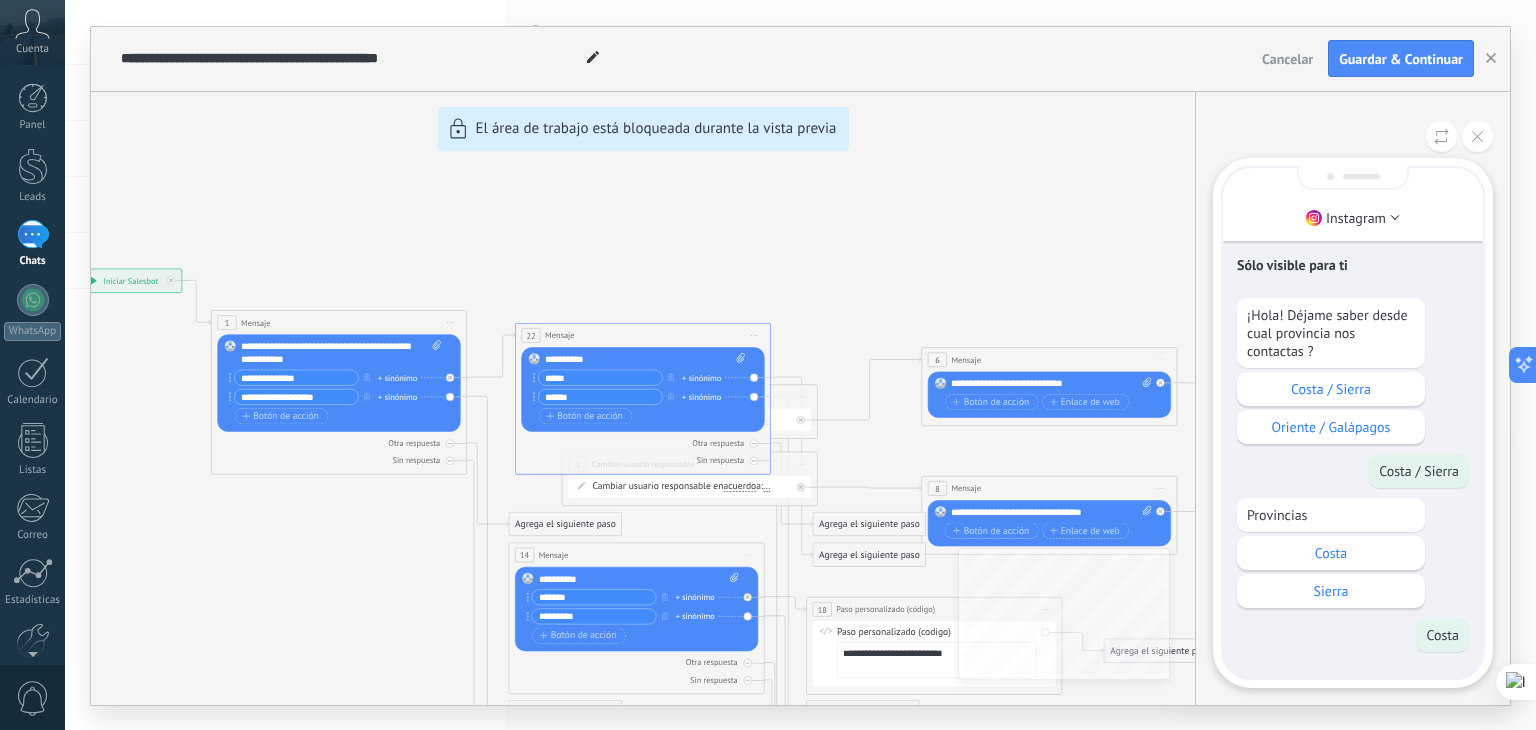 click on "**********" at bounding box center (800, 366) 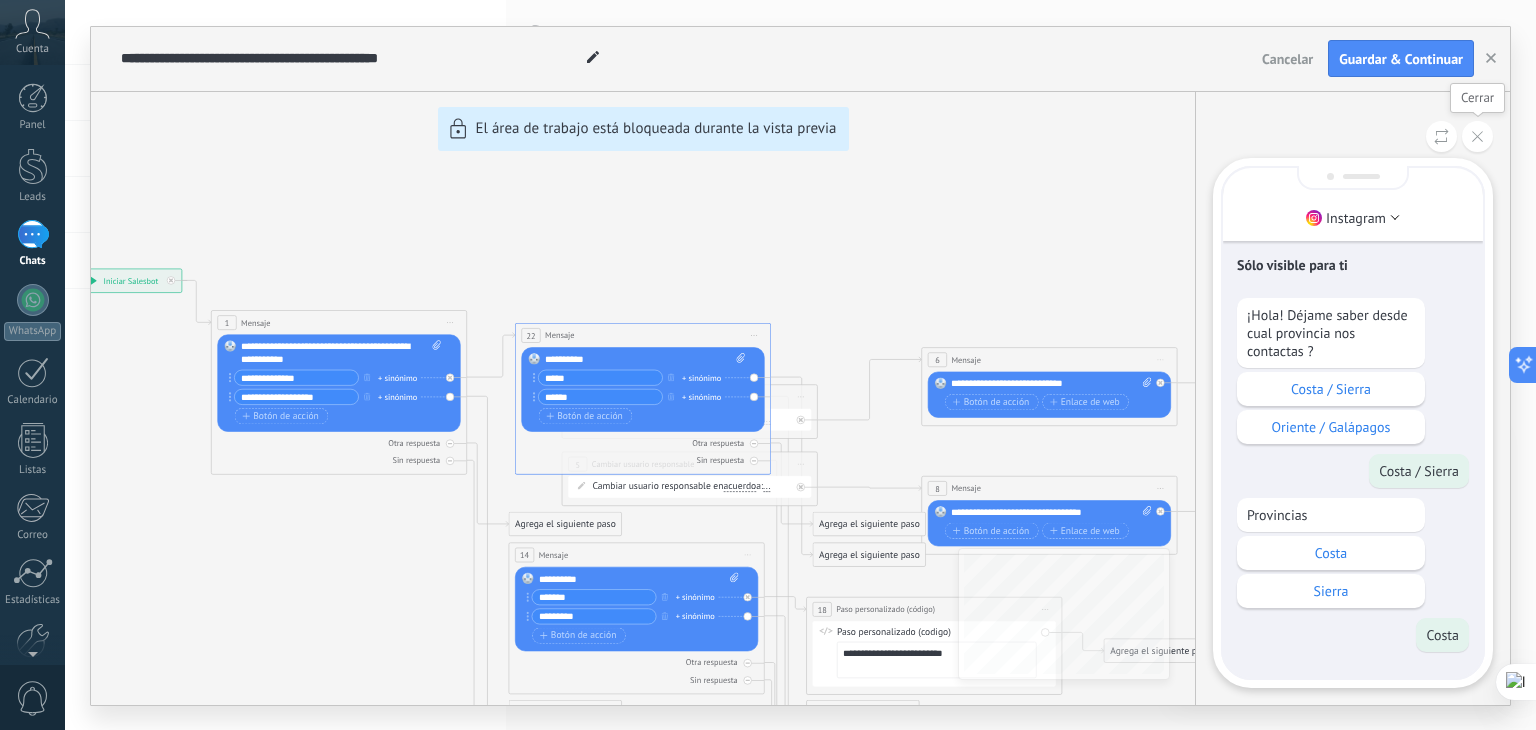 click at bounding box center (1477, 136) 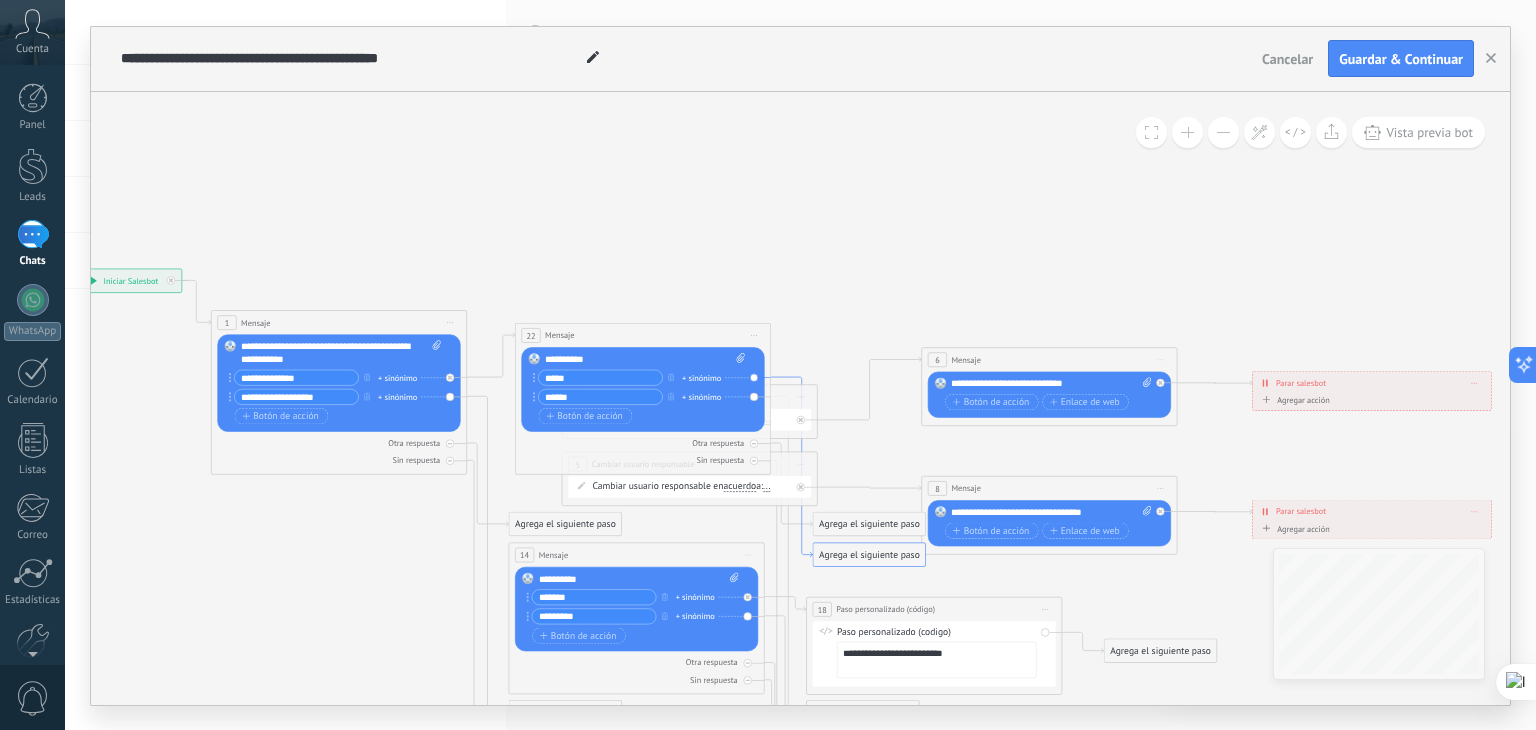 click 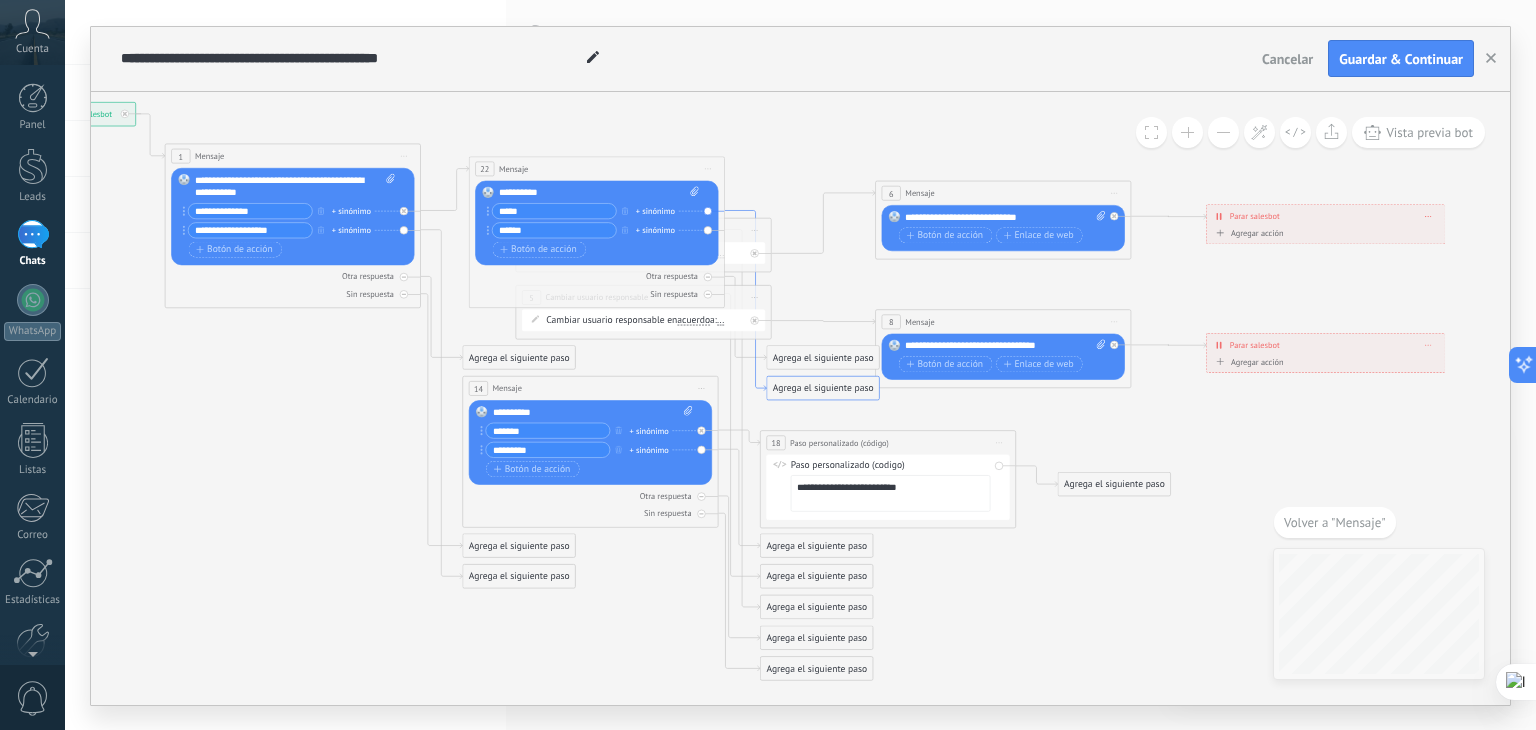 drag, startPoint x: 743, startPoint y: 221, endPoint x: 744, endPoint y: 210, distance: 11.045361 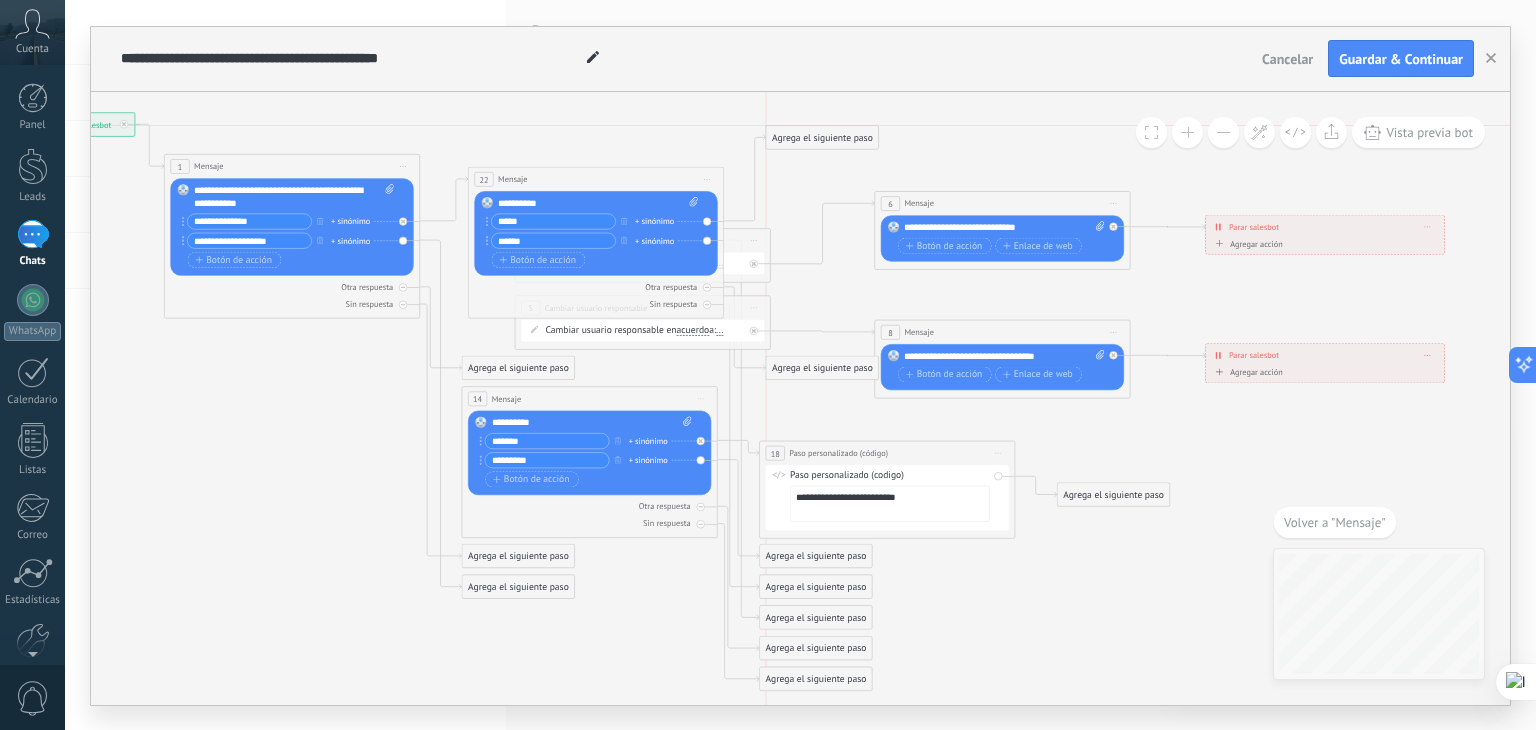 drag, startPoint x: 796, startPoint y: 396, endPoint x: 800, endPoint y: 132, distance: 264.0303 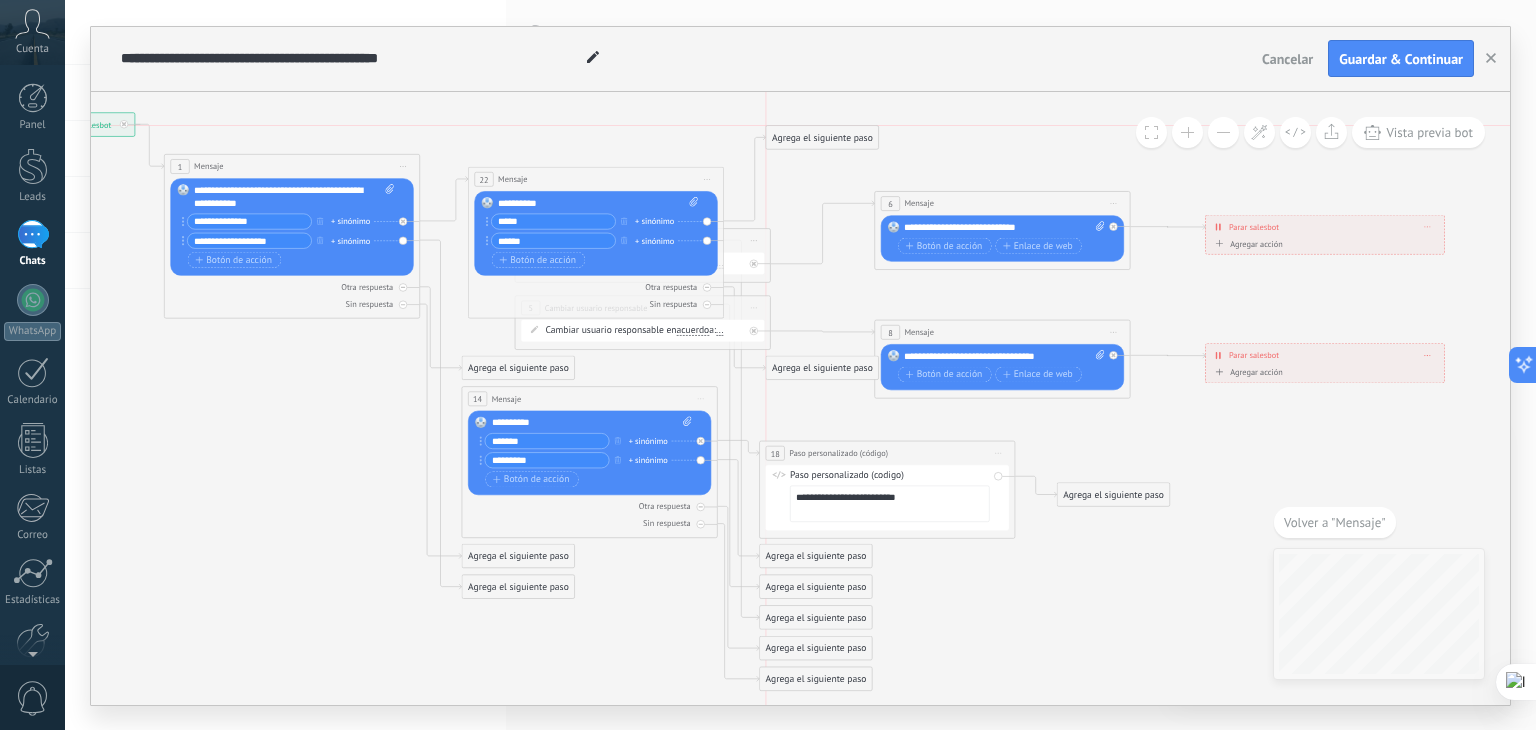 click on "Agrega el siguiente paso" at bounding box center [822, 137] 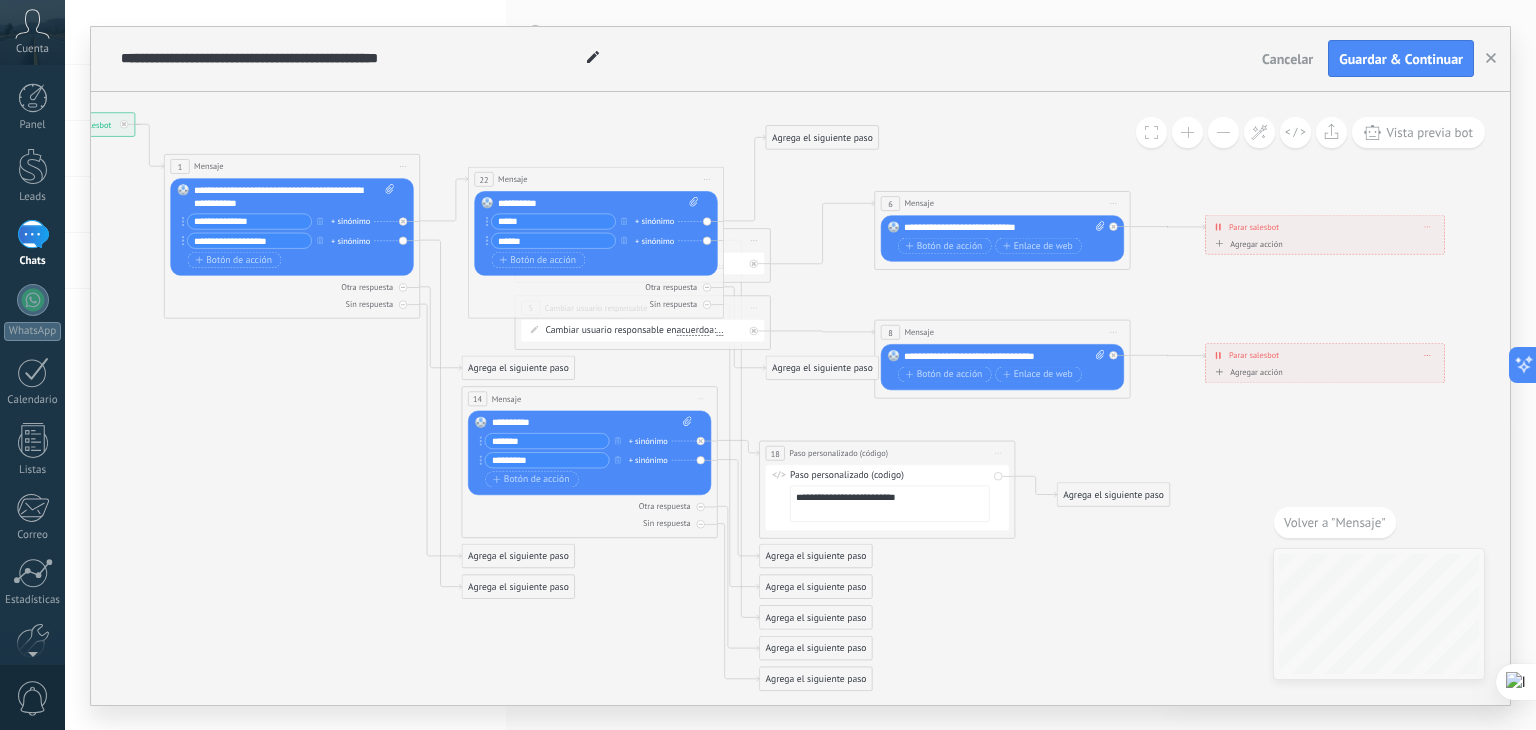 click on "Agrega el siguiente paso" at bounding box center [822, 137] 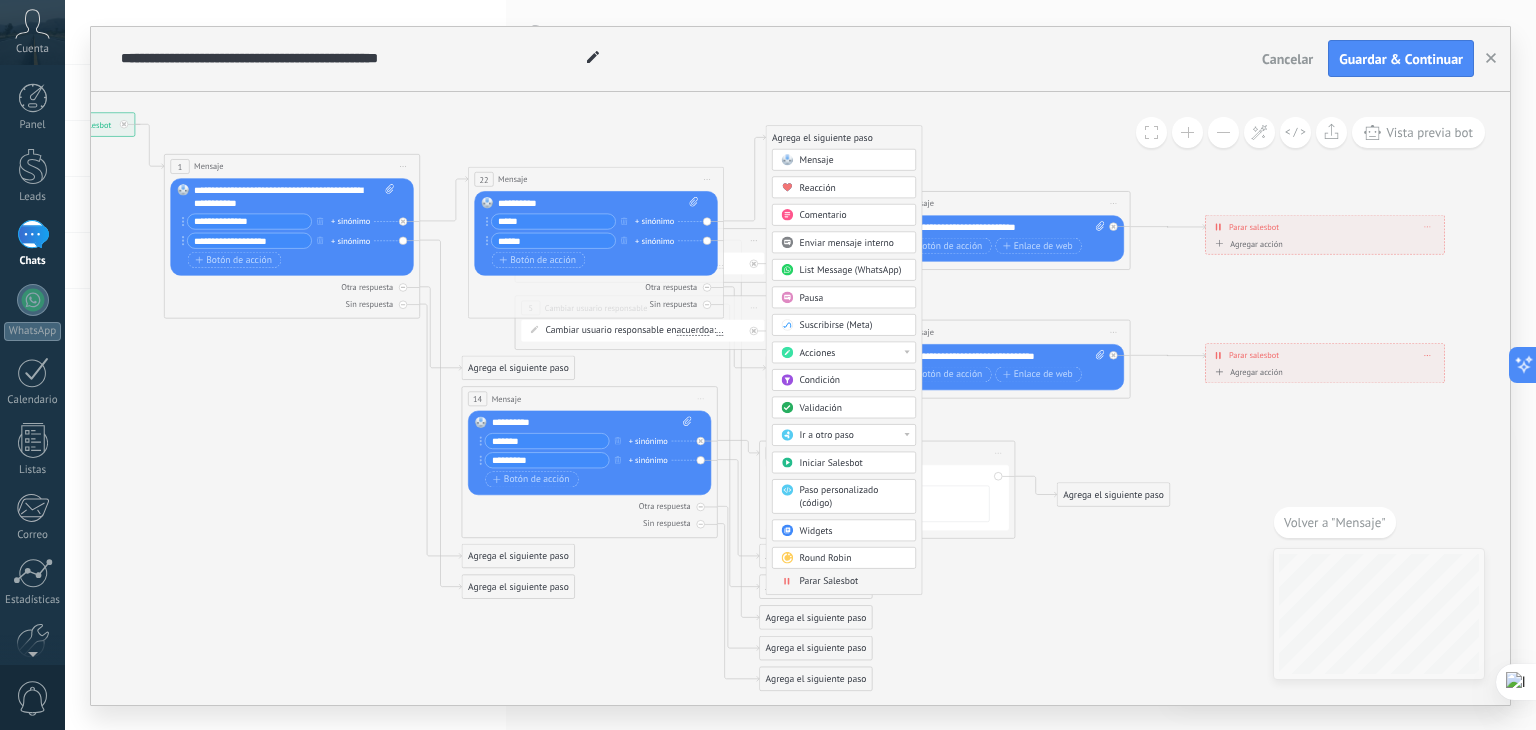 click on "Mensaje" at bounding box center (817, 160) 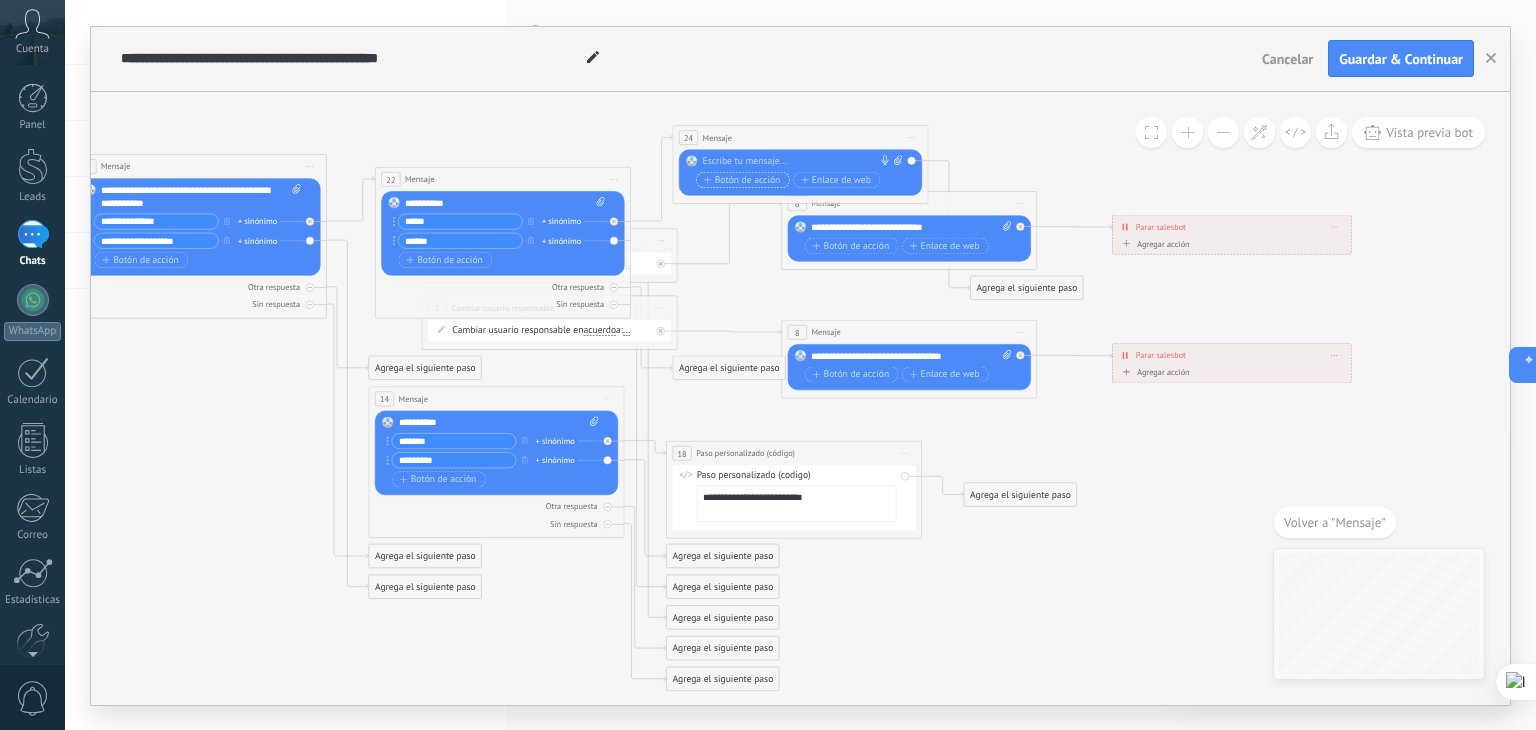 click on "Botón de acción" at bounding box center [742, 179] 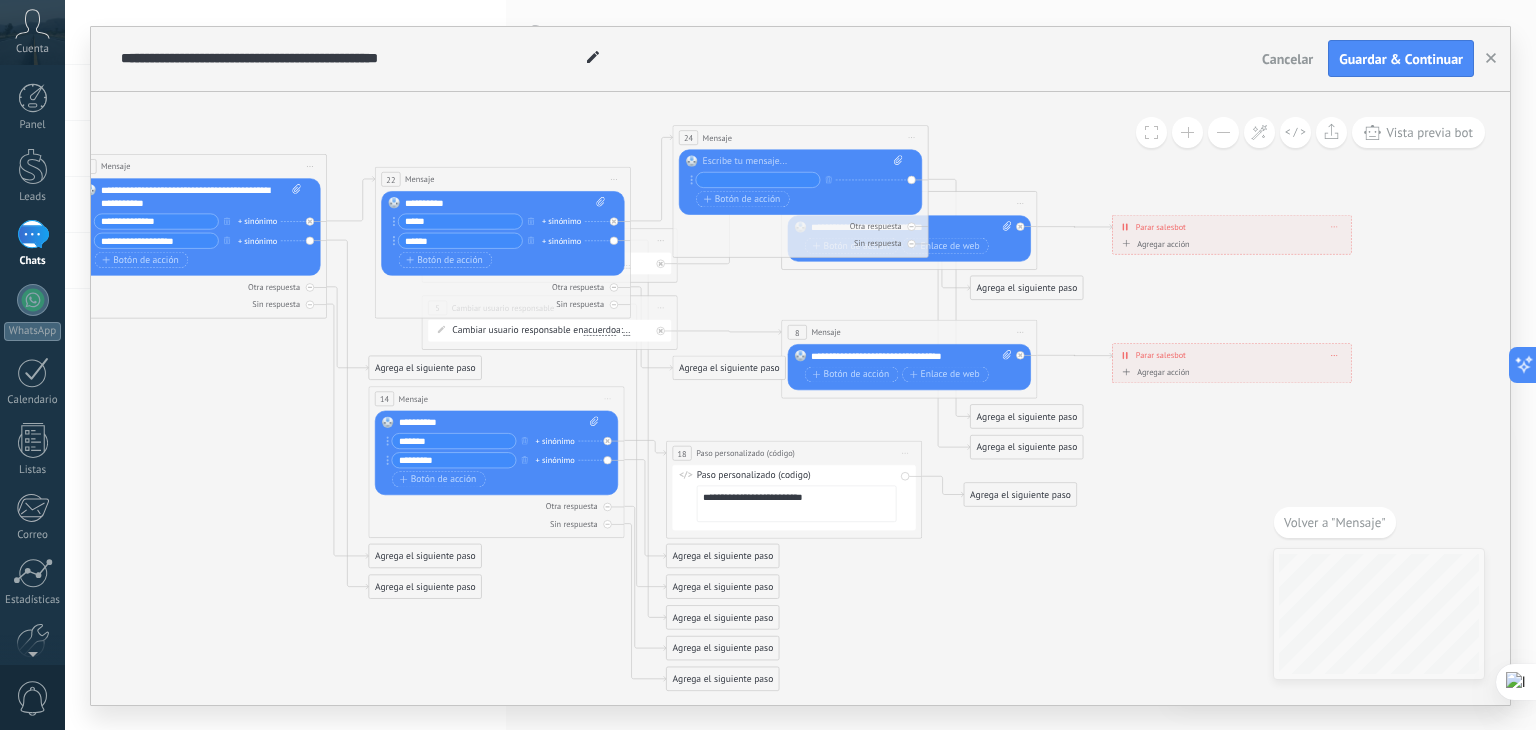 click at bounding box center [803, 161] 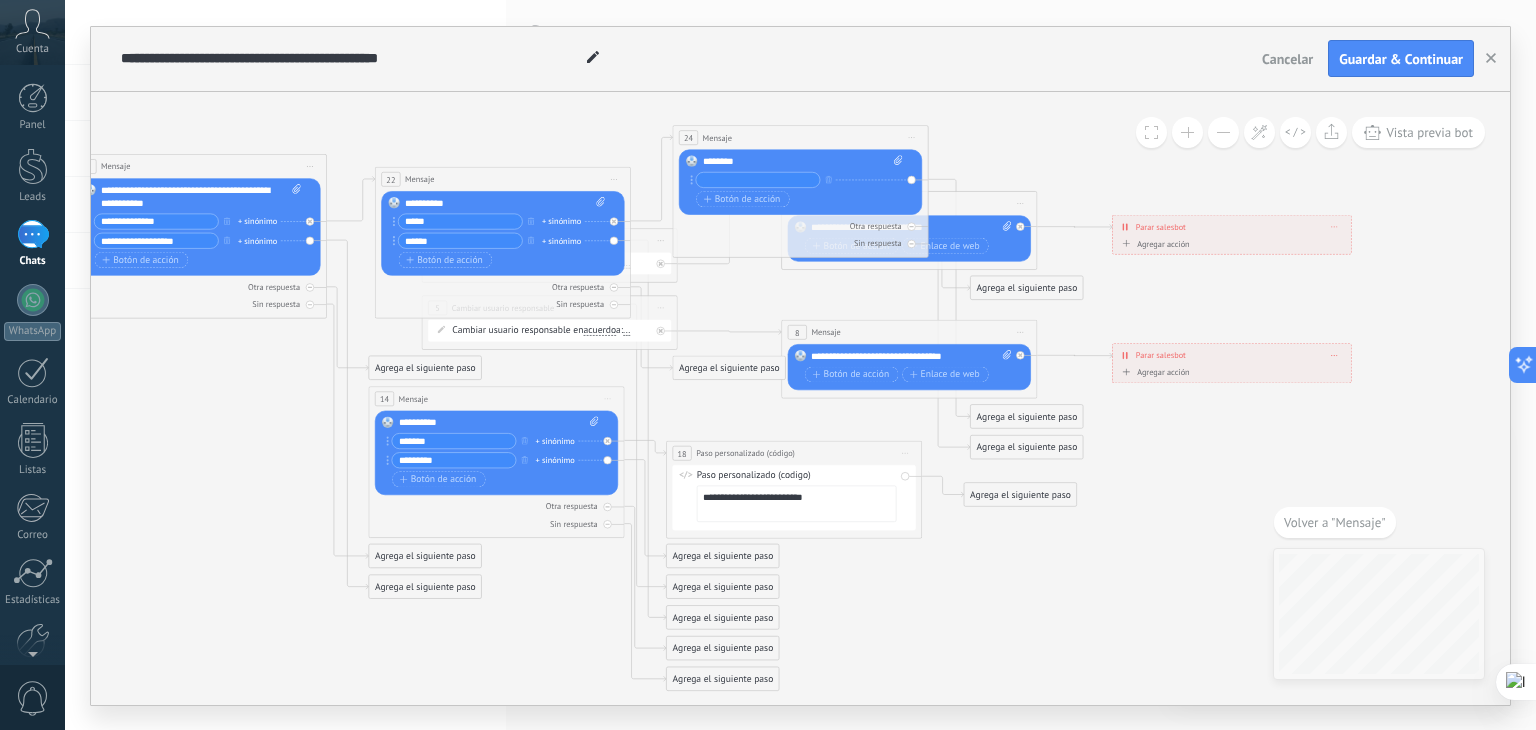 click at bounding box center [758, 179] 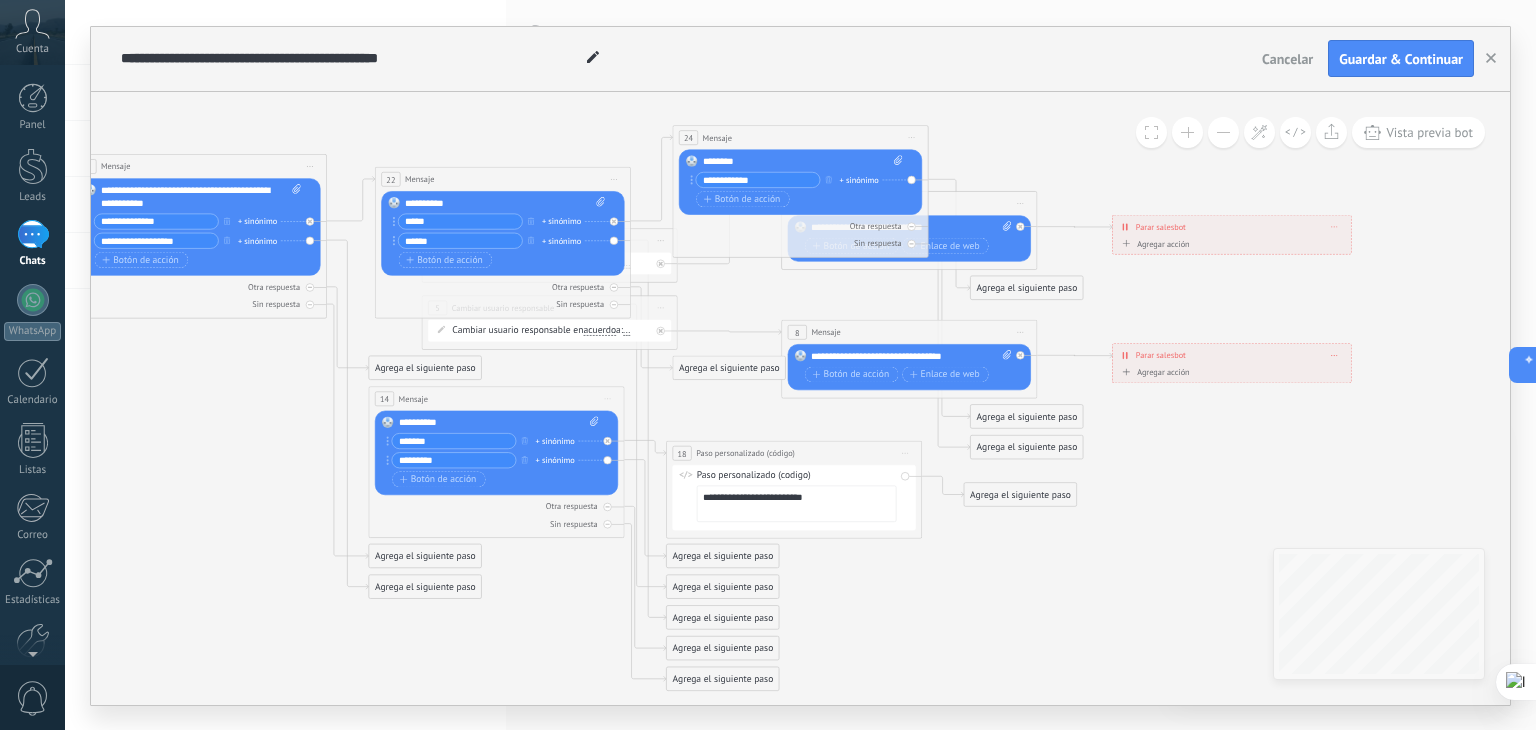 click on "**********" at bounding box center (758, 179) 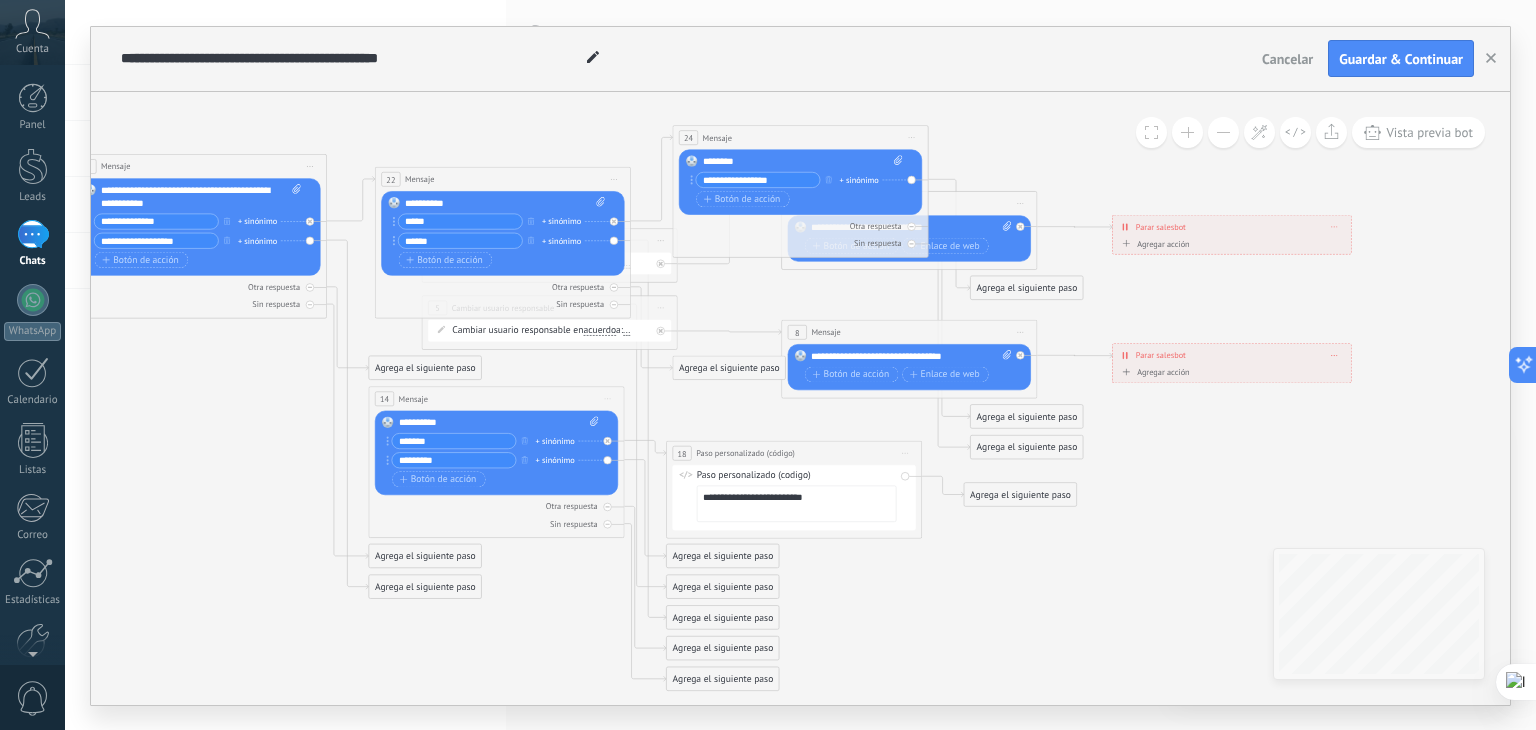 type on "**********" 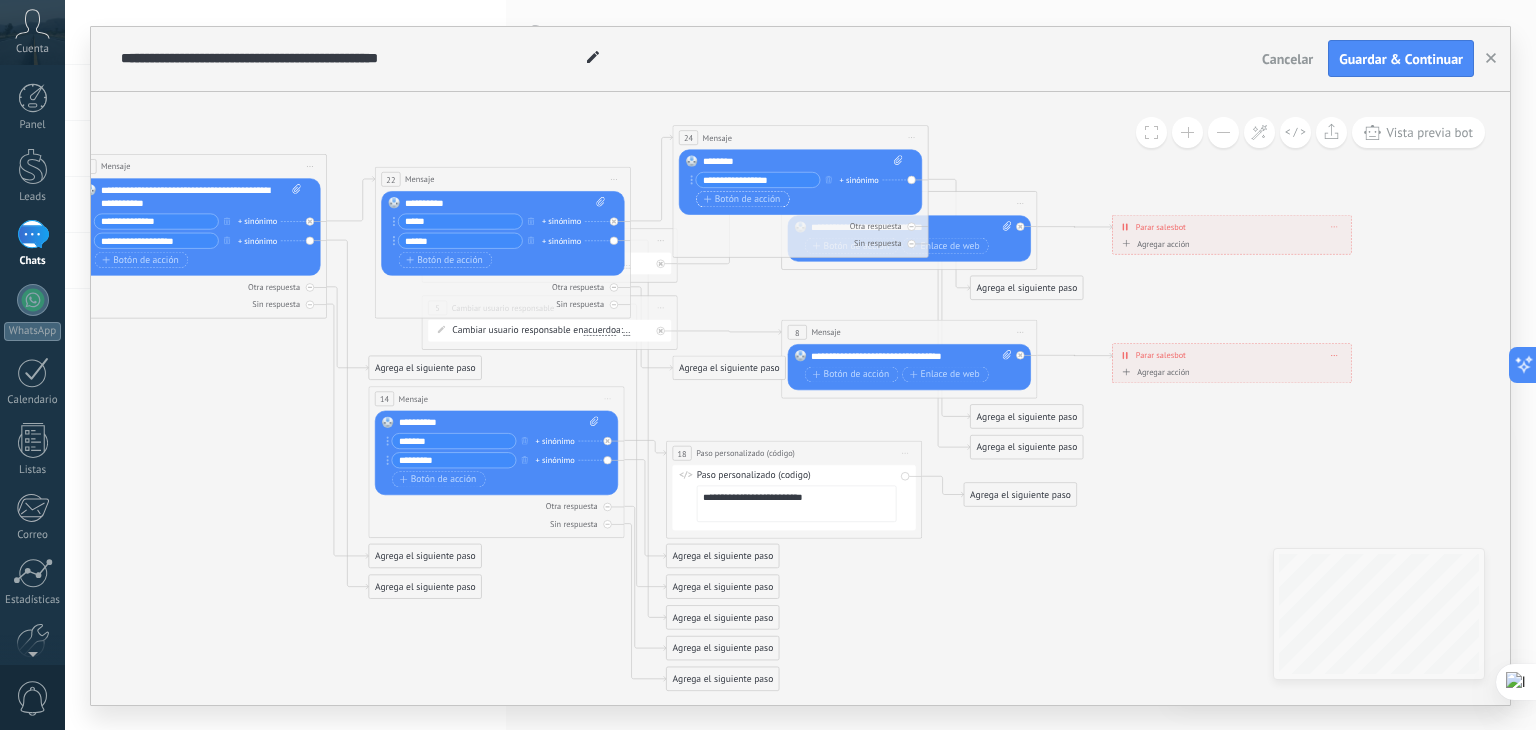 click on "Botón de acción" at bounding box center (742, 199) 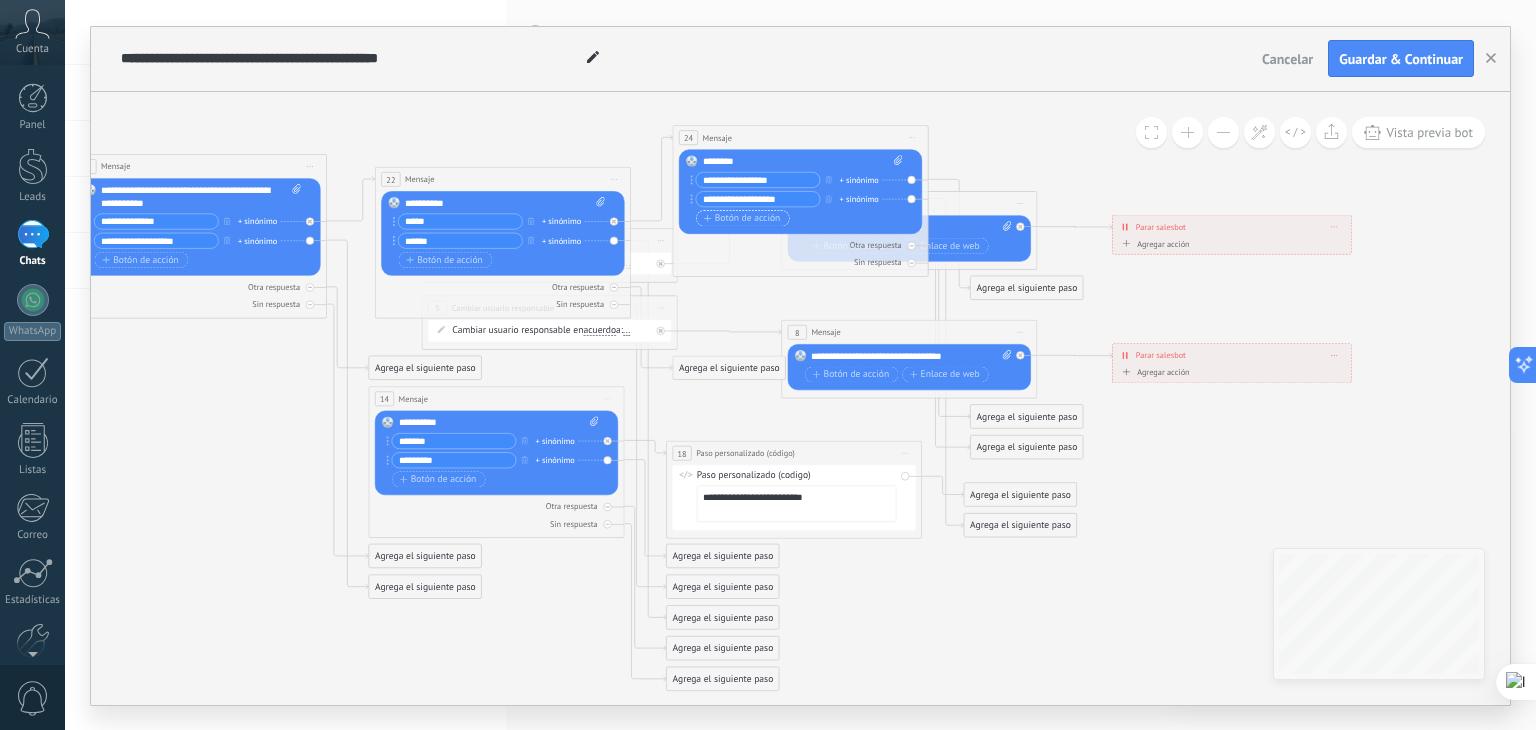 type on "**********" 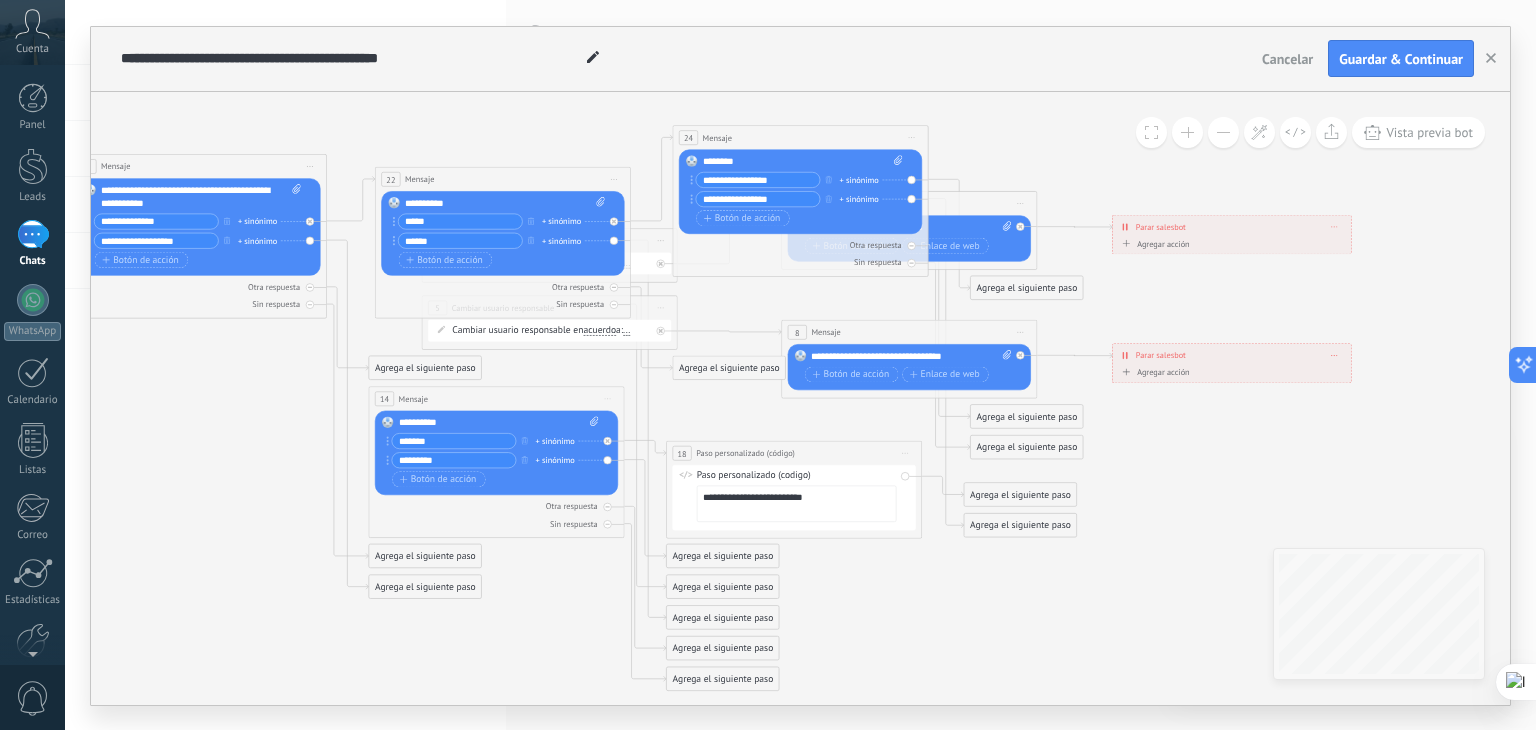 scroll, scrollTop: 0, scrollLeft: 0, axis: both 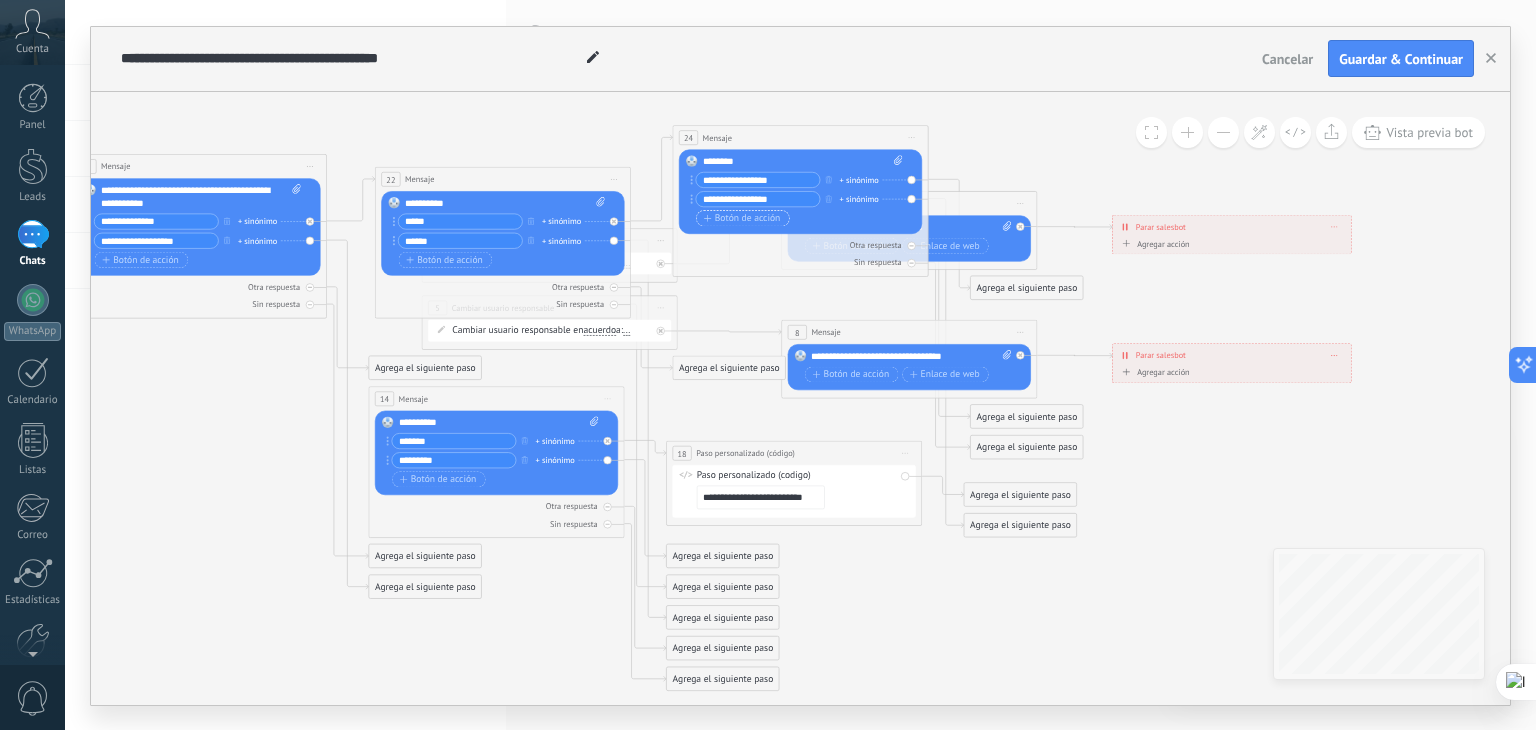 type on "**********" 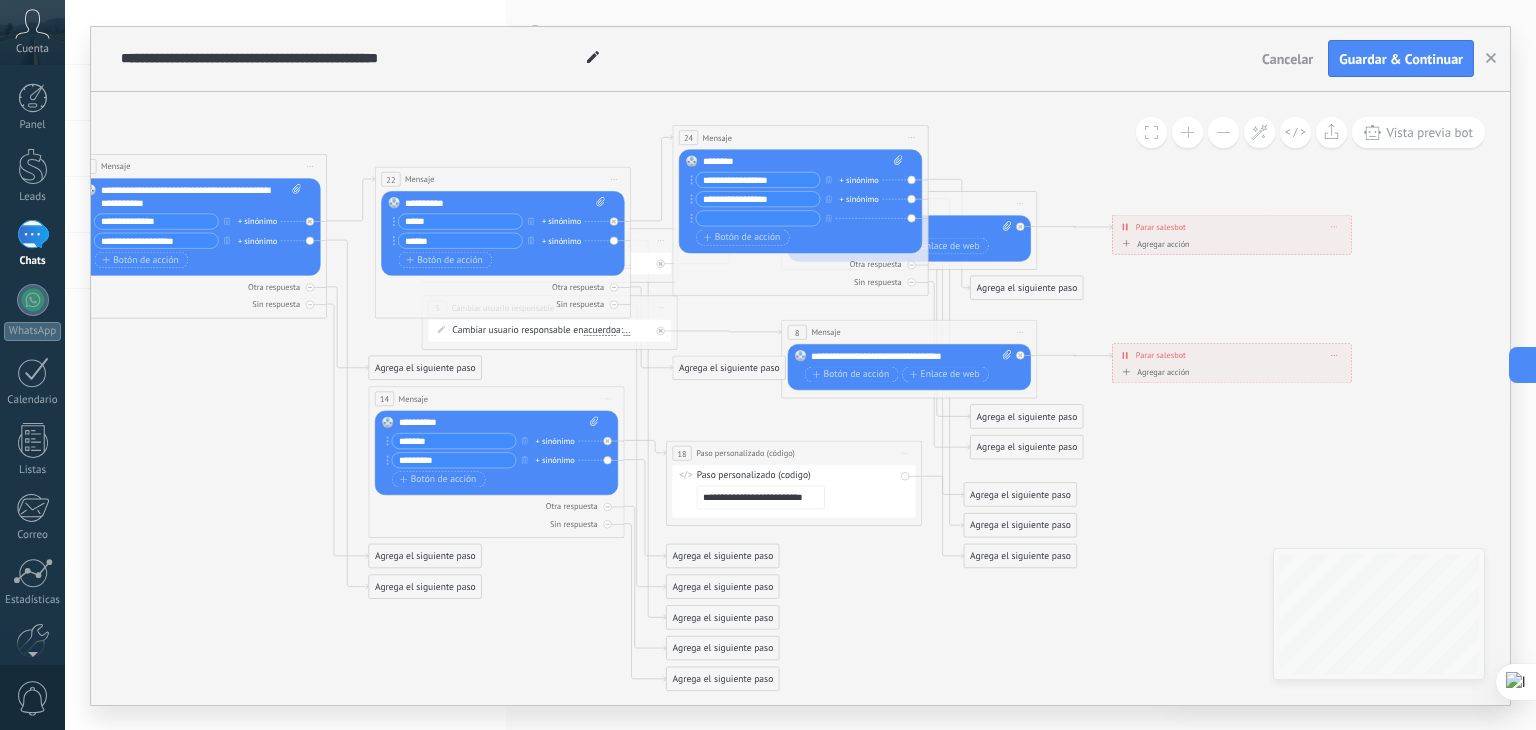 click at bounding box center [758, 218] 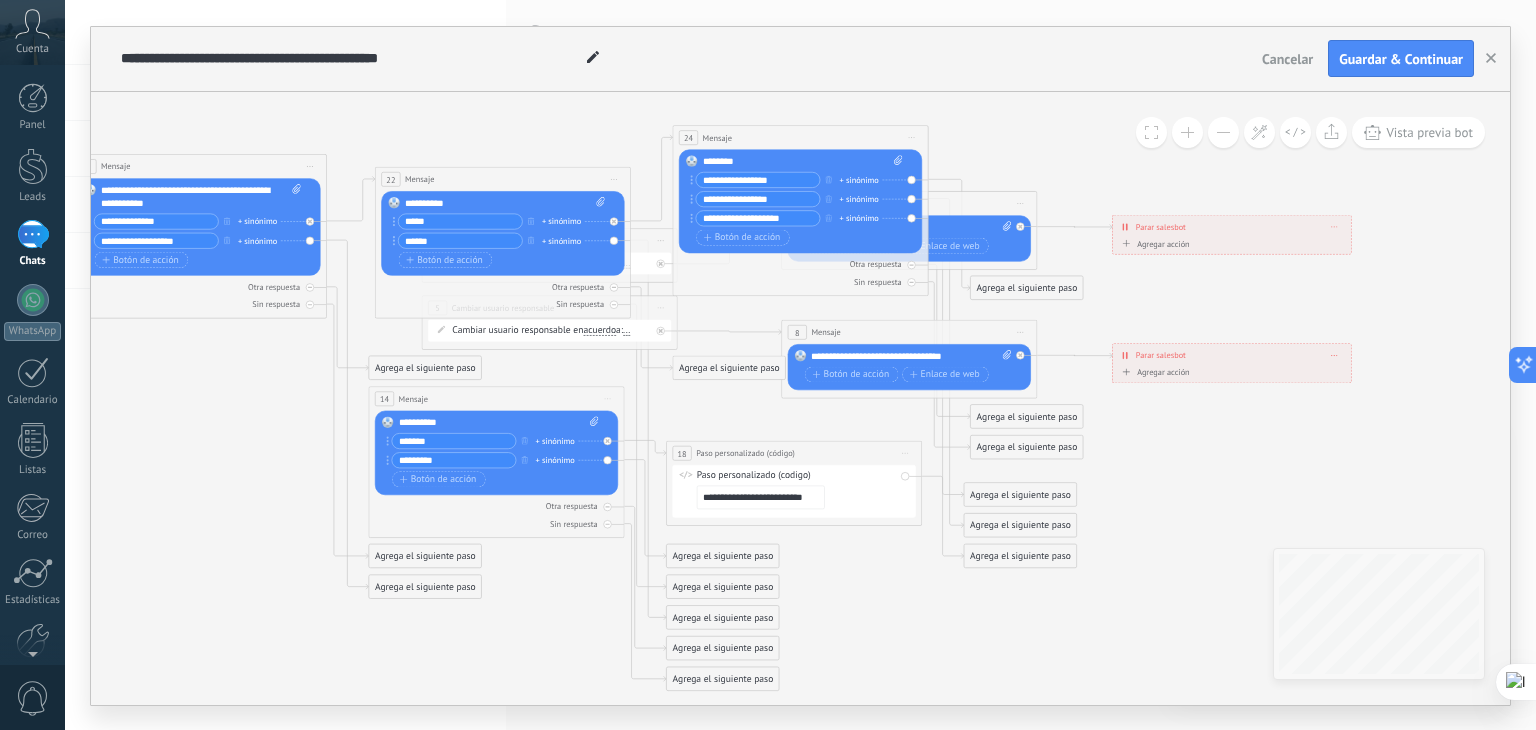 drag, startPoint x: 803, startPoint y: 218, endPoint x: 690, endPoint y: 212, distance: 113.15918 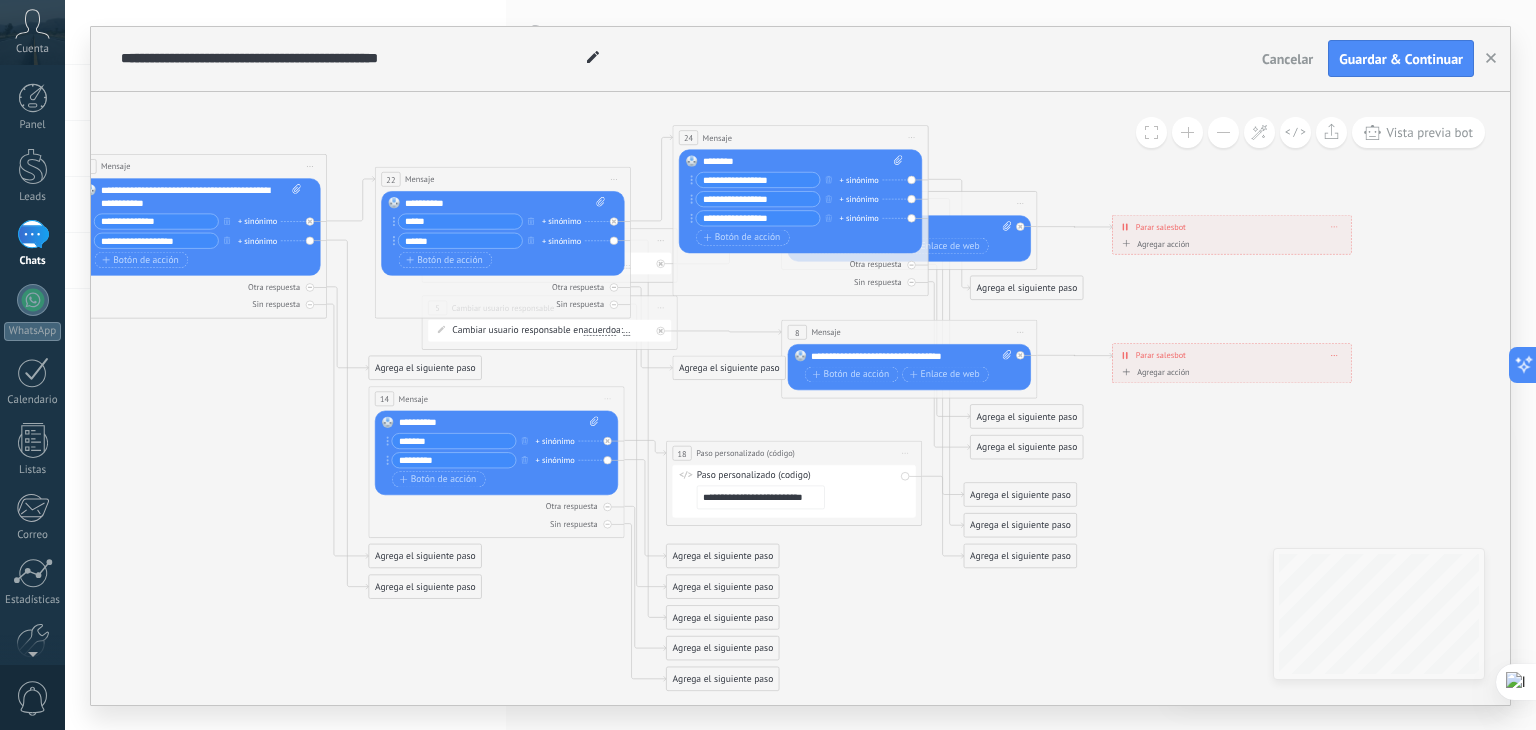 drag, startPoint x: 780, startPoint y: 211, endPoint x: 699, endPoint y: 223, distance: 81.88406 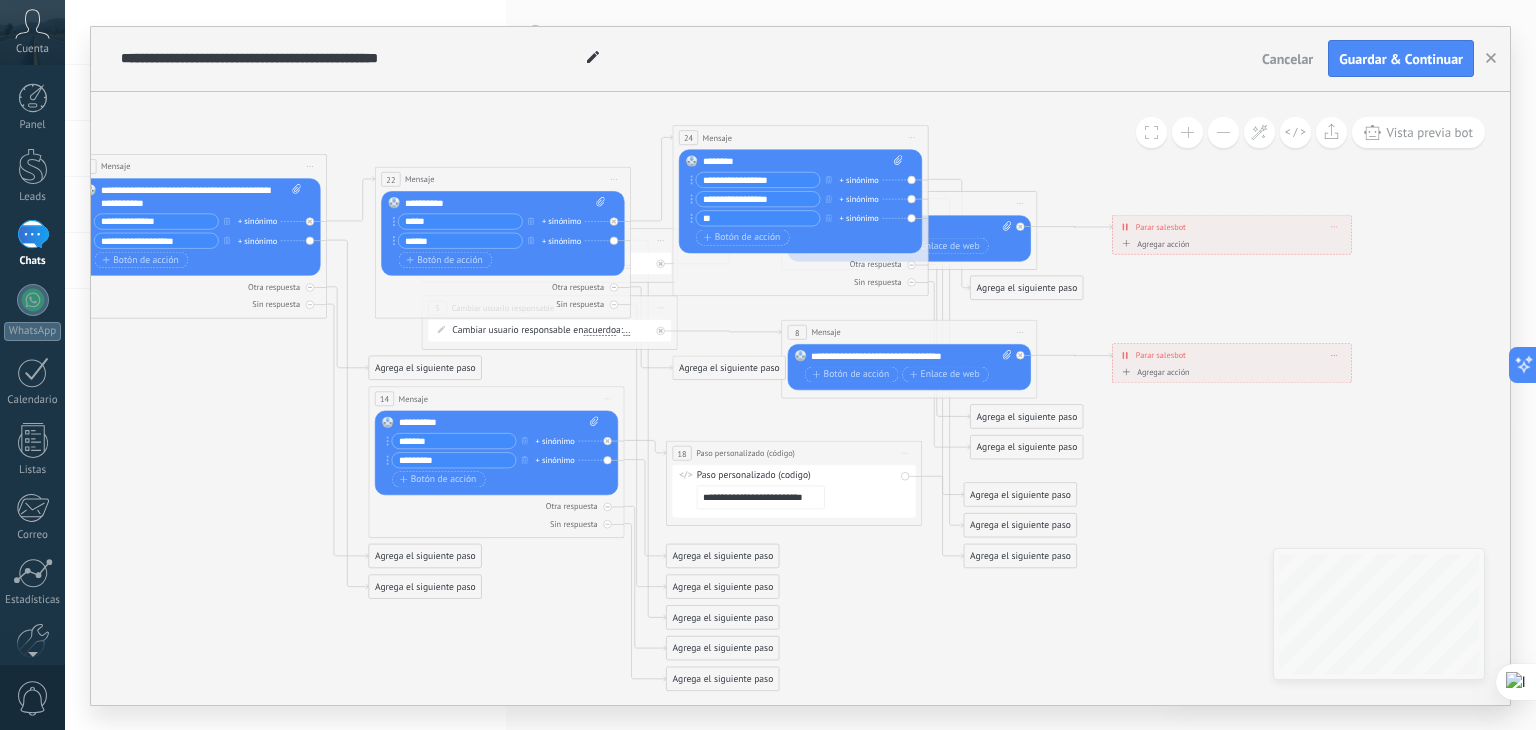 type on "*" 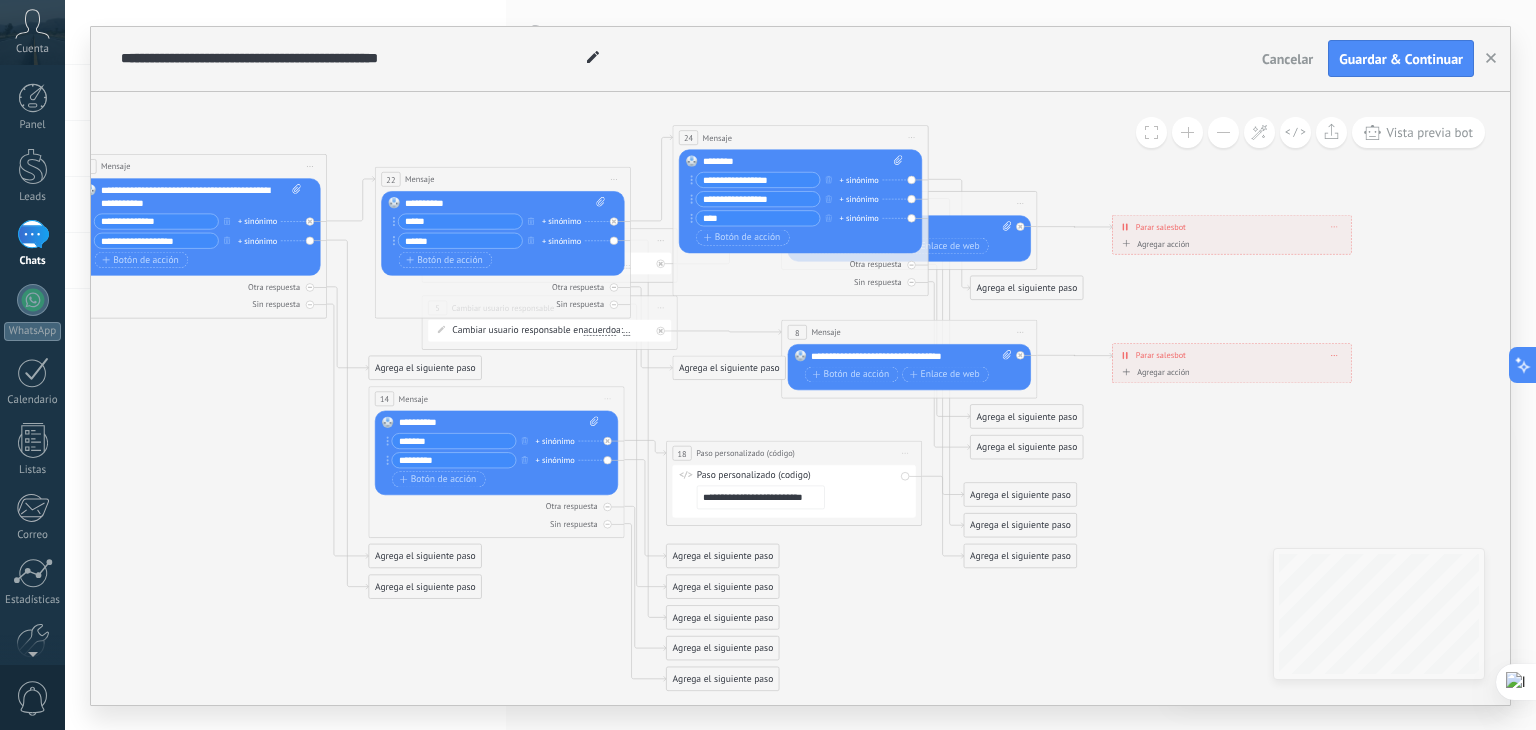 click 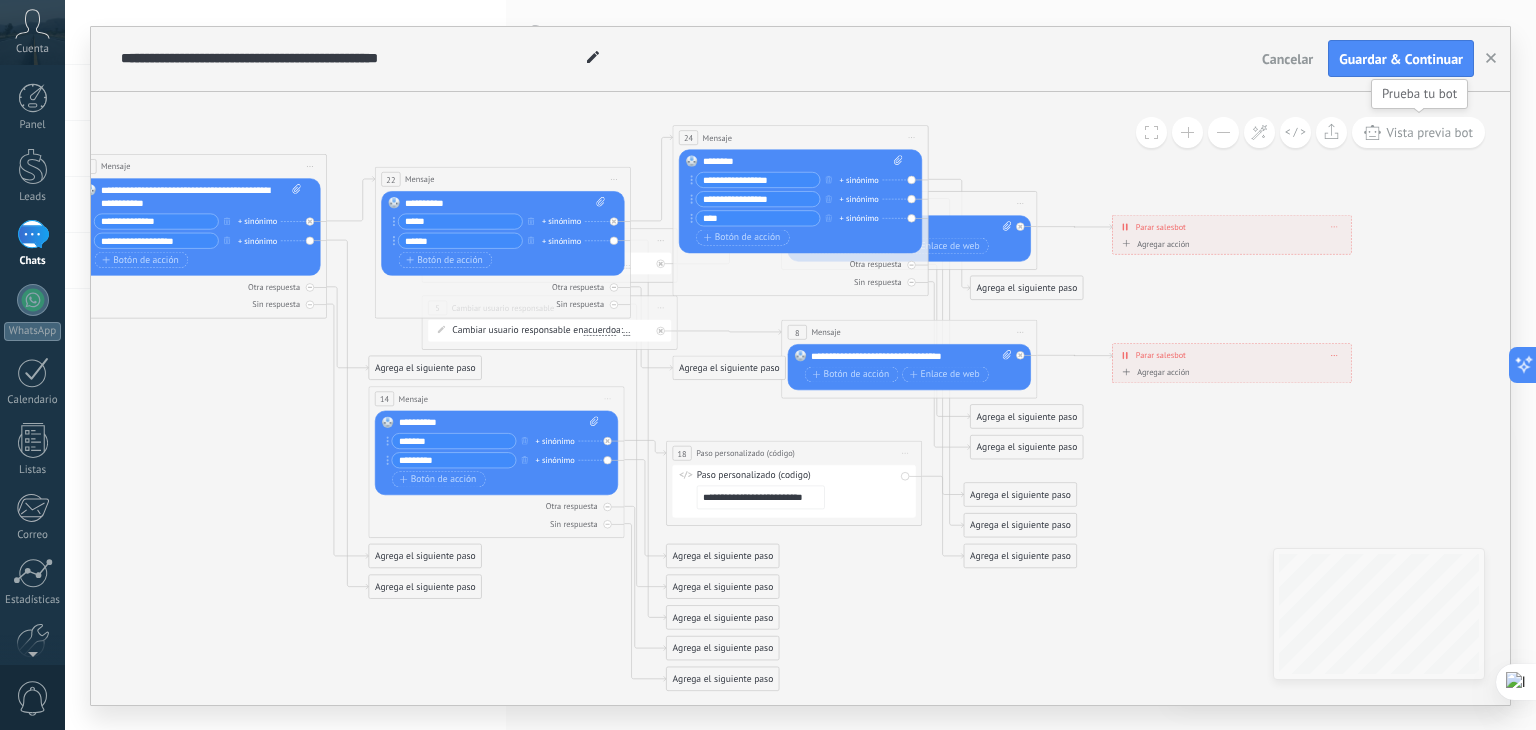 click on "Vista previa bot" at bounding box center [1429, 132] 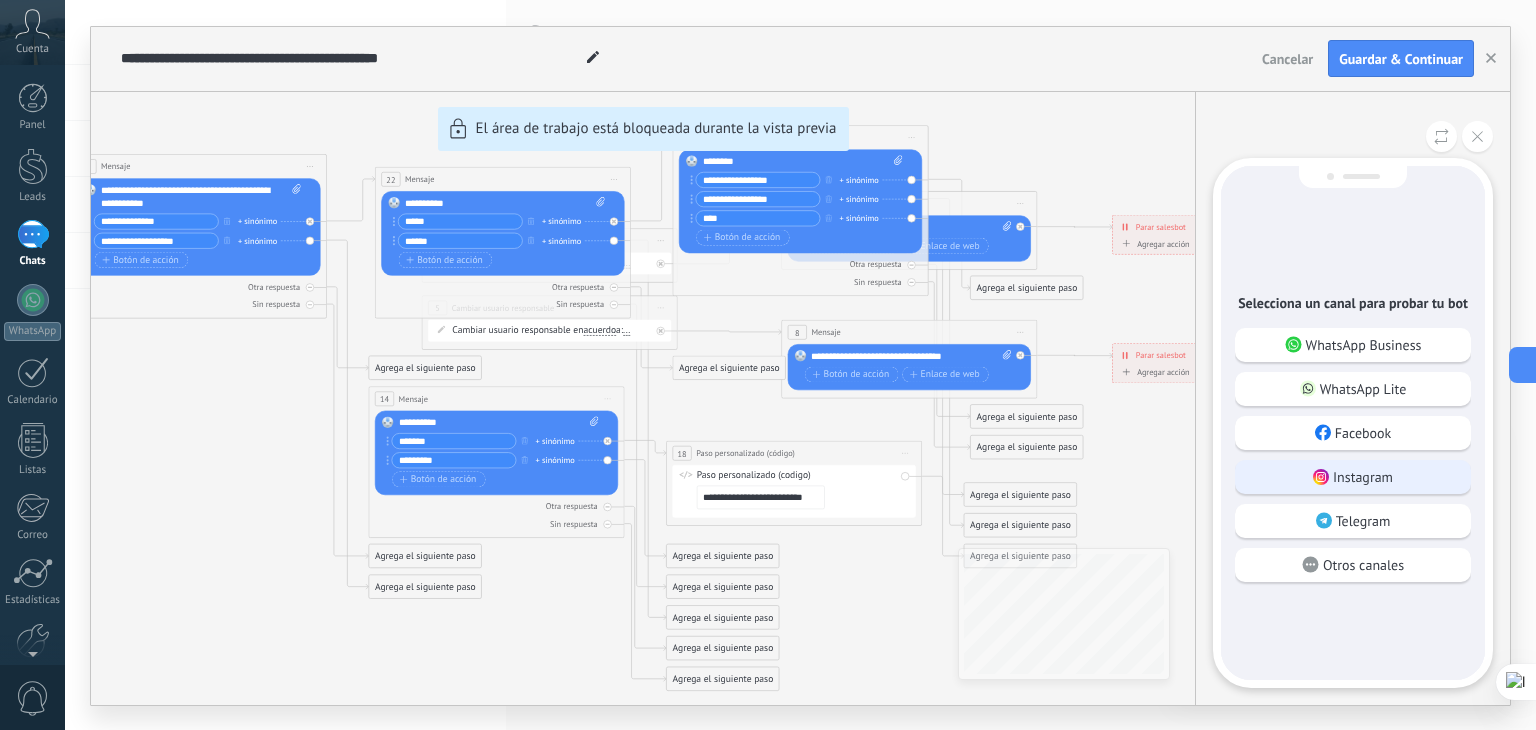 click on "Instagram" at bounding box center [1353, 477] 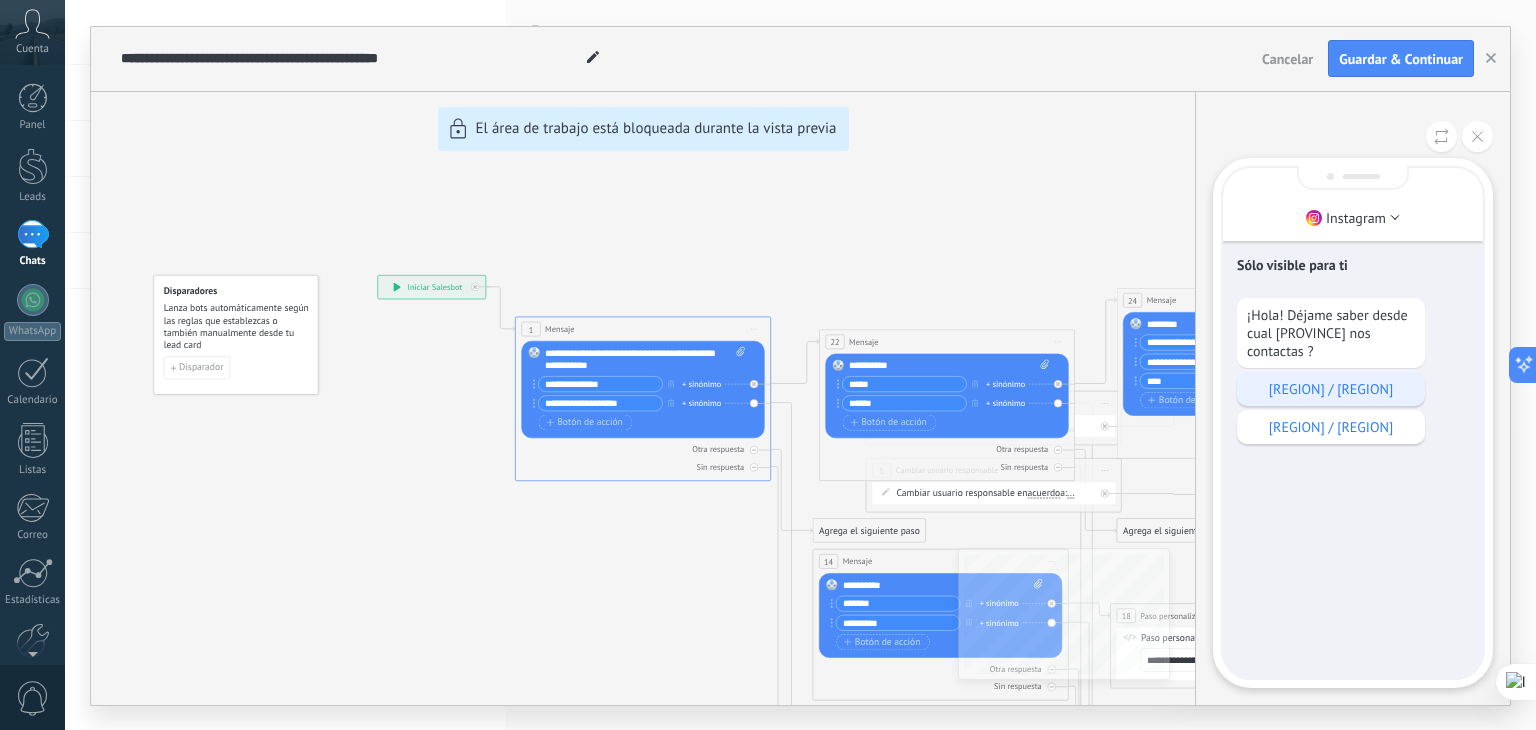 click on "[REGION] / [REGION]" at bounding box center (1331, 389) 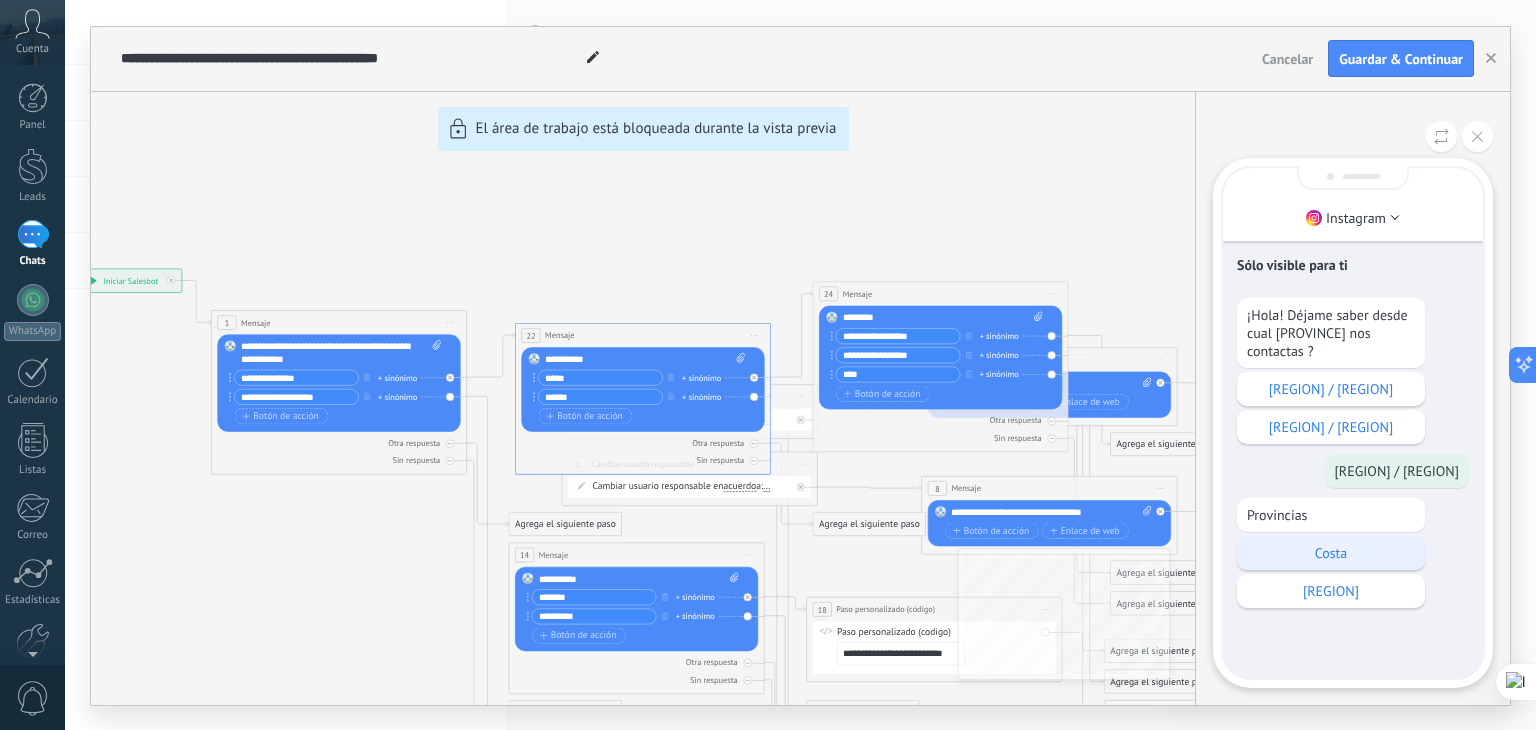 click on "Costa" at bounding box center (1331, 553) 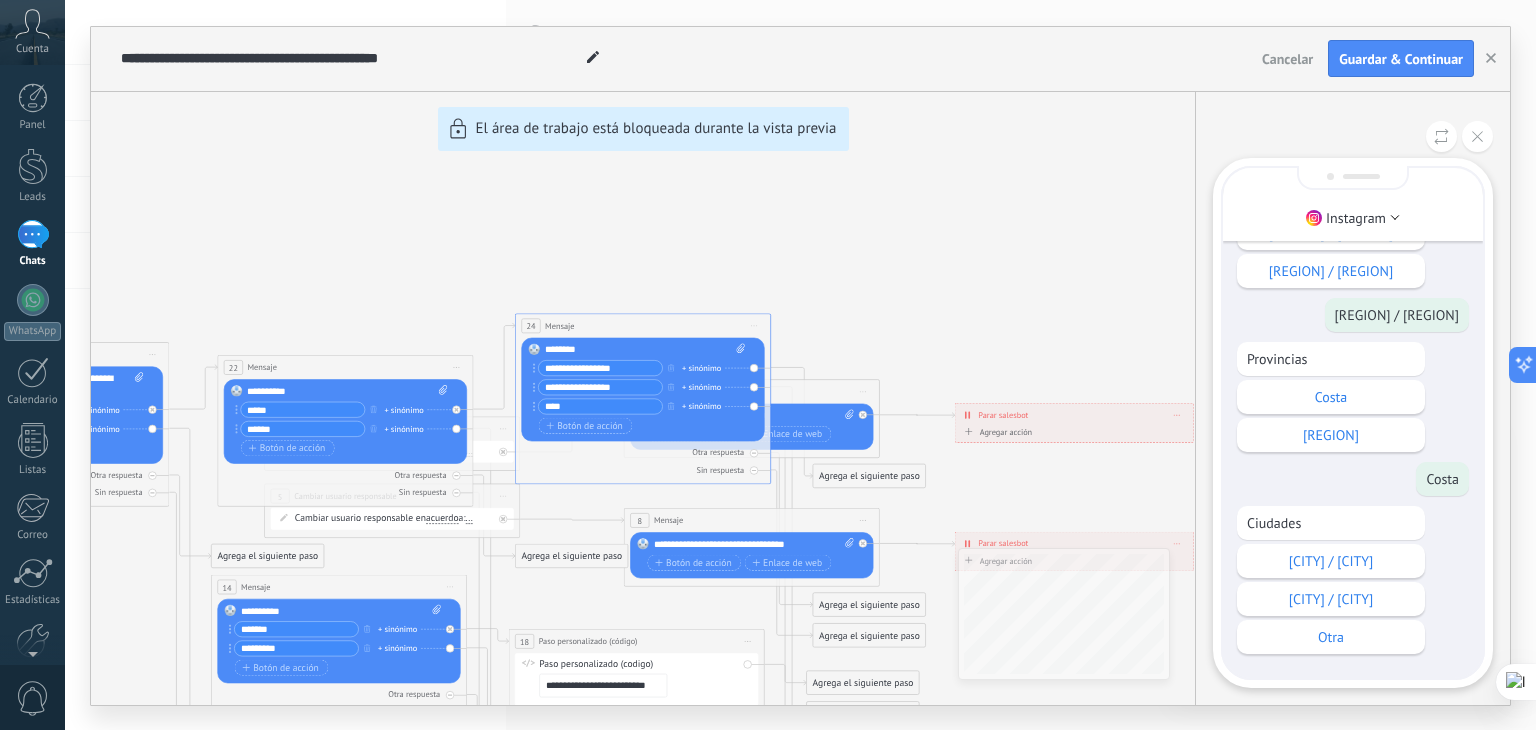 drag, startPoint x: 1212, startPoint y: 490, endPoint x: 812, endPoint y: 264, distance: 459.43008 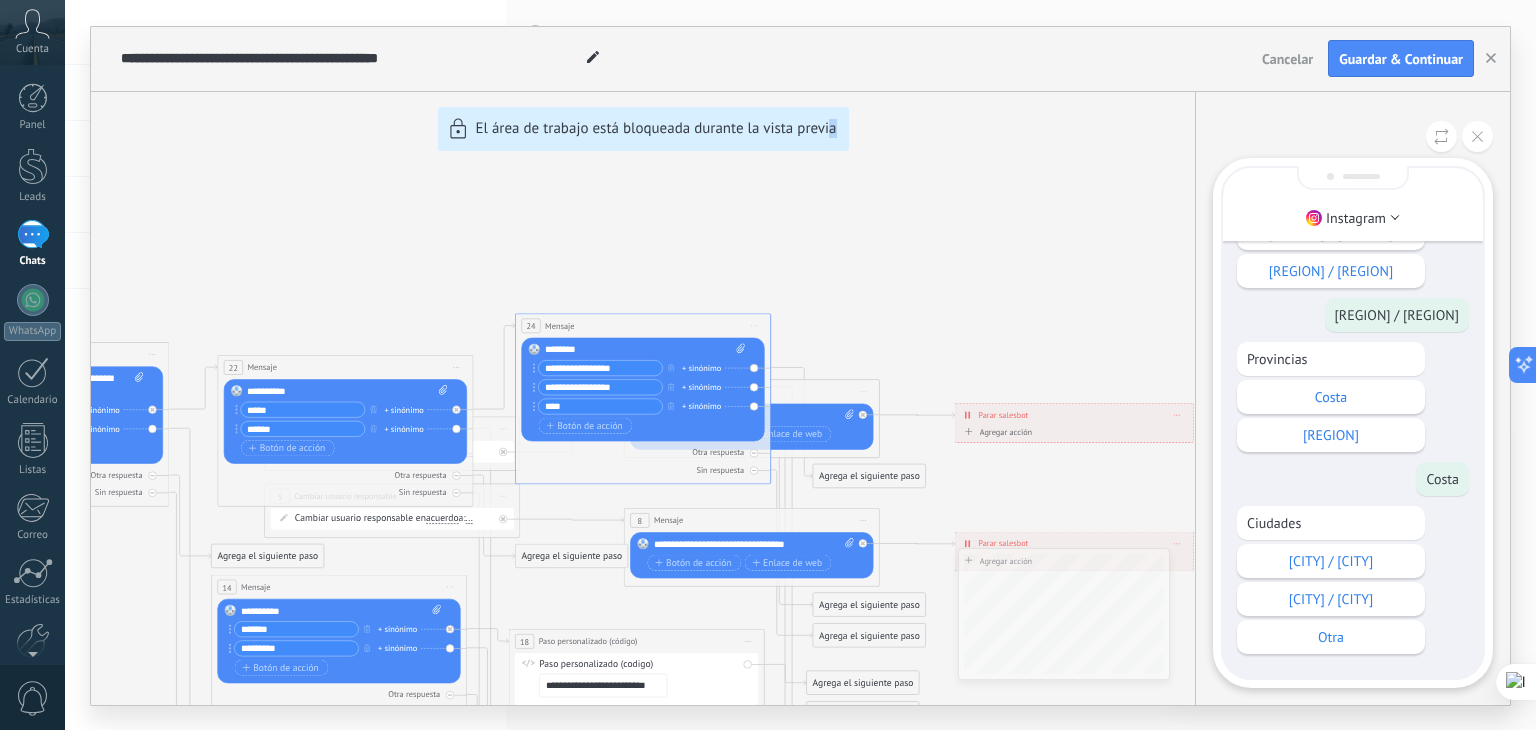 drag, startPoint x: 832, startPoint y: 396, endPoint x: 1072, endPoint y: 336, distance: 247.38634 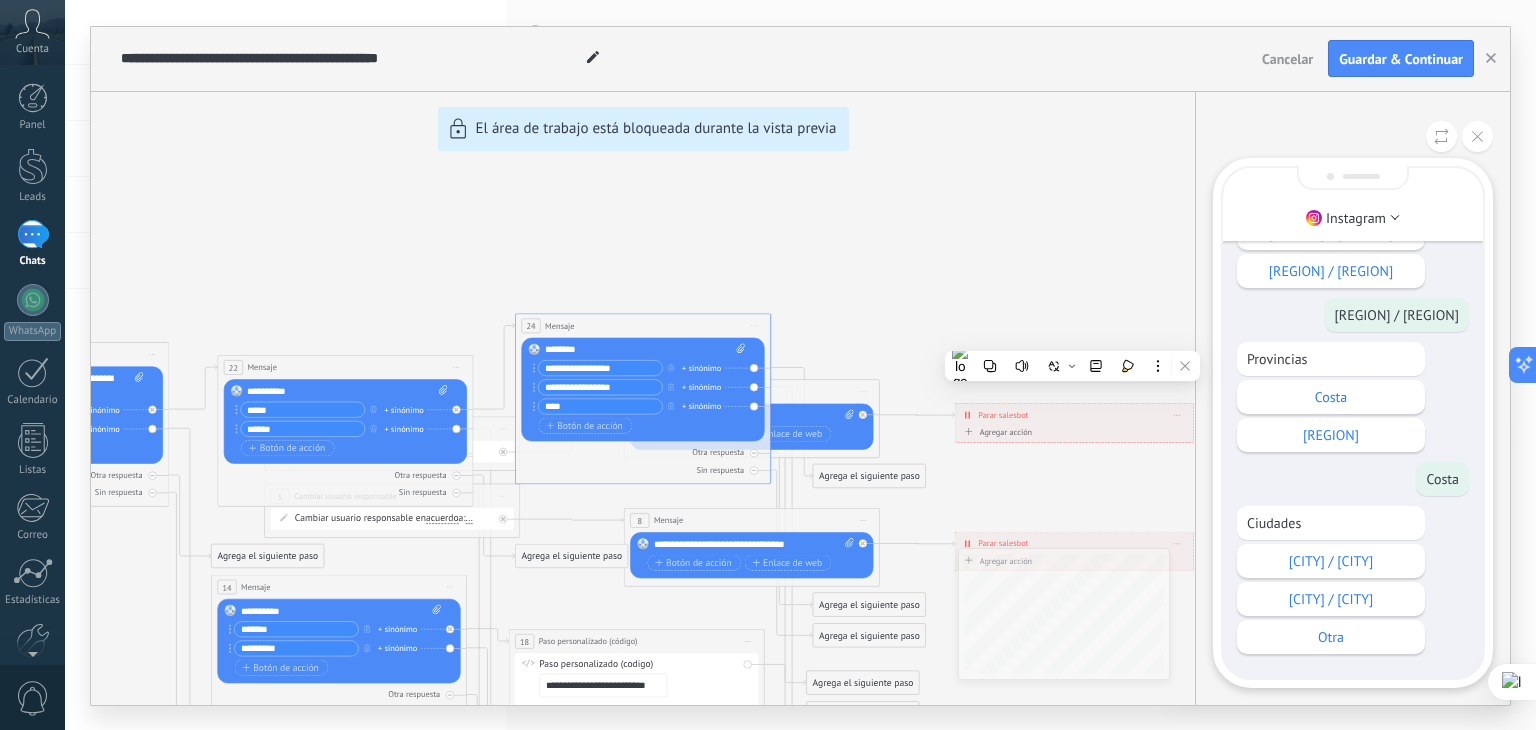click on "Instagram Sólo visible para ti ¡Hola! Déjame saber desde cual [PROVINCE] nos contactas ? [REGION] / [REGION] [REGION] / [REGION] Provincias [REGION] [REGION] Ciudades [CITY] / [CITY] [CITY] / [CITY] Otra" at bounding box center (1352, 398) 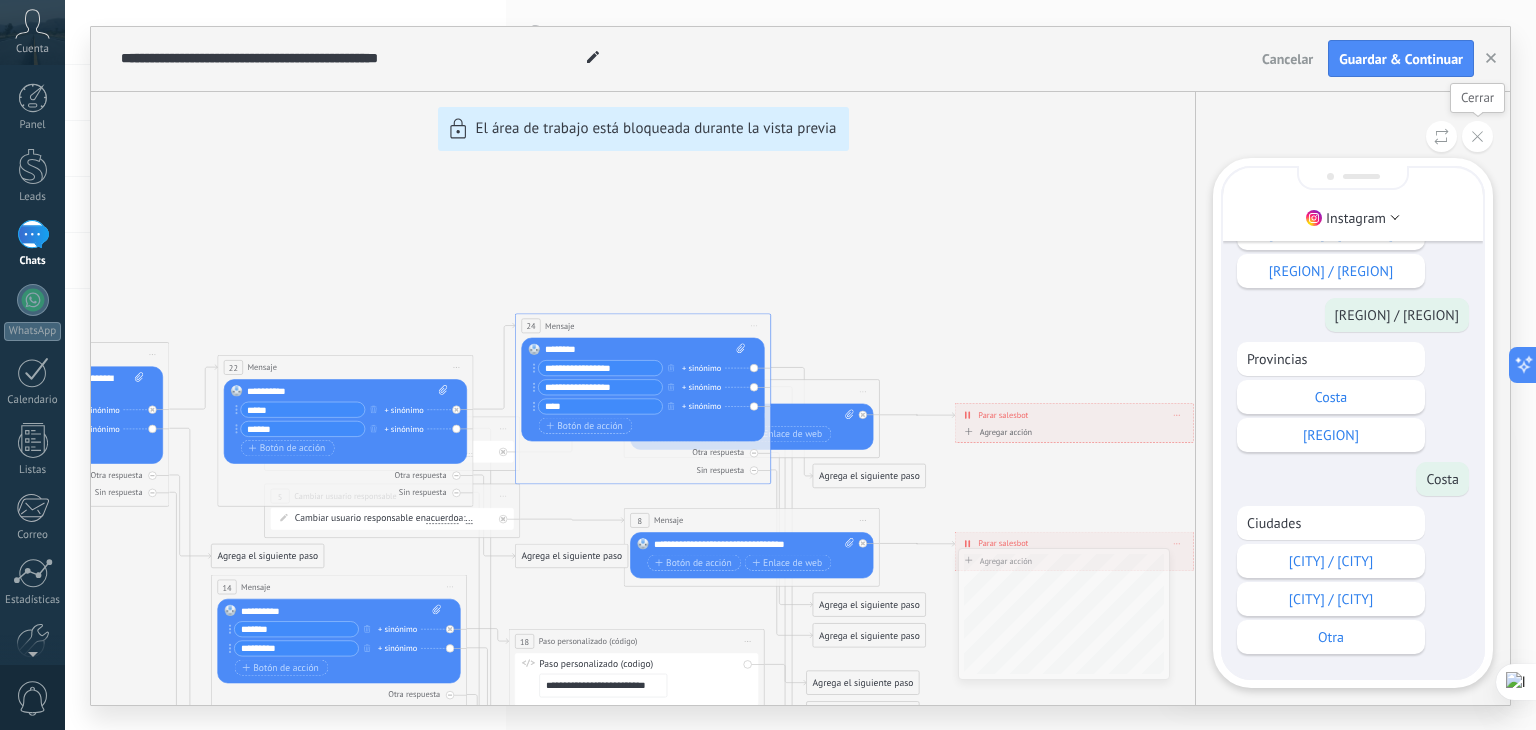 click at bounding box center [1477, 136] 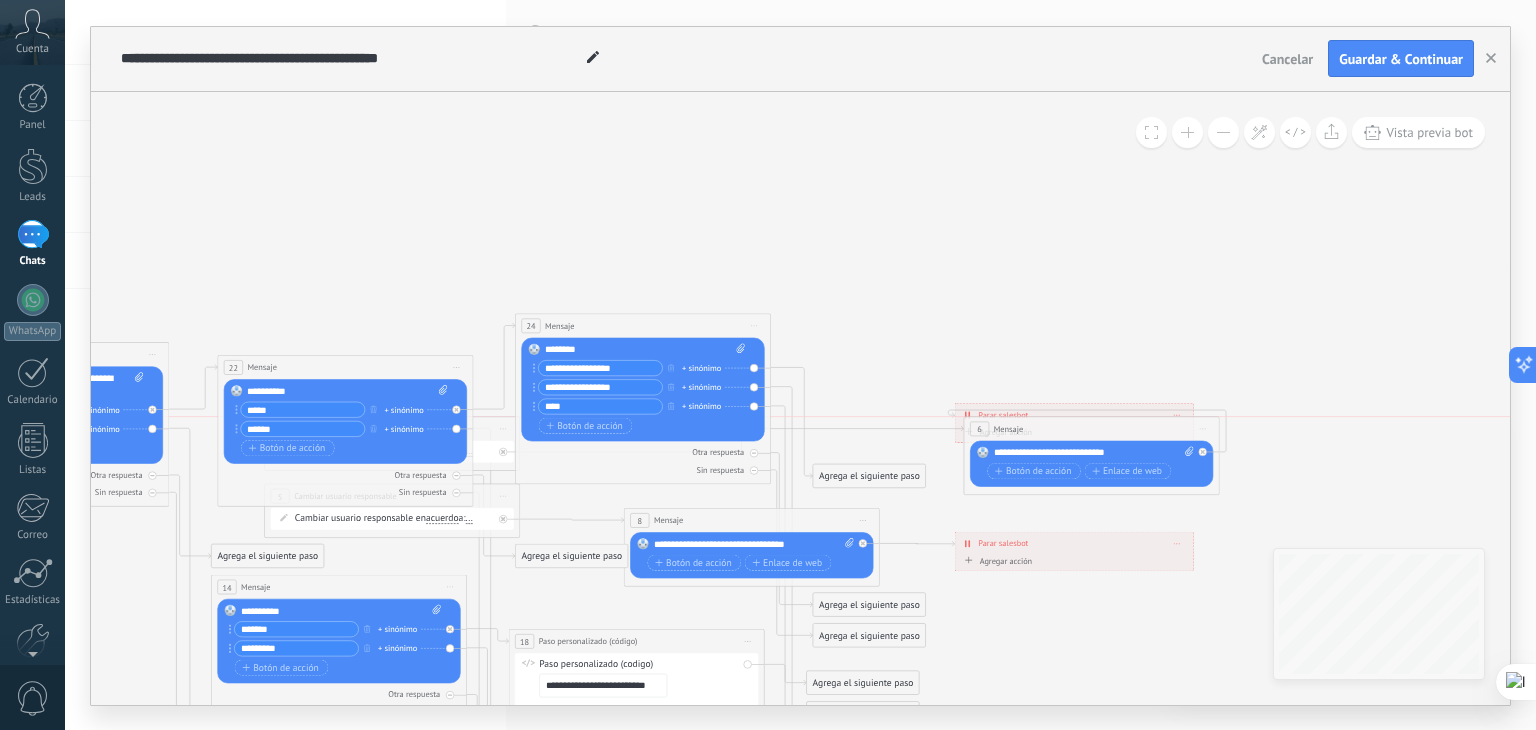 drag, startPoint x: 842, startPoint y: 385, endPoint x: 1134, endPoint y: 425, distance: 294.727 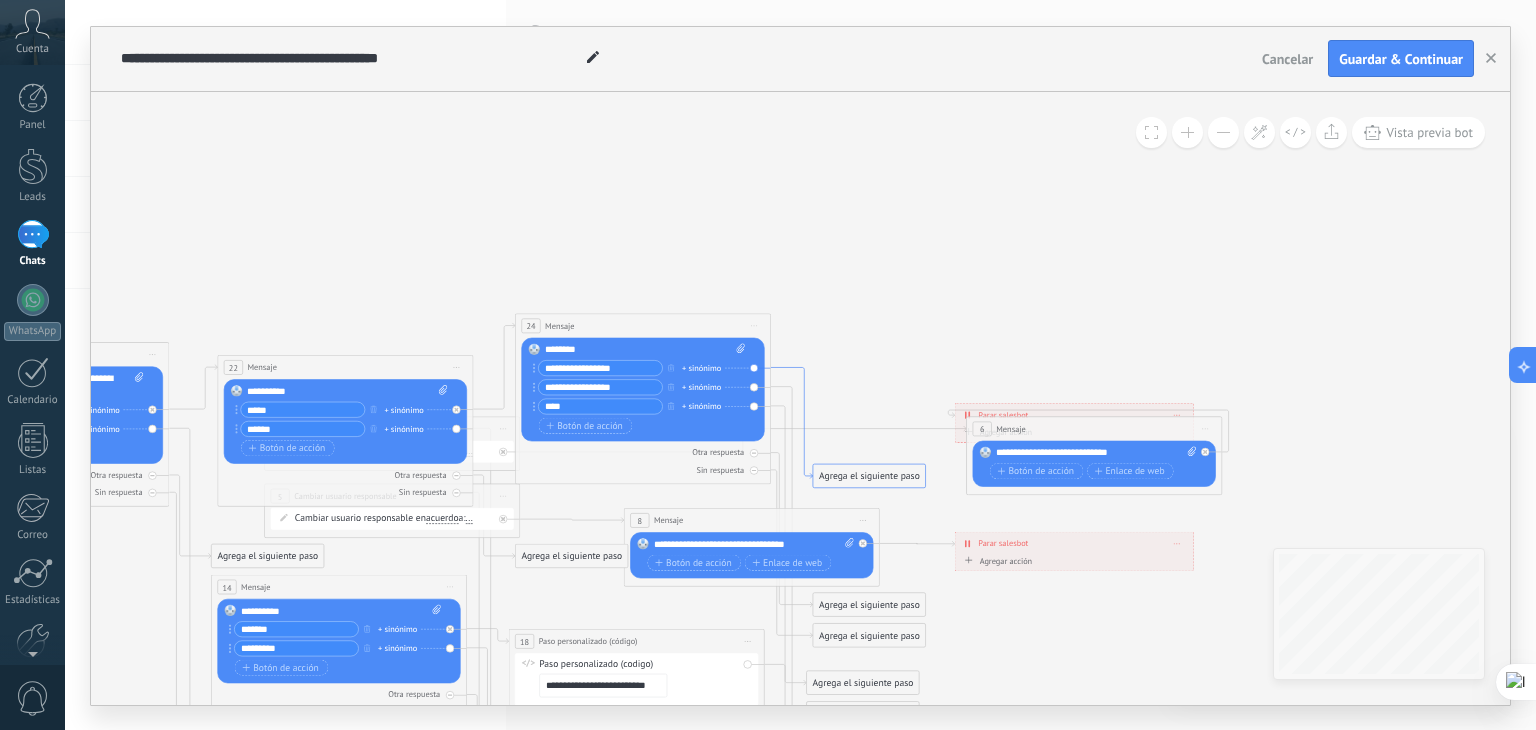 click 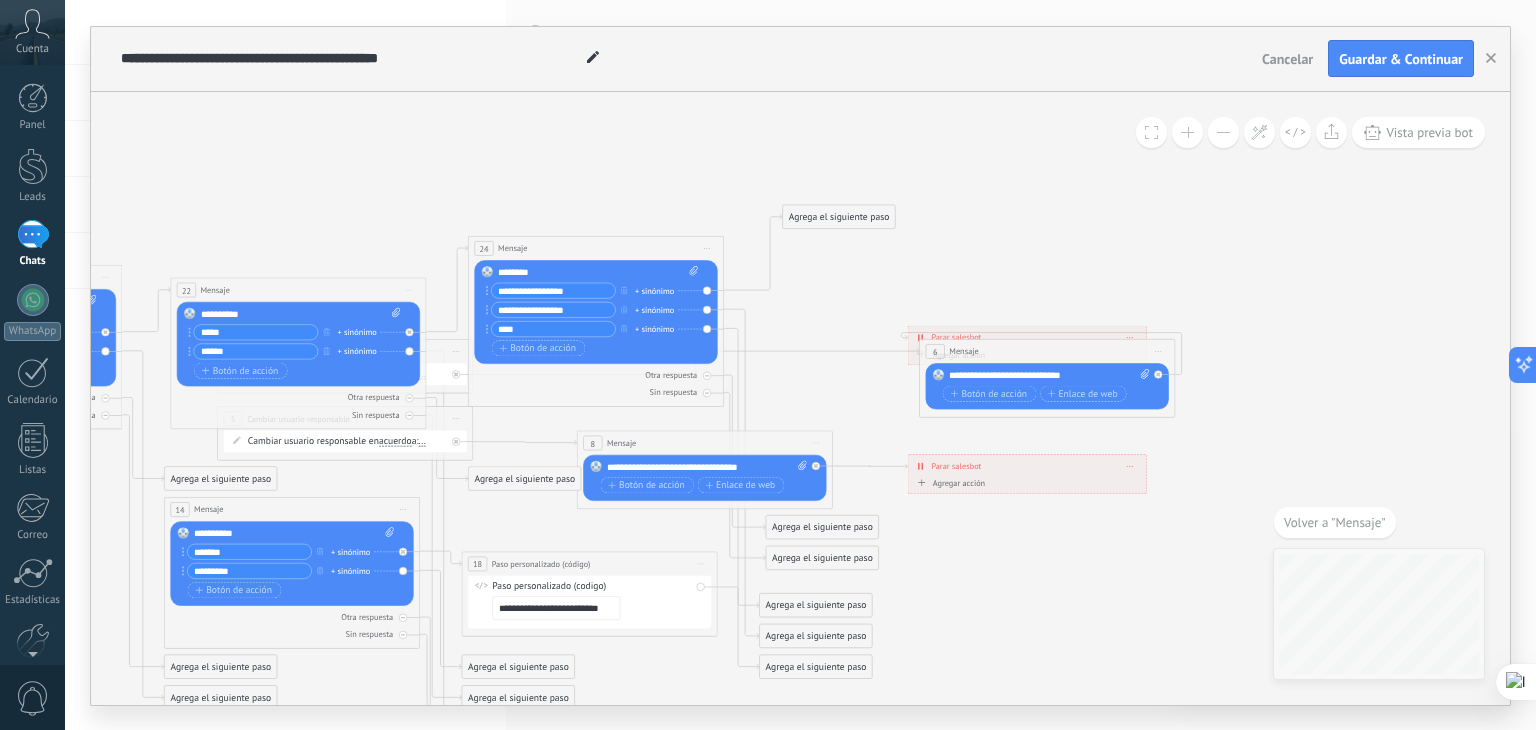 drag, startPoint x: 821, startPoint y: 397, endPoint x: 838, endPoint y: 215, distance: 182.79224 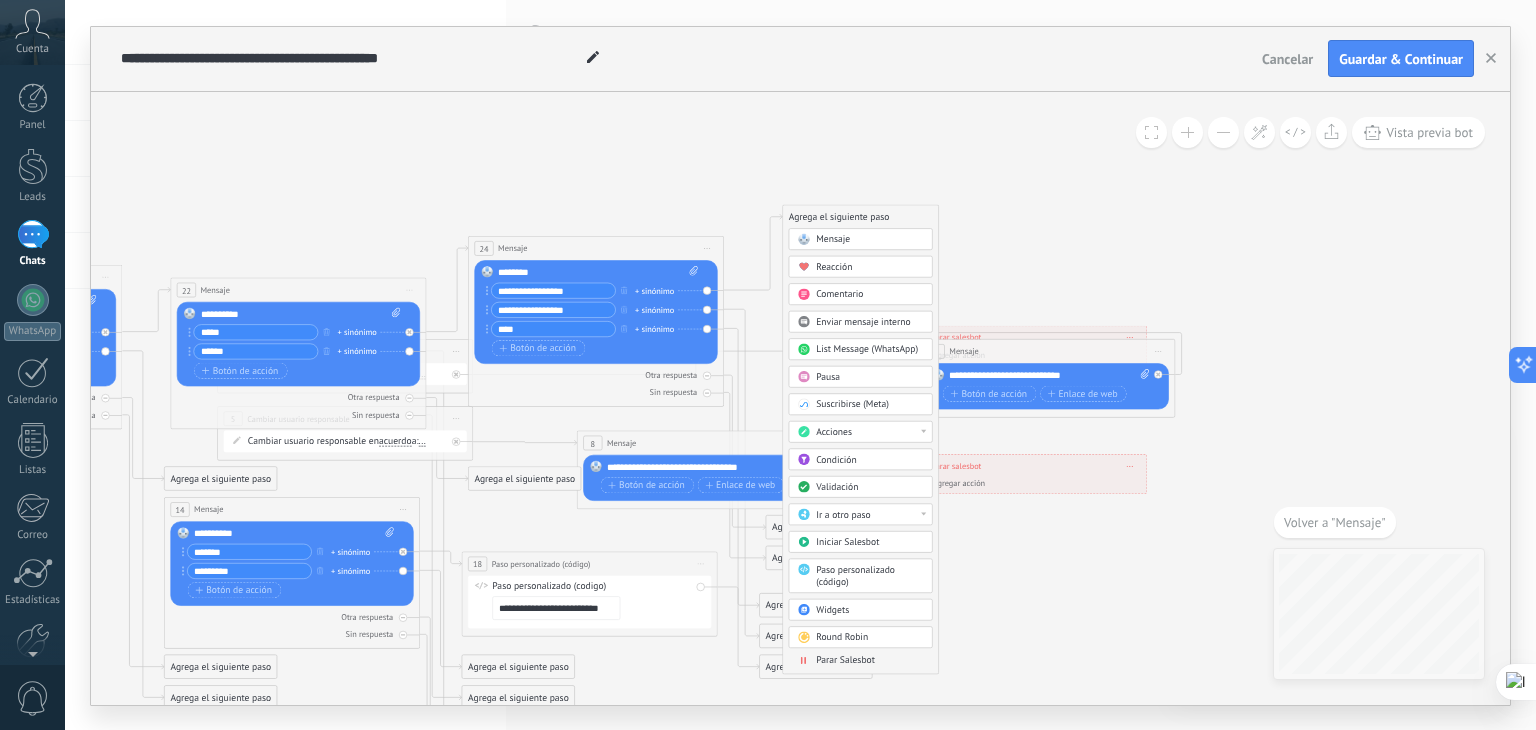 click on "Comentario" at bounding box center (870, 294) 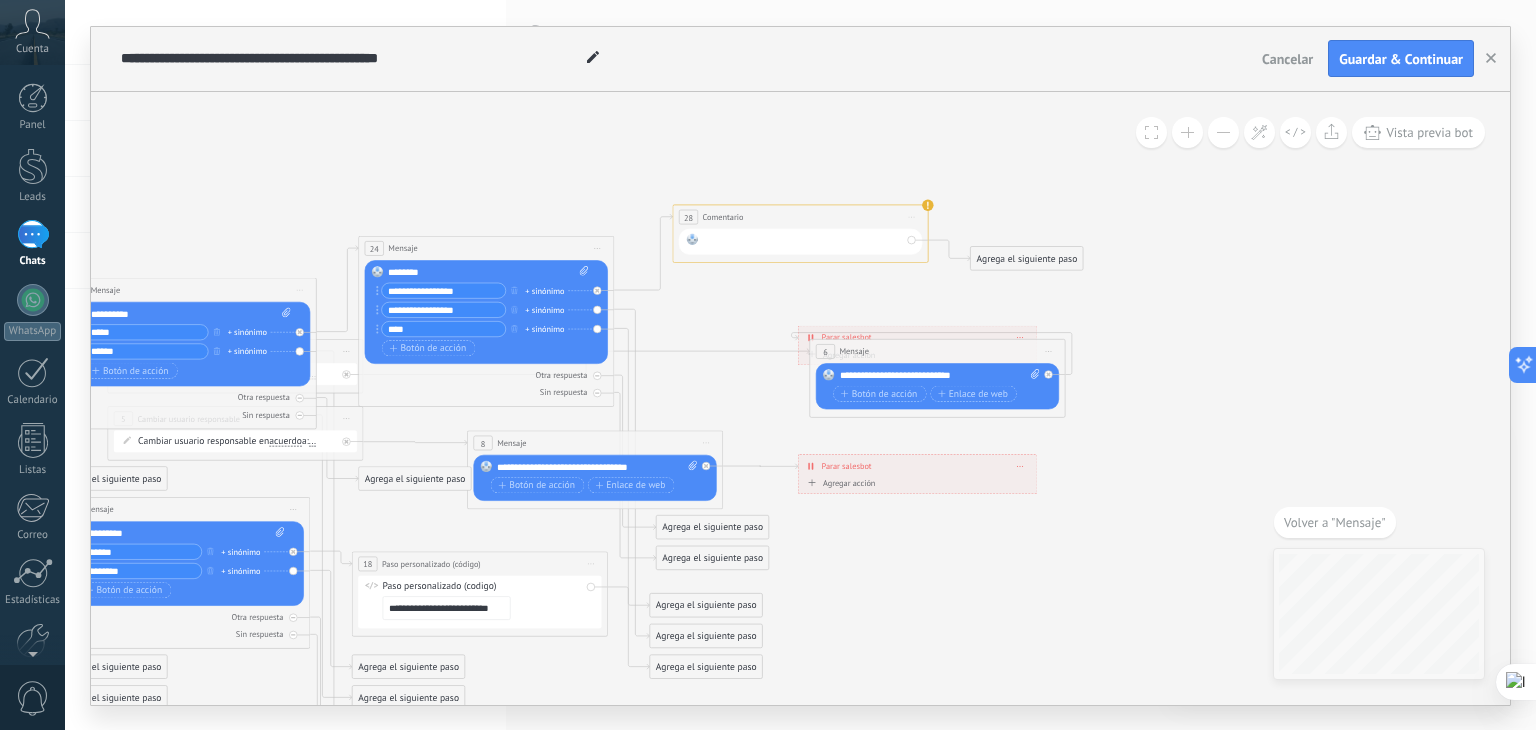 click at bounding box center [802, 241] 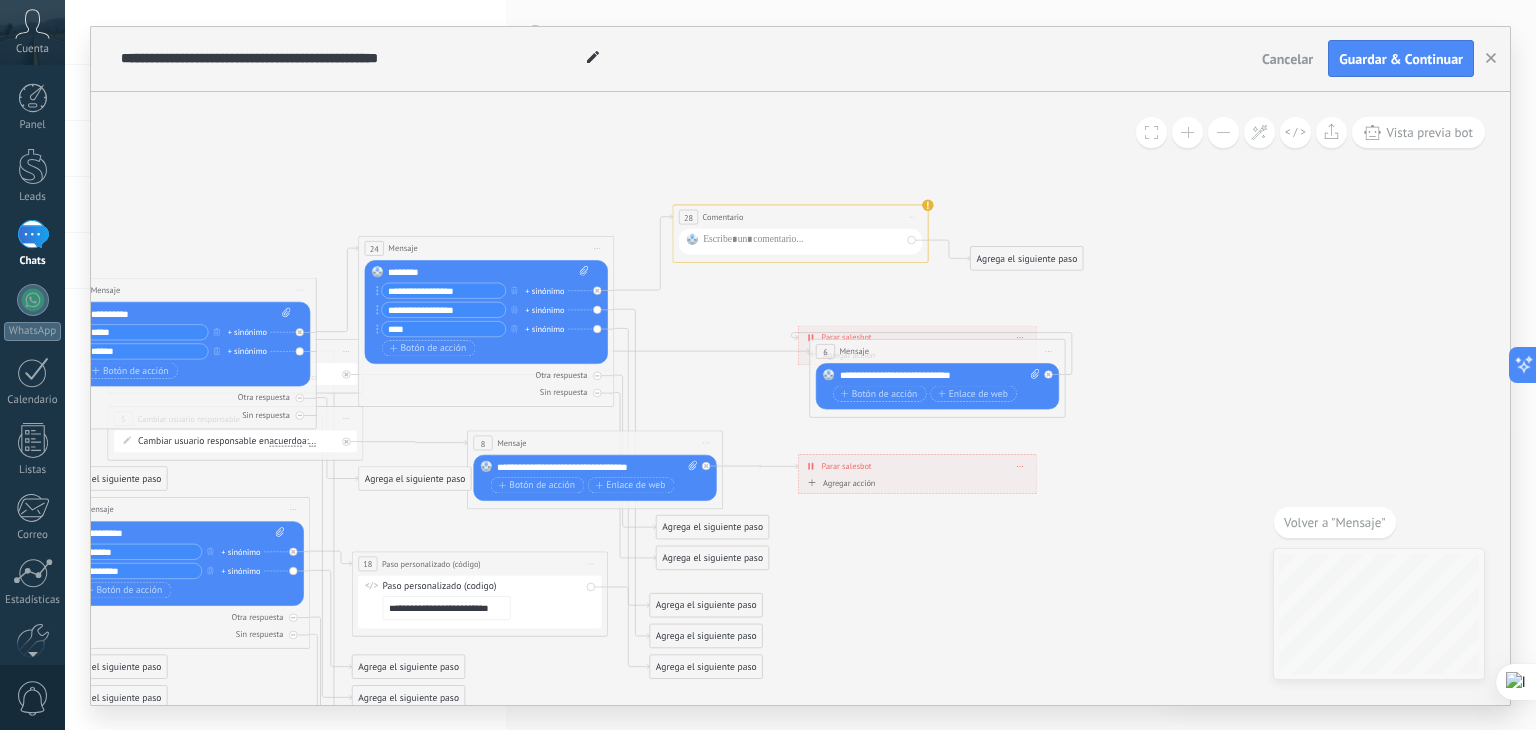 click on "**********" at bounding box center [800, 217] 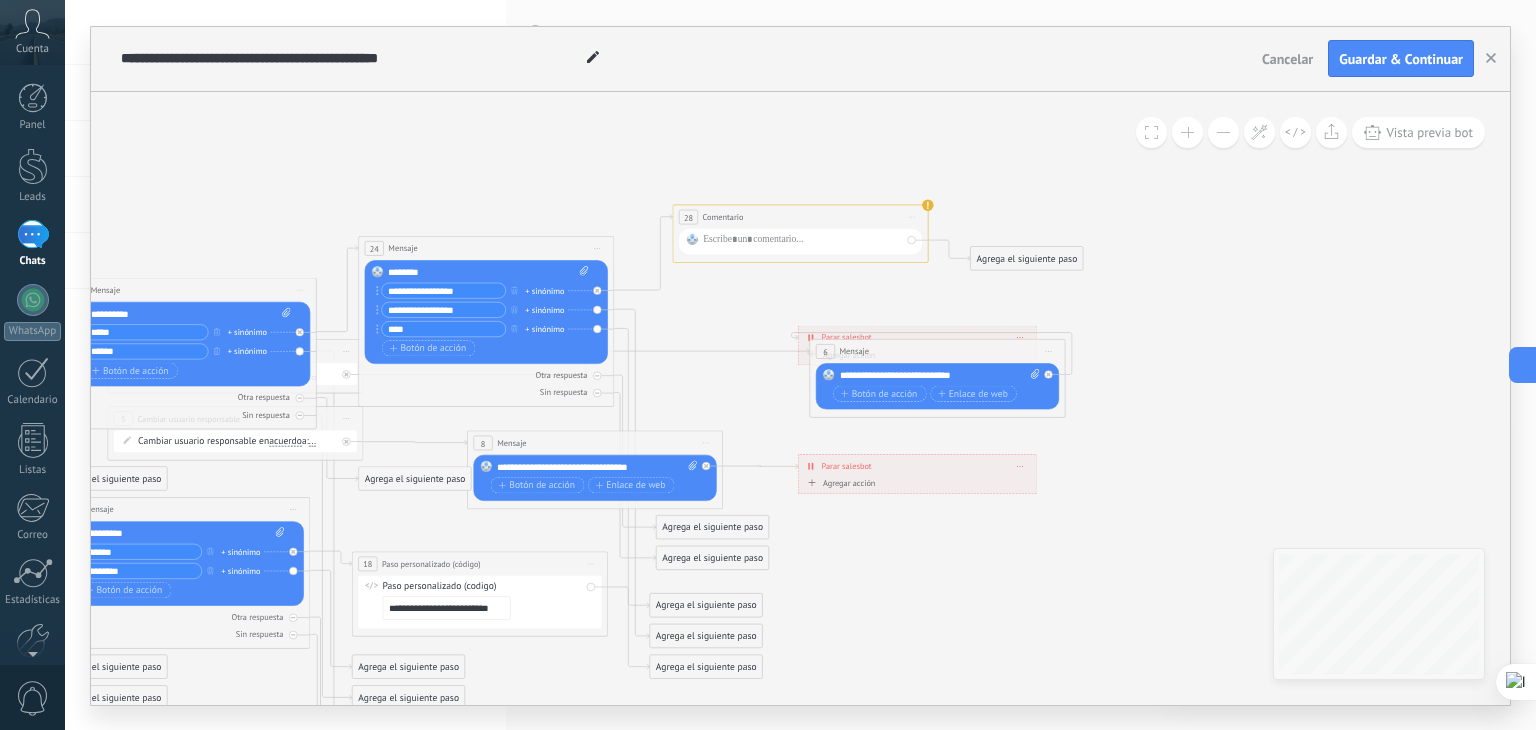 click on "Iniciar vista previa aquí
Cambiar nombre
Duplicar
Borrar" at bounding box center (912, 216) 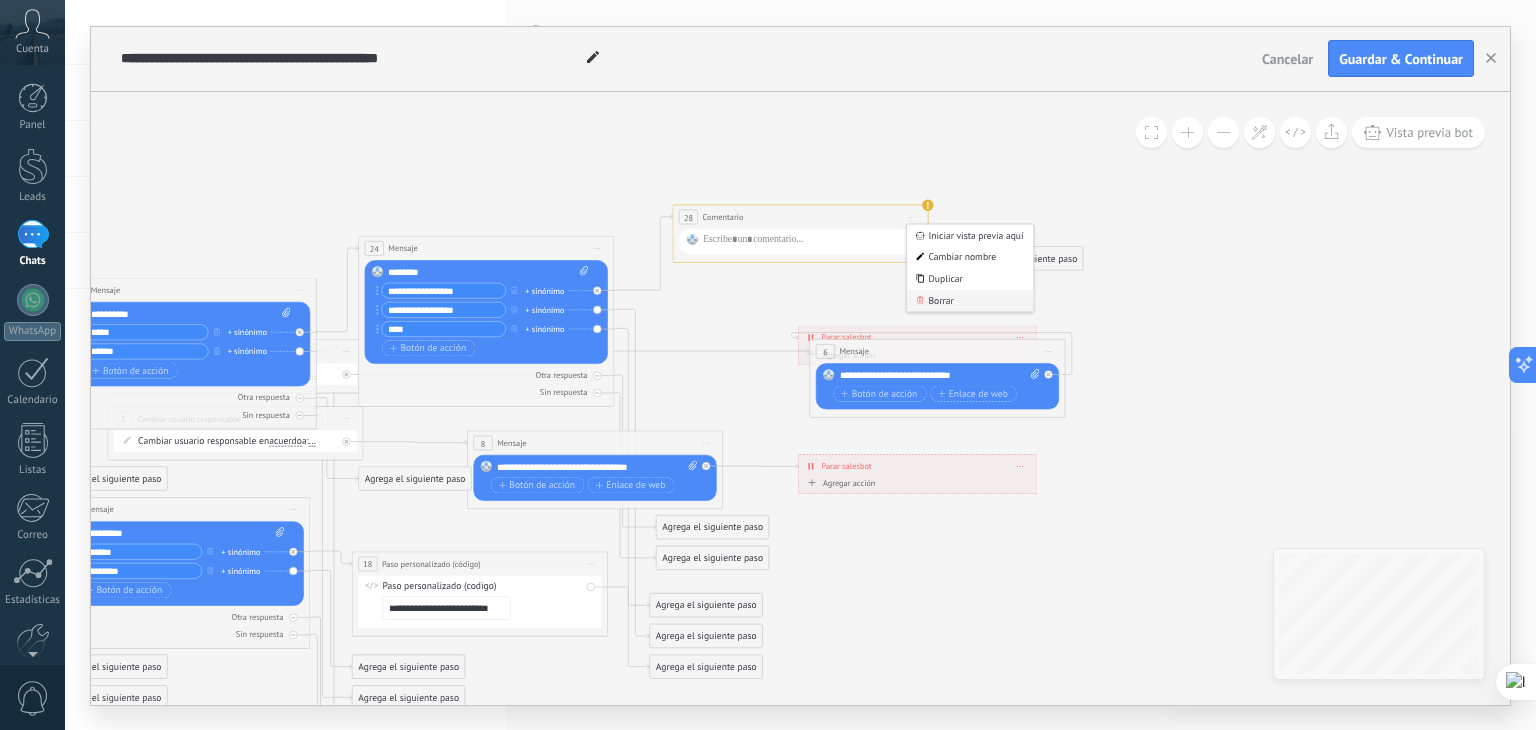 click on "Borrar" at bounding box center (970, 300) 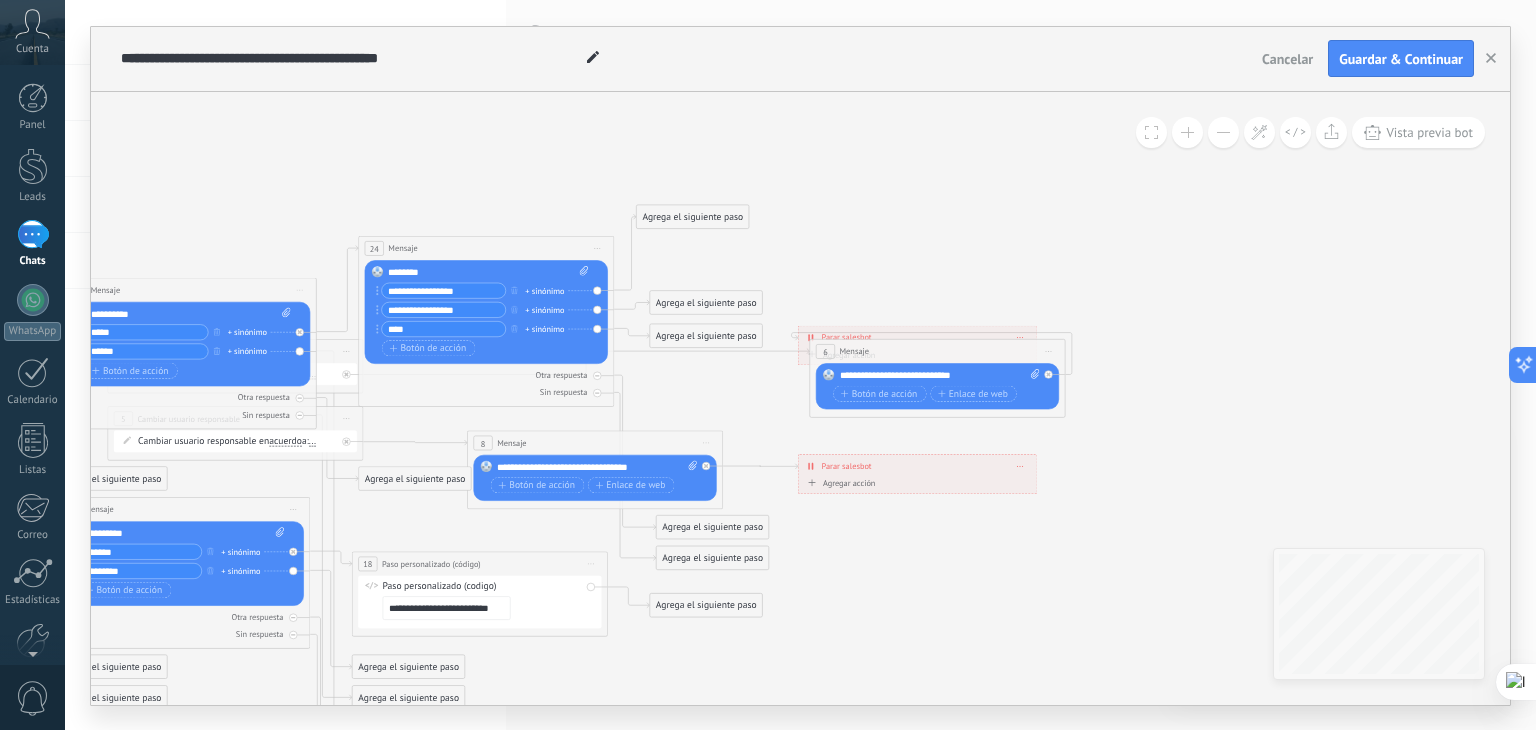 drag, startPoint x: 718, startPoint y: 371, endPoint x: 692, endPoint y: 233, distance: 140.42792 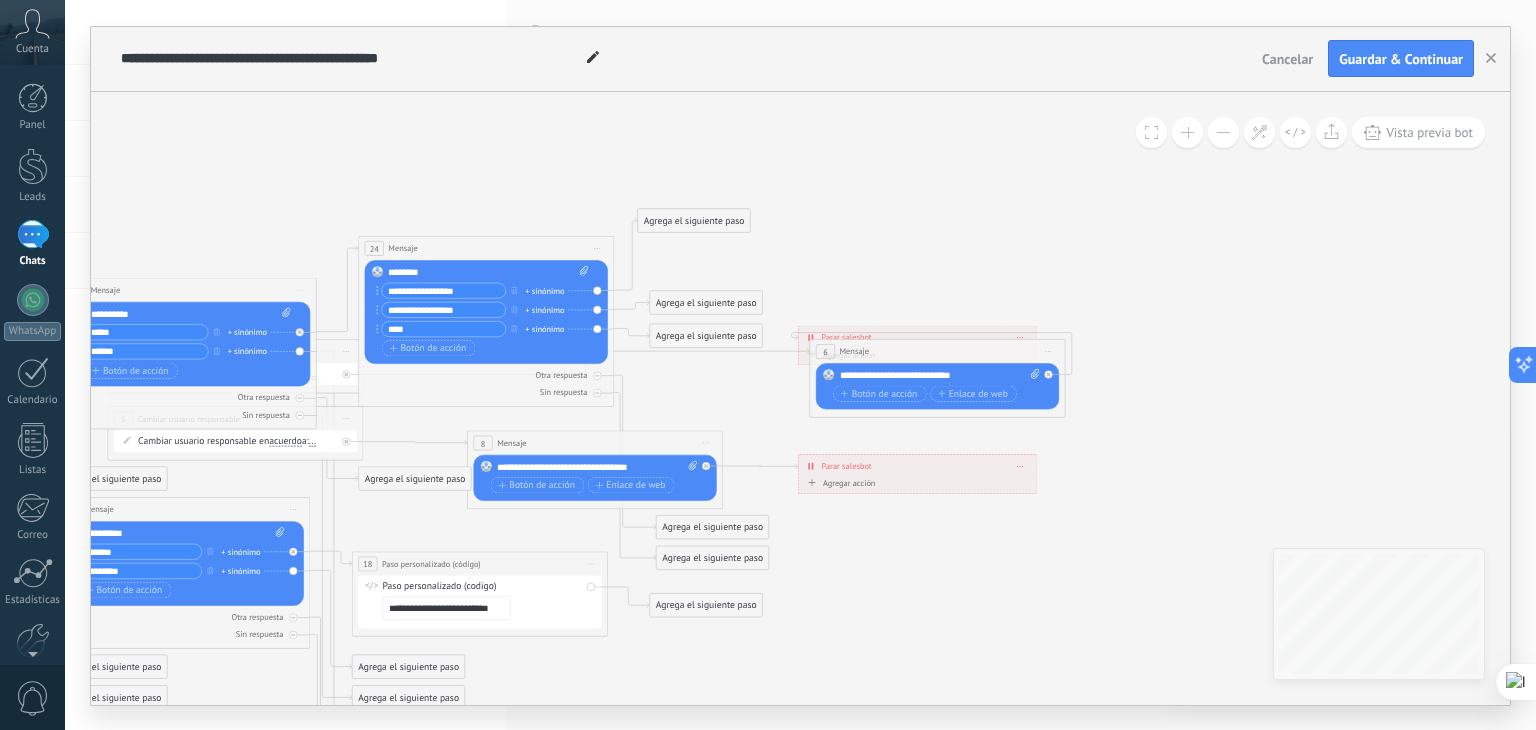 click on "Agrega el siguiente paso" at bounding box center [694, 220] 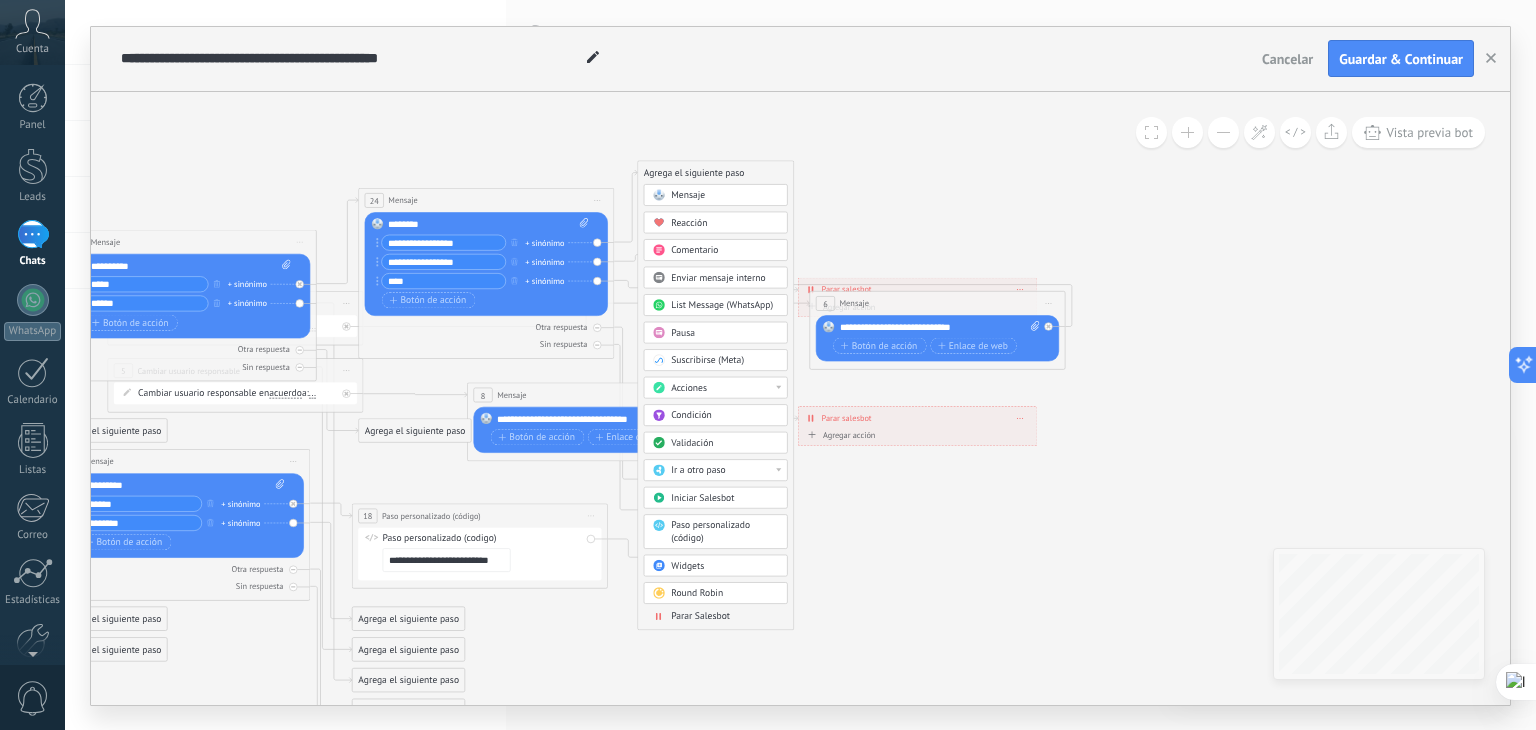 click on "List Message (WhatsApp)" at bounding box center [725, 305] 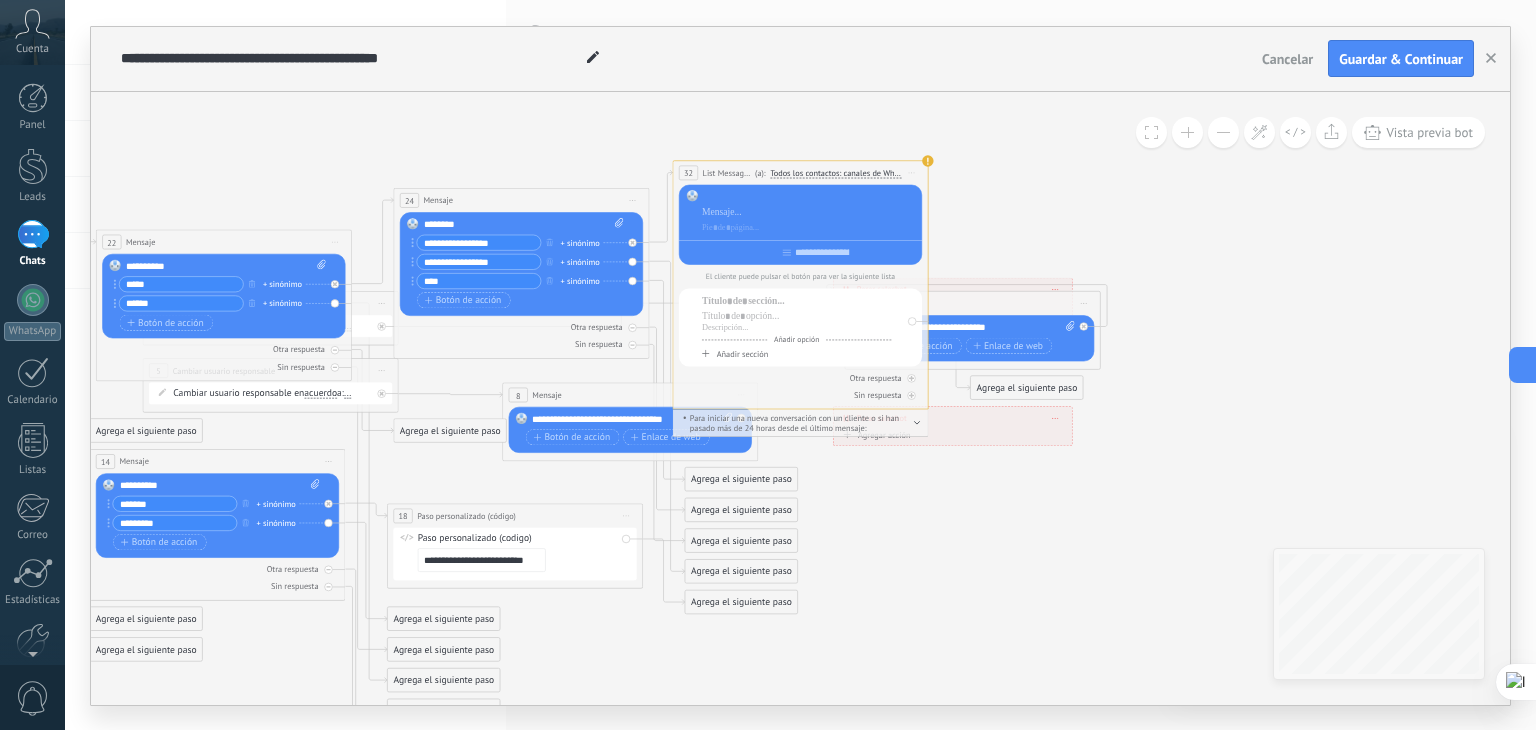 click at bounding box center (810, 196) 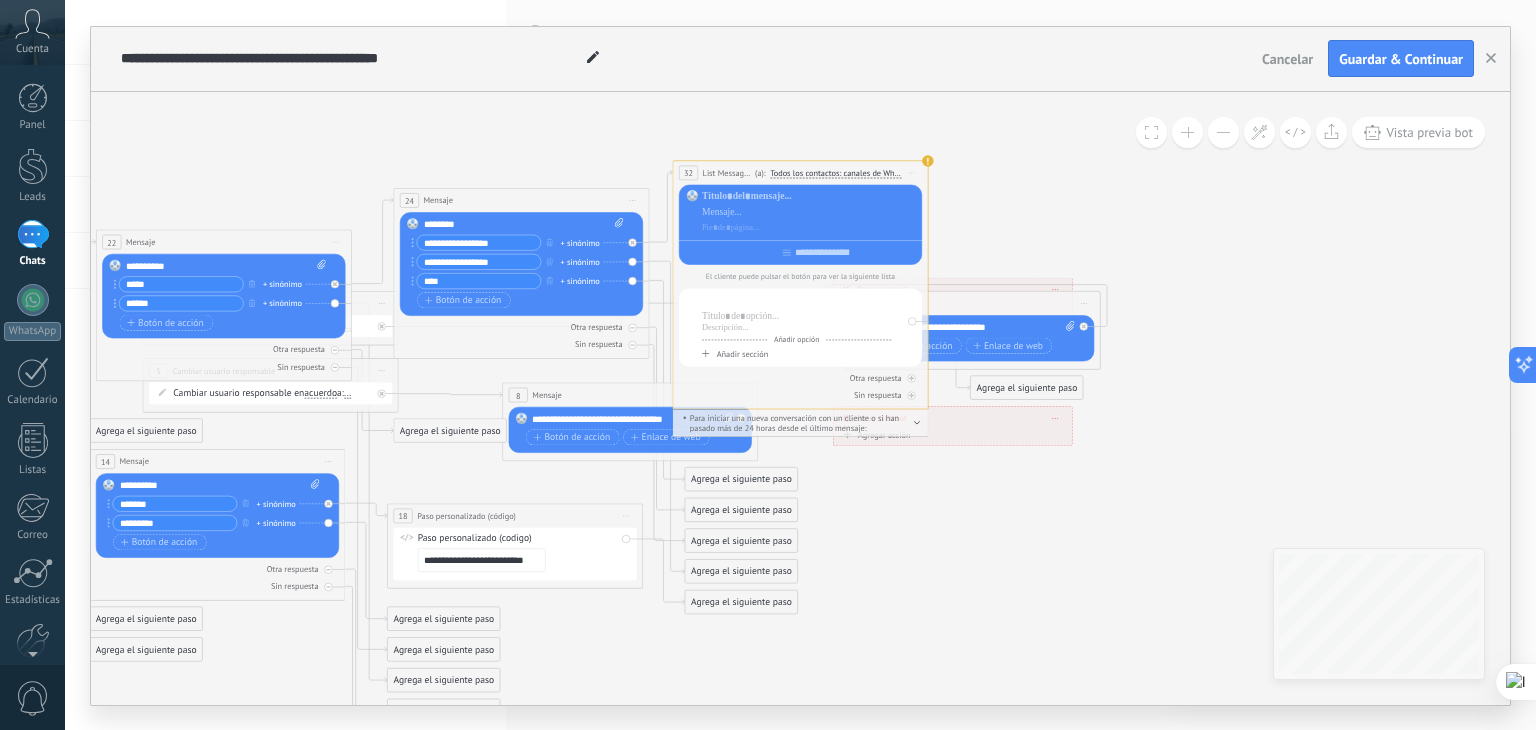 click at bounding box center [796, 300] 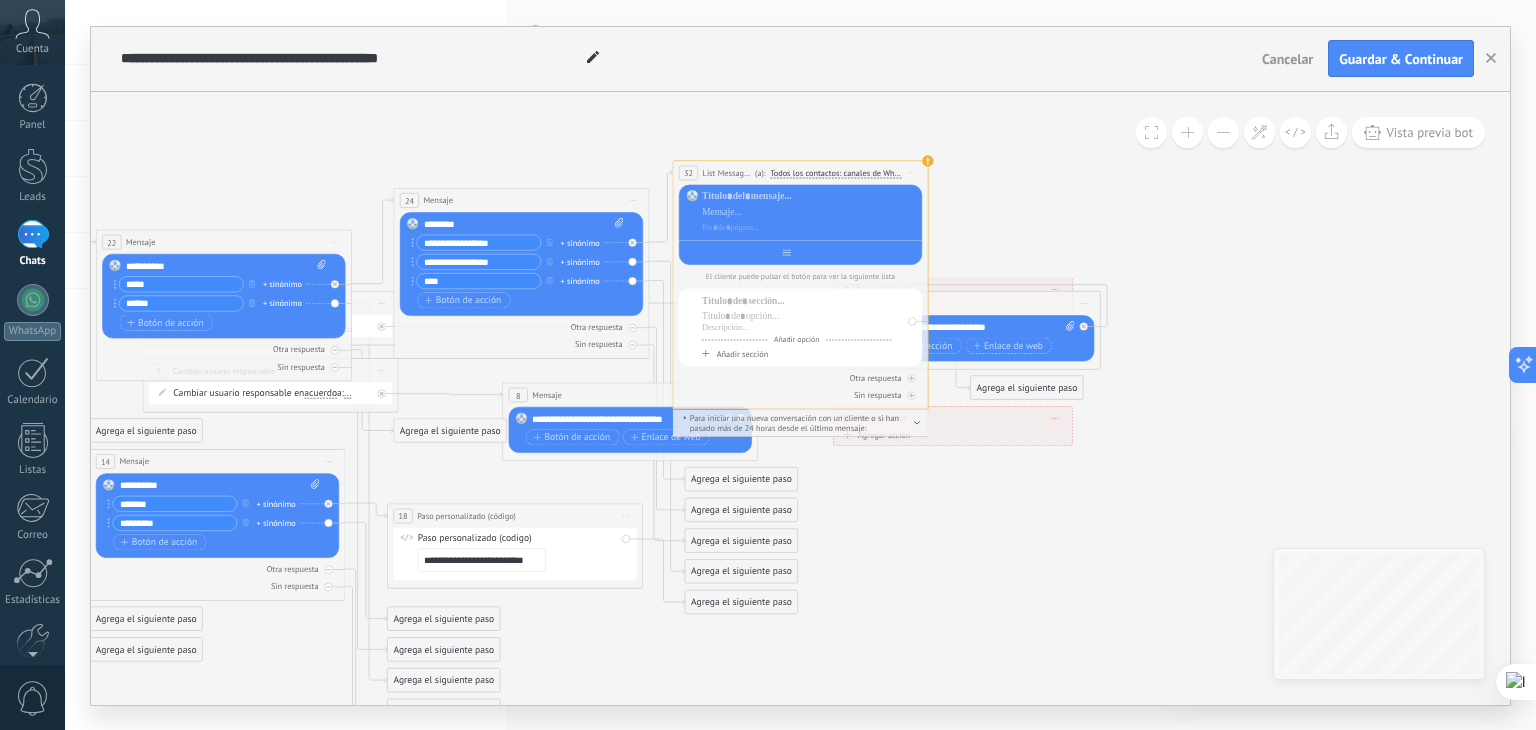 click at bounding box center (800, 250) 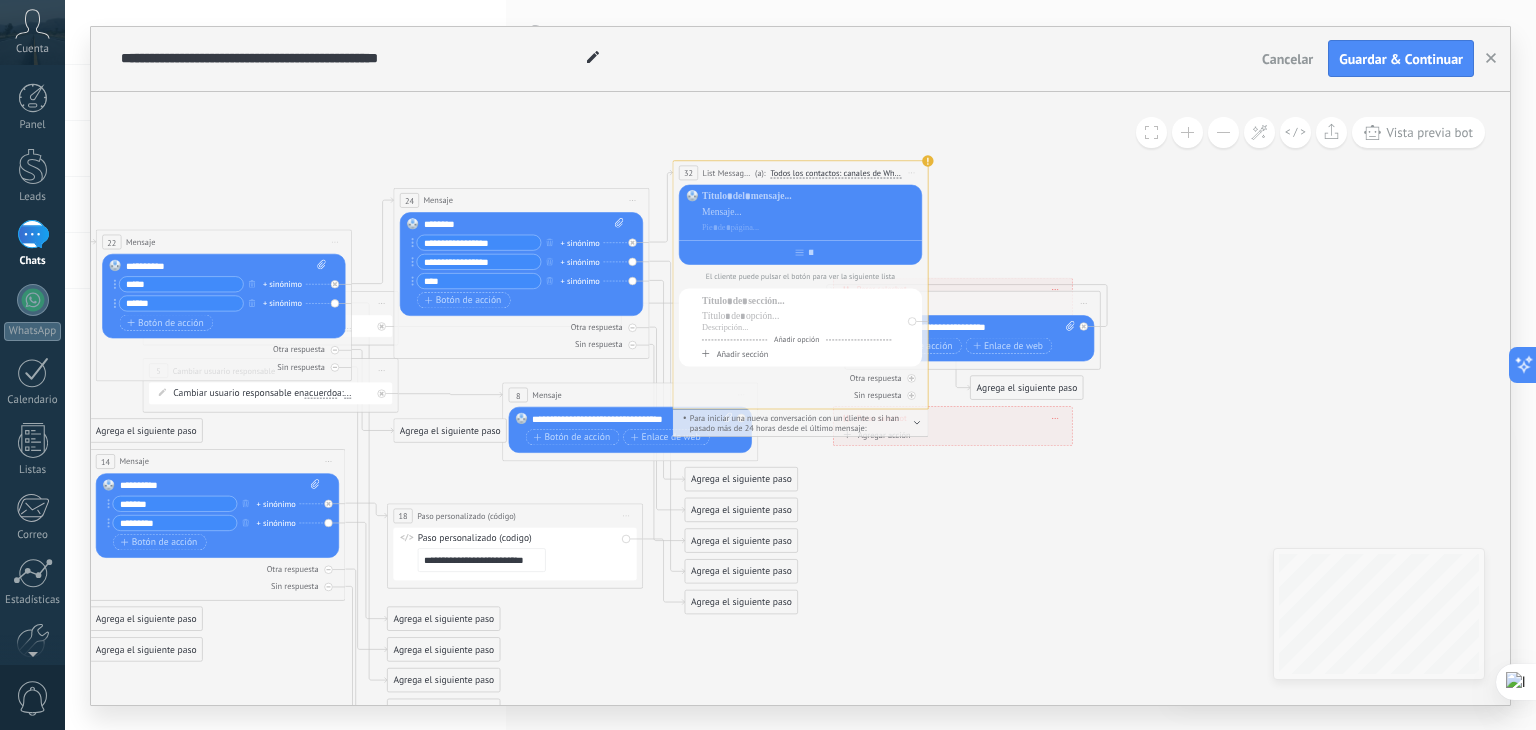 click at bounding box center [800, 224] 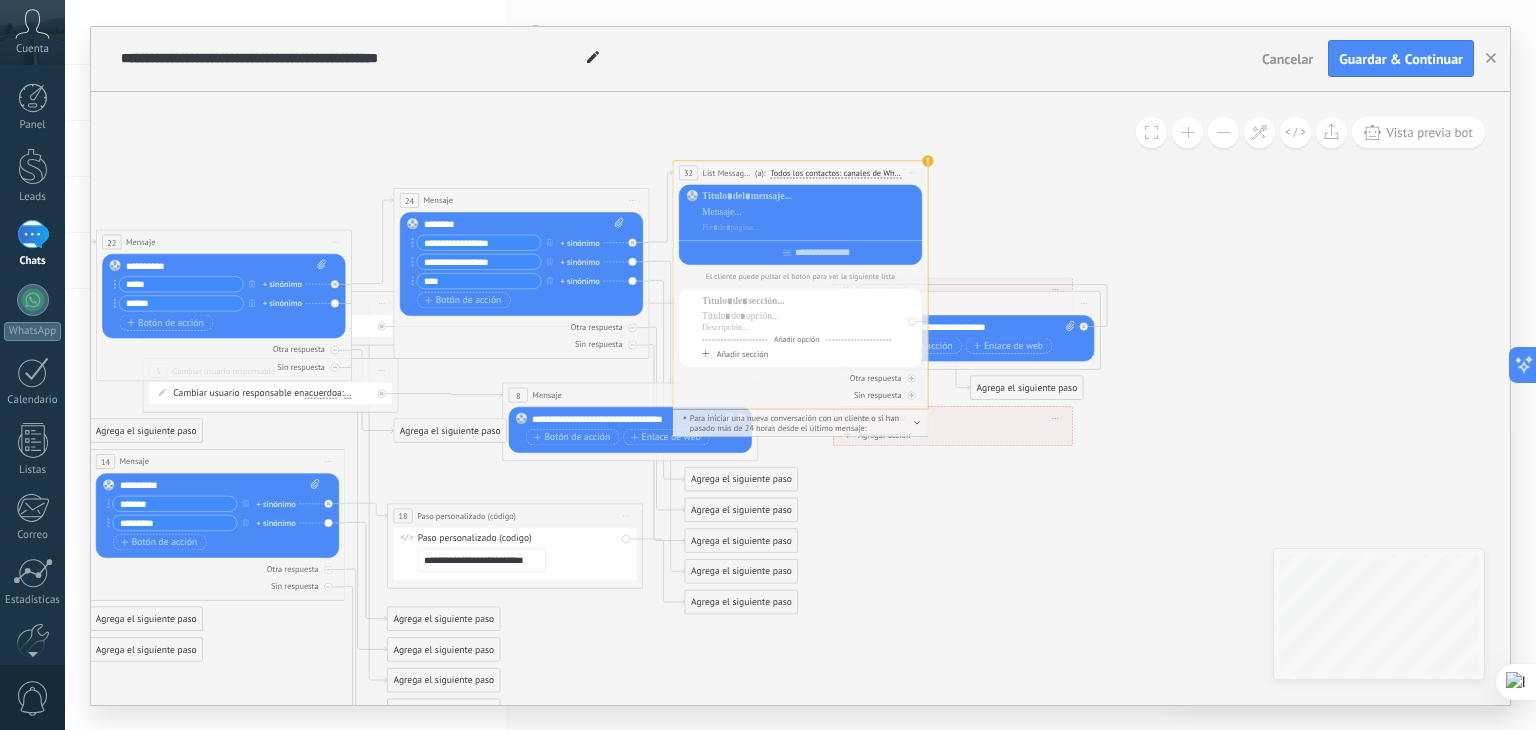 click 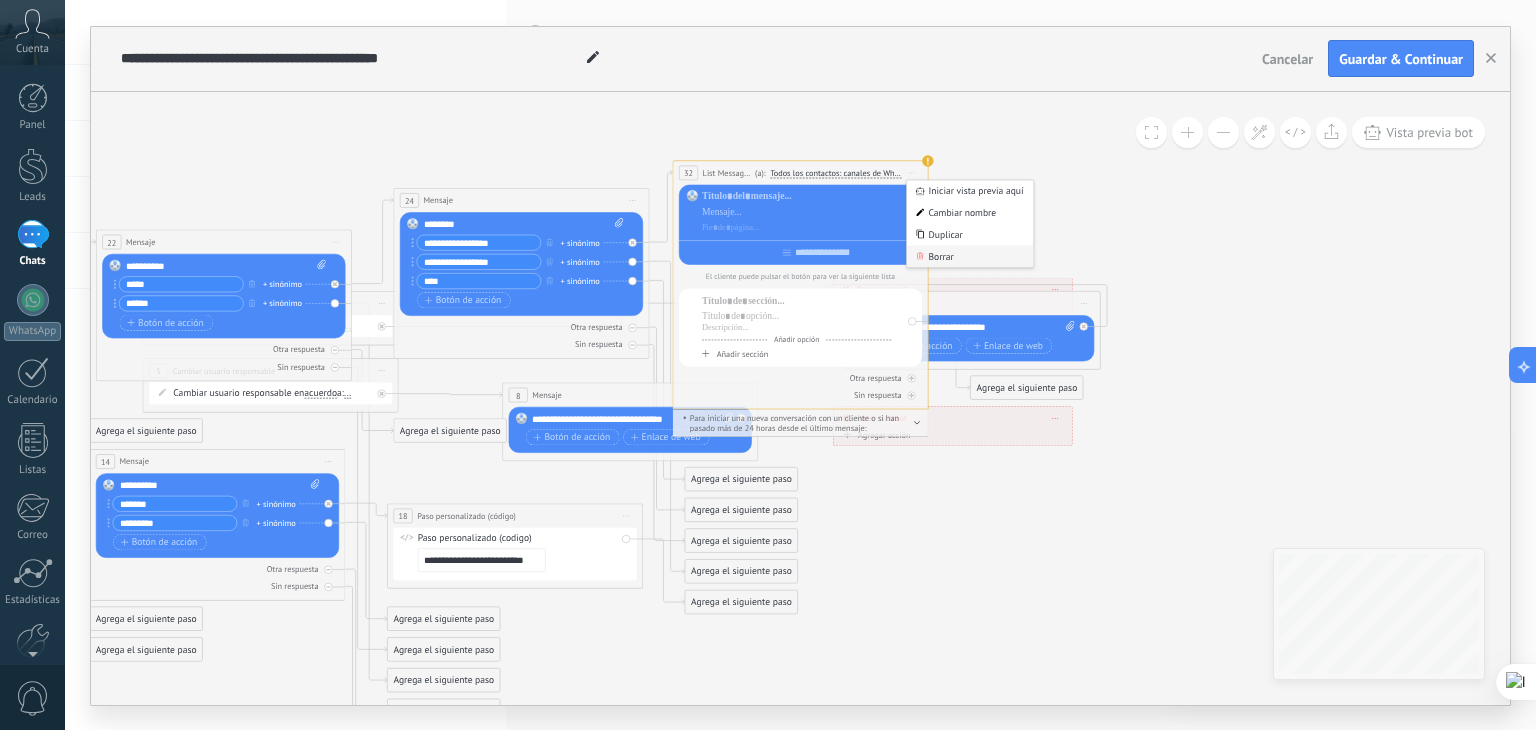 click on "Borrar" at bounding box center [970, 256] 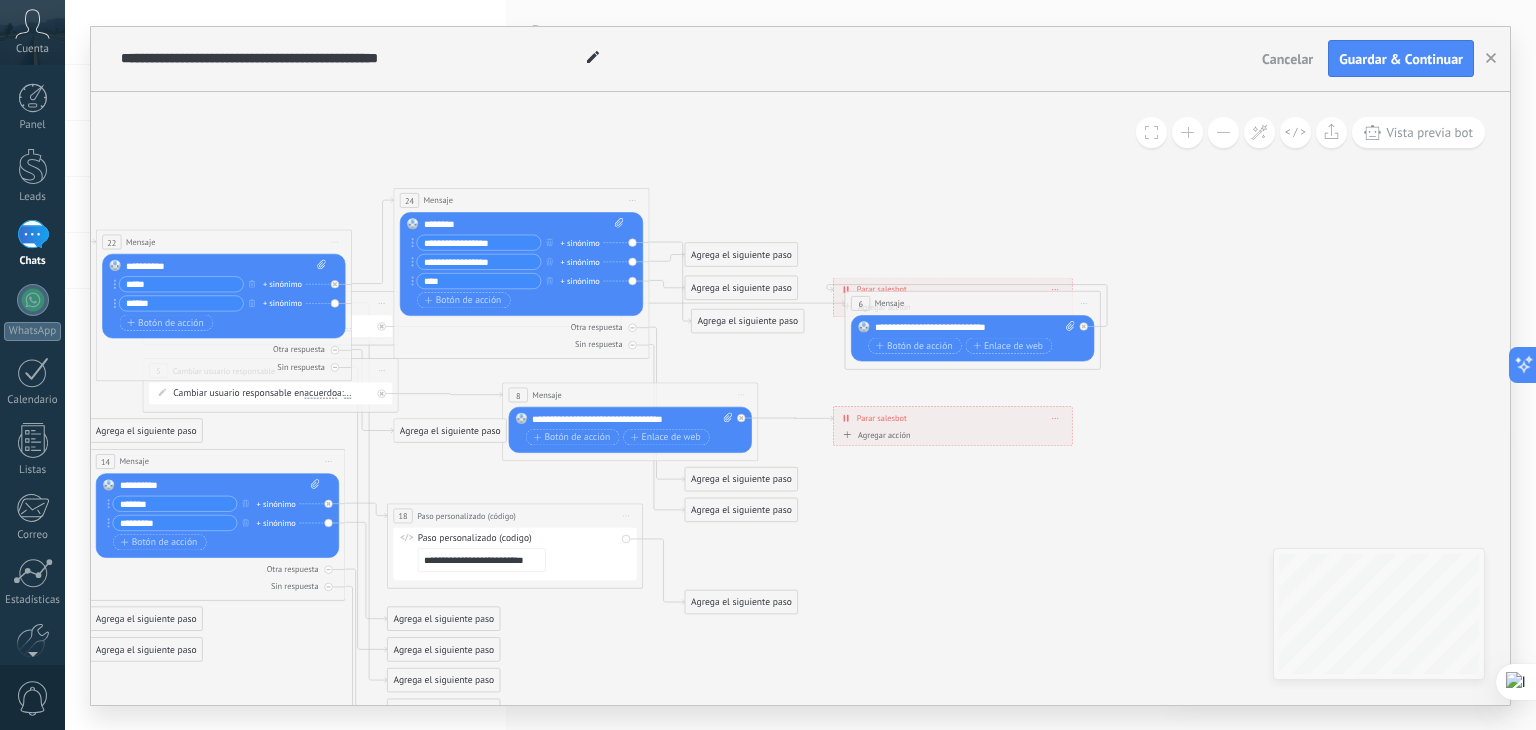 click on "Agrega el siguiente paso
Mensaje
Mensaje
Mensaje
Reacción
Comentario
Enviar mensaje interno" at bounding box center (748, 321) 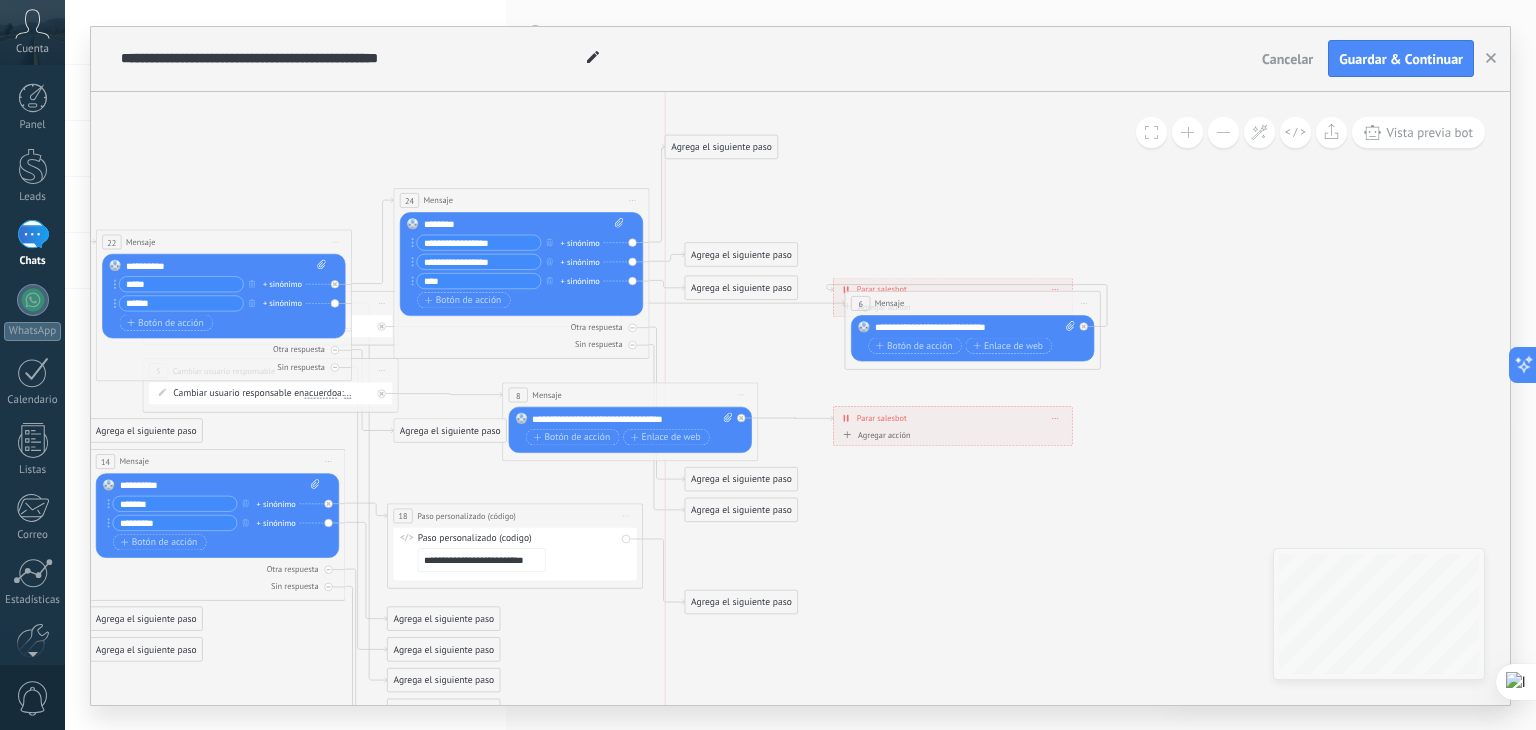 drag, startPoint x: 752, startPoint y: 319, endPoint x: 724, endPoint y: 146, distance: 175.25125 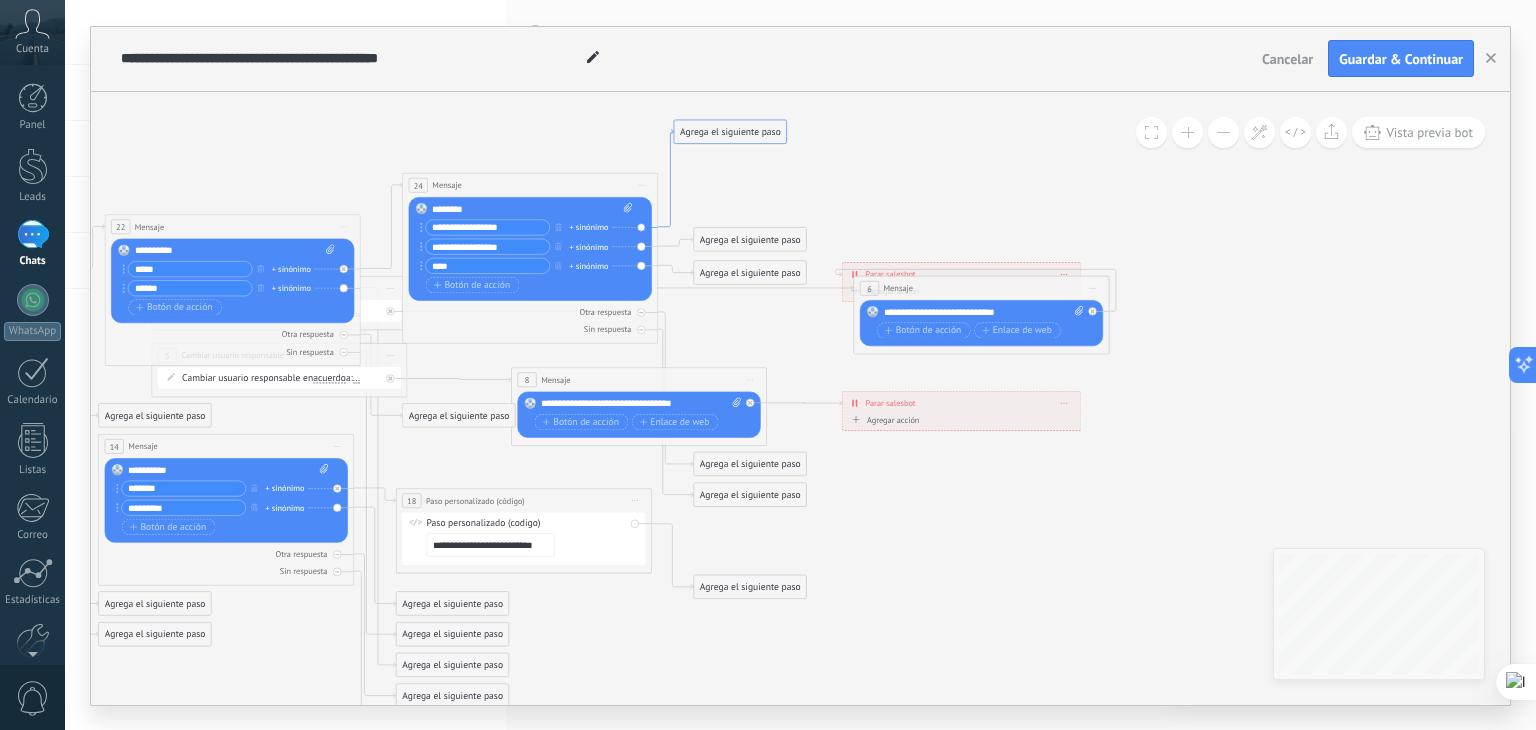 drag, startPoint x: 662, startPoint y: 232, endPoint x: 671, endPoint y: 217, distance: 17.492855 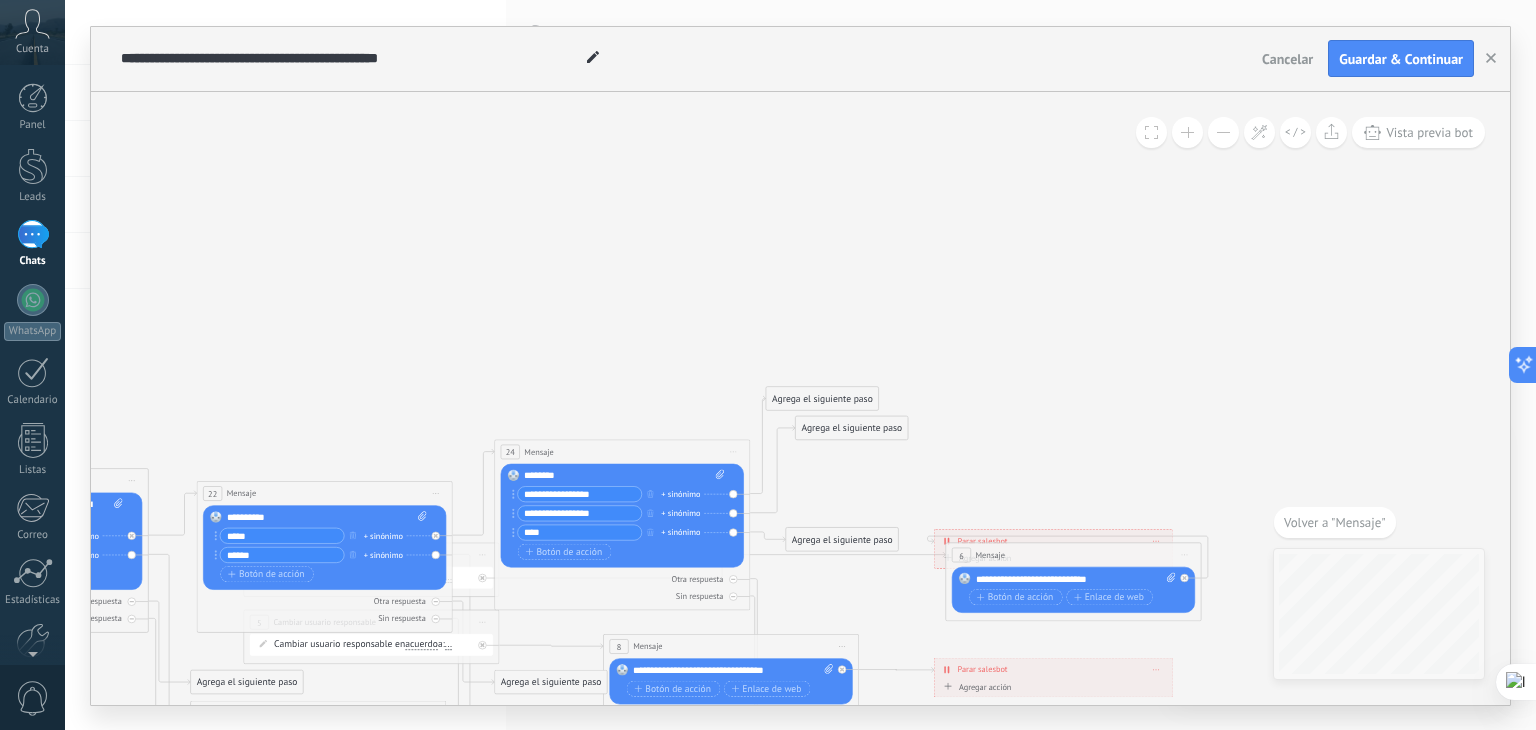 drag, startPoint x: 860, startPoint y: 509, endPoint x: 870, endPoint y: 432, distance: 77.64664 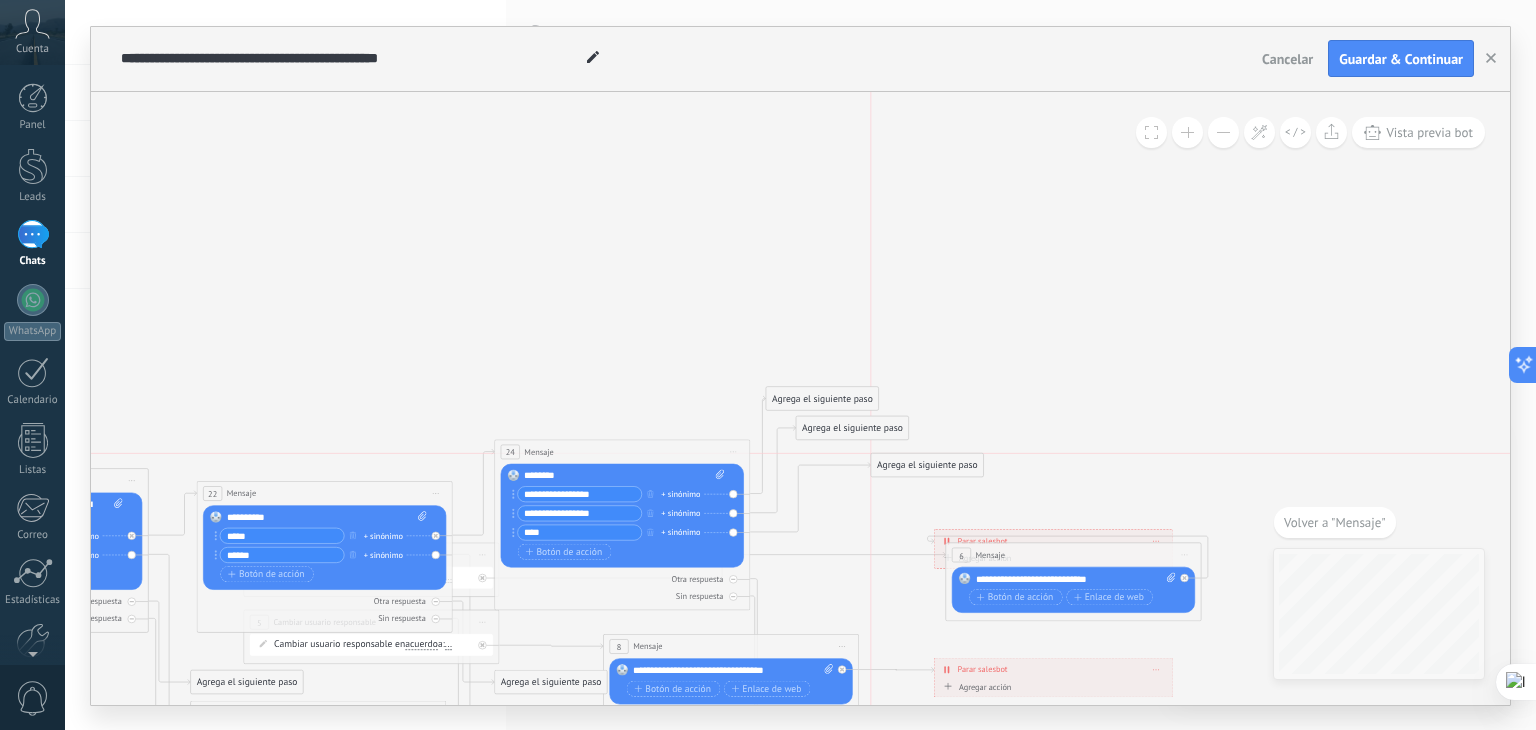 drag, startPoint x: 844, startPoint y: 538, endPoint x: 926, endPoint y: 464, distance: 110.45361 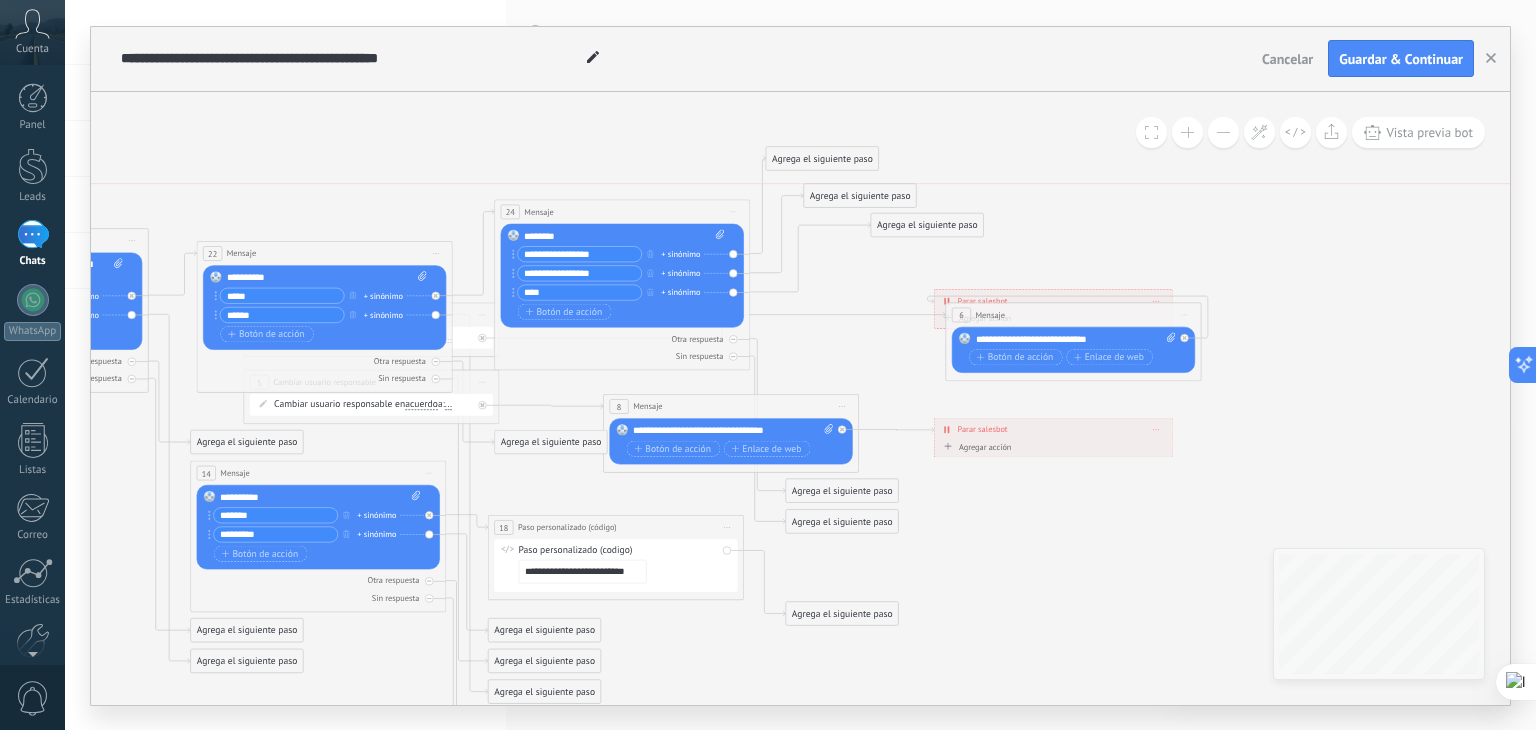 click on "Agrega el siguiente paso" at bounding box center [860, 195] 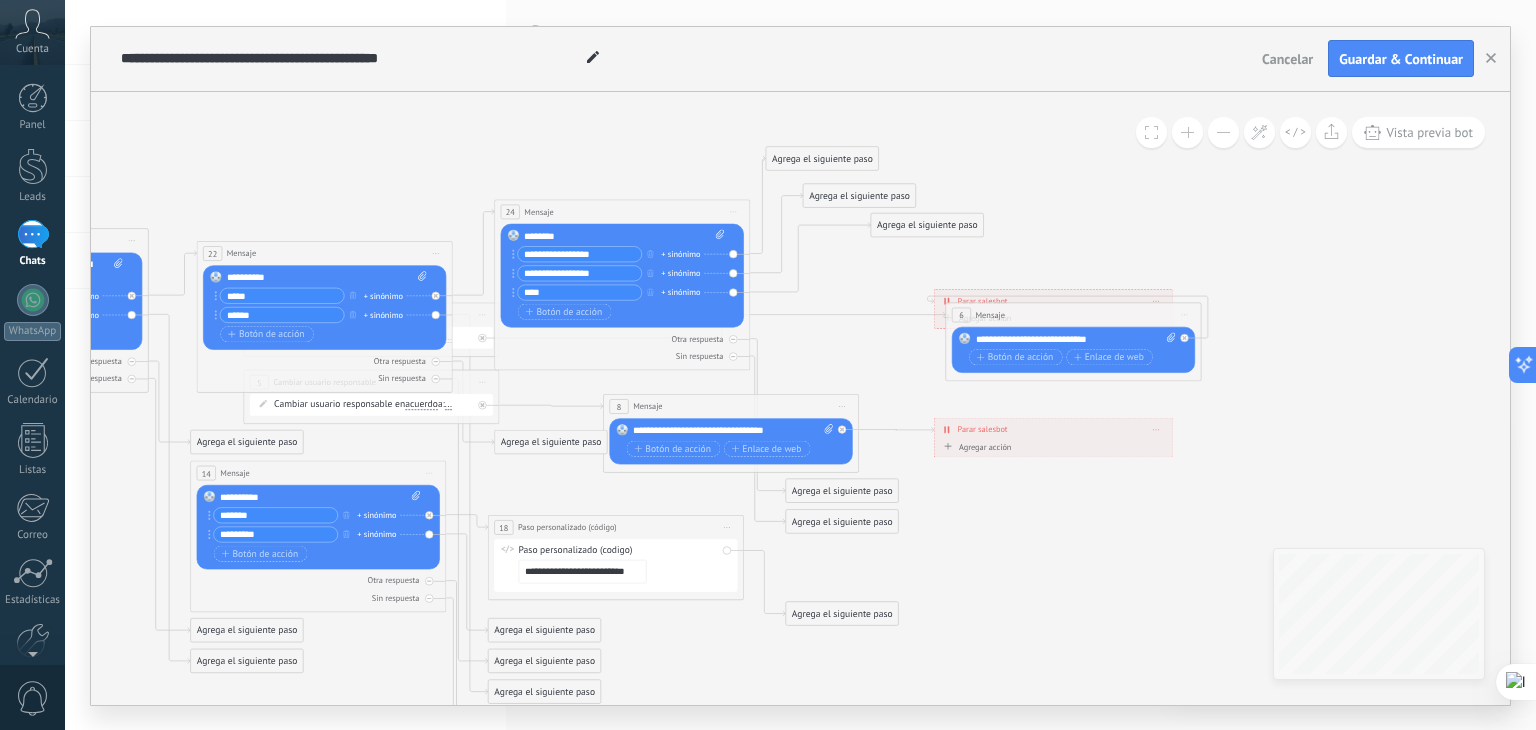 click on "Agrega el siguiente paso" at bounding box center (822, 158) 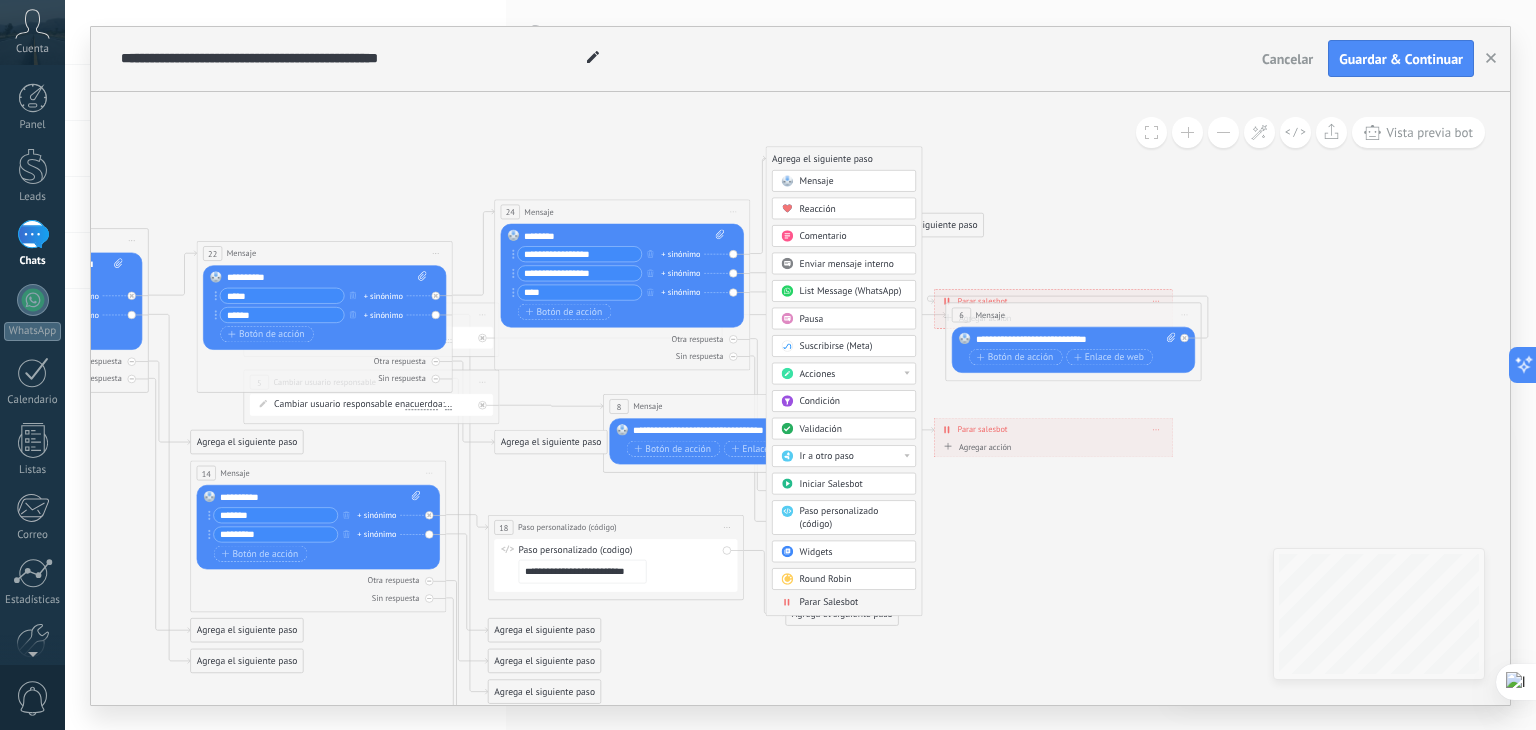 click on "Acciones" at bounding box center [854, 373] 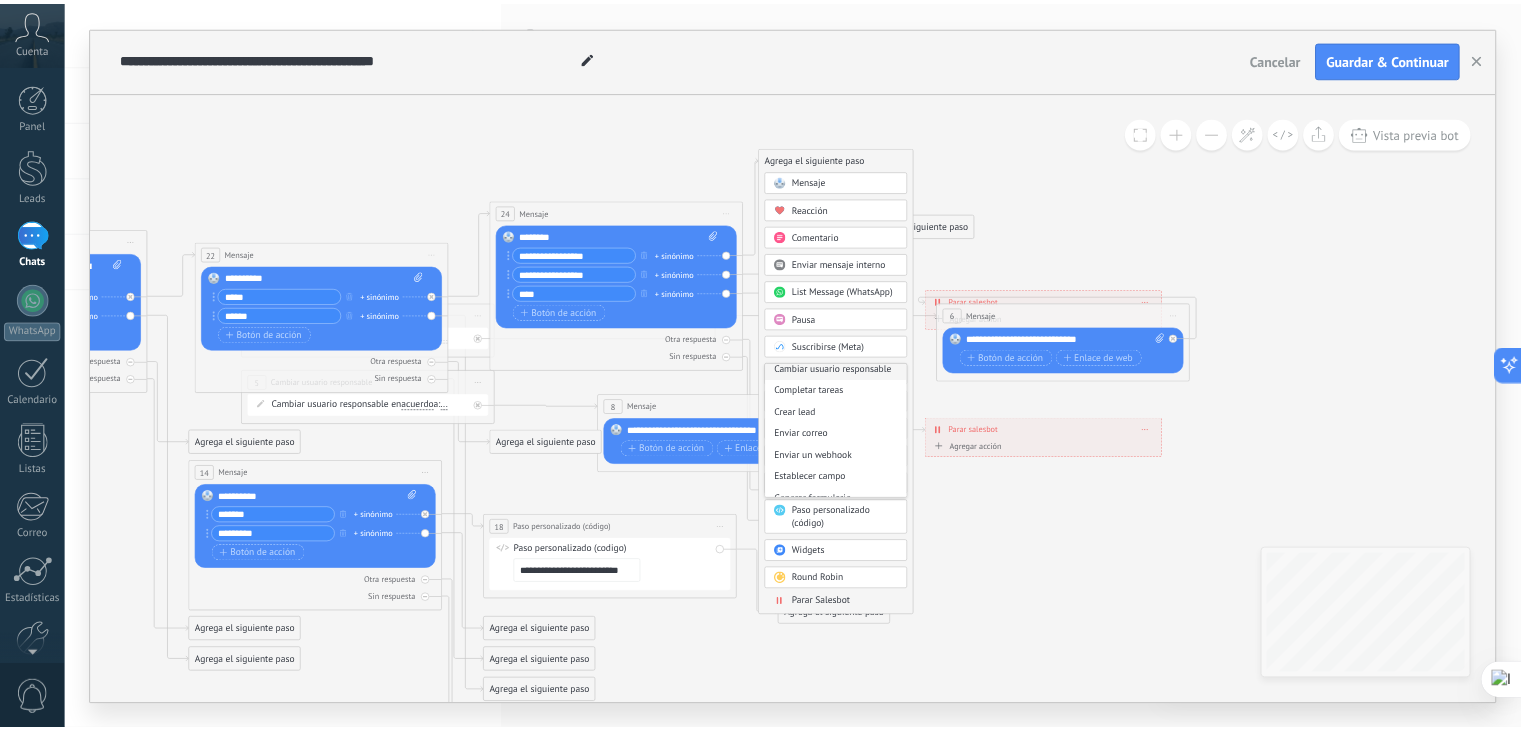 scroll, scrollTop: 265, scrollLeft: 0, axis: vertical 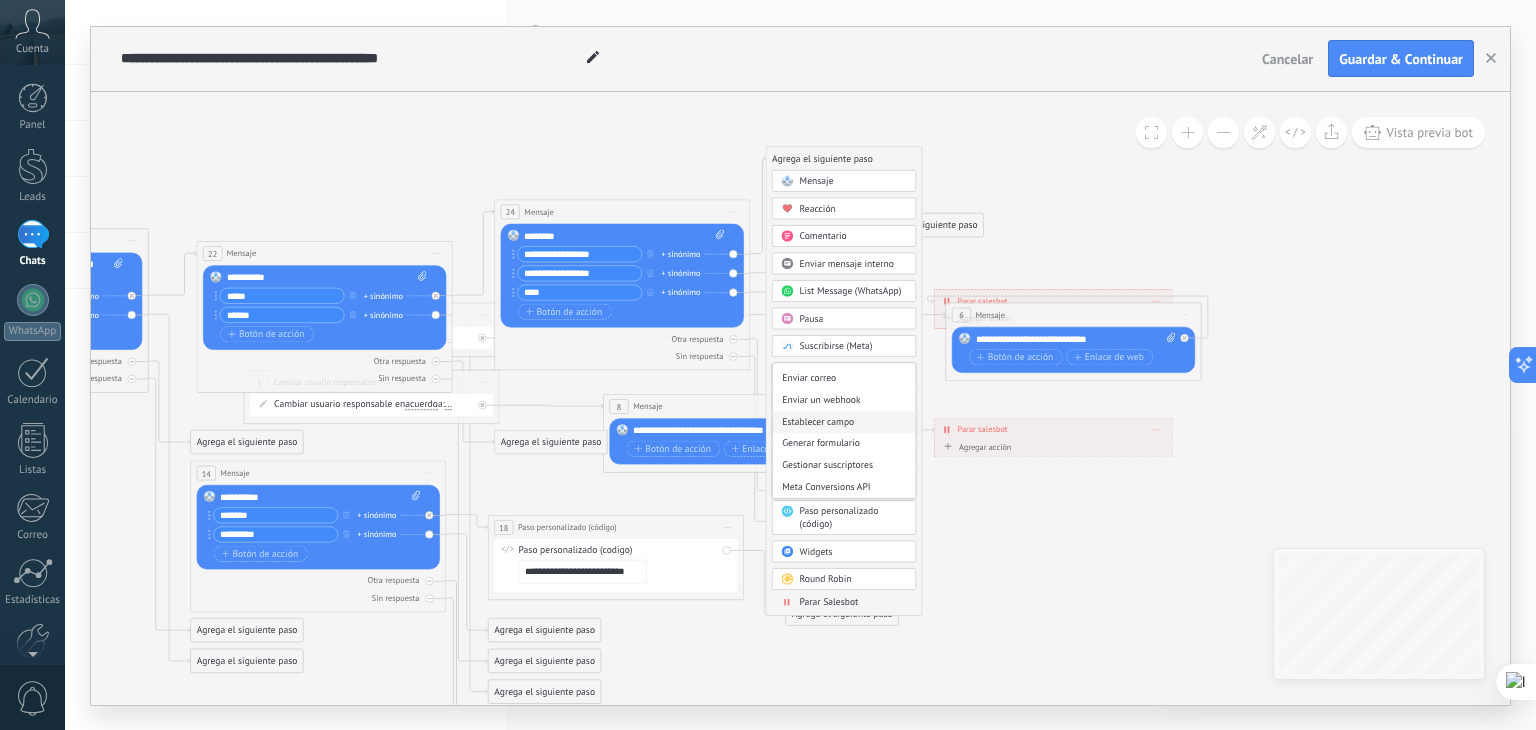 click on "Establecer campo" at bounding box center [844, 422] 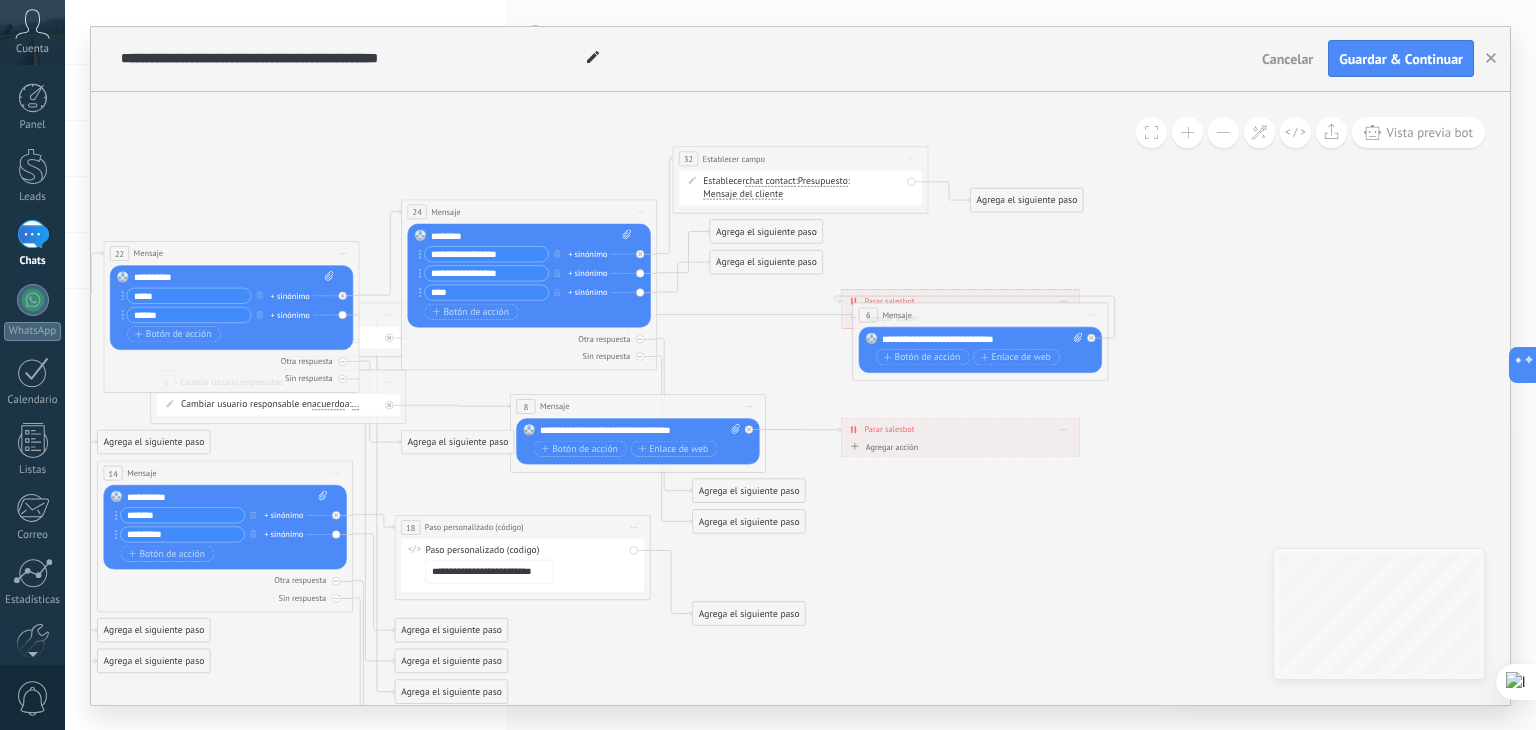 click on "Iniciar vista previa aquí
Cambiar nombre
Duplicar
Borrar" at bounding box center (912, 158) 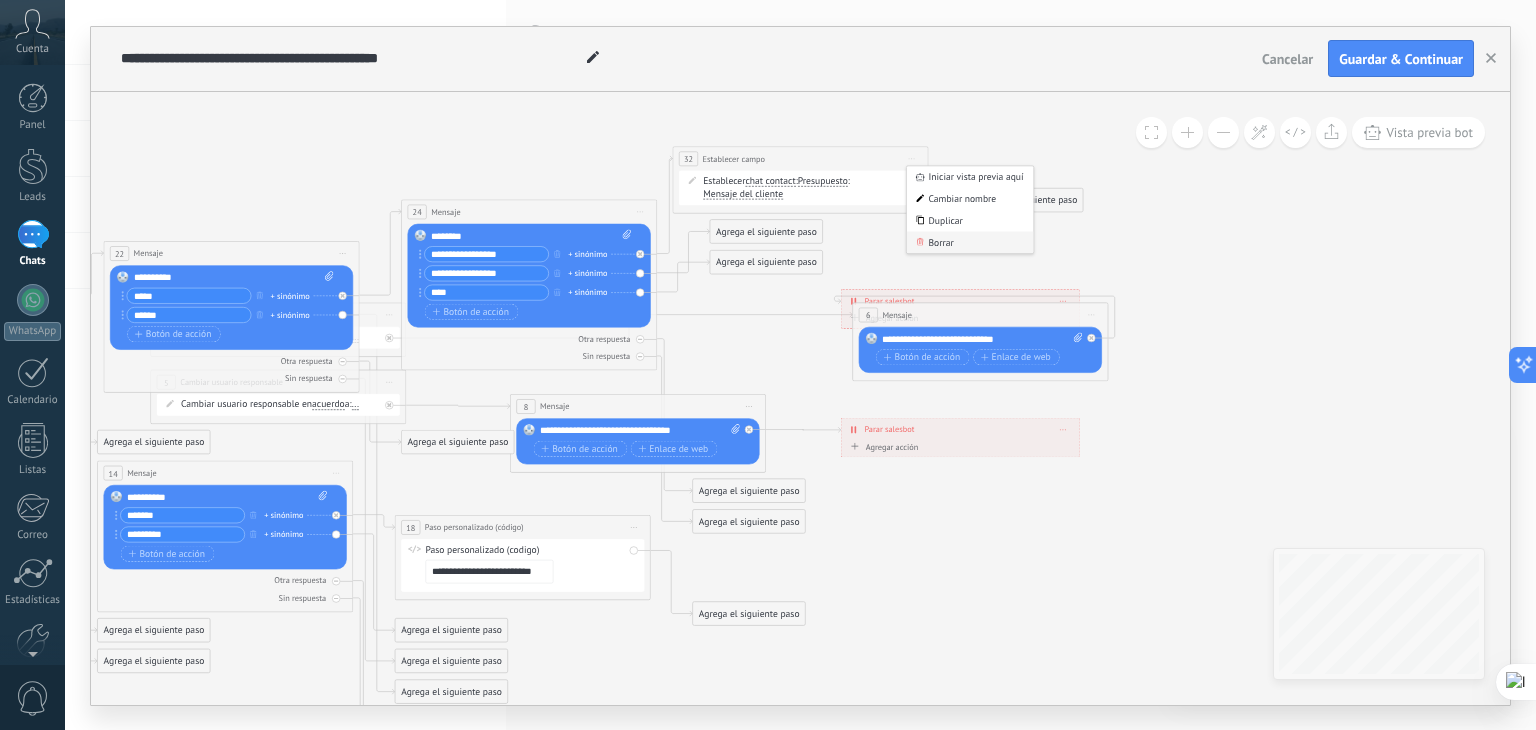 click on "Borrar" at bounding box center (970, 242) 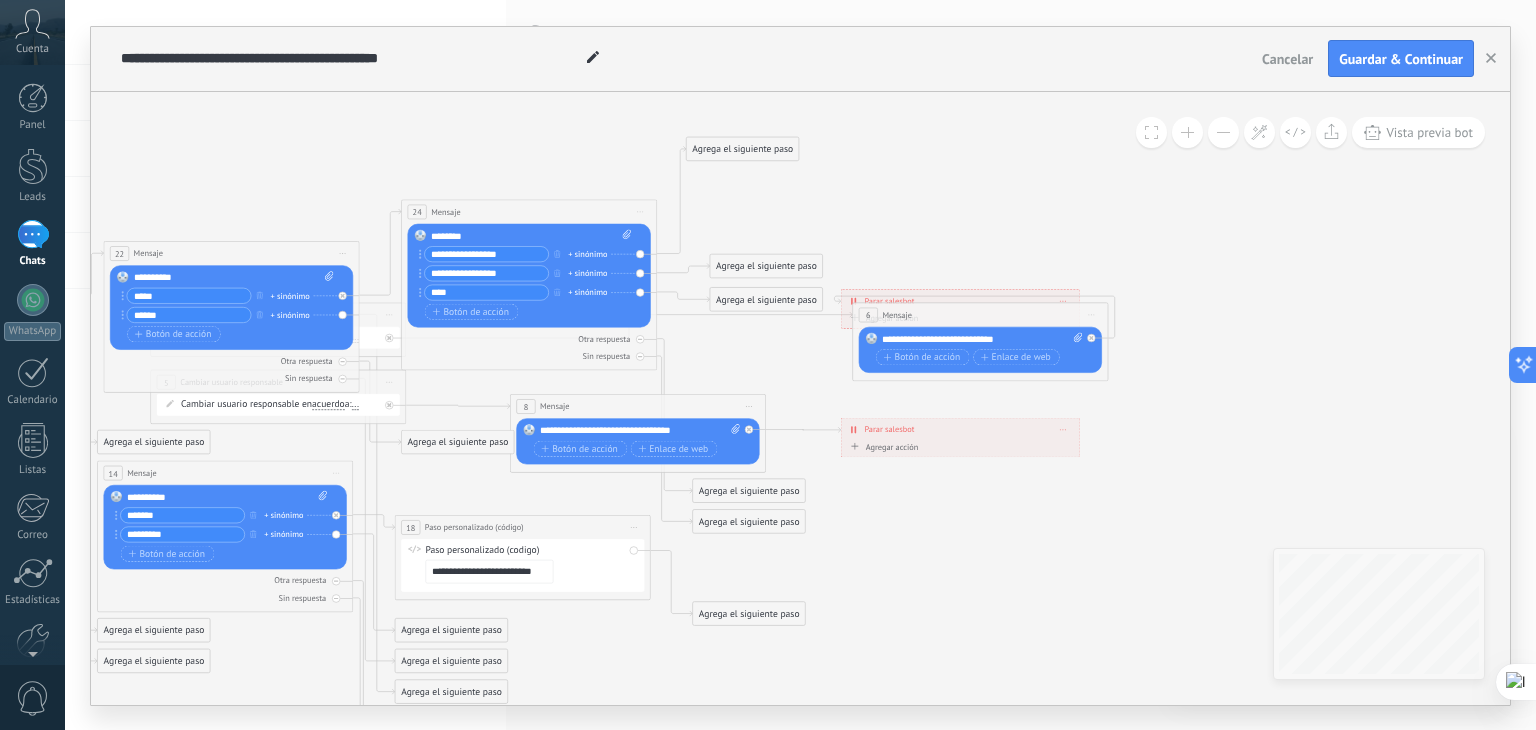 drag, startPoint x: 760, startPoint y: 323, endPoint x: 748, endPoint y: 140, distance: 183.39302 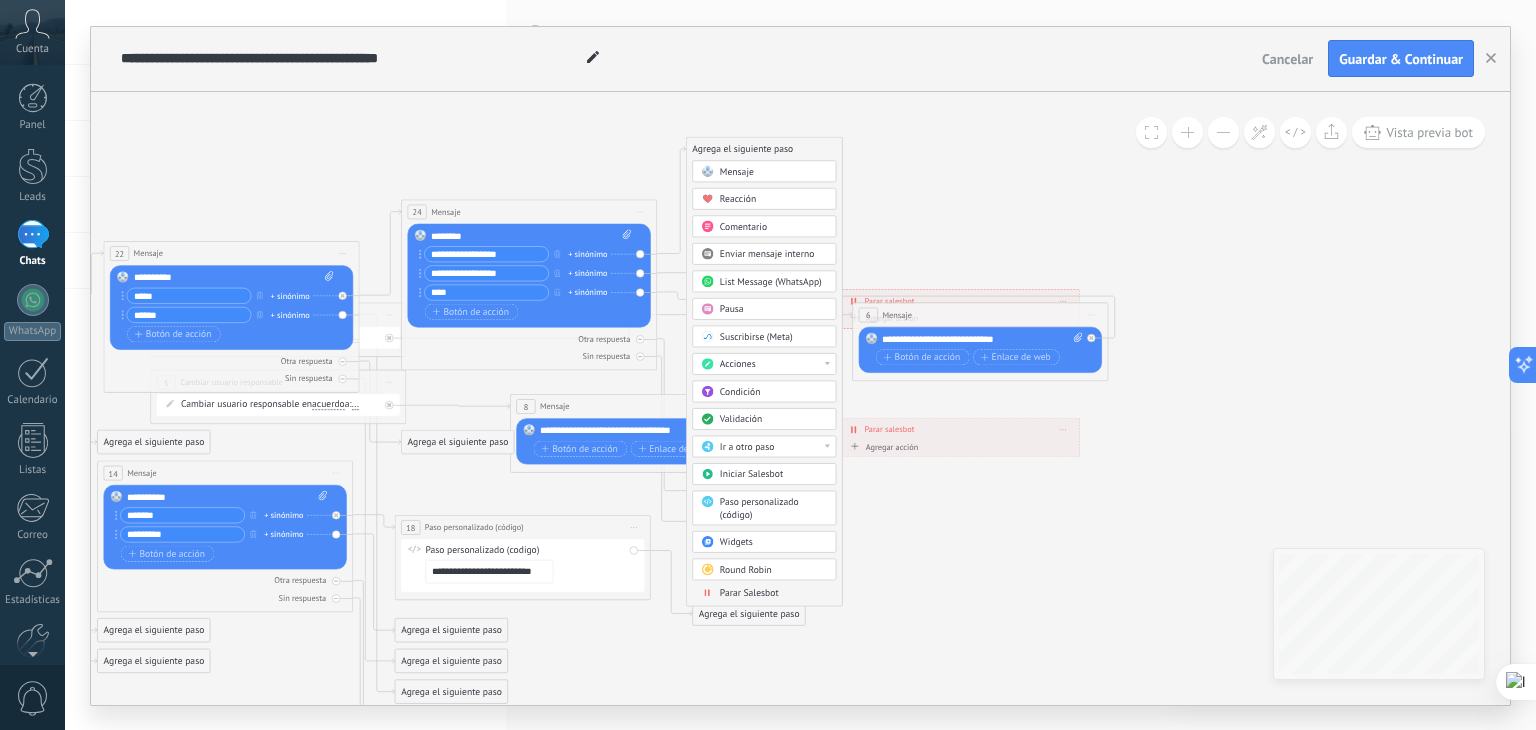 click on "Ir a otro paso" at bounding box center [774, 446] 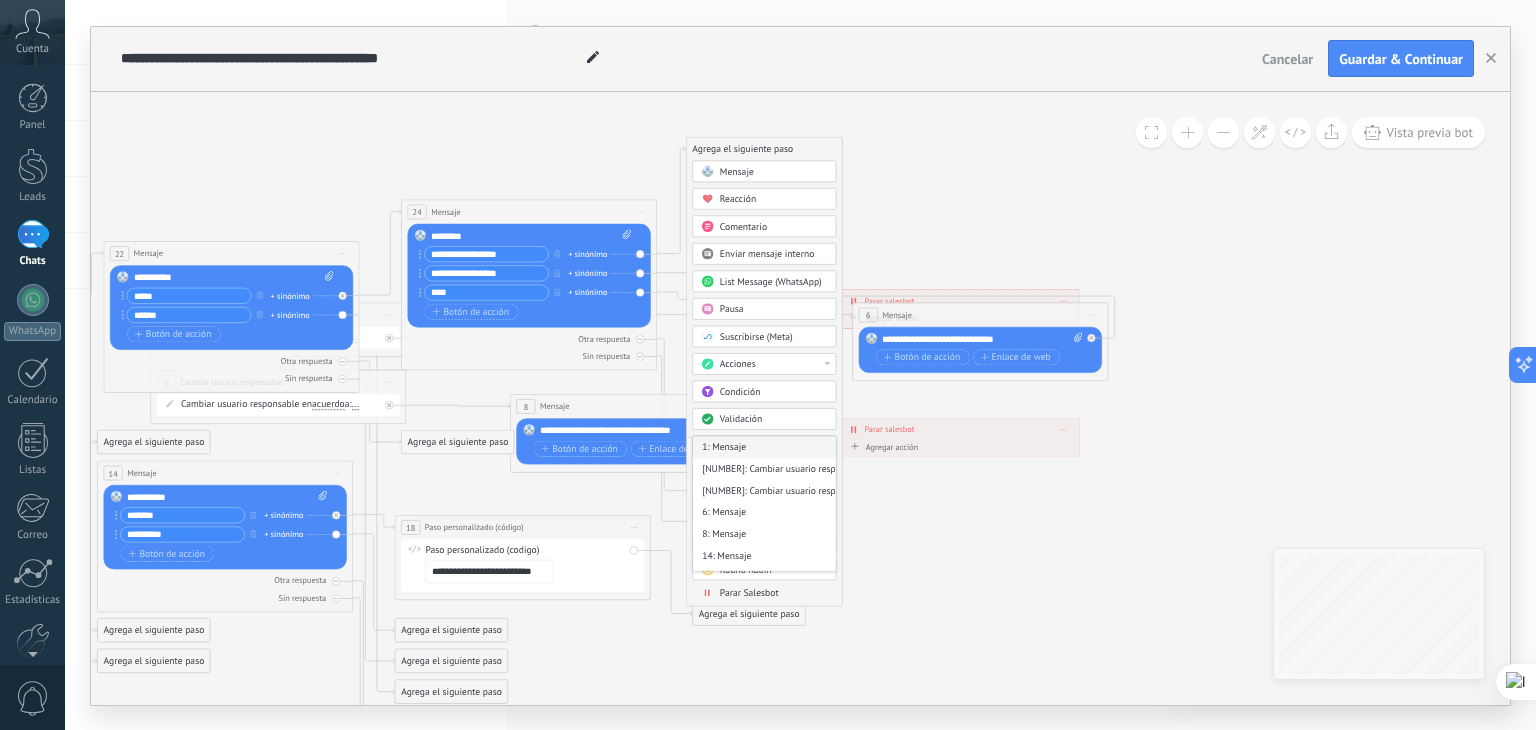 click on "1: Mensaje" at bounding box center (764, 447) 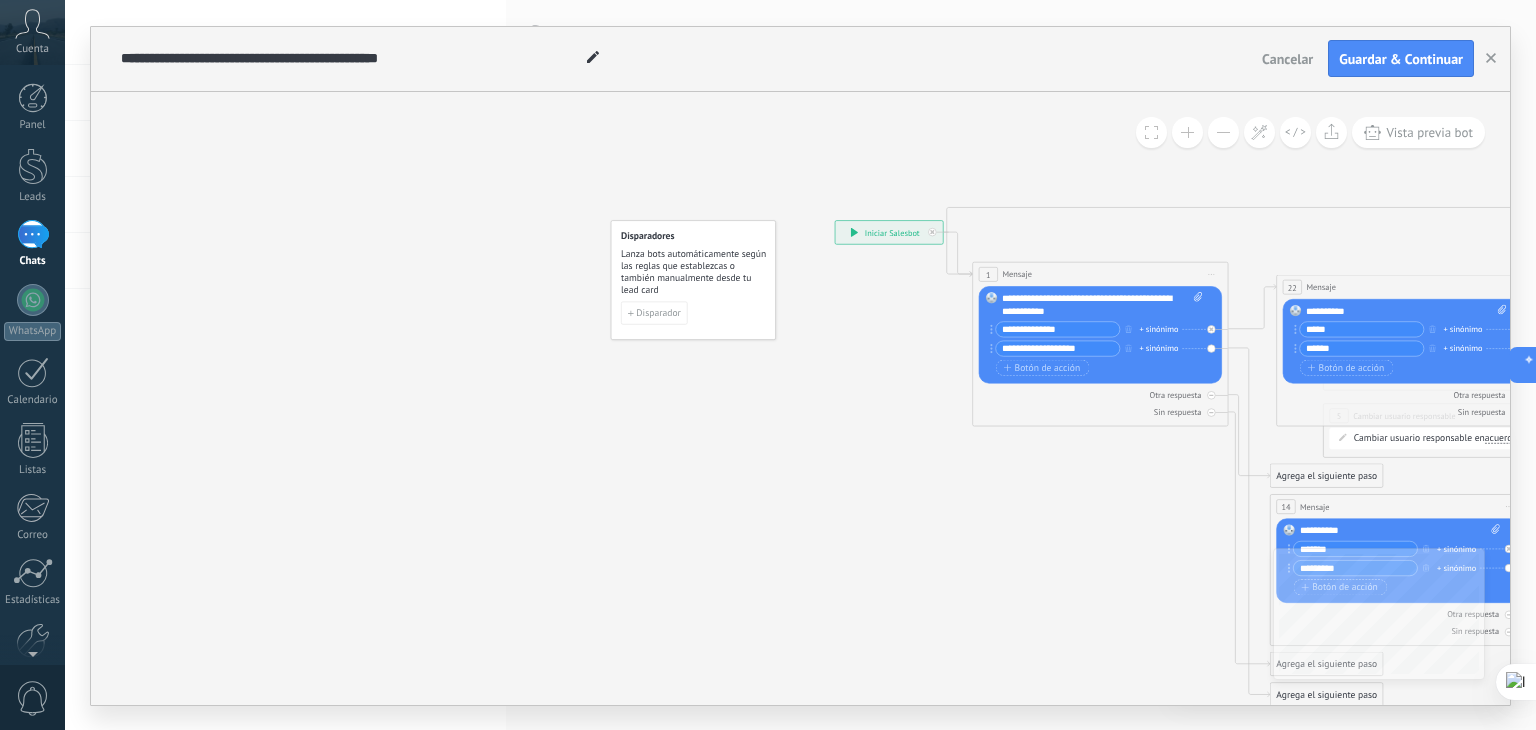 drag, startPoint x: 252, startPoint y: 264, endPoint x: 1292, endPoint y: 249, distance: 1040.1082 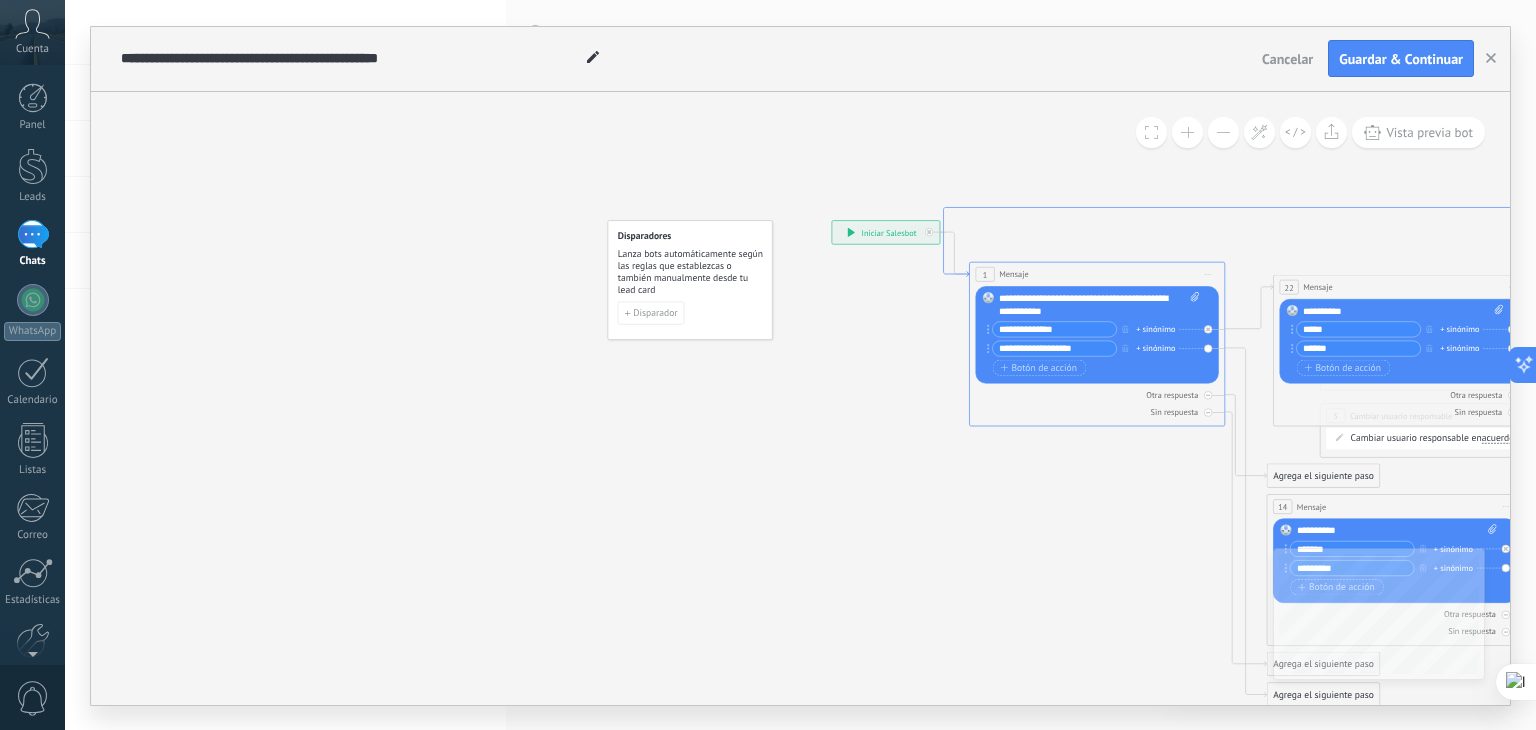 click 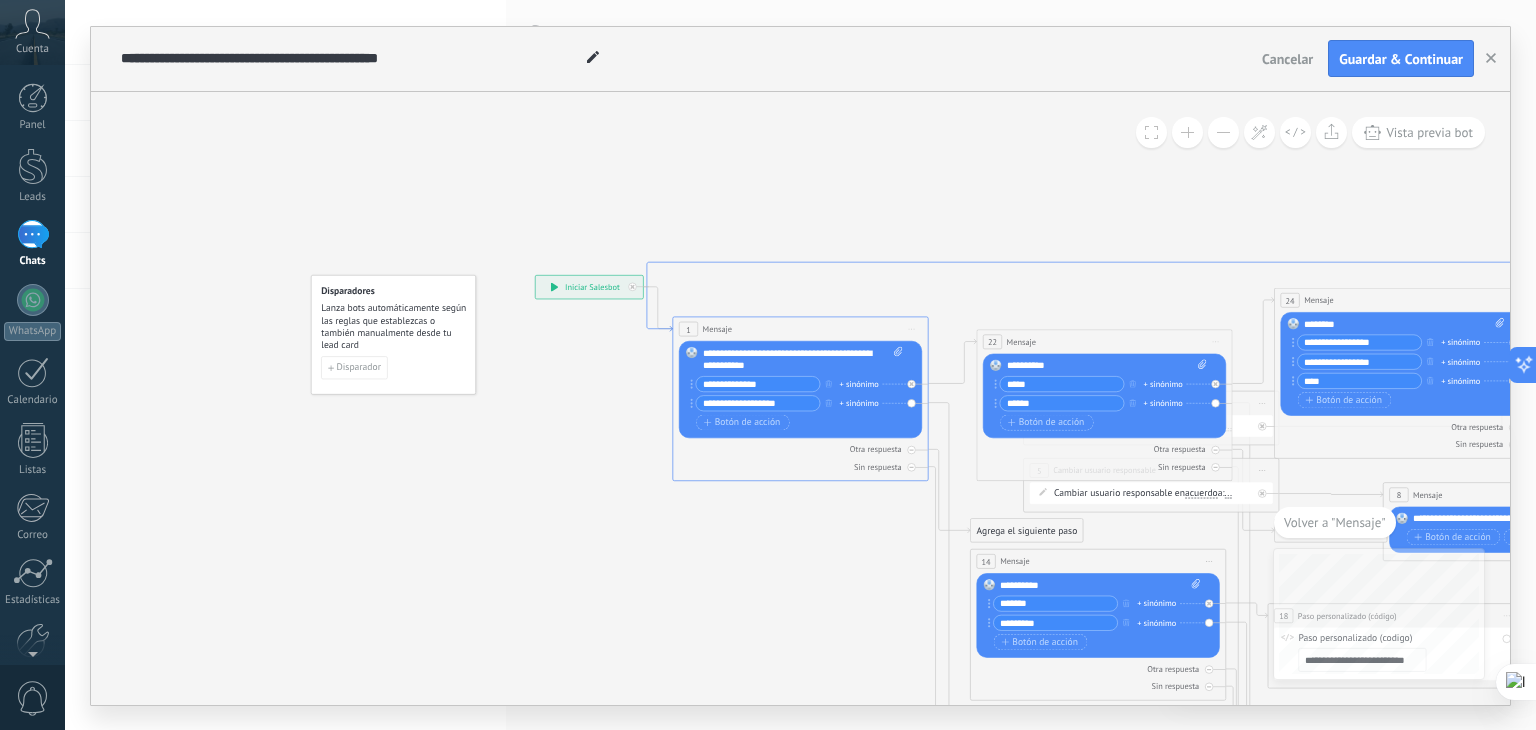 click 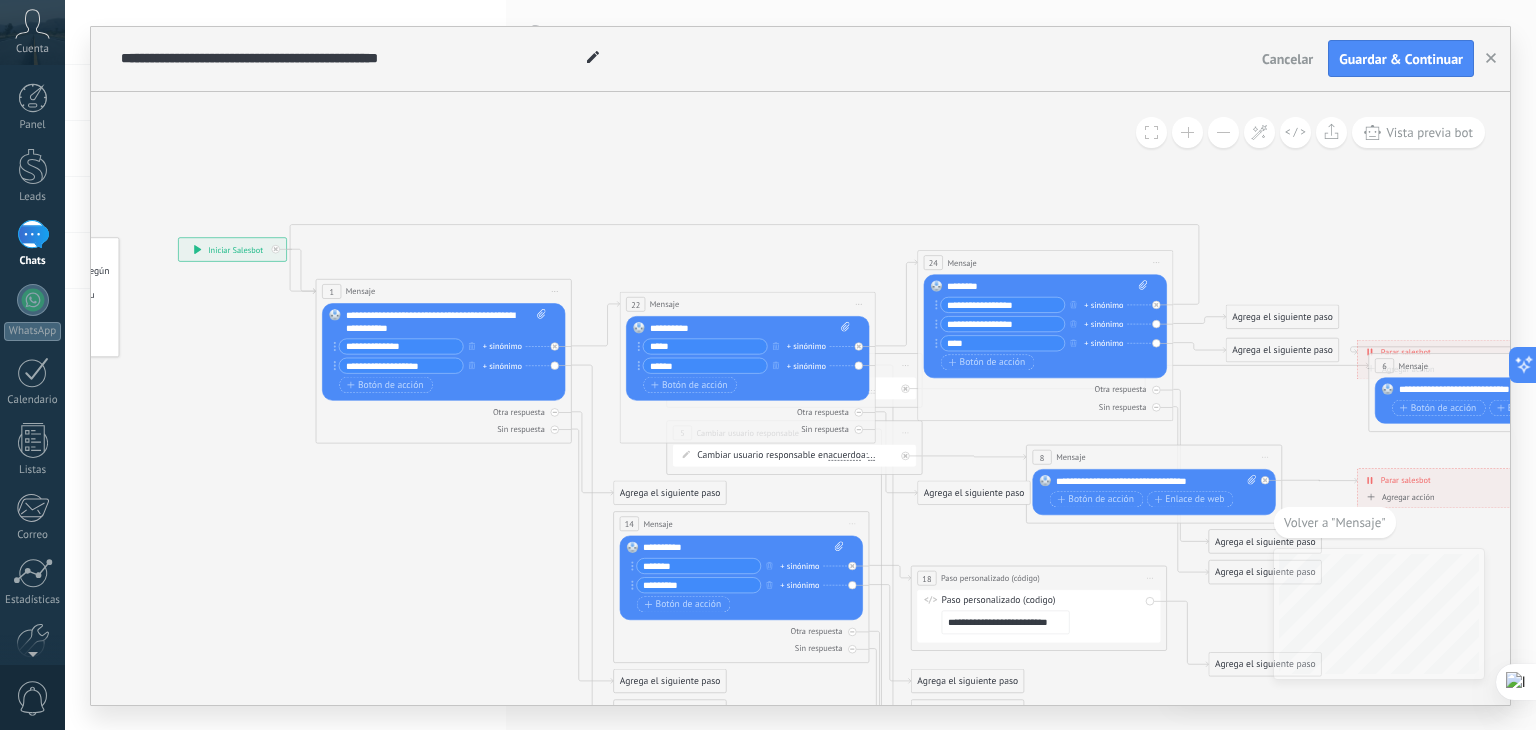drag, startPoint x: 1191, startPoint y: 271, endPoint x: 832, endPoint y: 235, distance: 360.8005 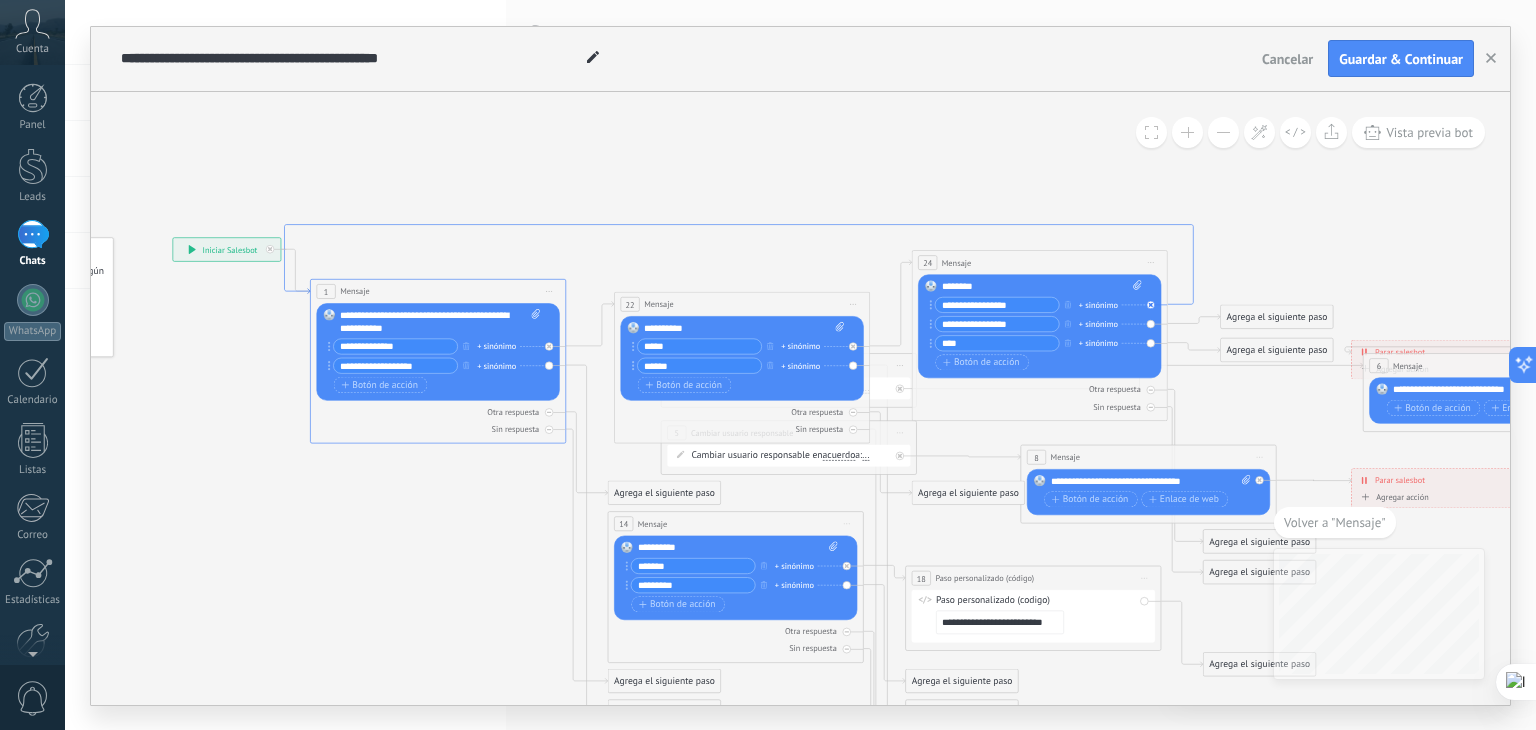 click 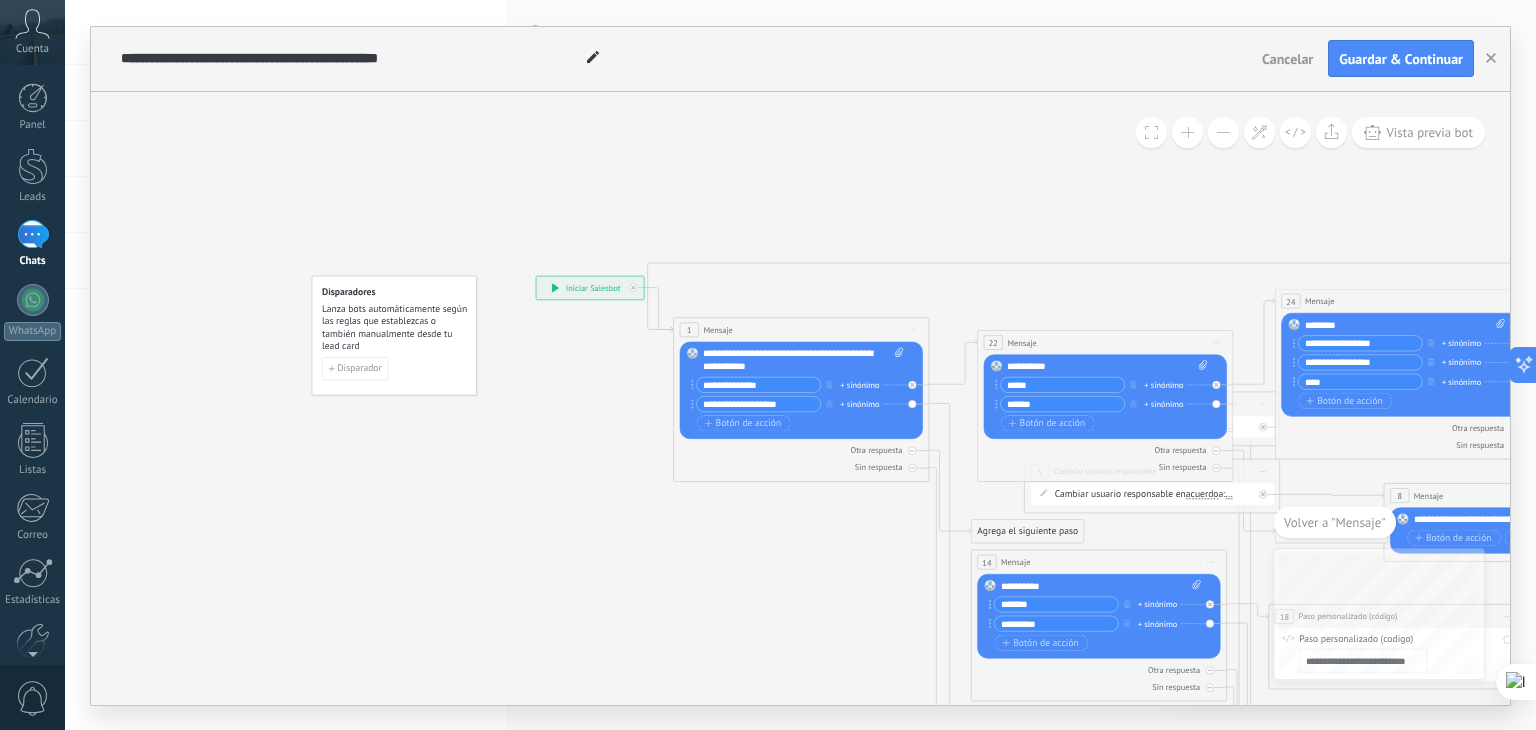 drag, startPoint x: 656, startPoint y: 326, endPoint x: 636, endPoint y: 310, distance: 25.612497 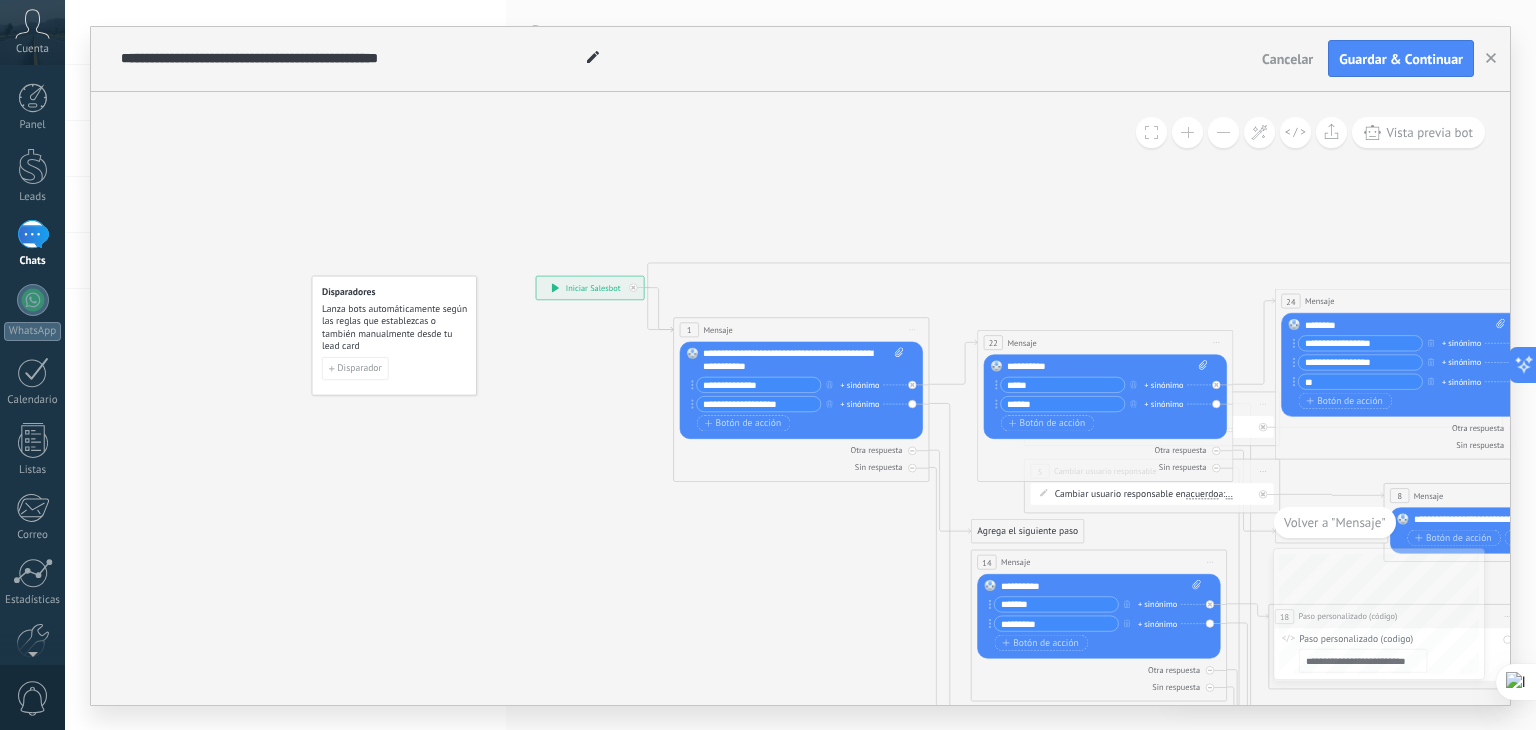click 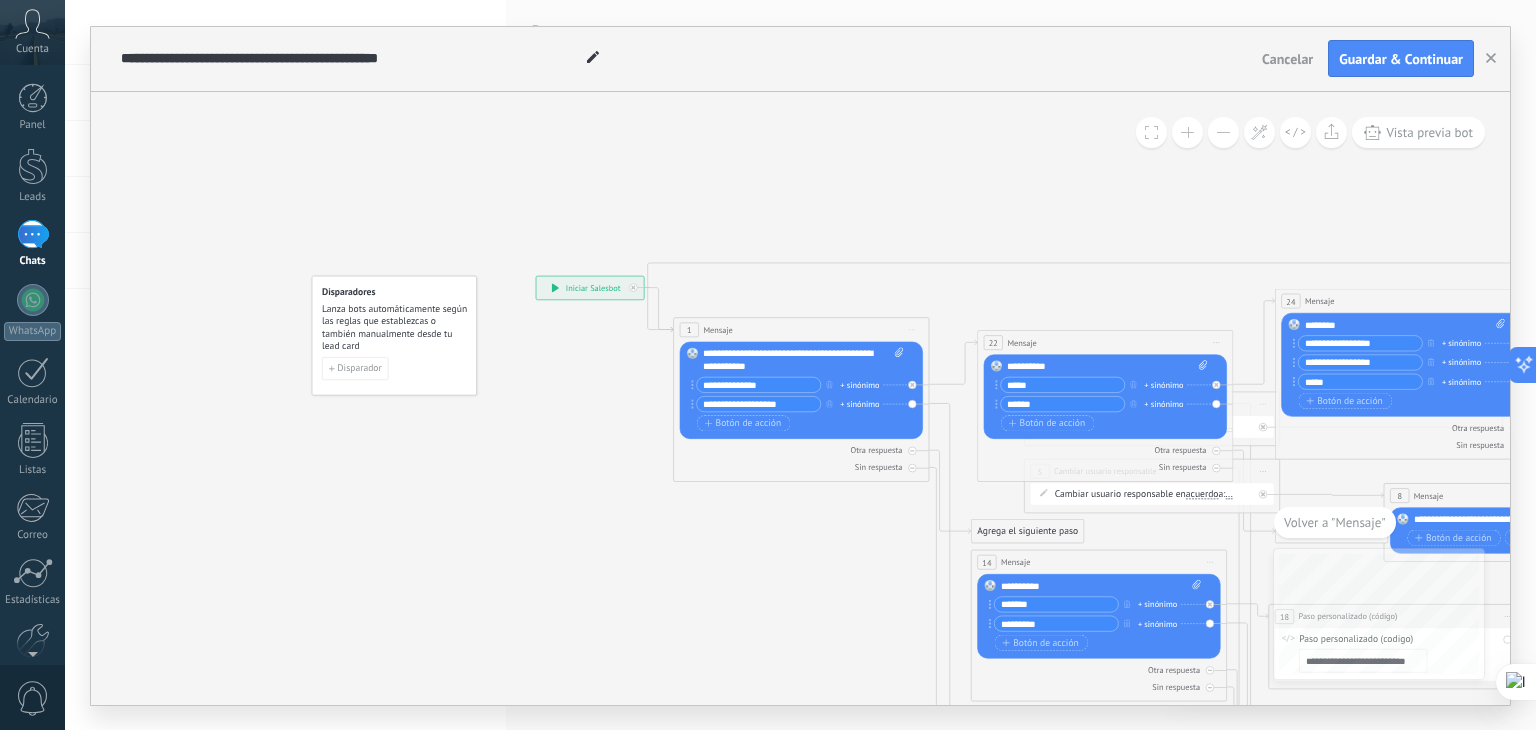 type on "*****" 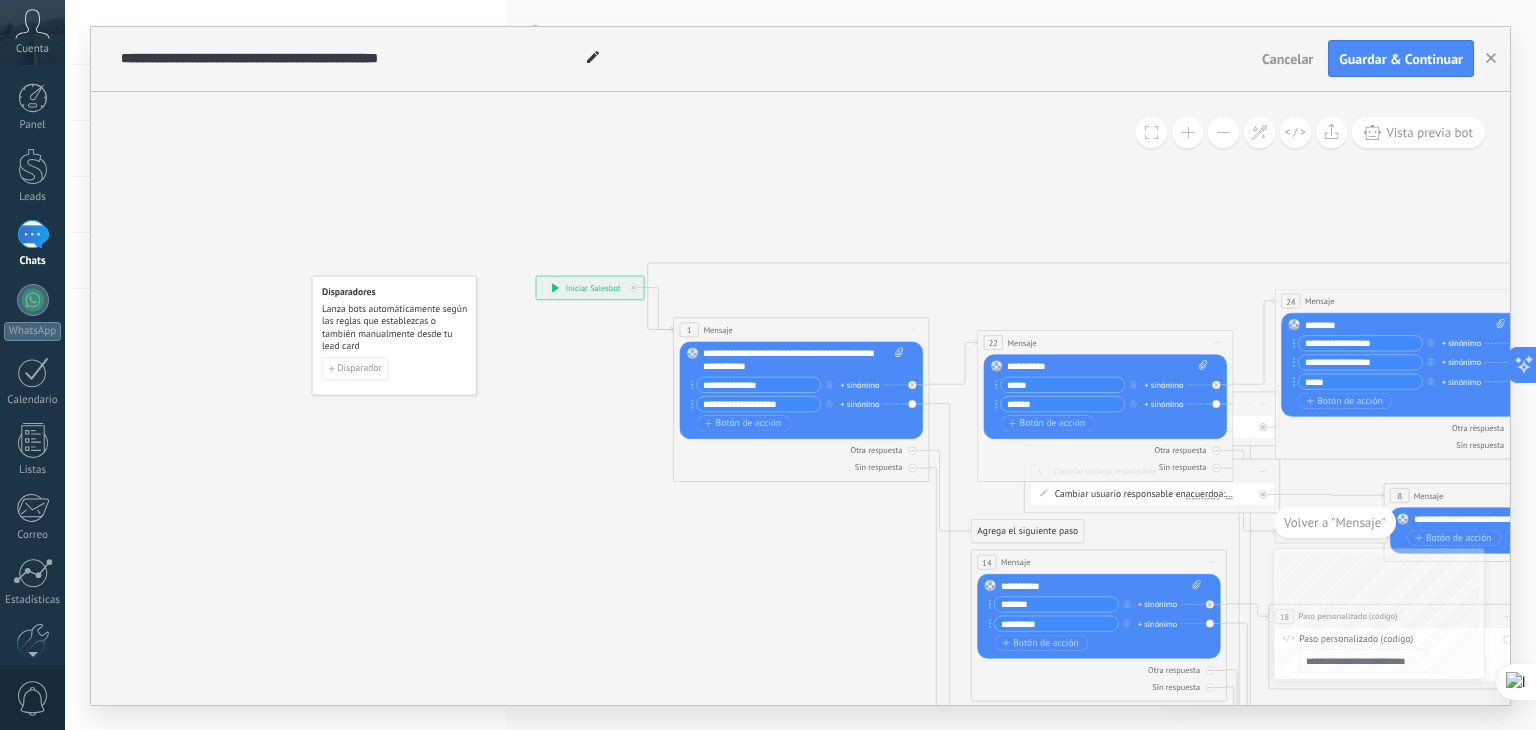 click 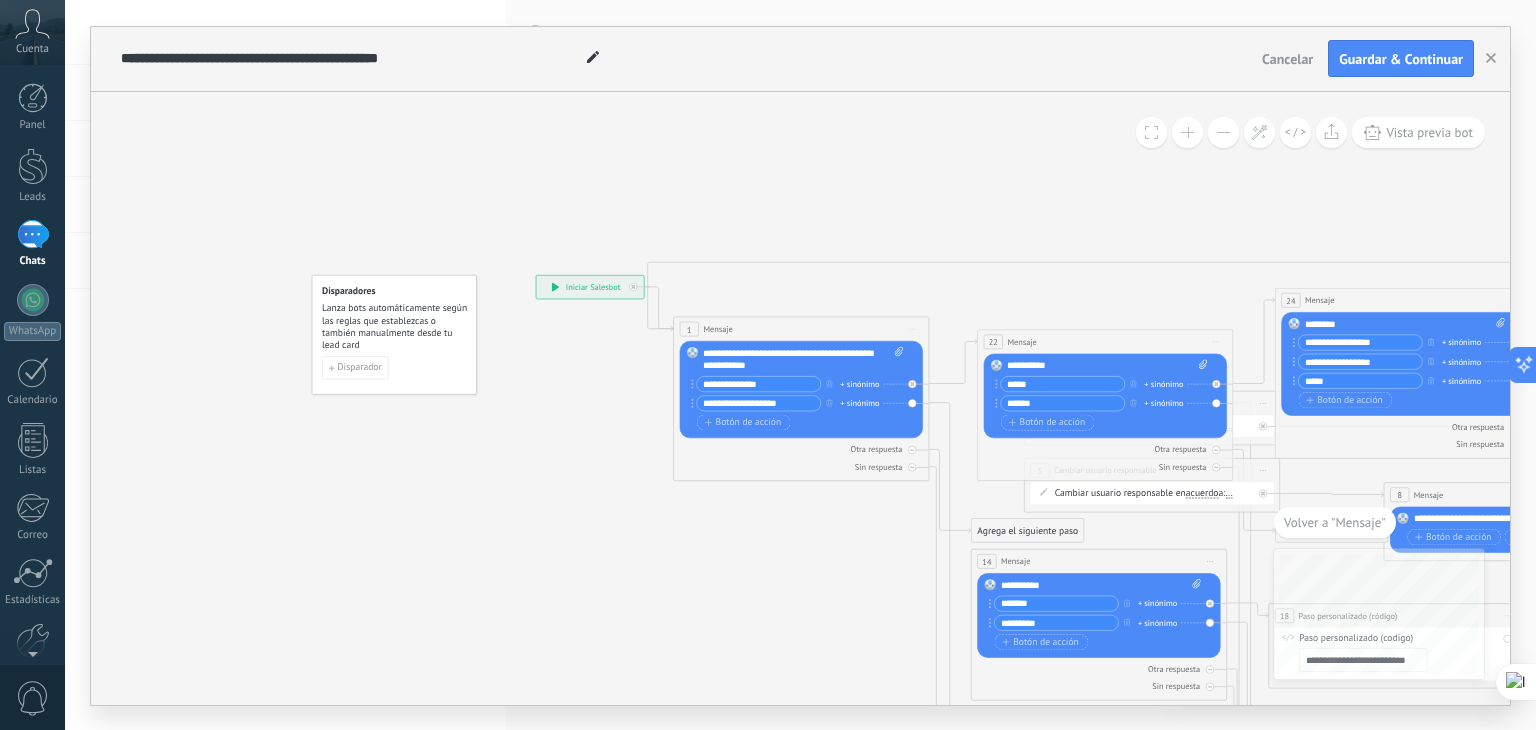 click 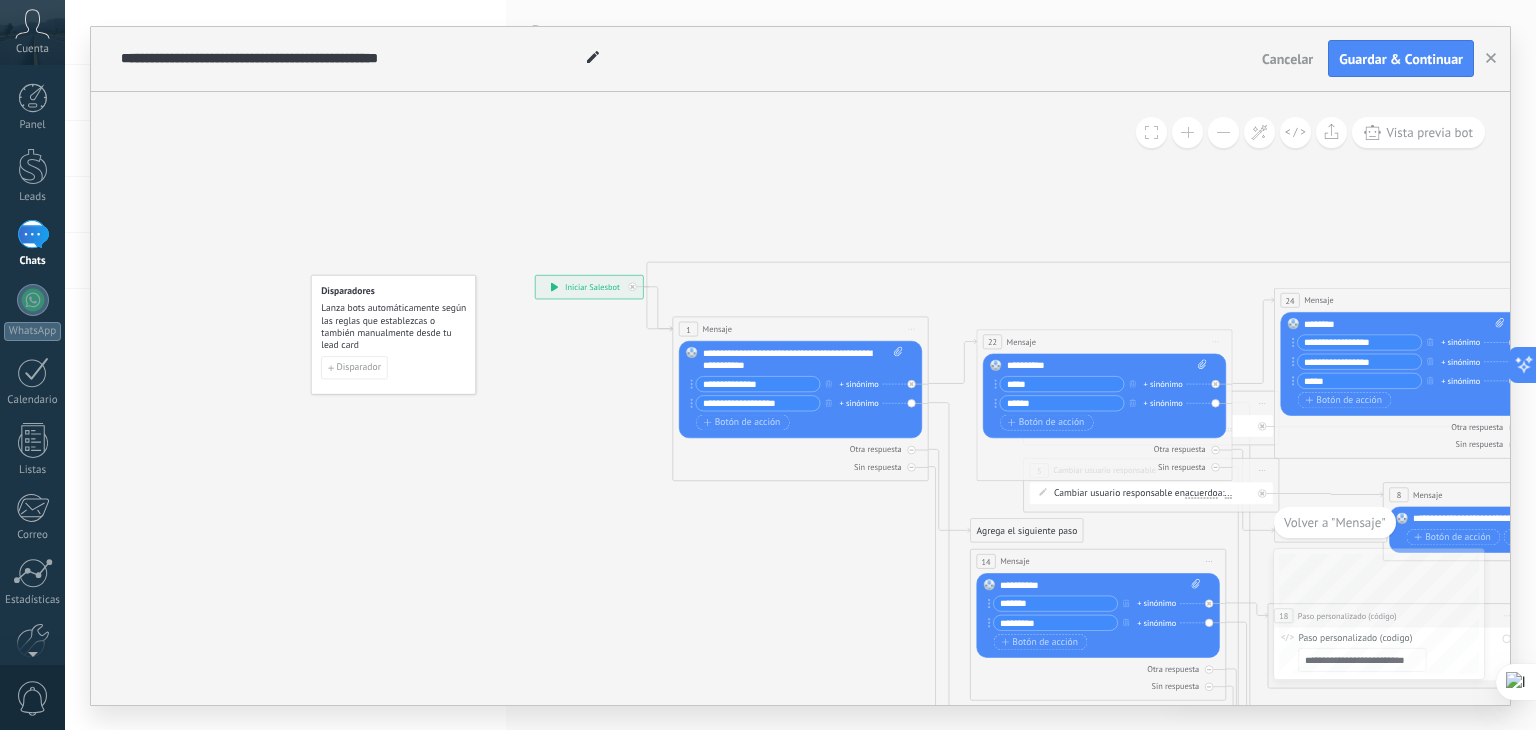 click 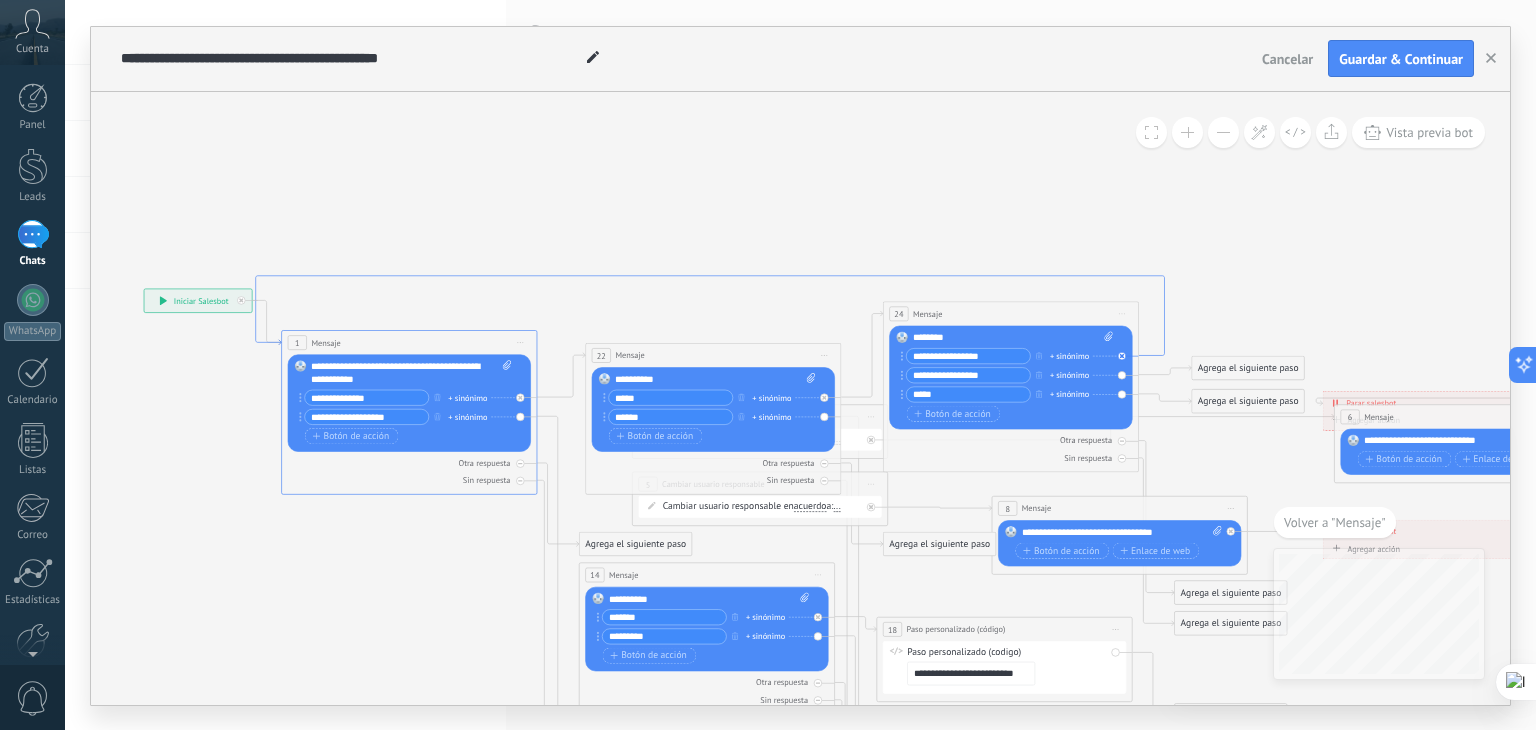 drag, startPoint x: 1112, startPoint y: 260, endPoint x: 711, endPoint y: 274, distance: 401.24432 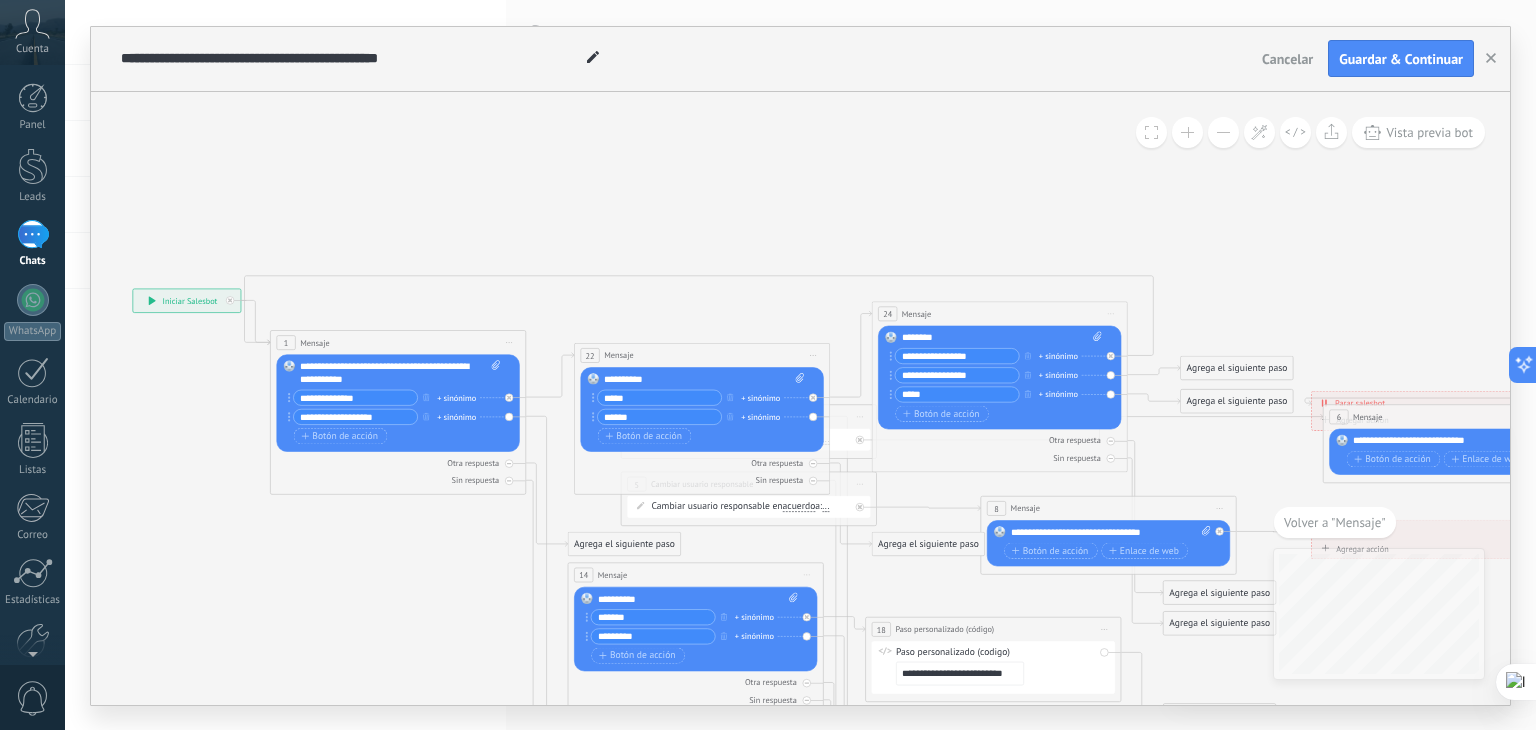 click on "Volver a "Mensaje"" at bounding box center (1335, 522) 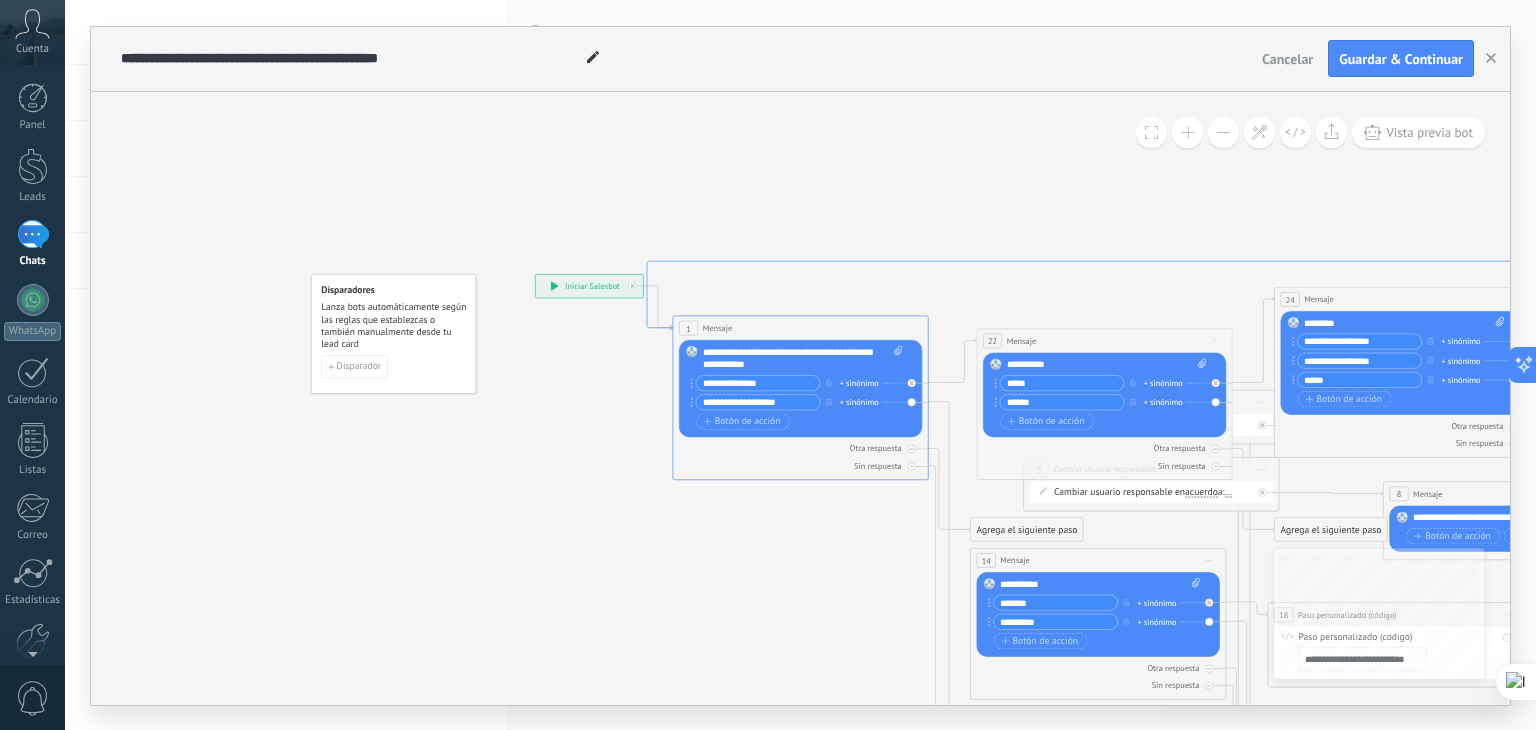 click 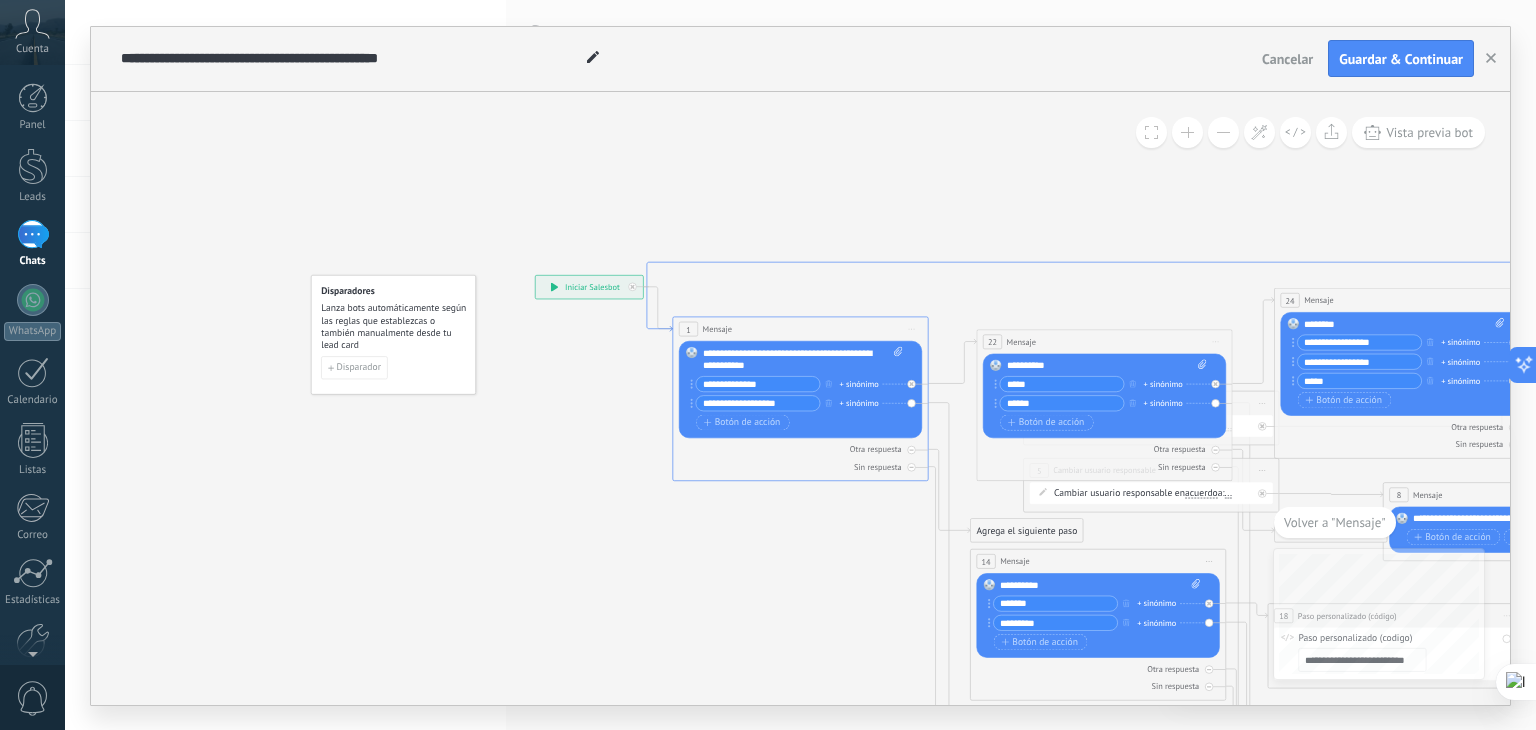 drag, startPoint x: 652, startPoint y: 324, endPoint x: 1293, endPoint y: 240, distance: 646.48047 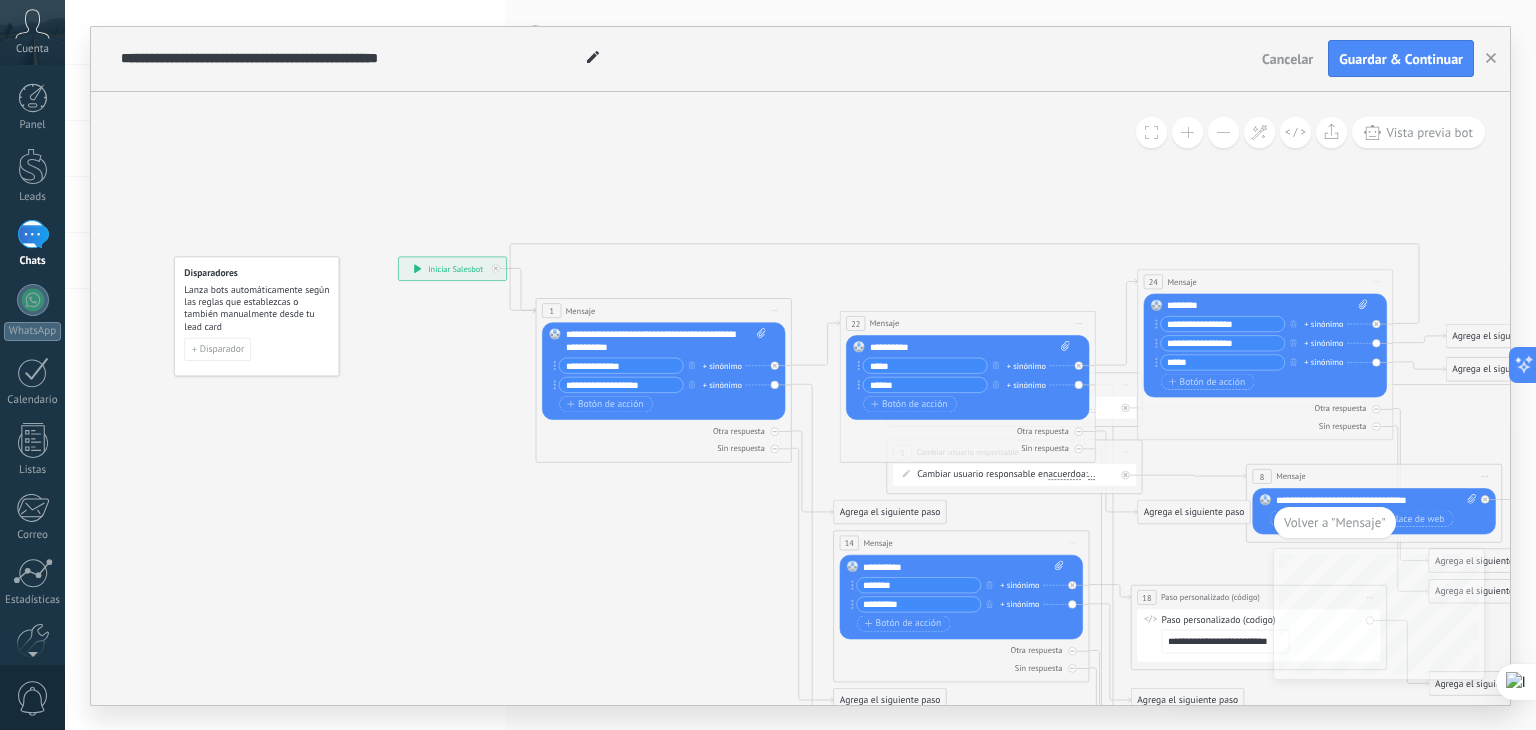 drag, startPoint x: 1296, startPoint y: 225, endPoint x: 858, endPoint y: 209, distance: 438.29214 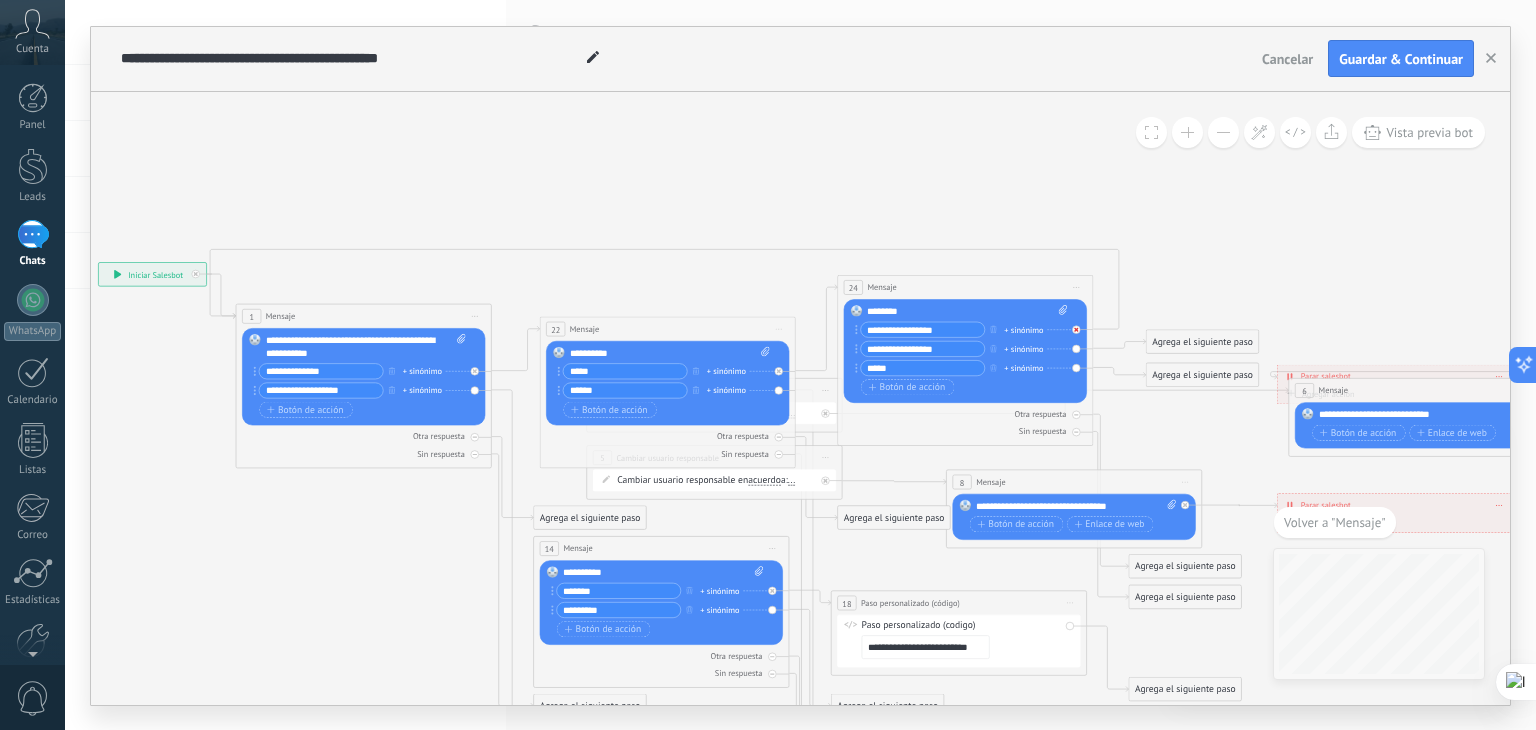 click at bounding box center [1079, 325] 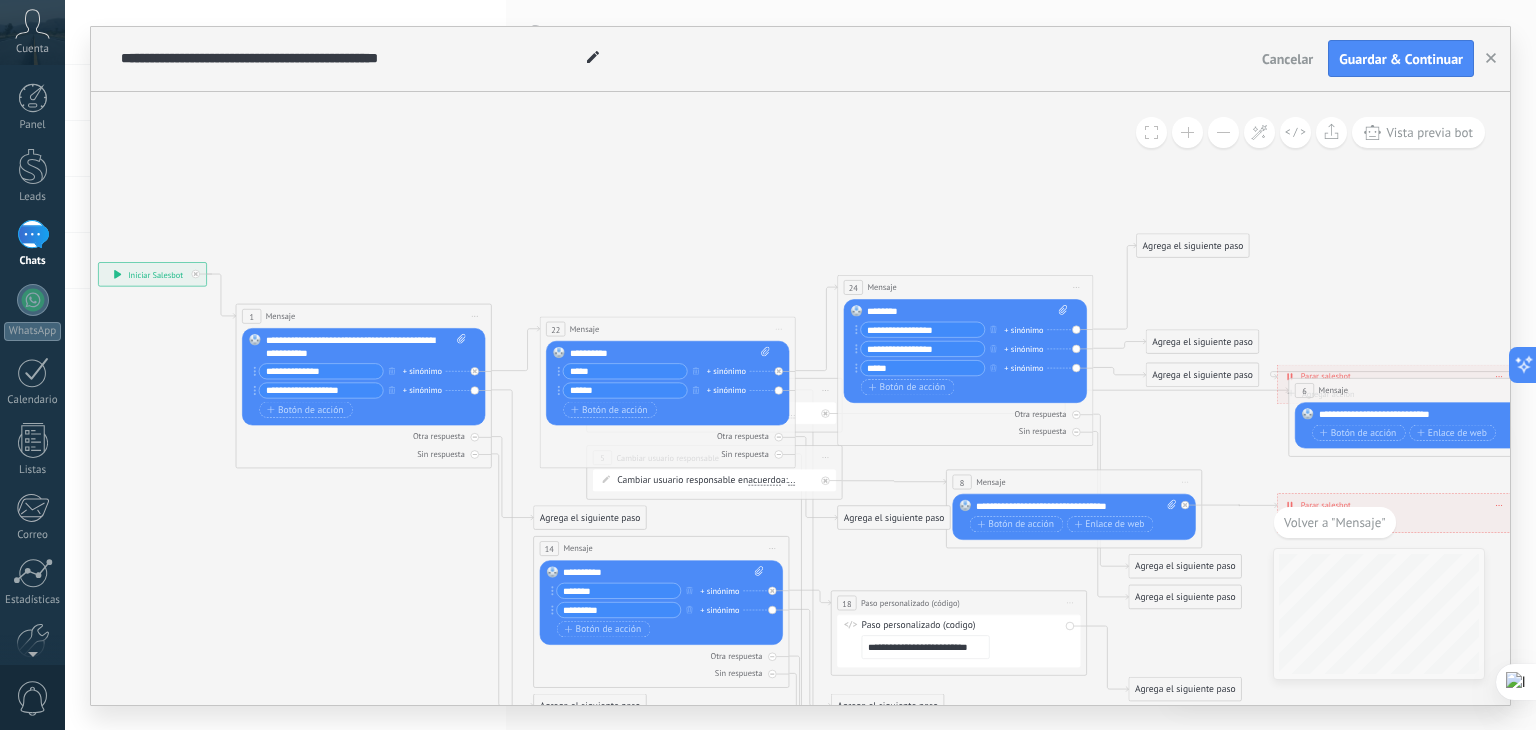 drag, startPoint x: 1170, startPoint y: 405, endPoint x: 1172, endPoint y: 243, distance: 162.01234 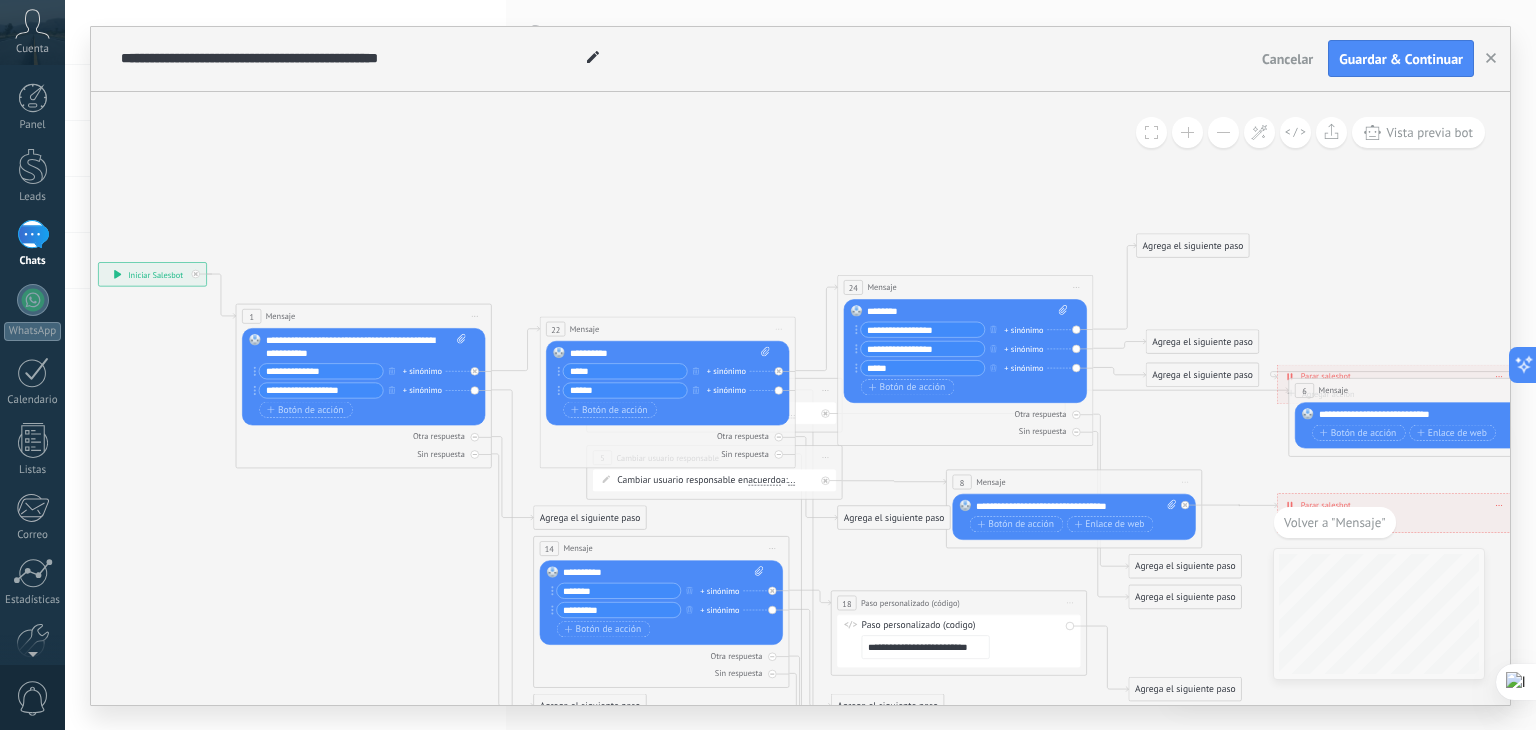 click on "Agrega el siguiente paso" at bounding box center (1193, 245) 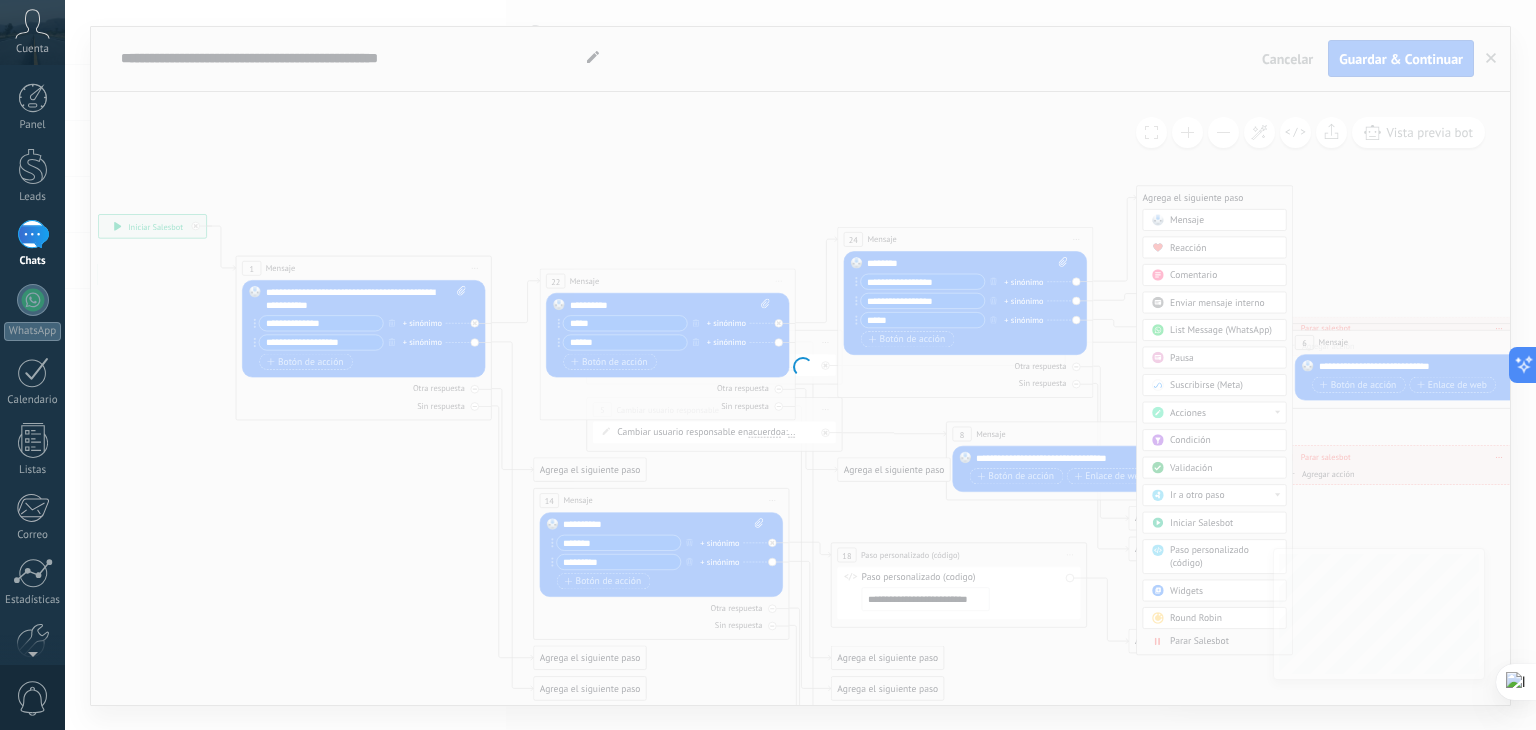 click on ".abccls-1,.abccls-2{fill-rule:evenodd}.abccls-2{fill:#fff} .abfcls-1{fill:none}.abfcls-2{fill:#fff} .abncls-1{isolation:isolate}.abncls-2{opacity:.06}.abncls-2,.abncls-3,.abncls-6{mix-blend-mode:multiply}.abncls-3{opacity:.15}.abncls-4,.abncls-8{fill:#fff}.abncls-5{fill:url(#abnlinear-gradient)}.abncls-6{opacity:.04}.abncls-7{fill:url(#abnlinear-gradient-2)}.abncls-8{fill-rule:evenodd} .abqst0{fill:#ffa200} .abwcls-1{fill:#252525} .cls-1{isolation:isolate} .acicls-1{fill:none} .aclcls-1{fill:#232323} .acnst0{display:none} .addcls-1,.addcls-2{fill:none;stroke-miterlimit:10}.addcls-1{stroke:#dfe0e5}.addcls-2{stroke:#a1a7ab} .adecls-1,.adecls-2{fill:none;stroke-miterlimit:10}.adecls-1{stroke:#dfe0e5}.adecls-2{stroke:#a1a7ab} .adqcls-1{fill:#8591a5;fill-rule:evenodd} .aeccls-1{fill:#5c9f37} .aeecls-1{fill:#f86161} .aejcls-1{fill:#8591a5;fill-rule:evenodd} .aekcls-1{fill-rule:evenodd} .aelcls-1{fill-rule:evenodd;fill:currentColor} .aemcls-1{fill-rule:evenodd;fill:currentColor} .aencls-2{fill:#f86161;opacity:.3}" at bounding box center [768, 365] 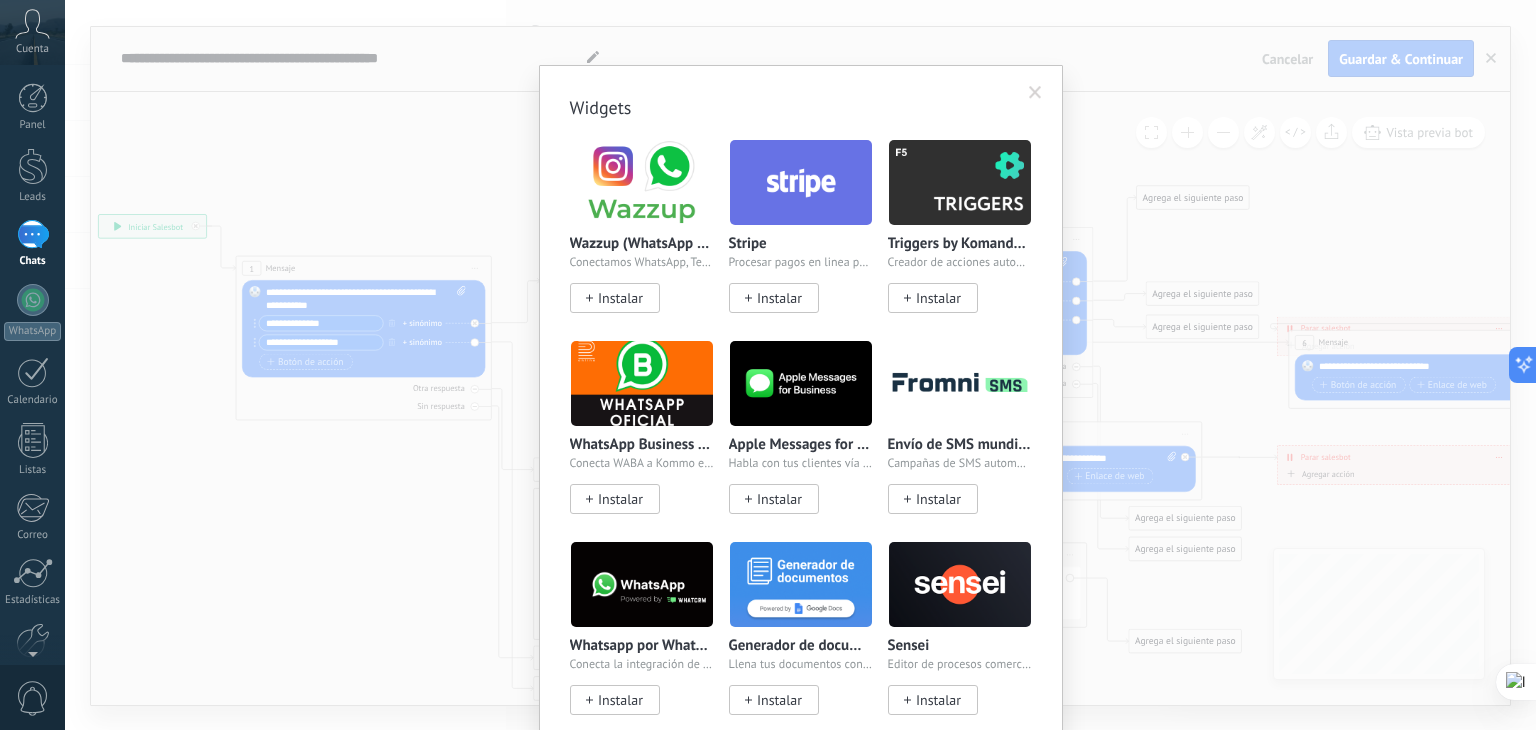 click at bounding box center [1035, 93] 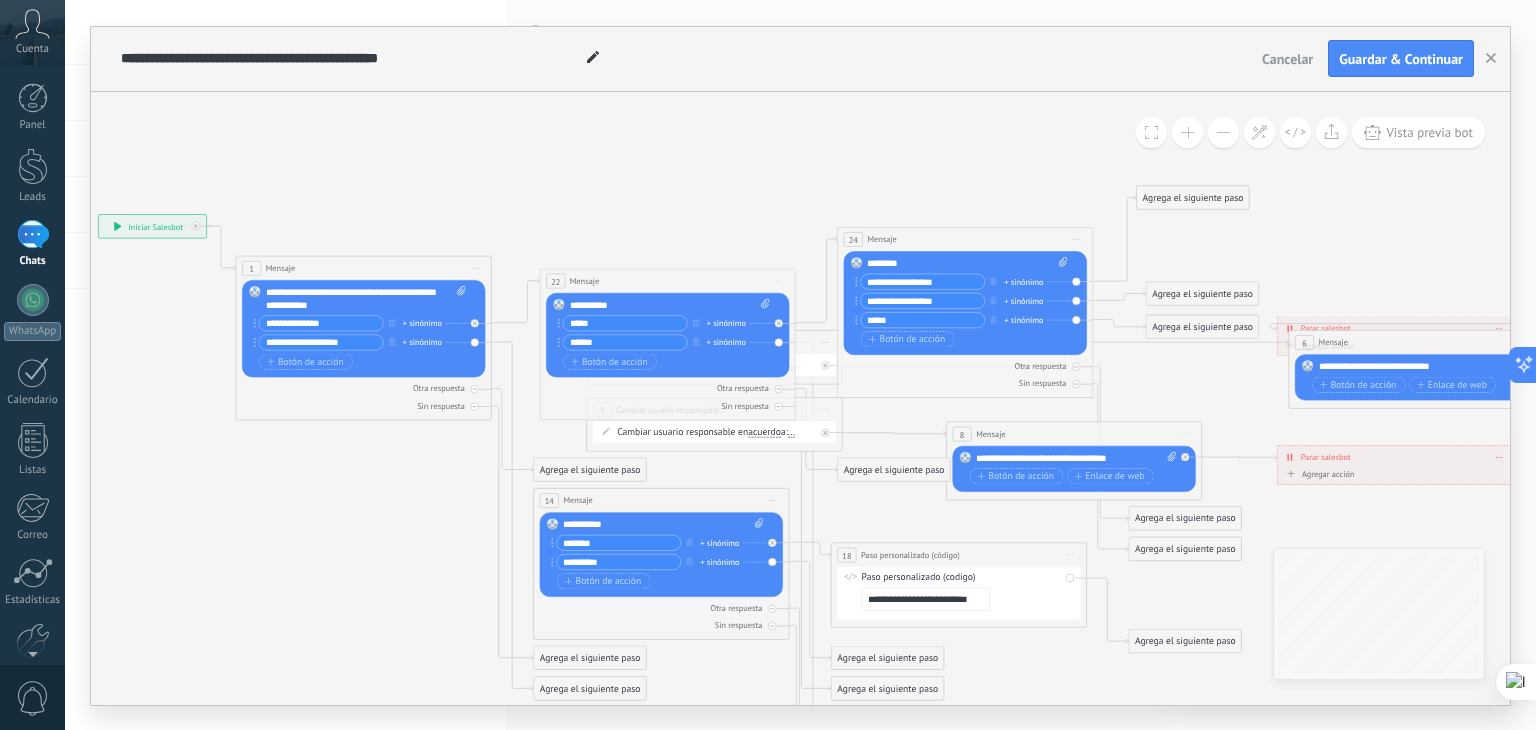 click on "Agrega el siguiente paso" at bounding box center (1193, 197) 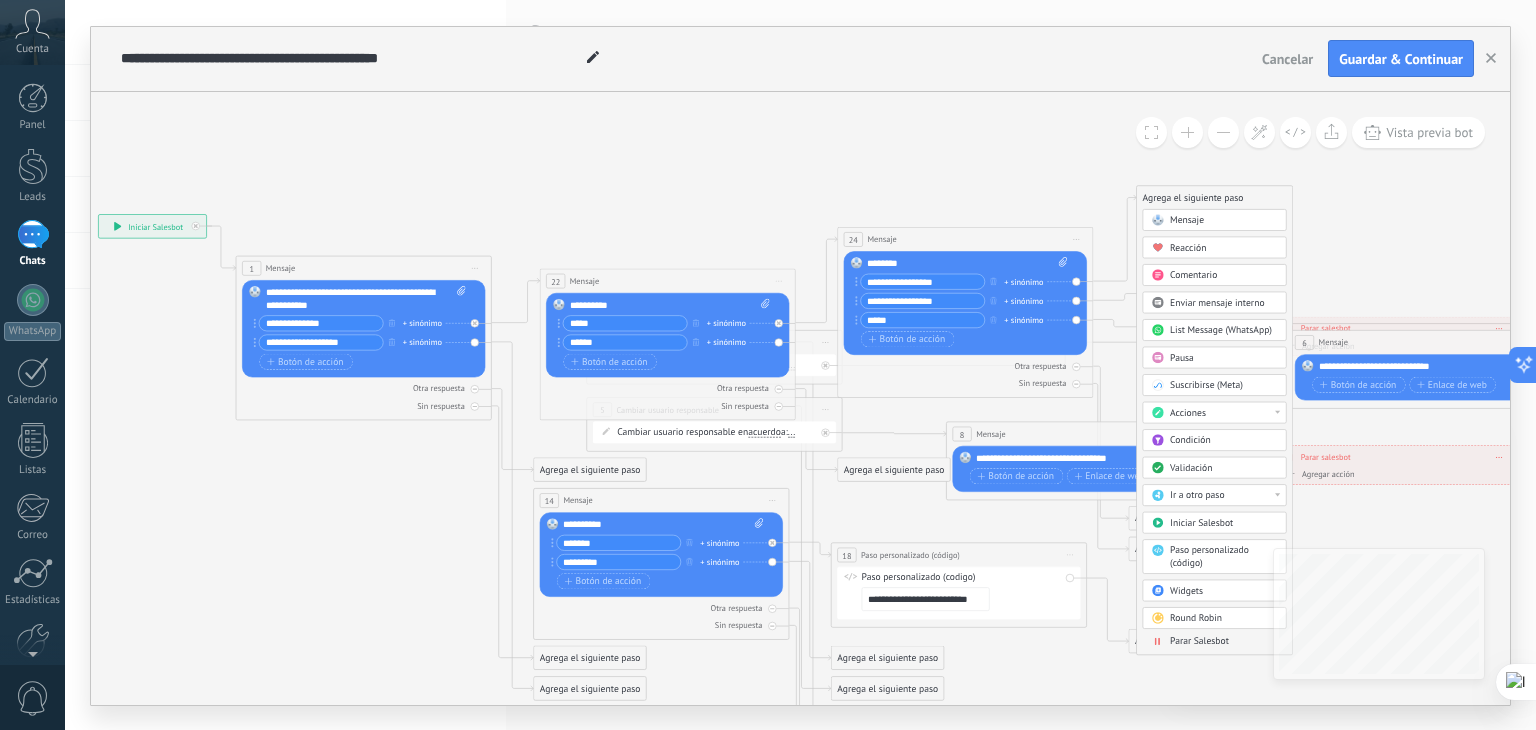 click on "Comentario" at bounding box center (1215, 275) 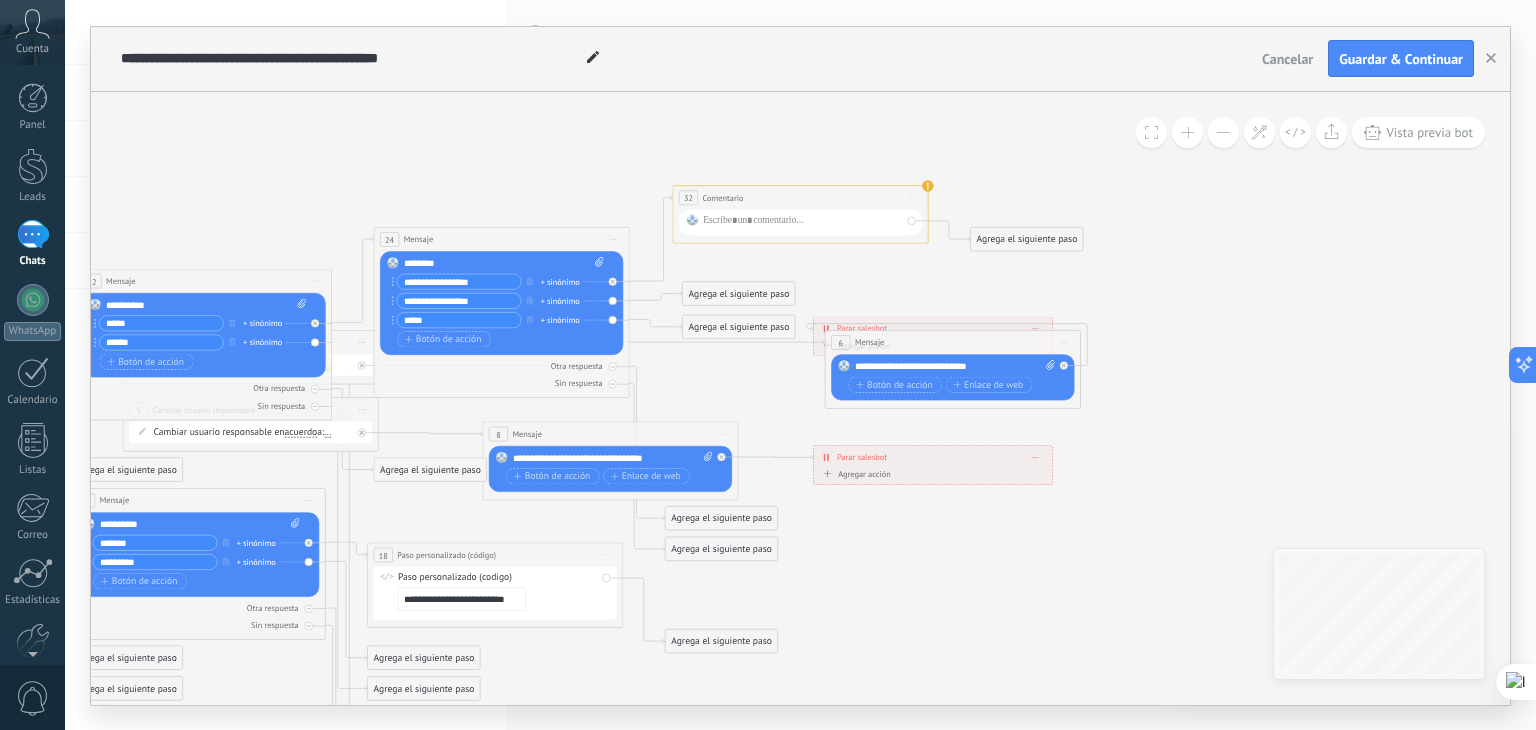 click on "Iniciar vista previa aquí
Cambiar nombre
Duplicar
Borrar" at bounding box center (912, 197) 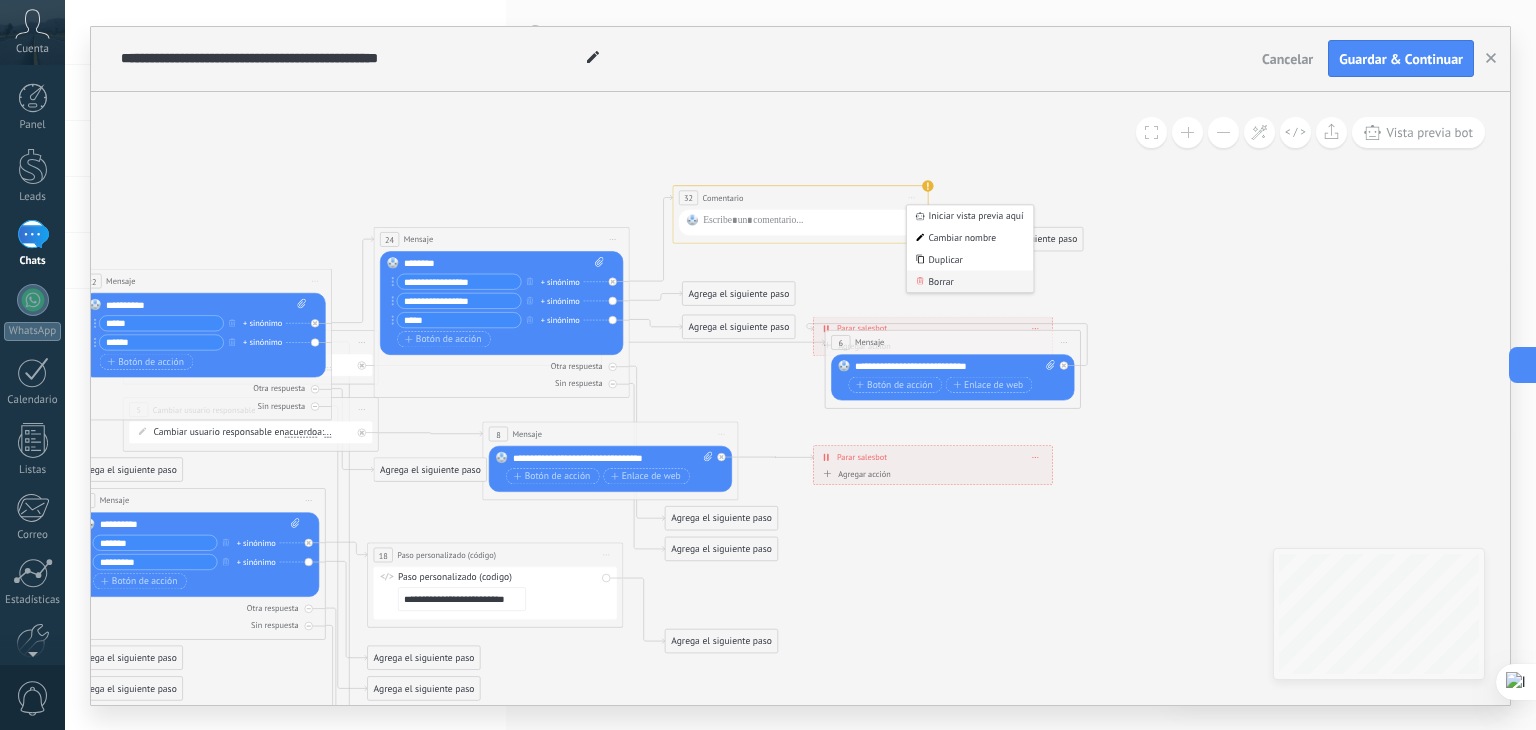 click on "Borrar" at bounding box center [970, 281] 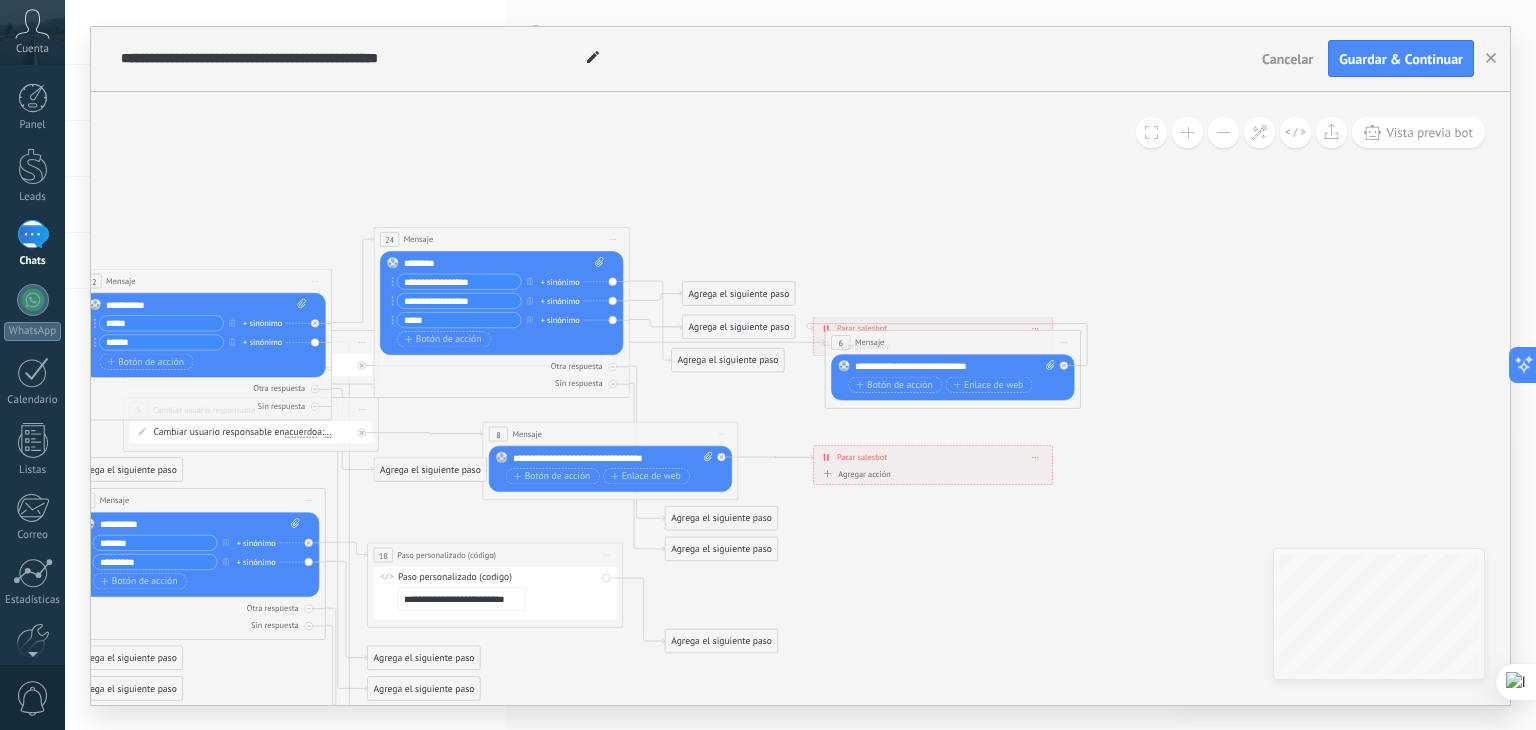 click on "Agrega el siguiente paso" at bounding box center [728, 359] 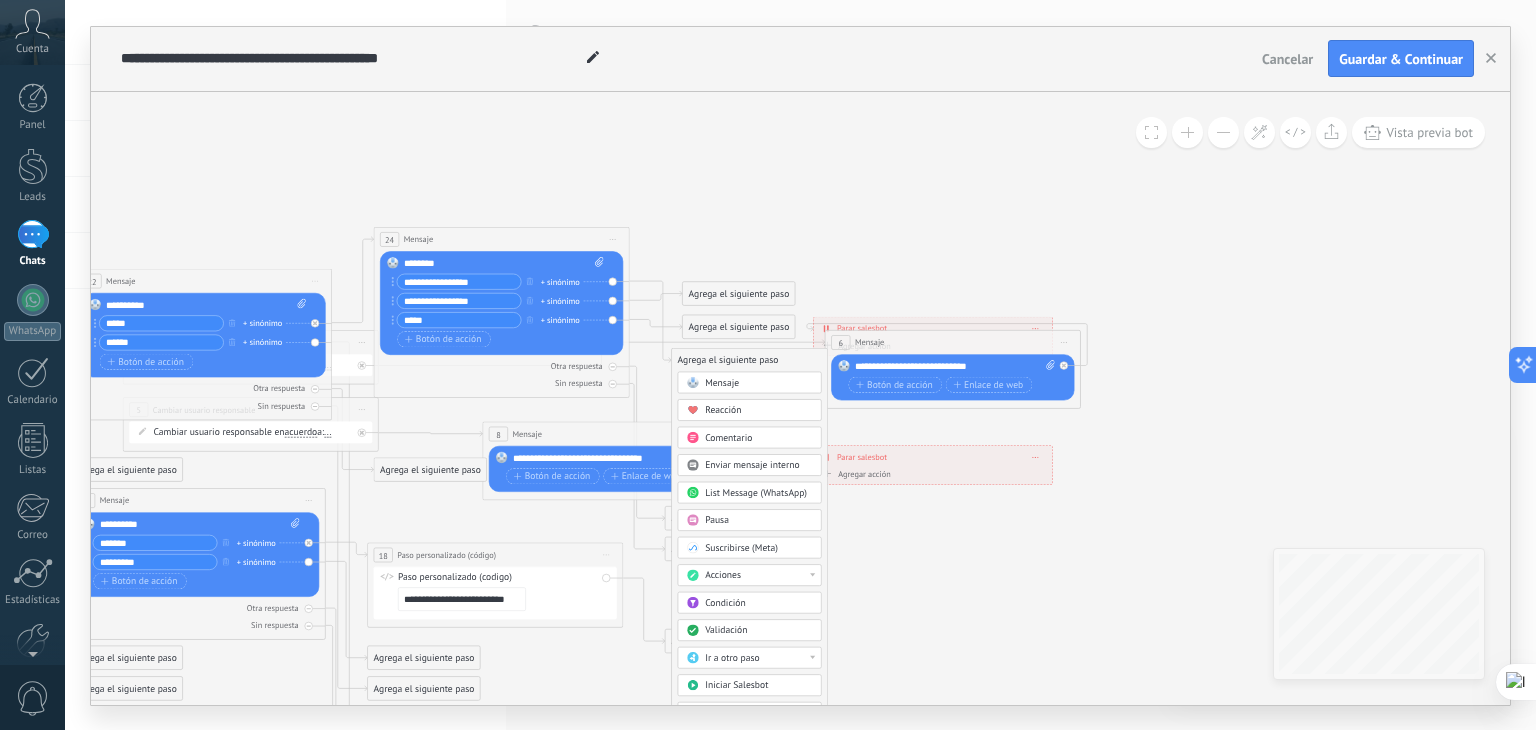 click on "Reacción" at bounding box center [723, 410] 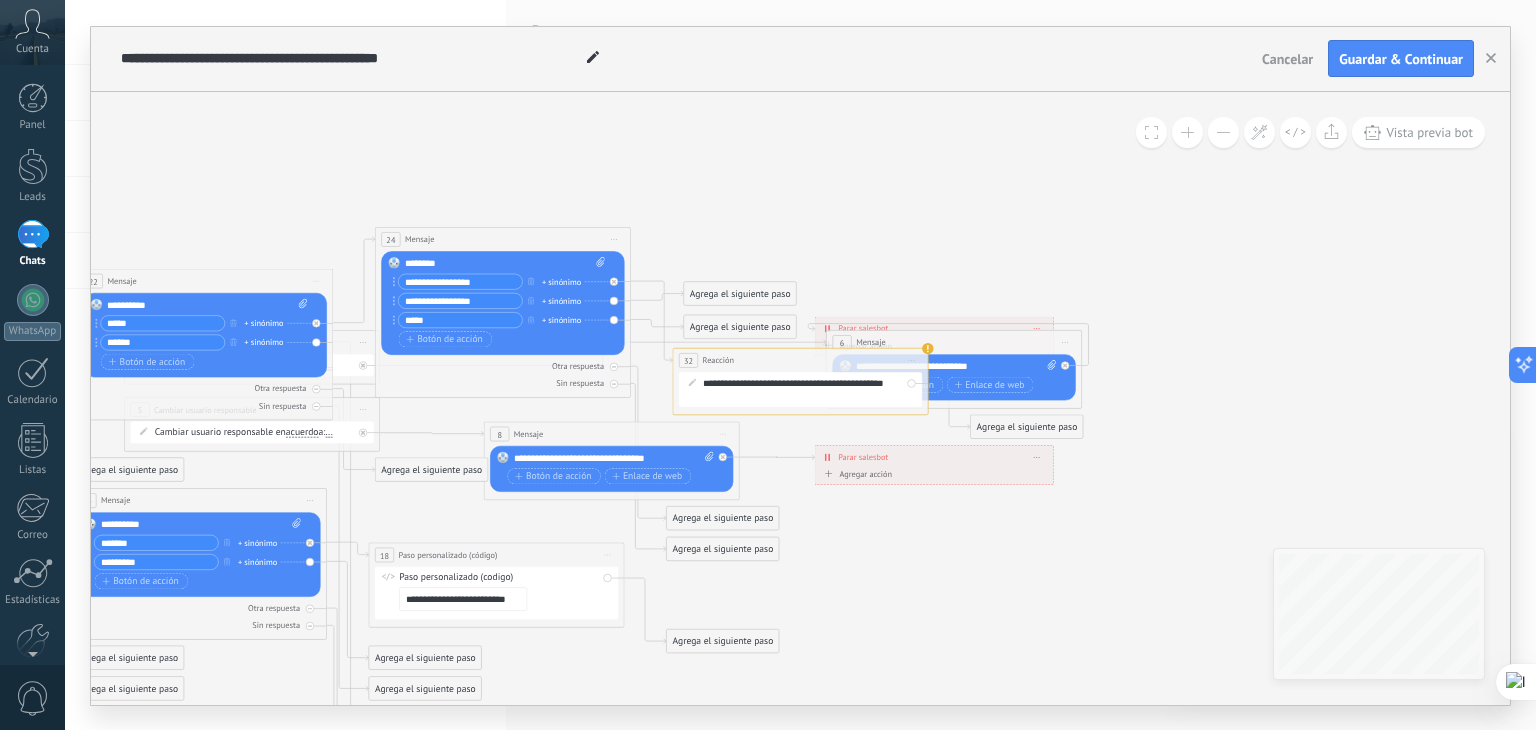 click on "**********" at bounding box center (809, 389) 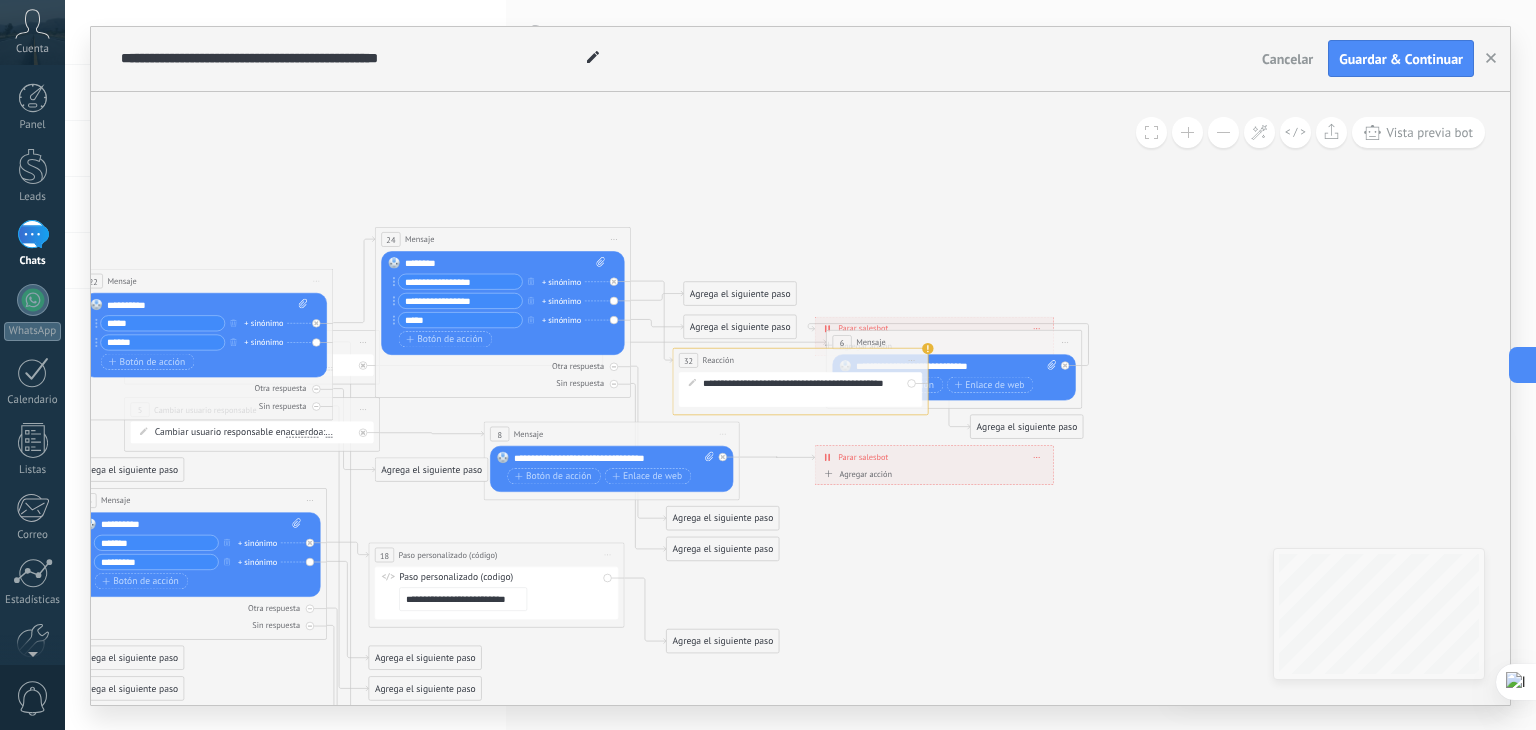 click on "**********" at bounding box center (809, 389) 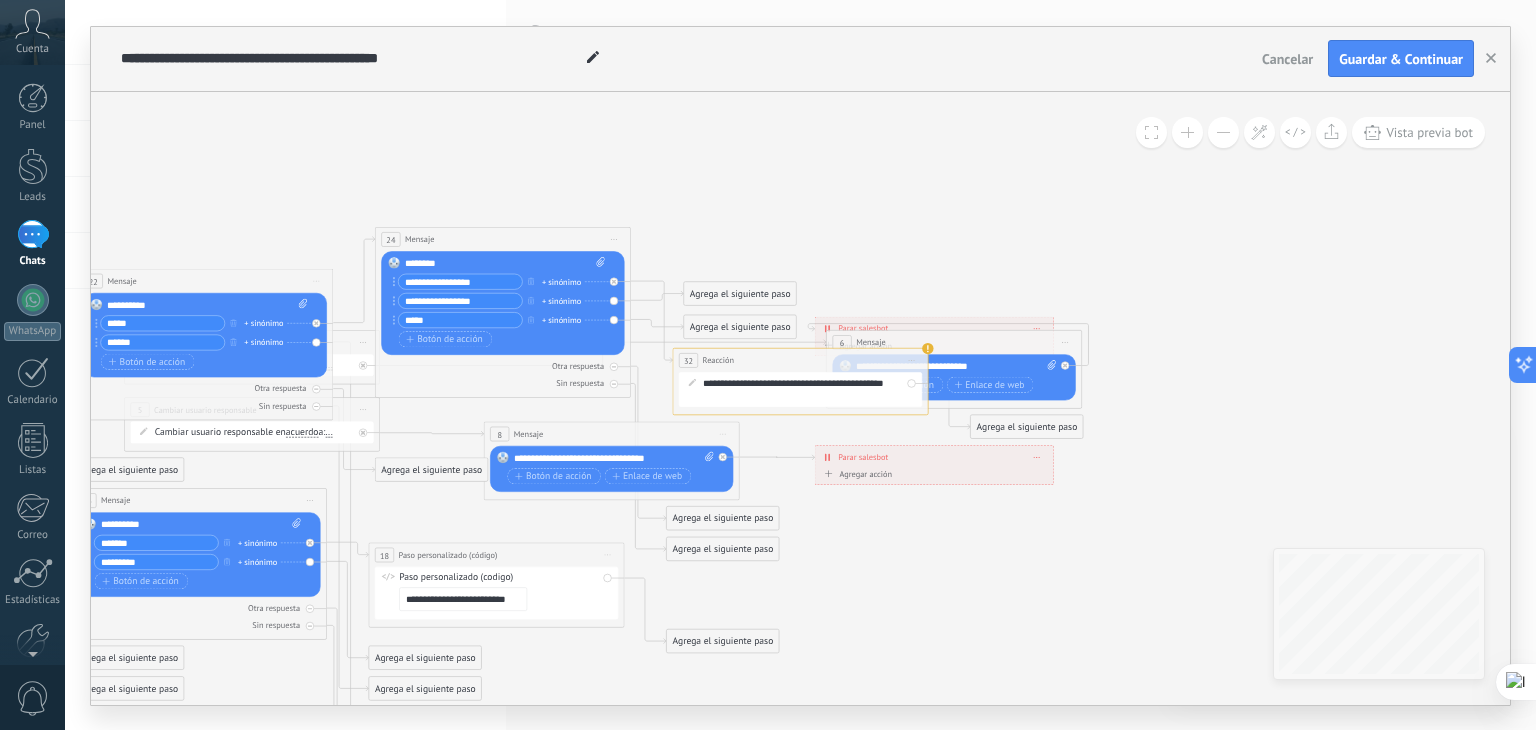 click on "Iniciar vista previa aquí
Cambiar nombre
Duplicar
Borrar" at bounding box center (912, 360) 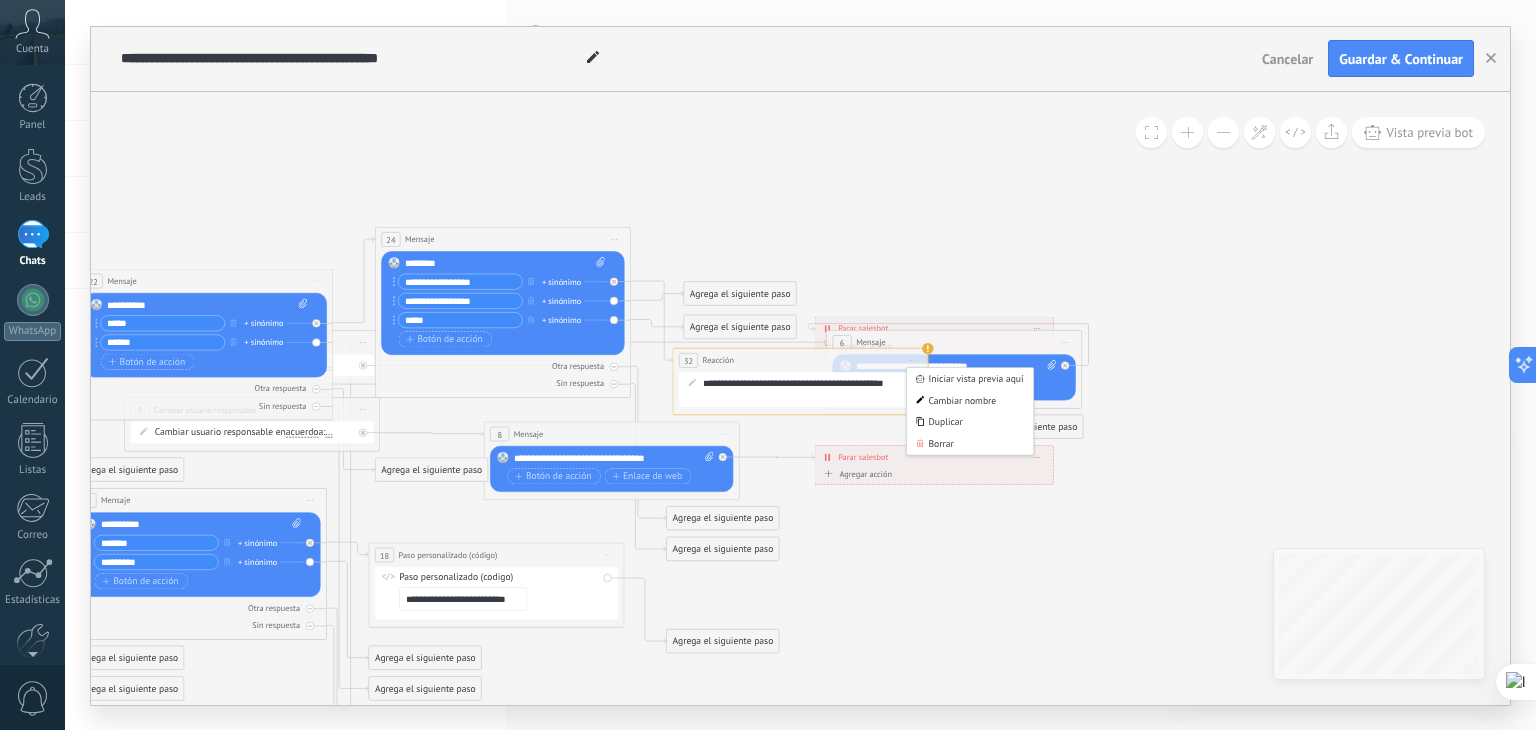 drag, startPoint x: 929, startPoint y: 444, endPoint x: 902, endPoint y: 421, distance: 35.468296 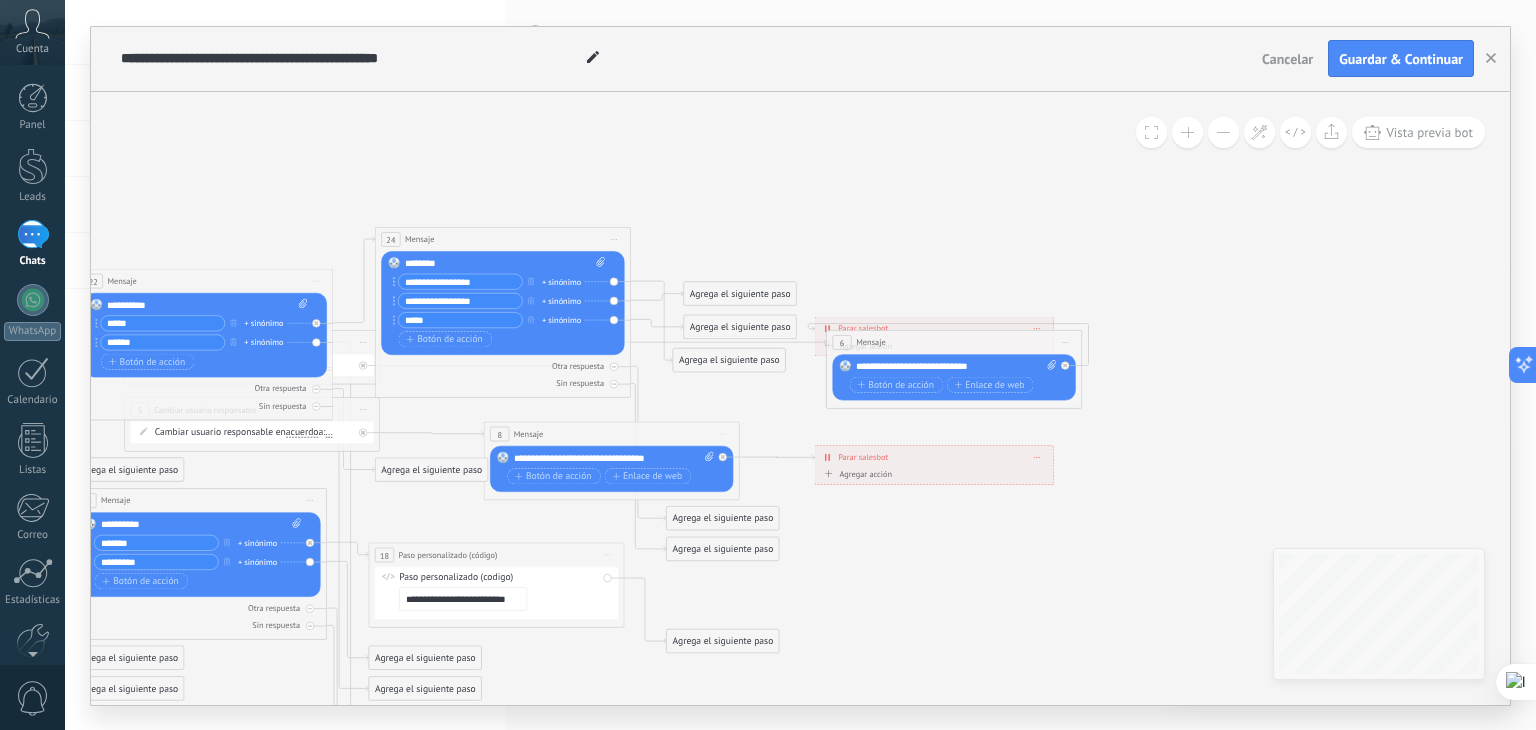 click on "Agrega el siguiente paso" at bounding box center [729, 359] 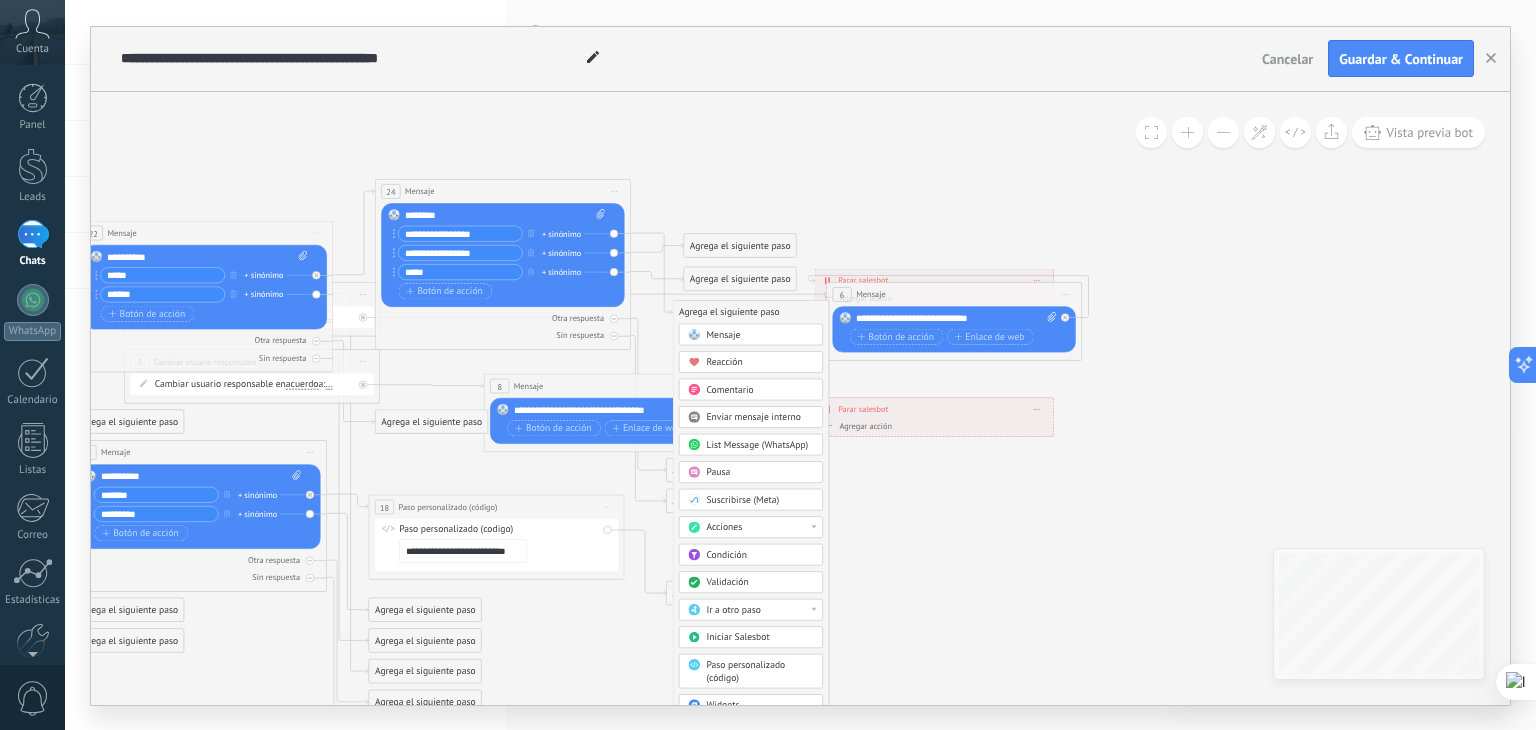 click on "List Message (WhatsApp)" at bounding box center [757, 444] 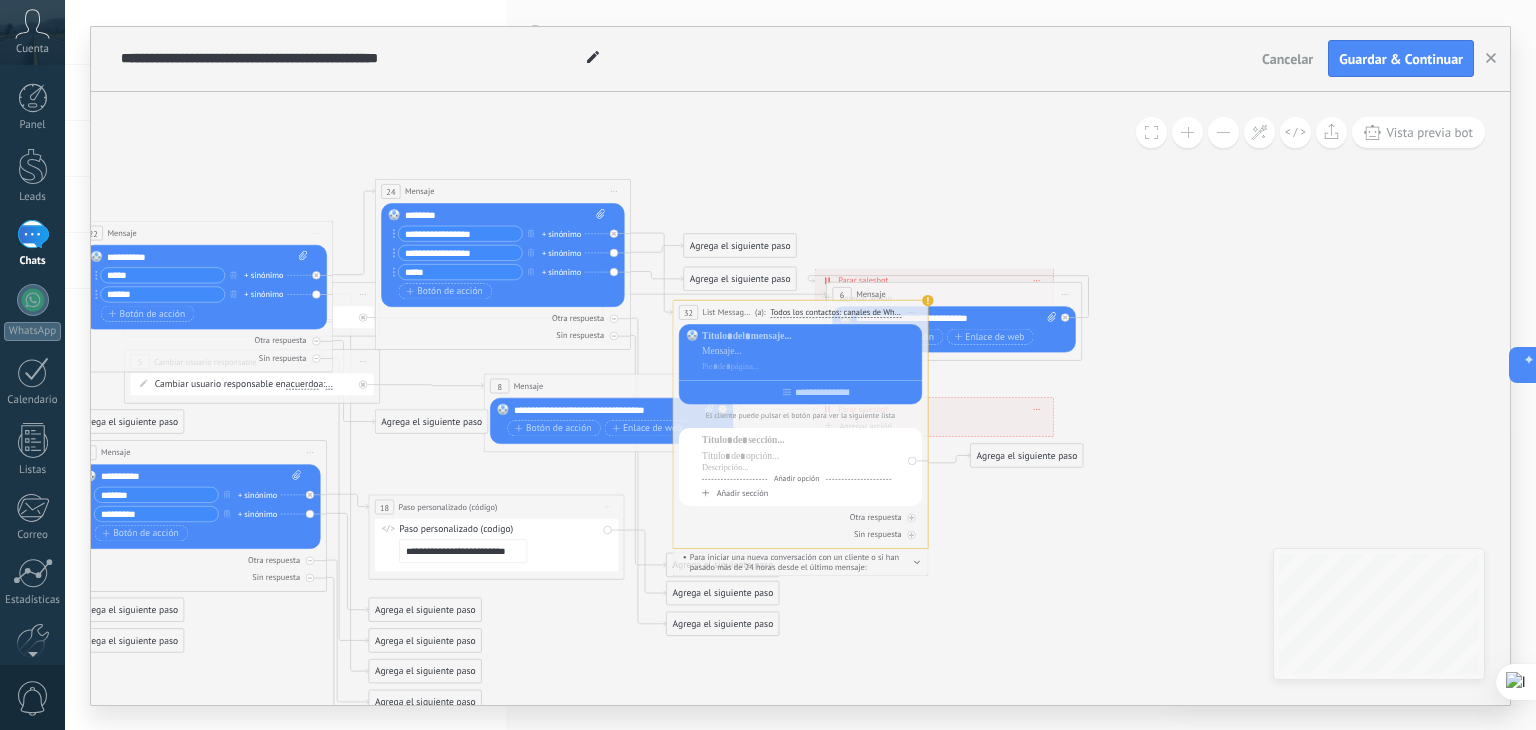 click on "Iniciar vista previa aquí
Cambiar nombre
Duplicar
Borrar" at bounding box center [912, 312] 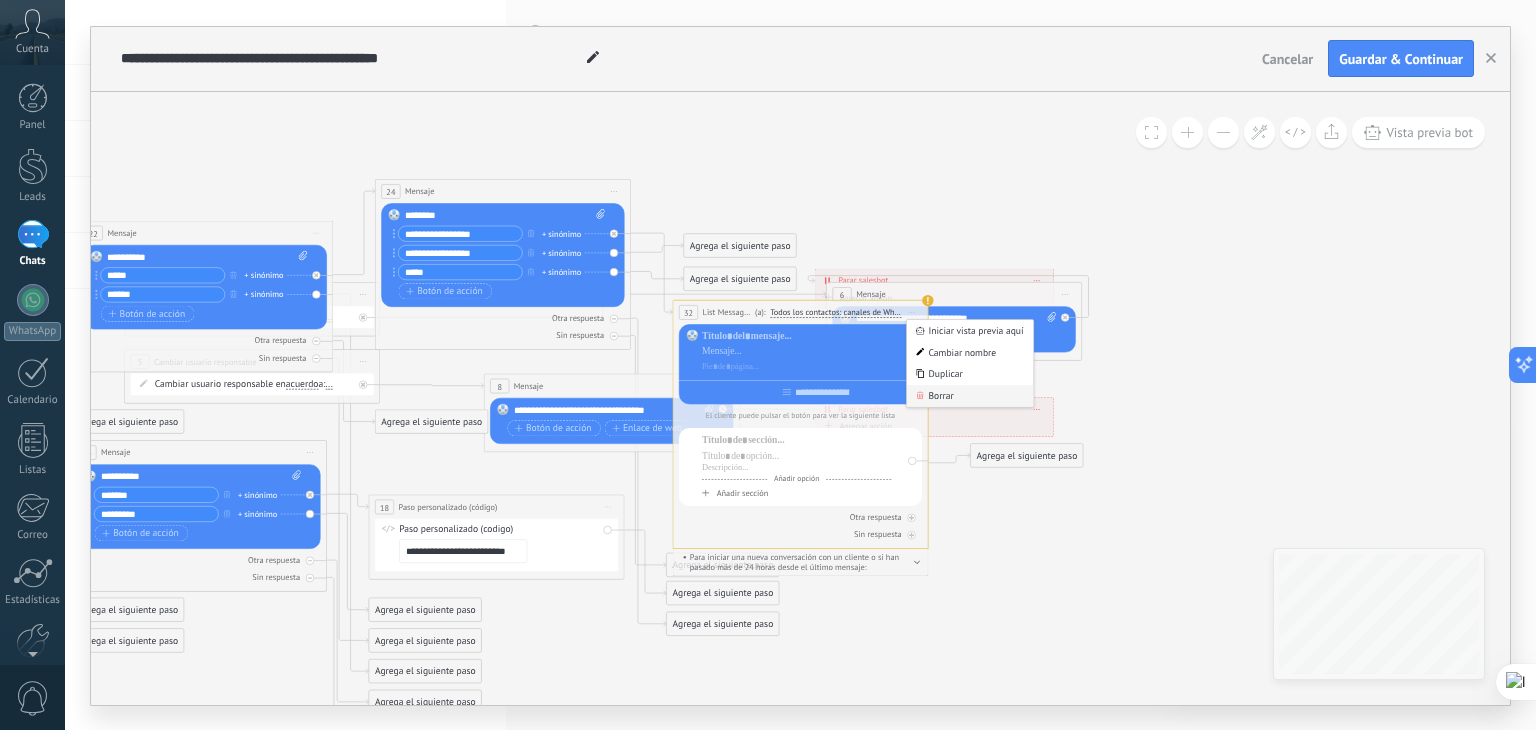 click on "Borrar" at bounding box center (970, 396) 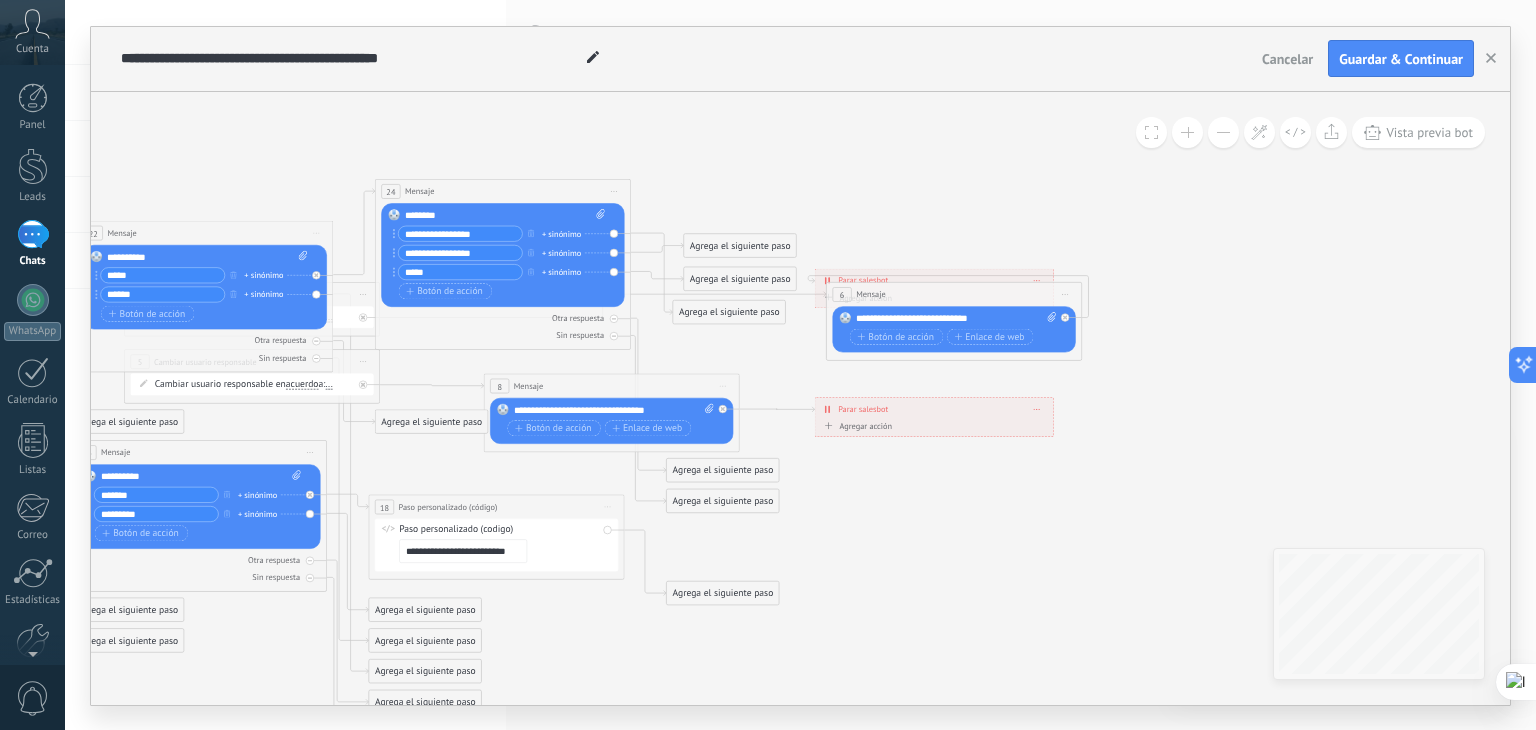 click 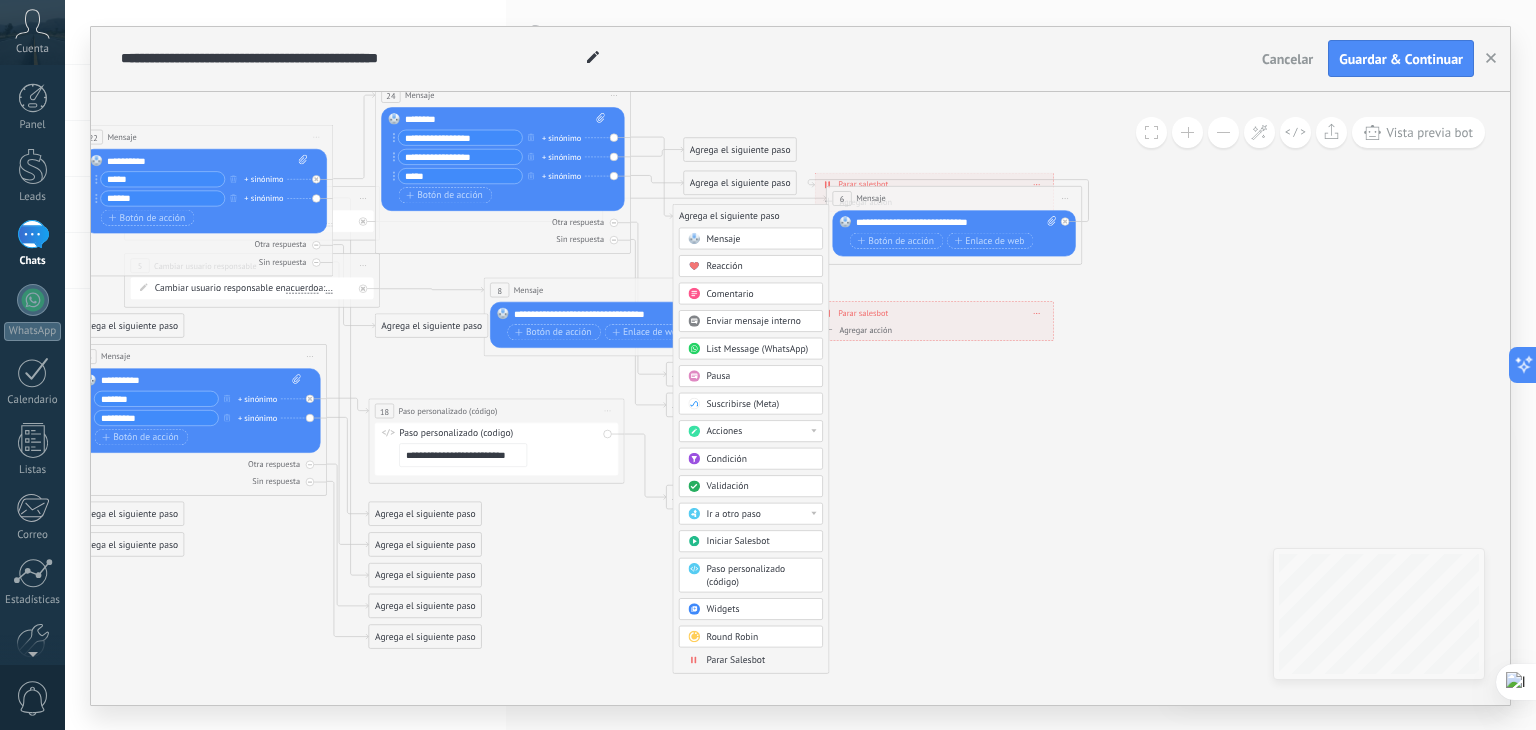 click on "Round Robin" at bounding box center [760, 636] 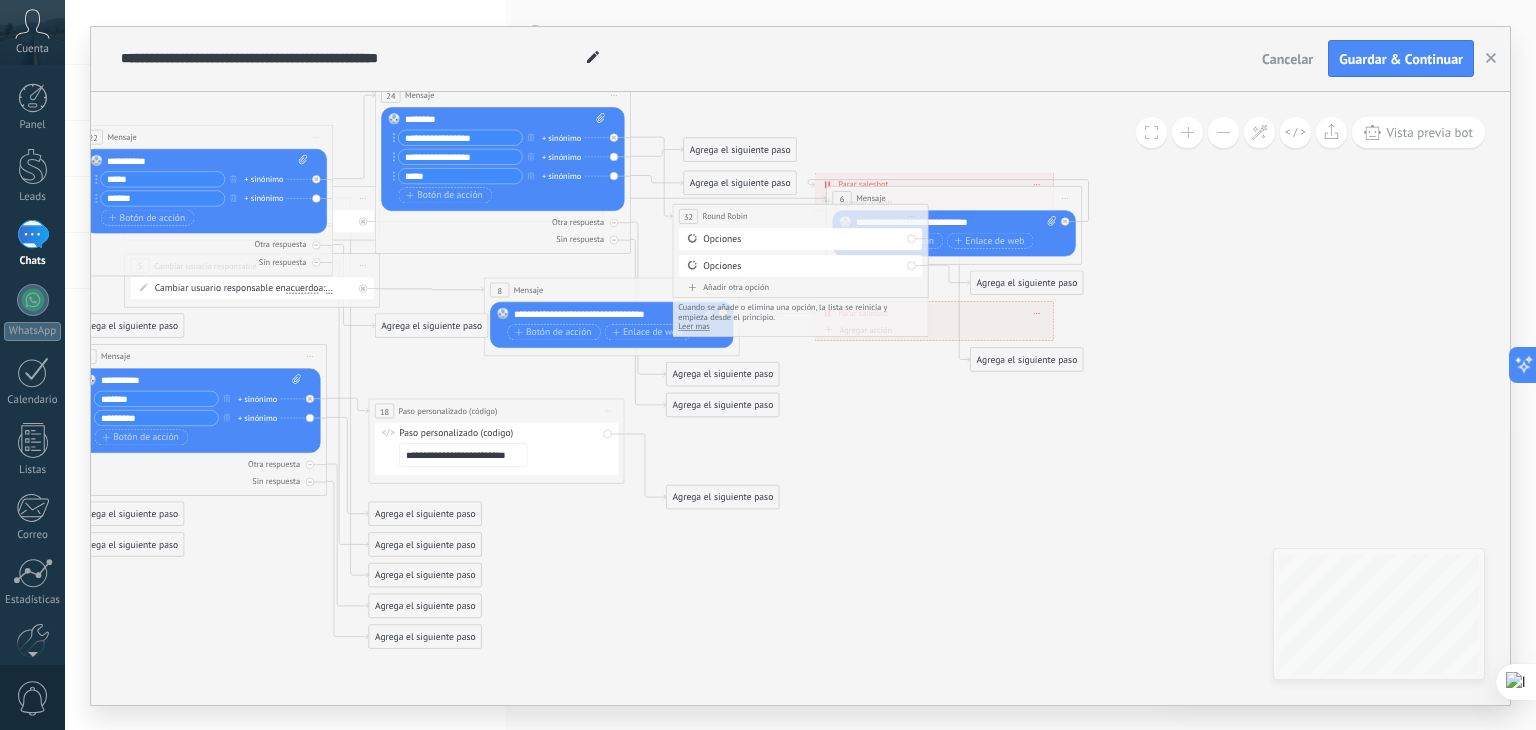 click on "Añadir otra opción" at bounding box center [800, 287] 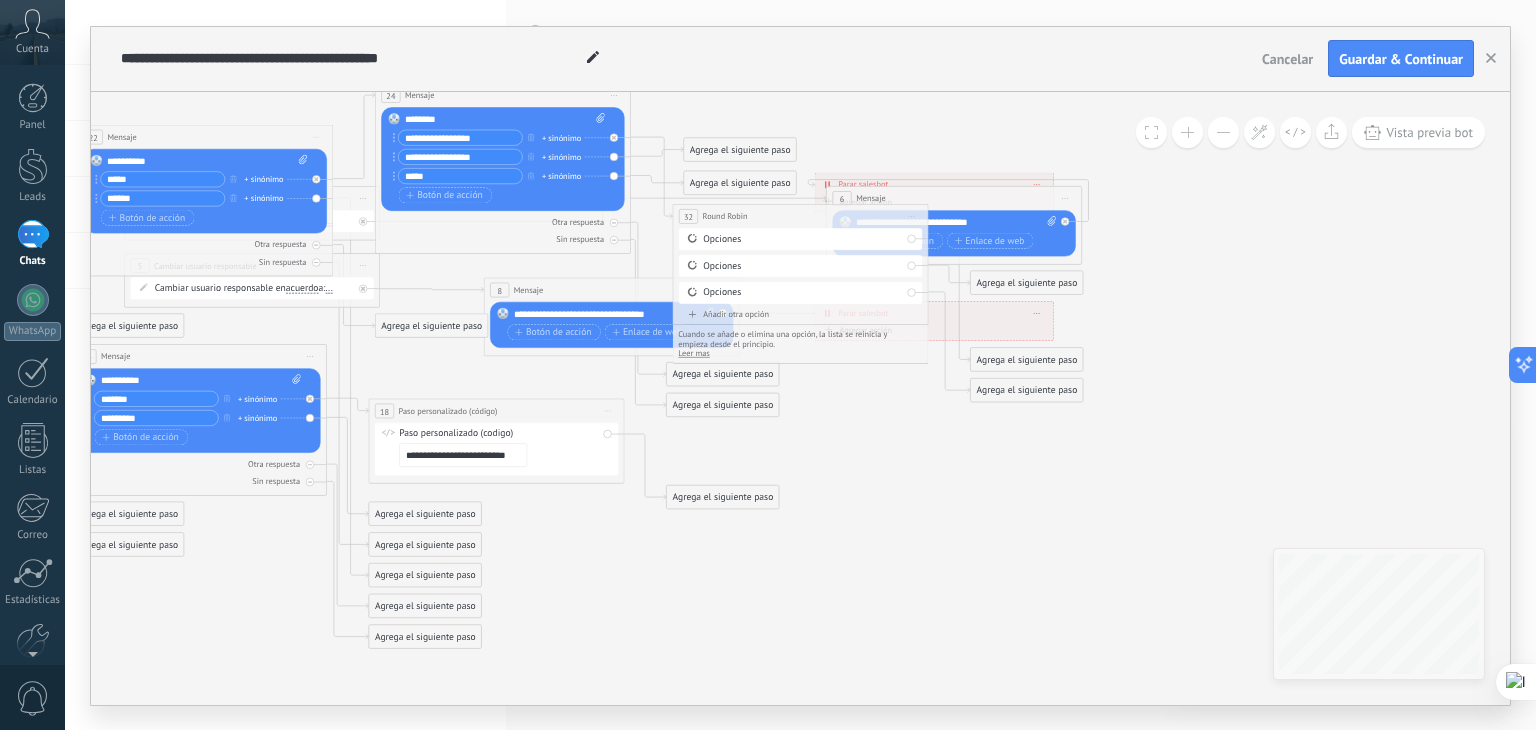 click on "Añadir otra opción
Límite de 100 opciones alcanzado" at bounding box center [800, 316] 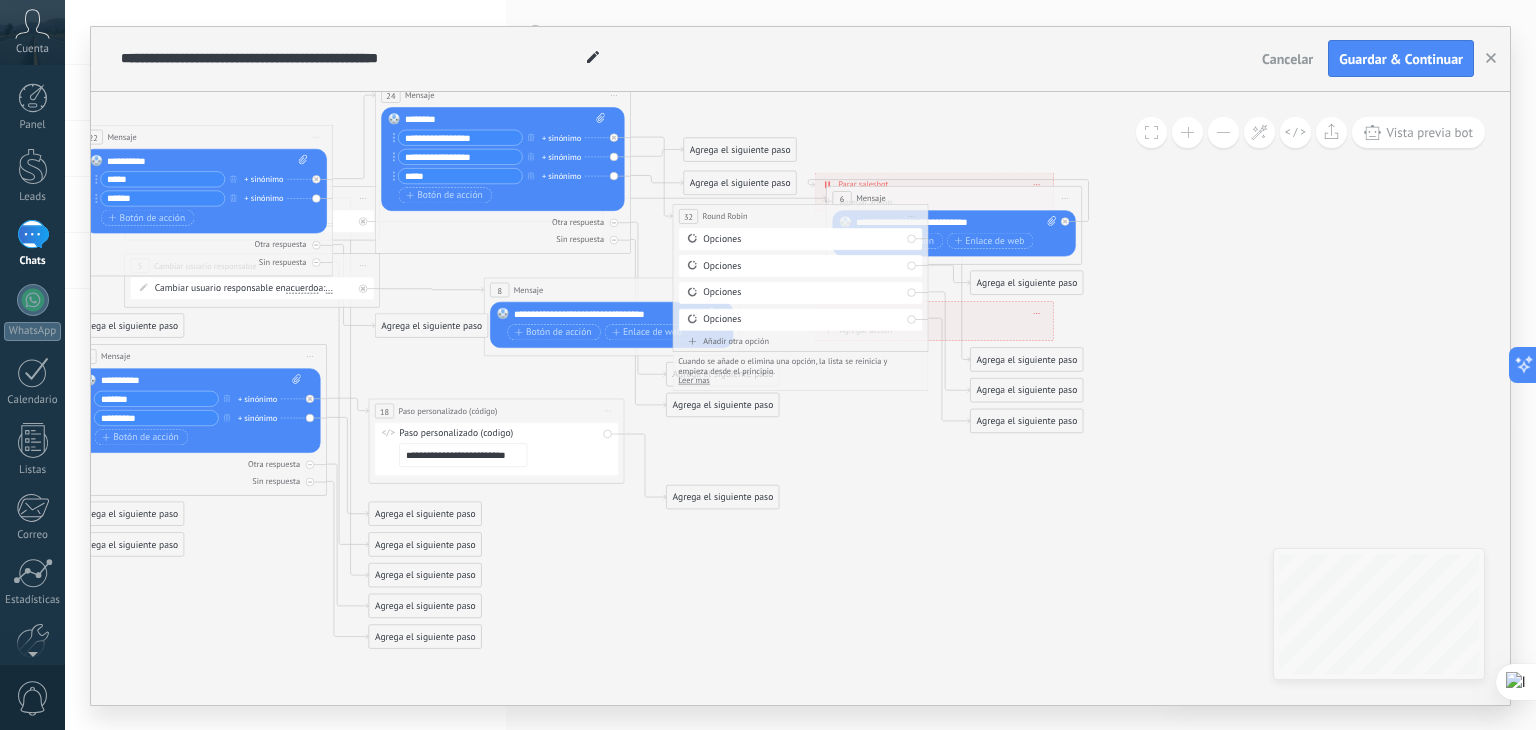 click on "Añadir otra opción" at bounding box center (800, 340) 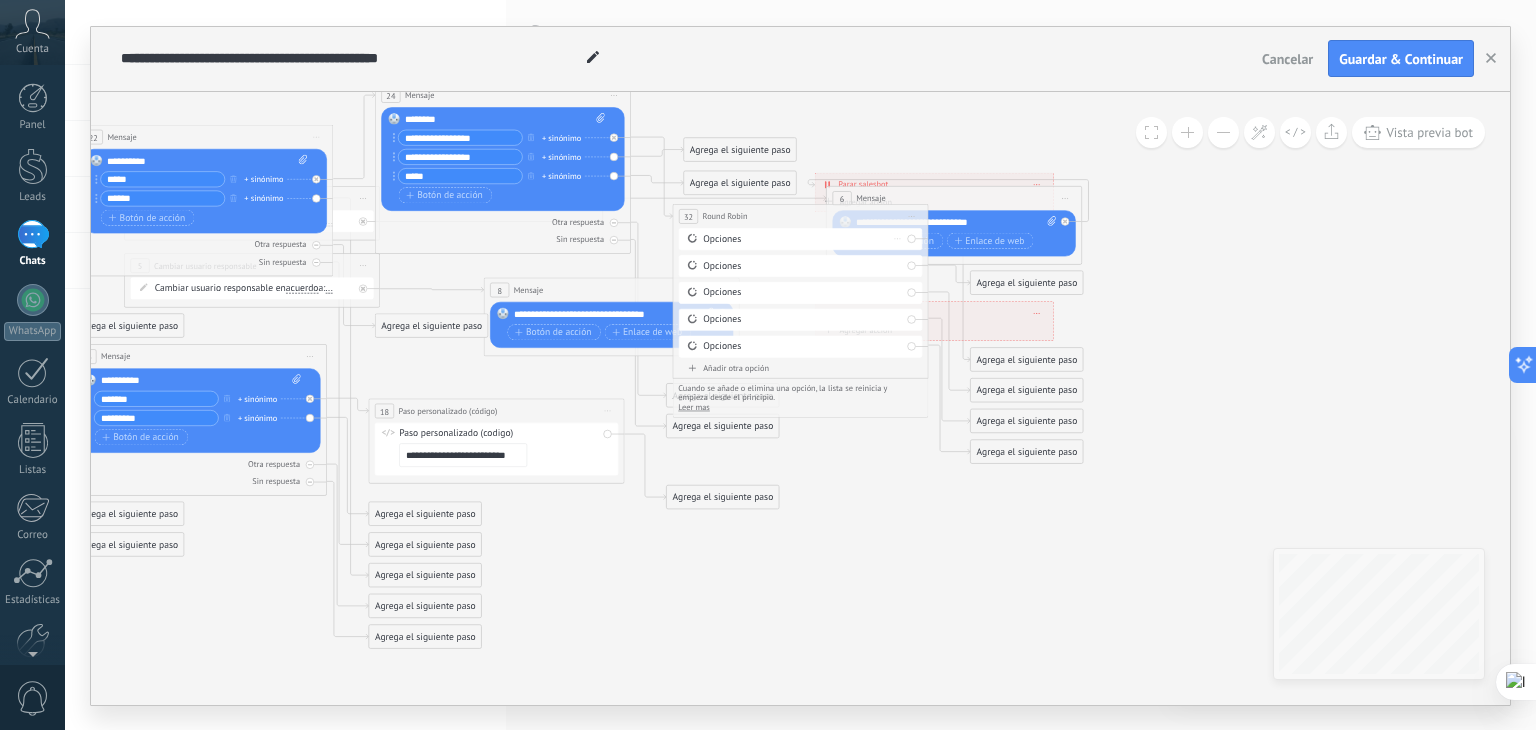 click on "Opciones" at bounding box center (802, 238) 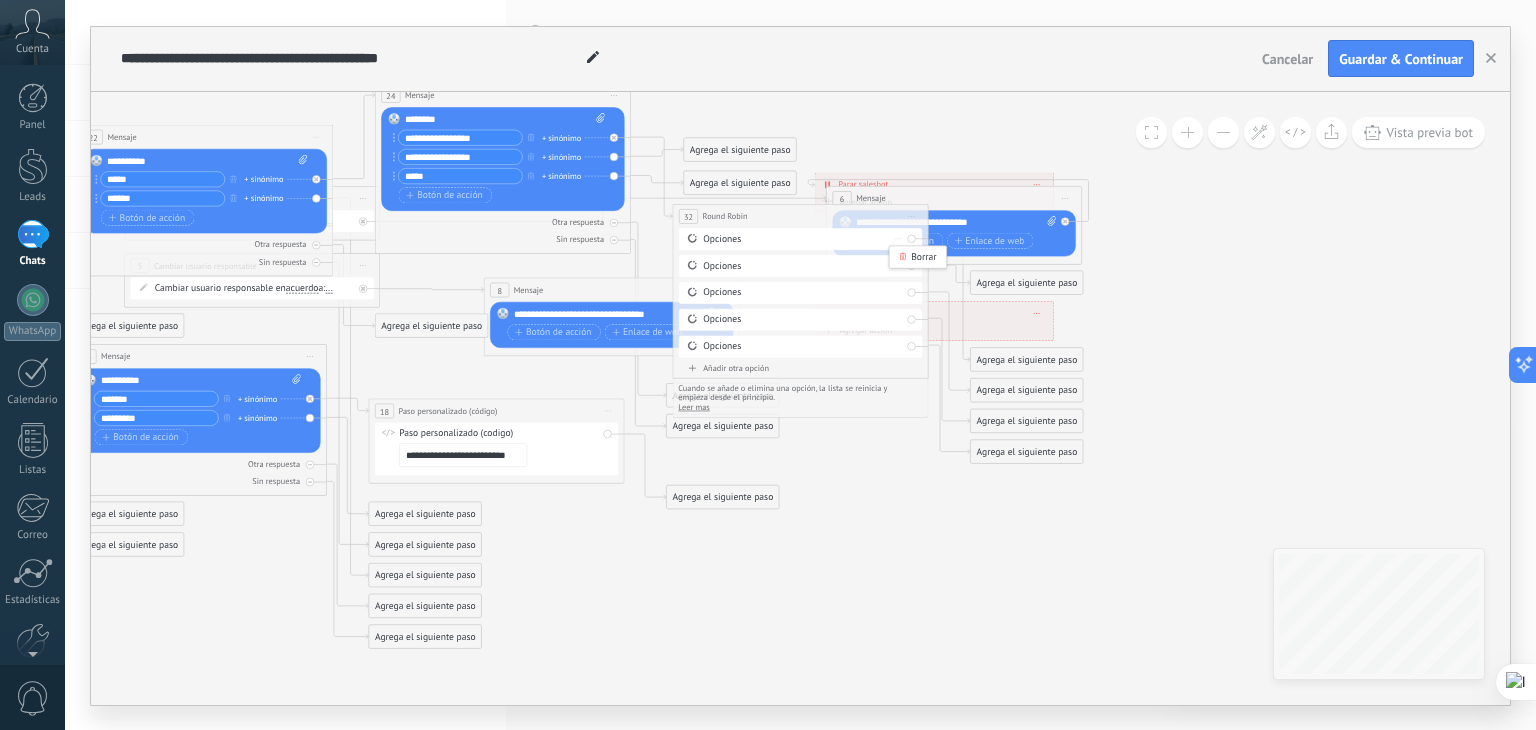 click on "Opciones" at bounding box center (802, 238) 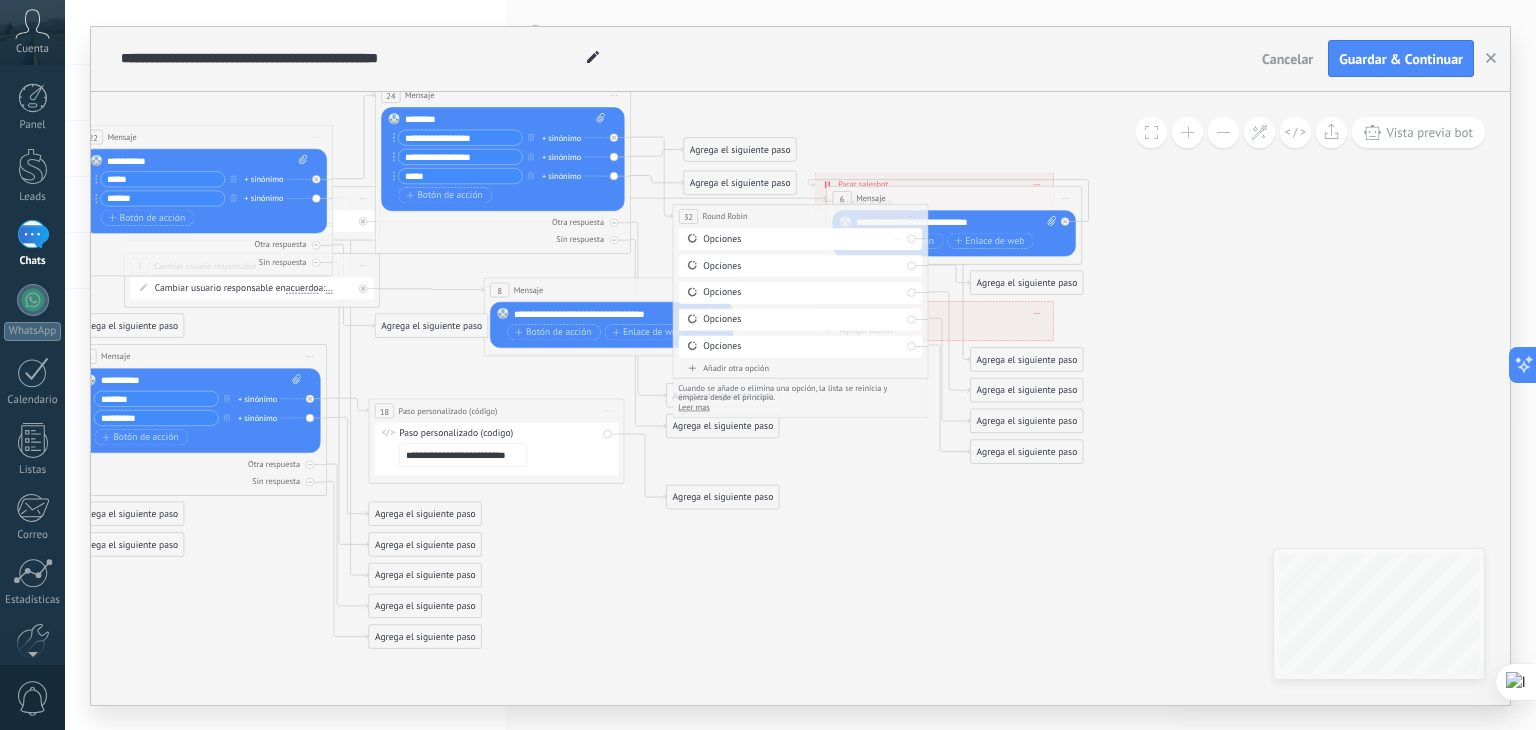 click on "Opciones" at bounding box center [802, 238] 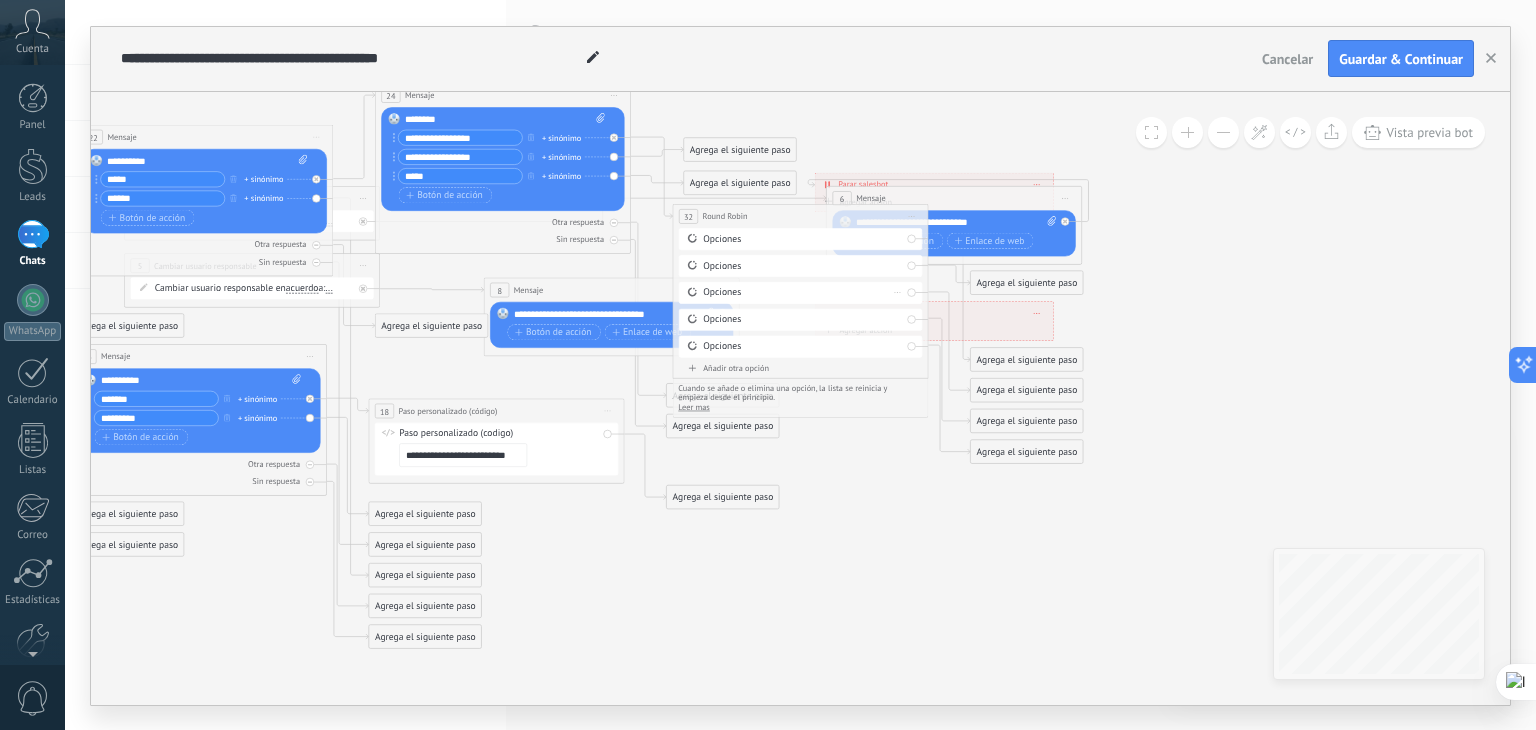 click on "Opciones" at bounding box center (800, 293) 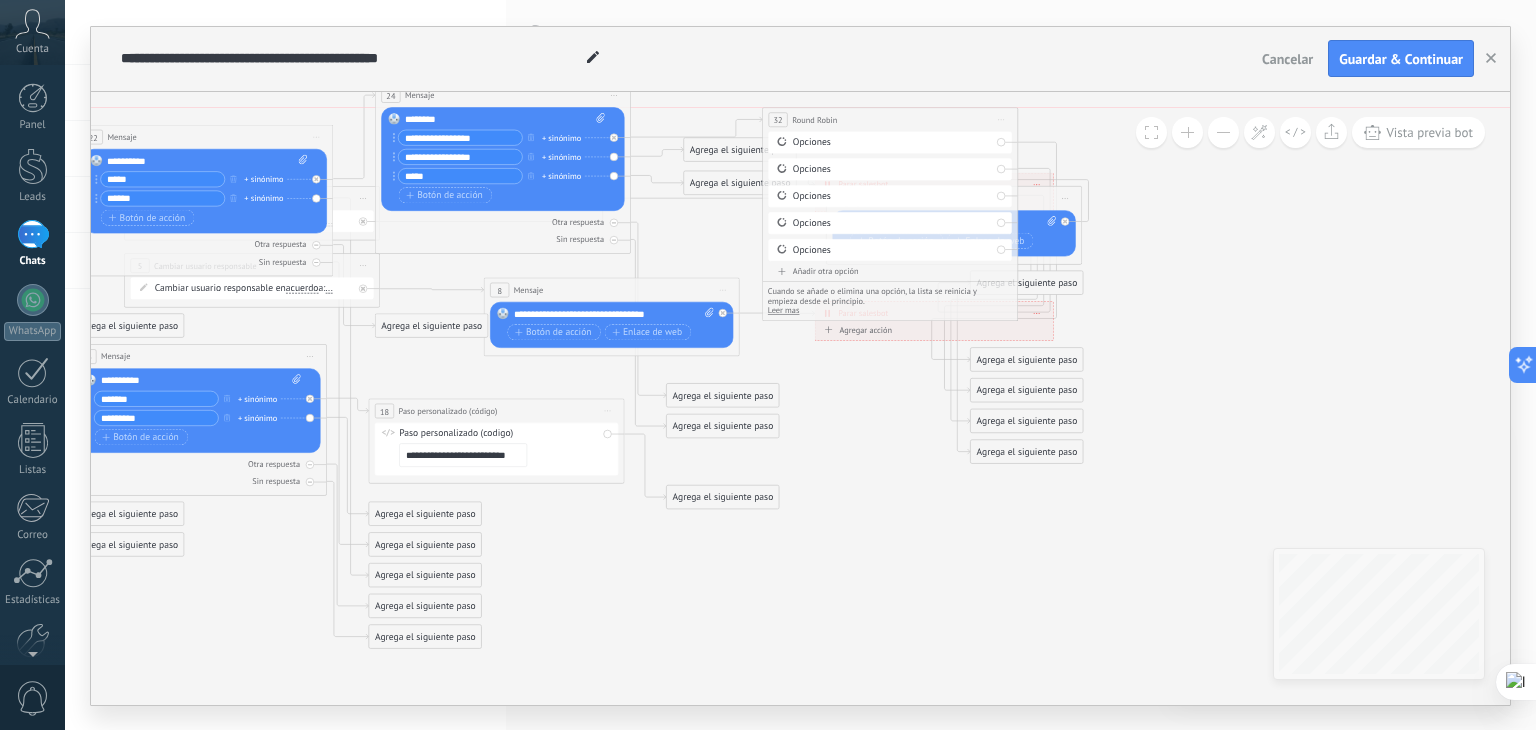 drag, startPoint x: 750, startPoint y: 212, endPoint x: 798, endPoint y: 98, distance: 123.69317 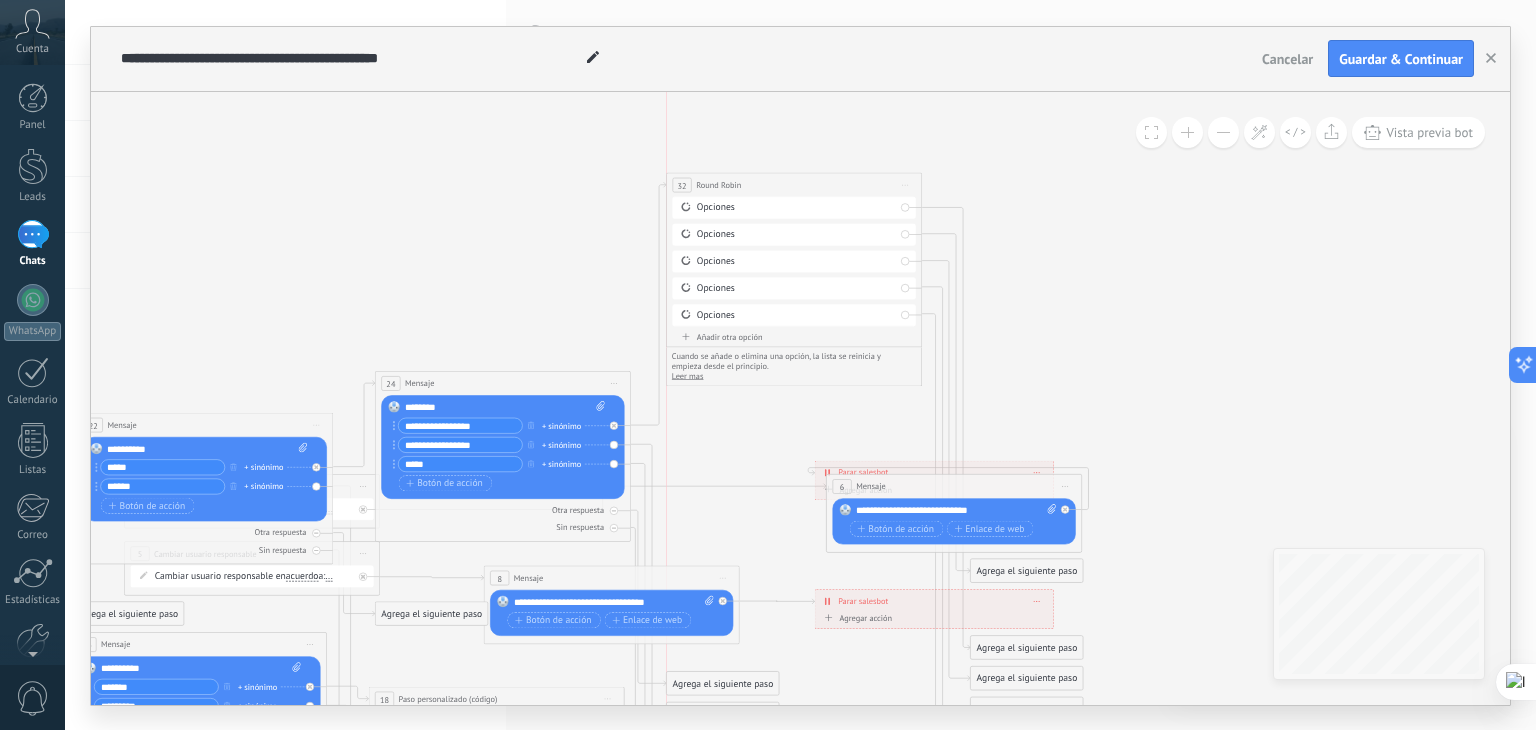 drag, startPoint x: 826, startPoint y: 369, endPoint x: 782, endPoint y: 183, distance: 191.13347 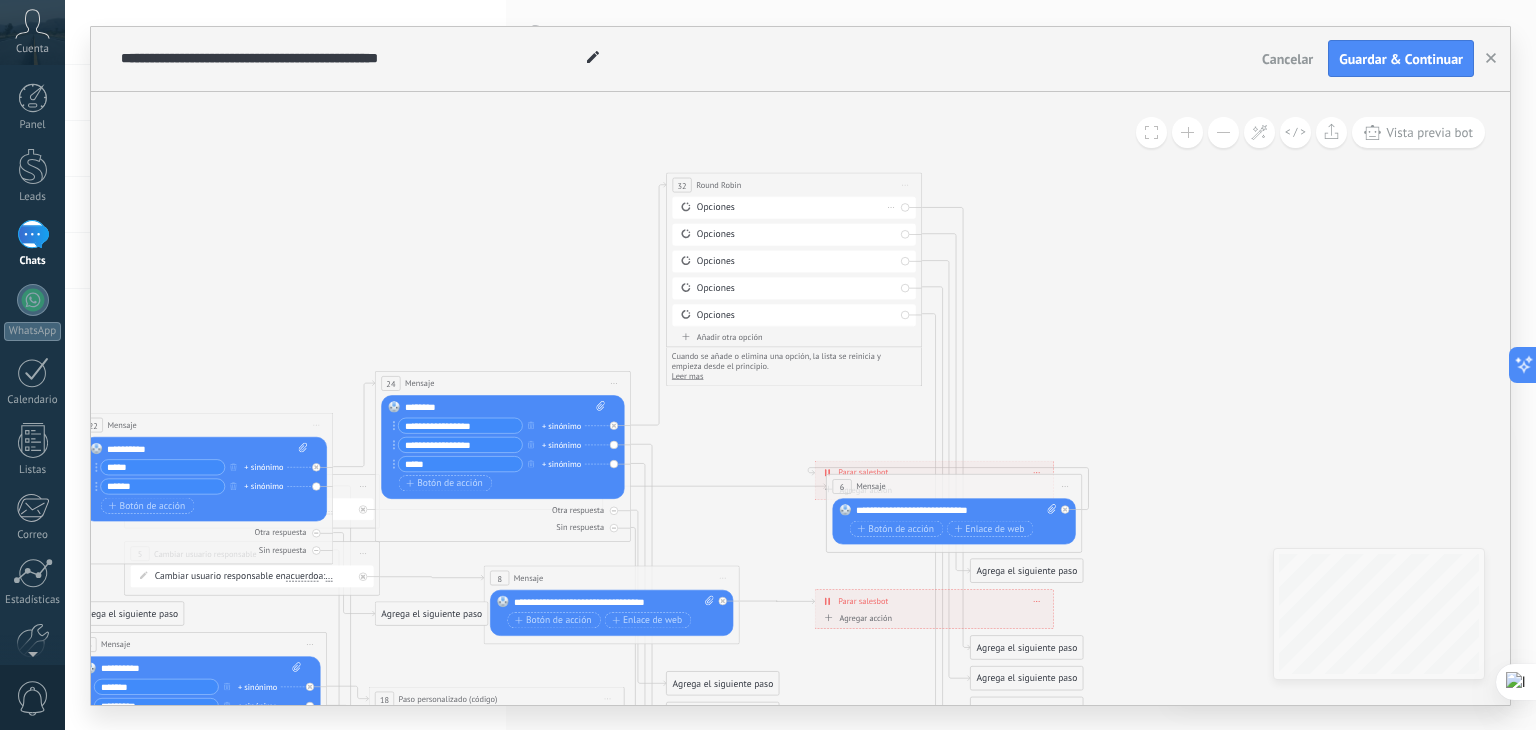 click on "Opciones
Borrar" at bounding box center (794, 208) 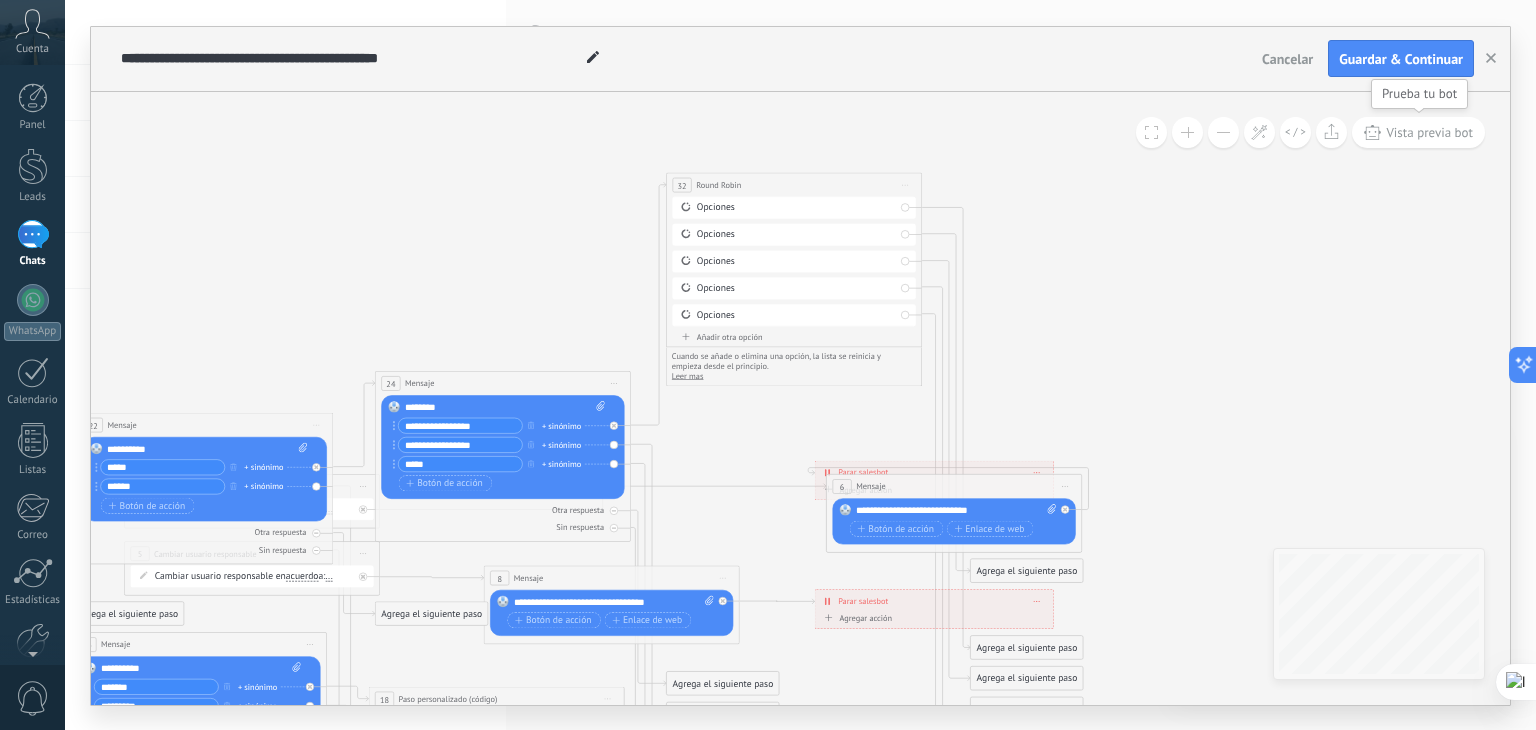 click on "Vista previa bot" at bounding box center [1429, 132] 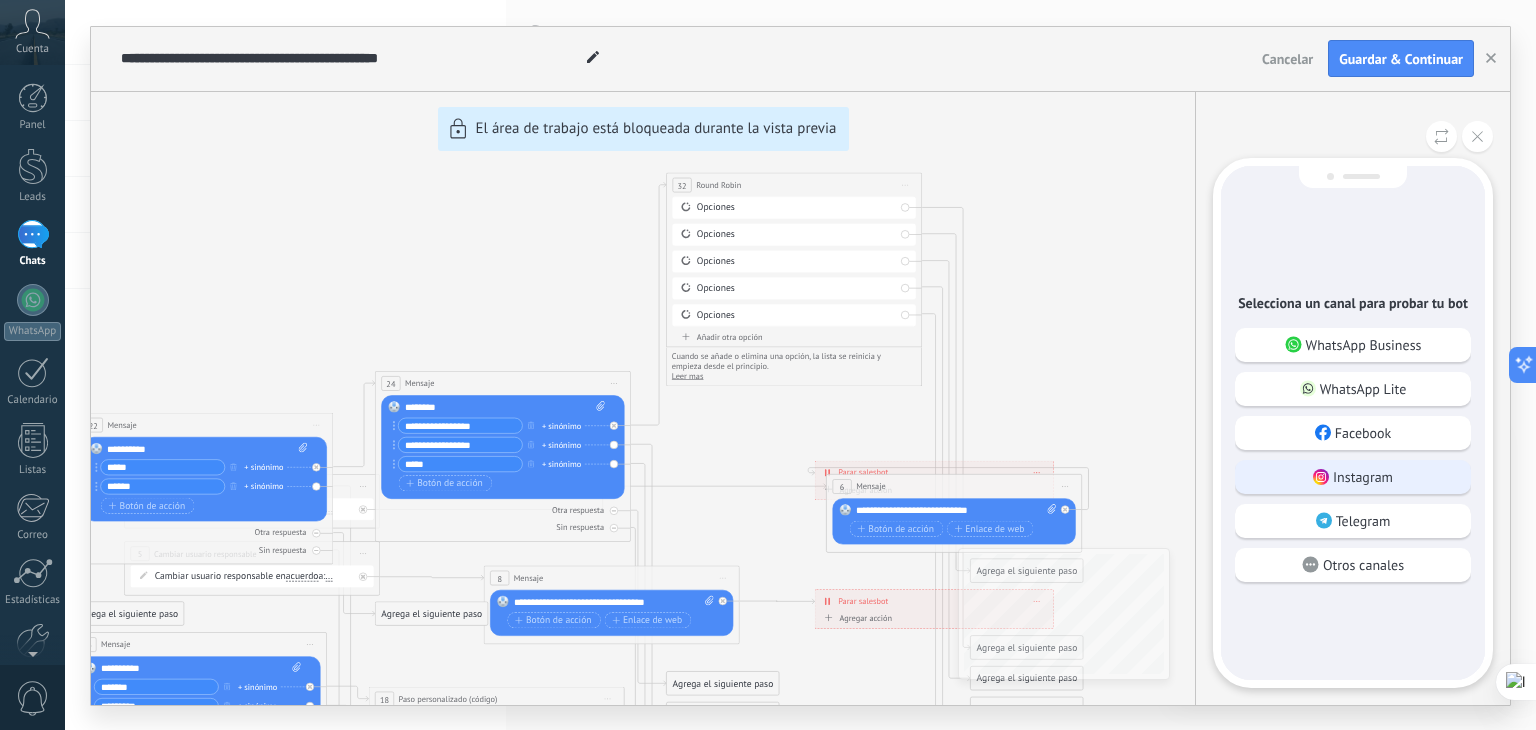 click on "Instagram" at bounding box center (1353, 477) 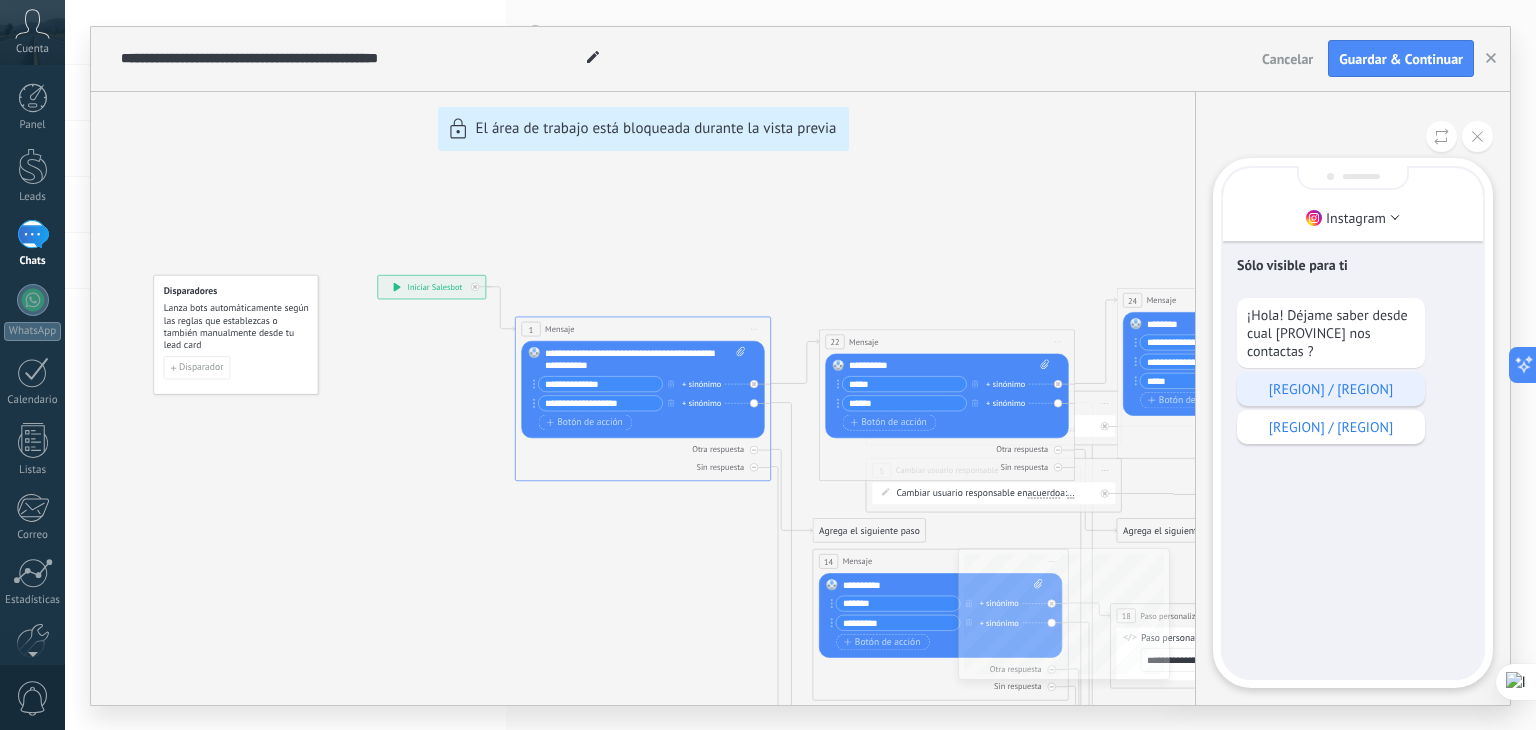 click on "[REGION] / [REGION]" at bounding box center [1331, 389] 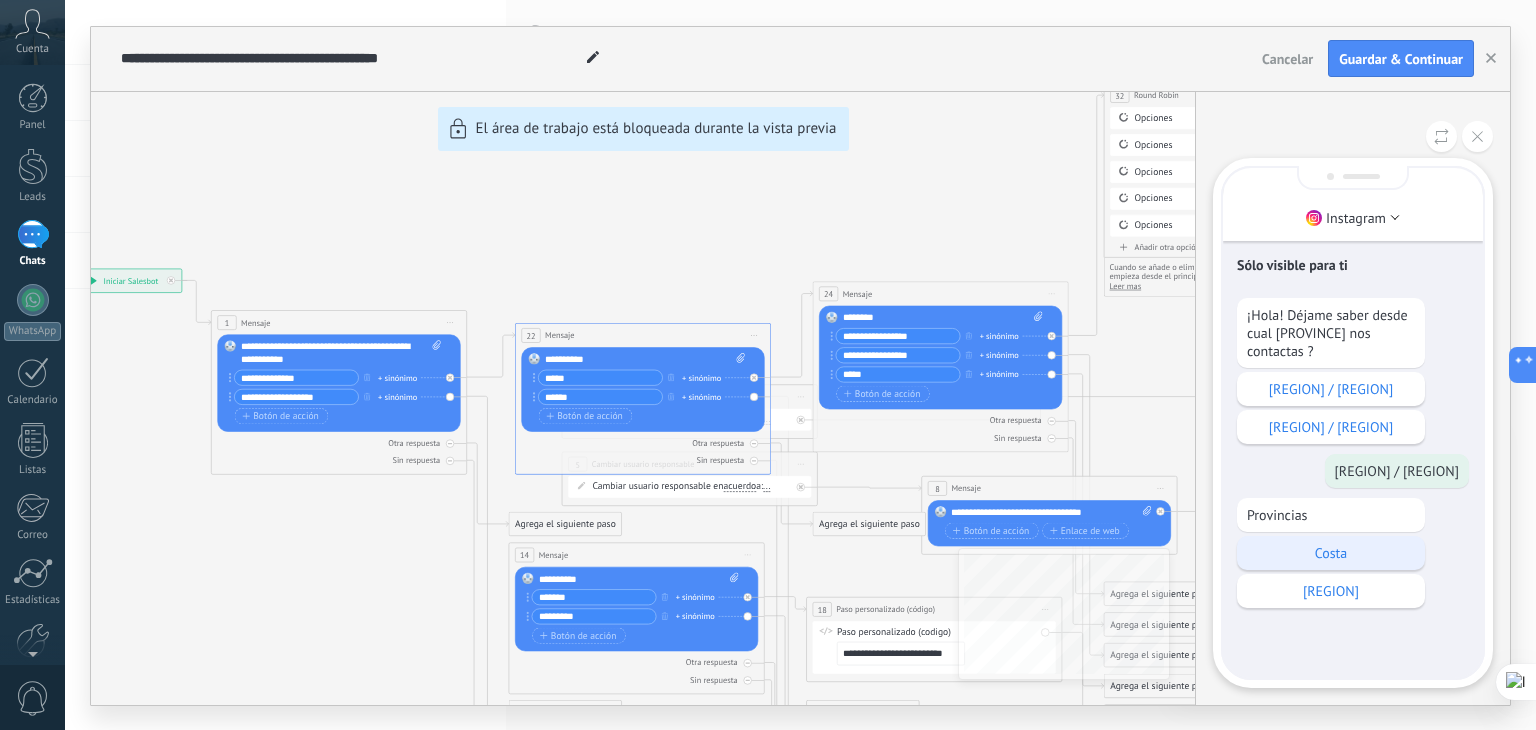 click on "Costa" at bounding box center [1331, 553] 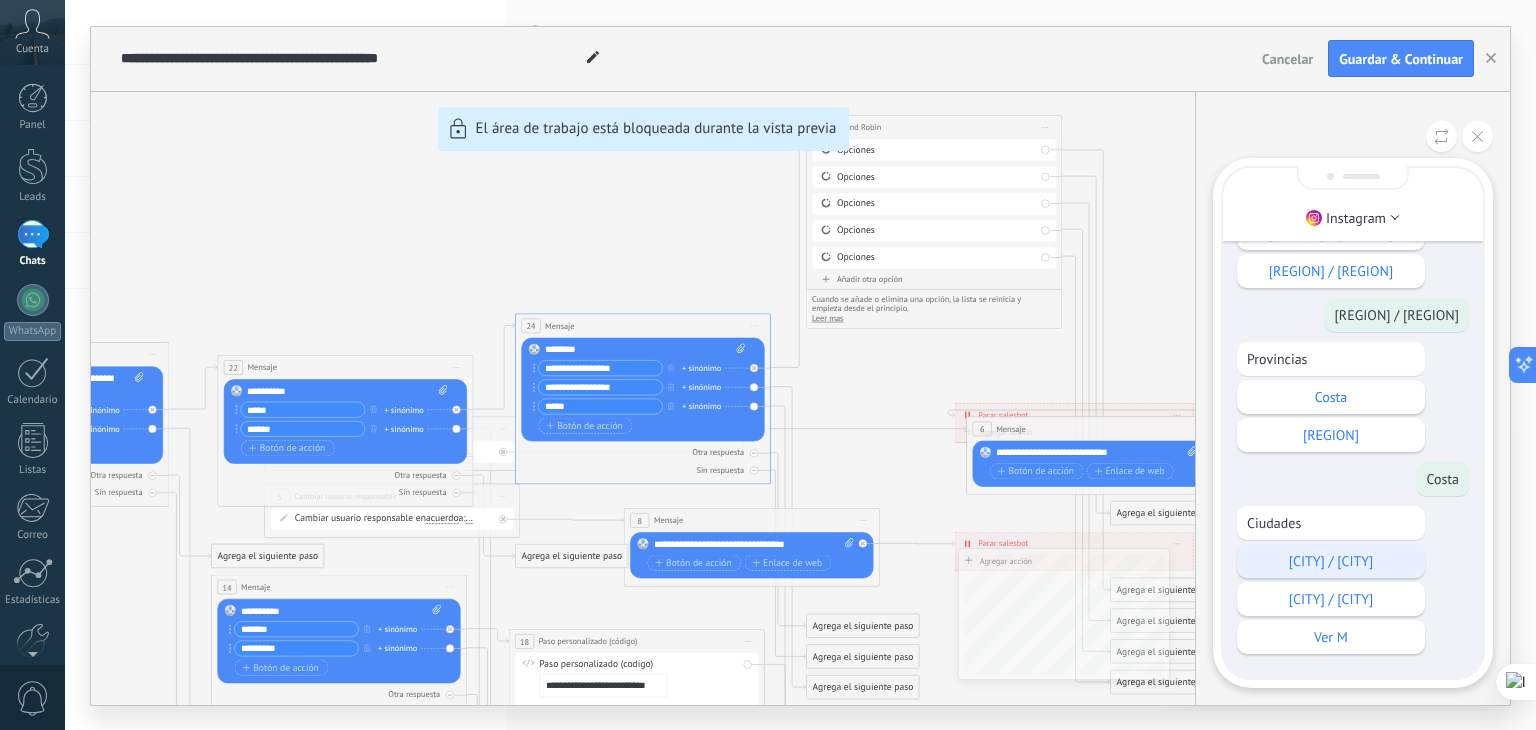 click on "[CITY] / [CITY]" at bounding box center [1331, 561] 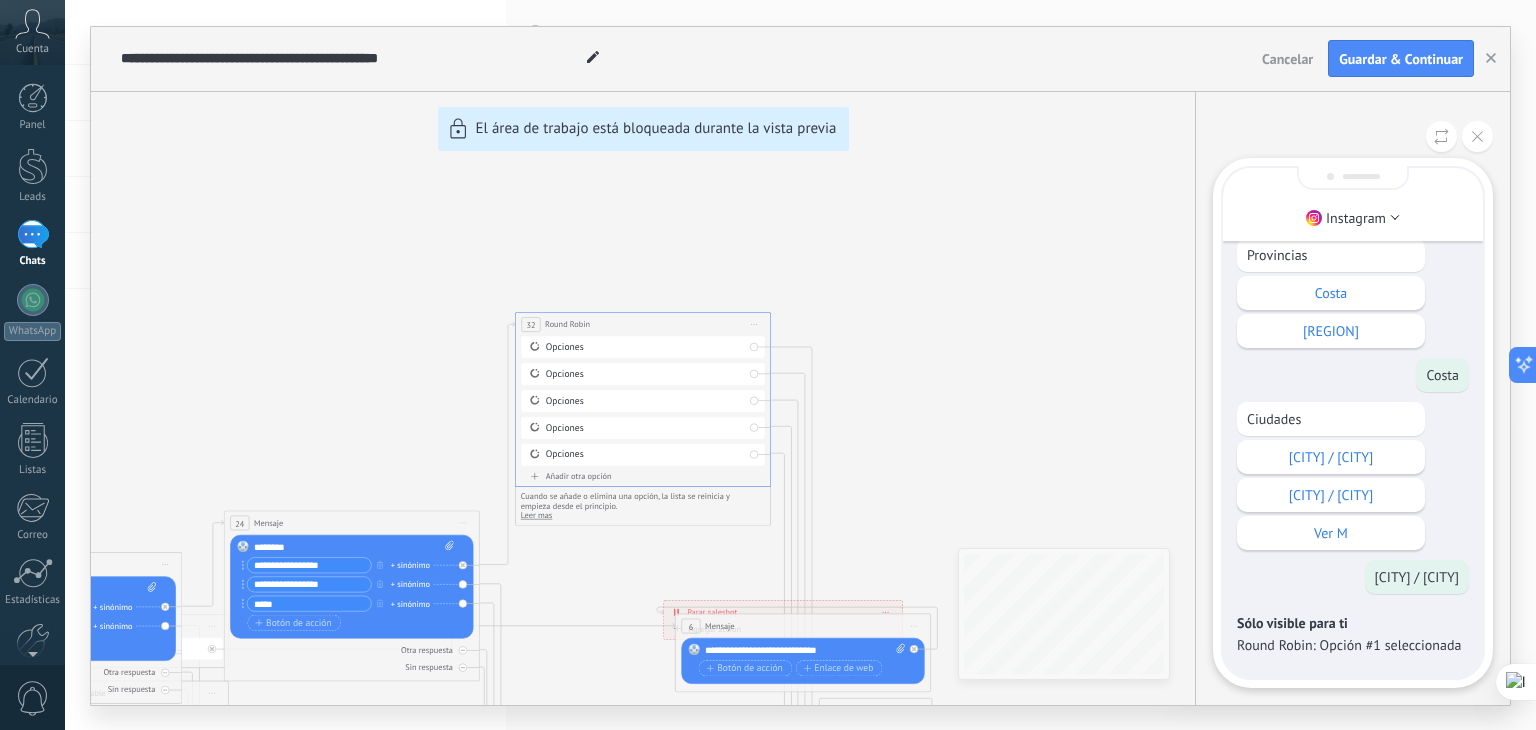 click on "**********" at bounding box center (800, 366) 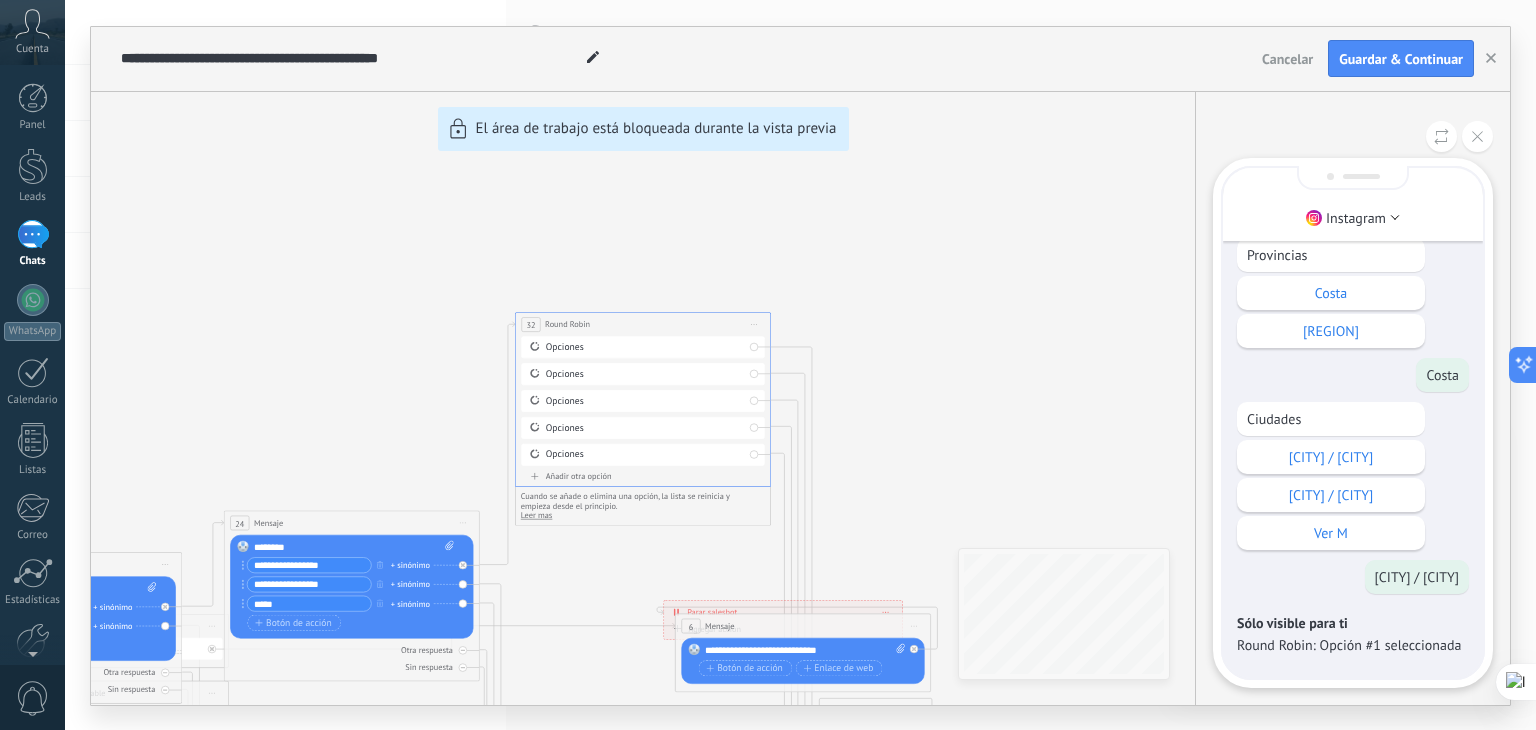 click on "Round Robin: Opción #1 seleccionada" at bounding box center (1353, 645) 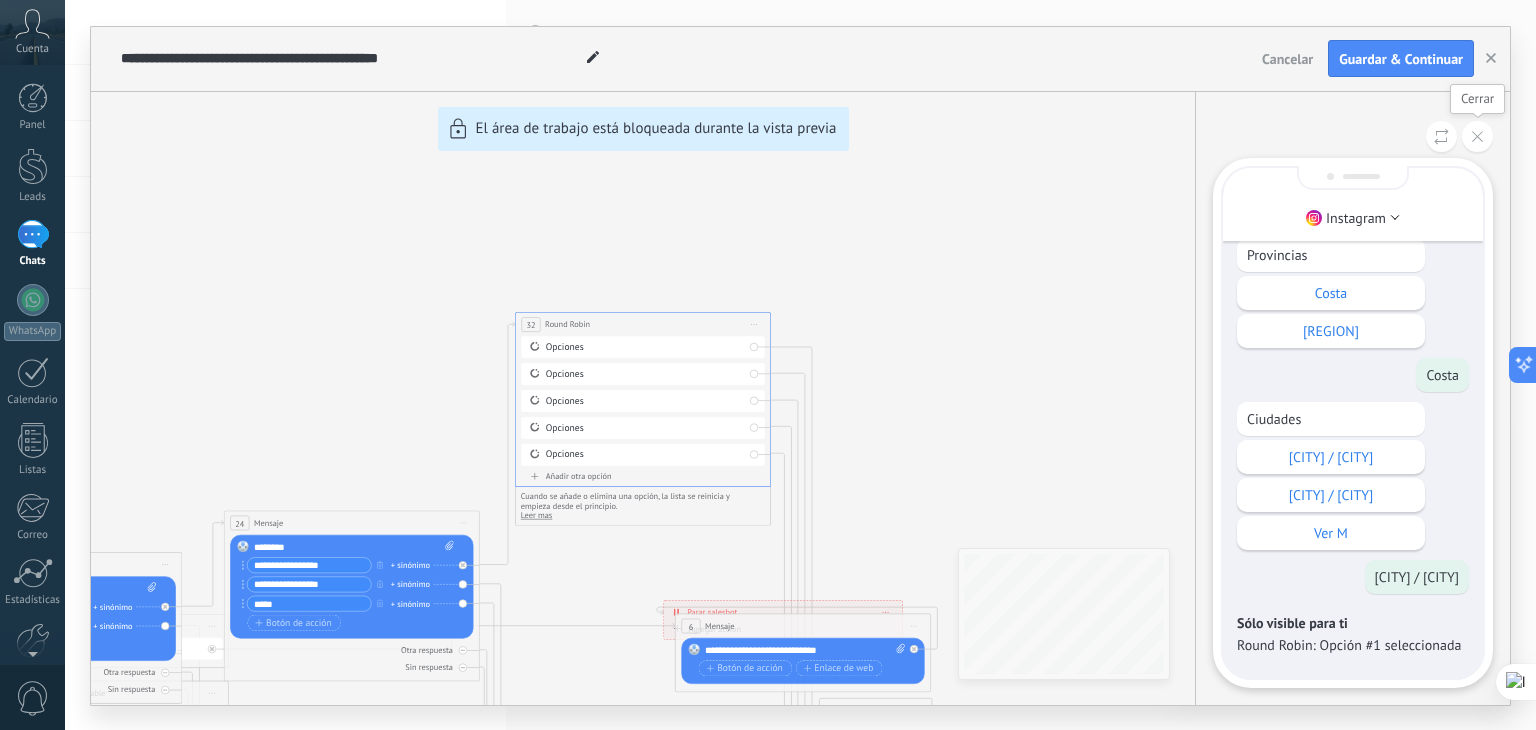 drag, startPoint x: 1467, startPoint y: 134, endPoint x: 1332, endPoint y: 167, distance: 138.97482 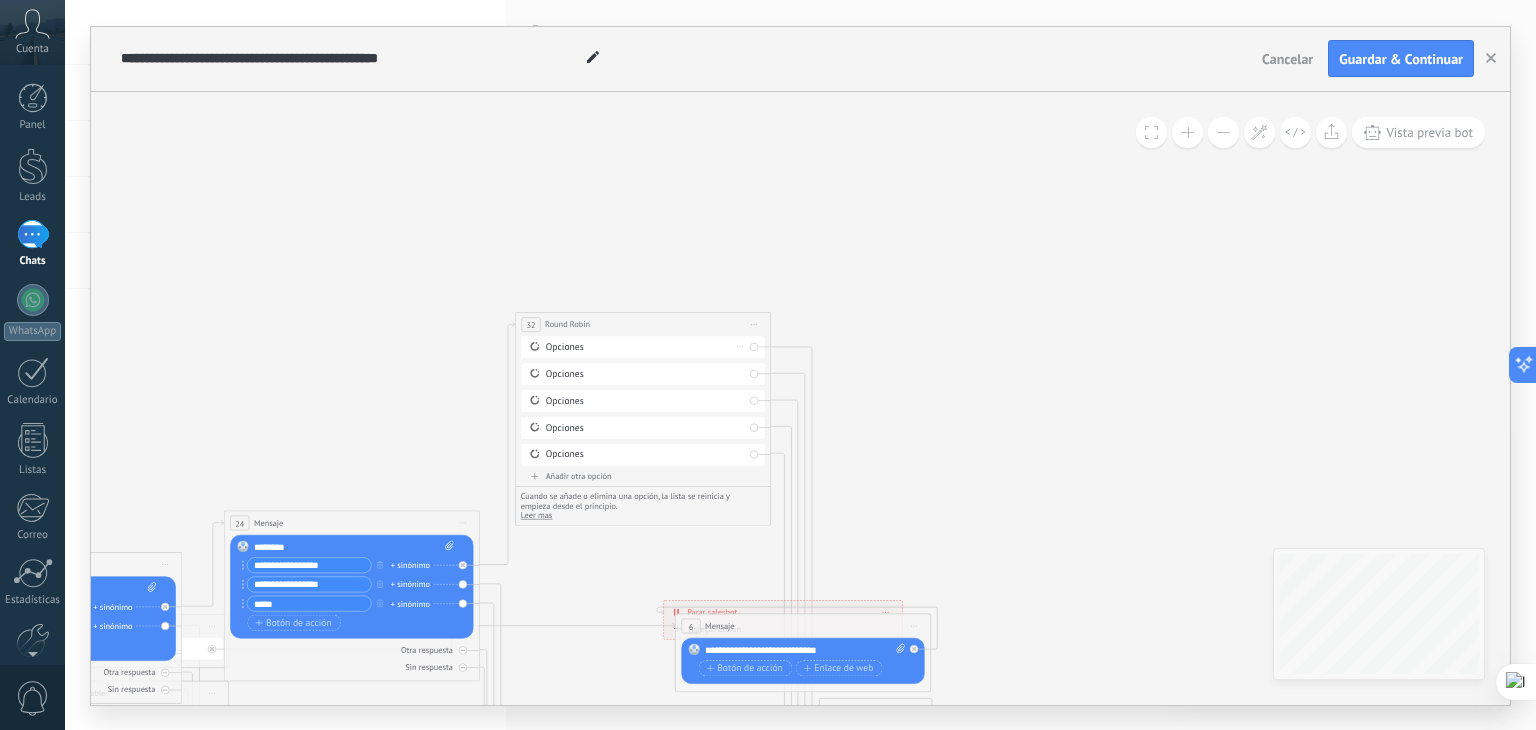 drag, startPoint x: 560, startPoint y: 348, endPoint x: 537, endPoint y: 351, distance: 23.194826 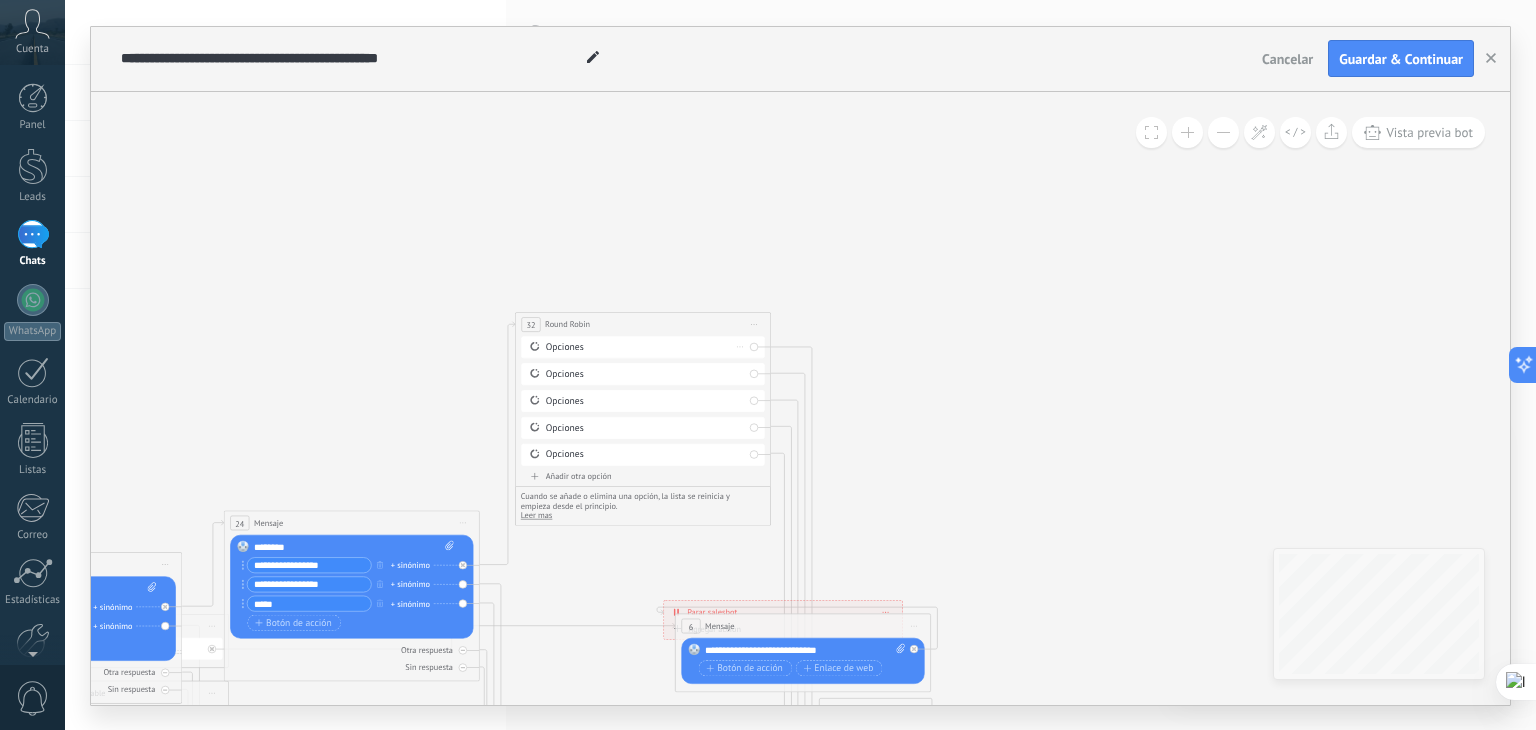 click on "Opciones
Borrar" at bounding box center (642, 347) 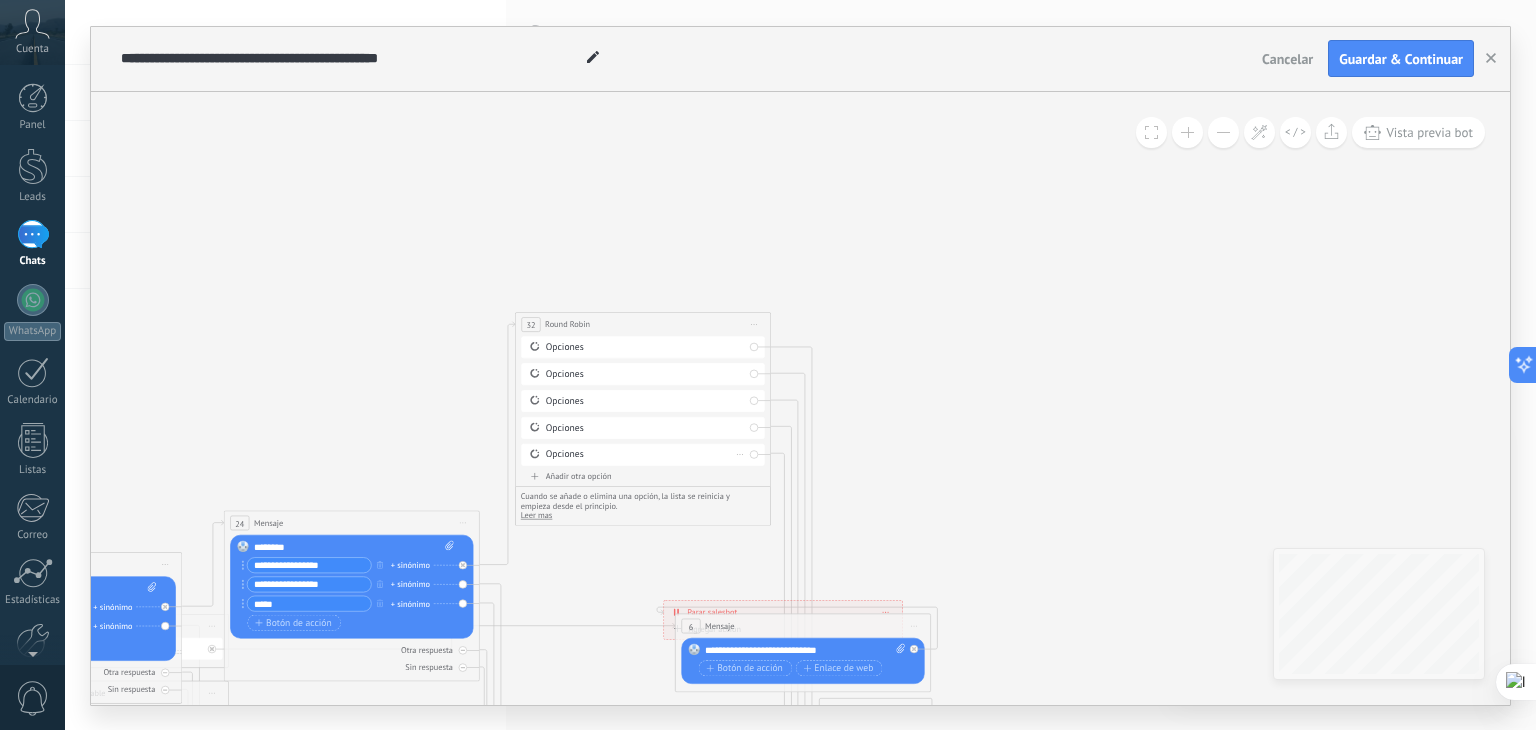 click on "Opciones" at bounding box center [645, 454] 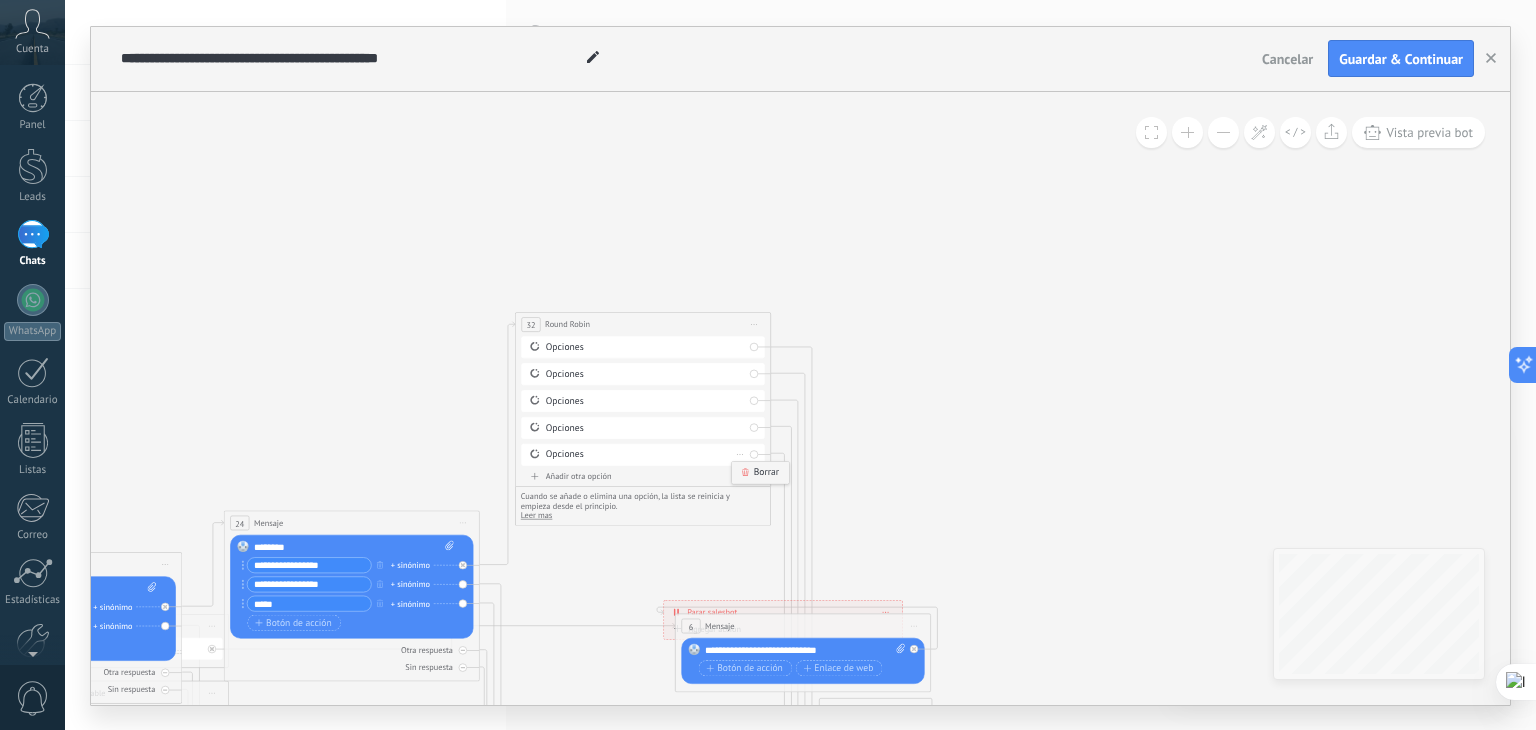 click on "Borrar" at bounding box center (760, 472) 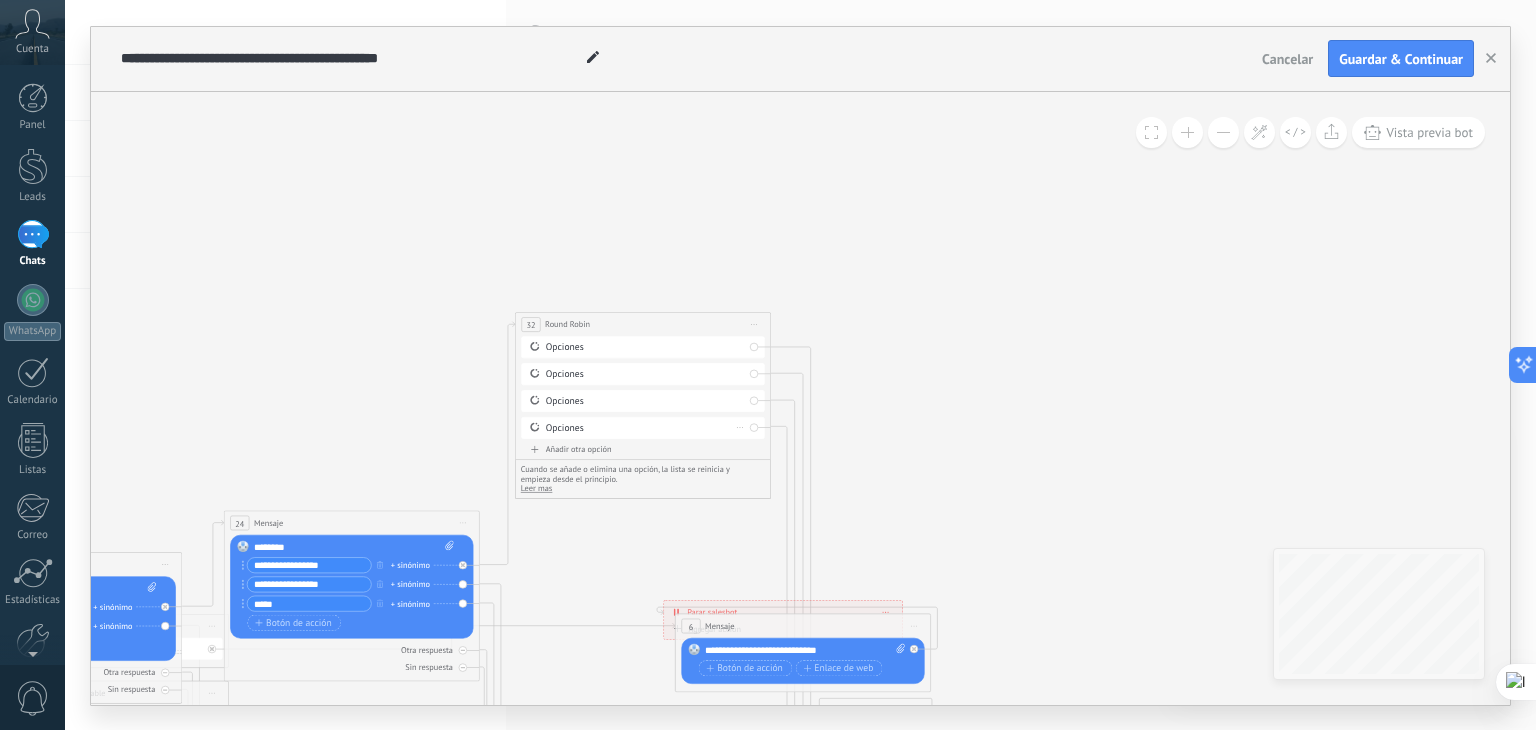 click on "Borrar" at bounding box center [740, 427] 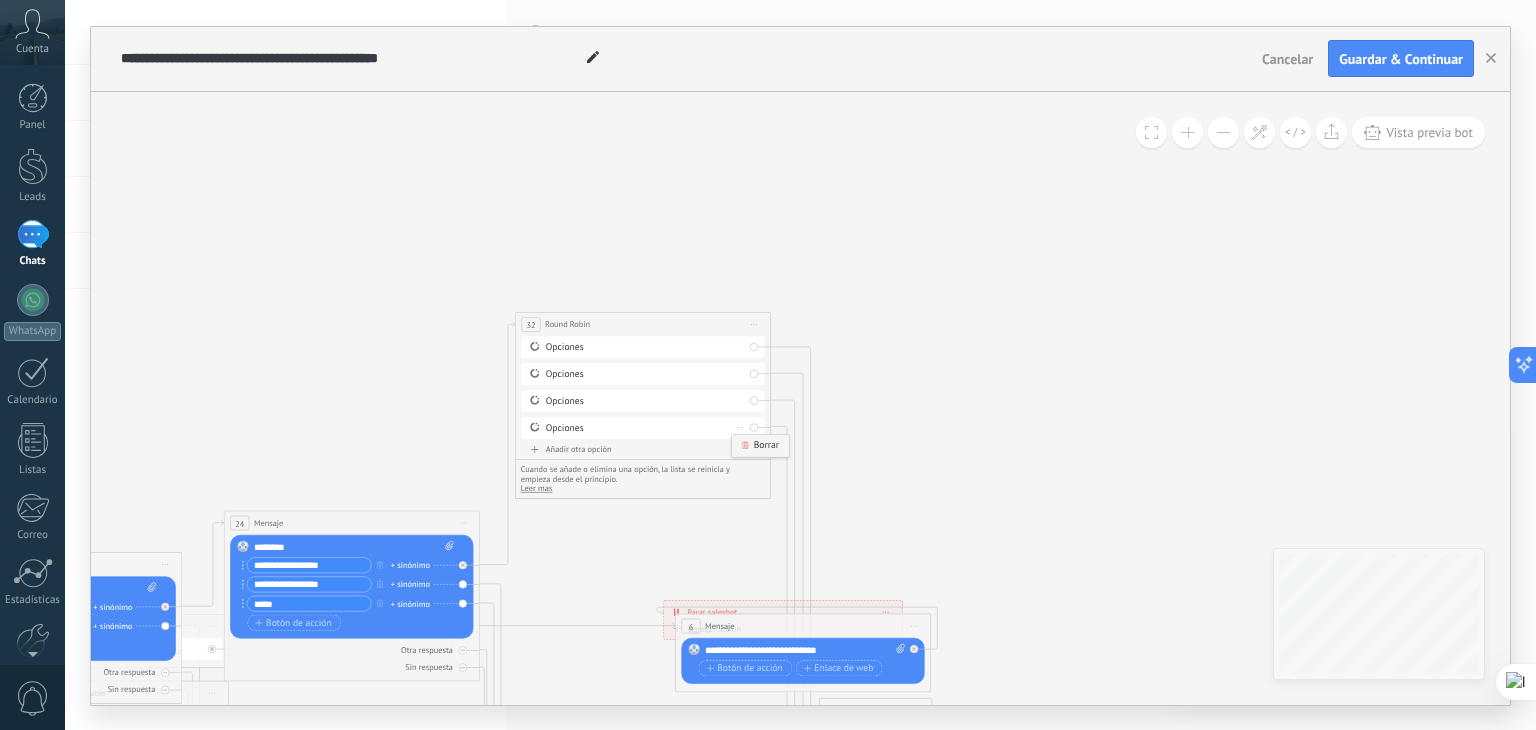 click 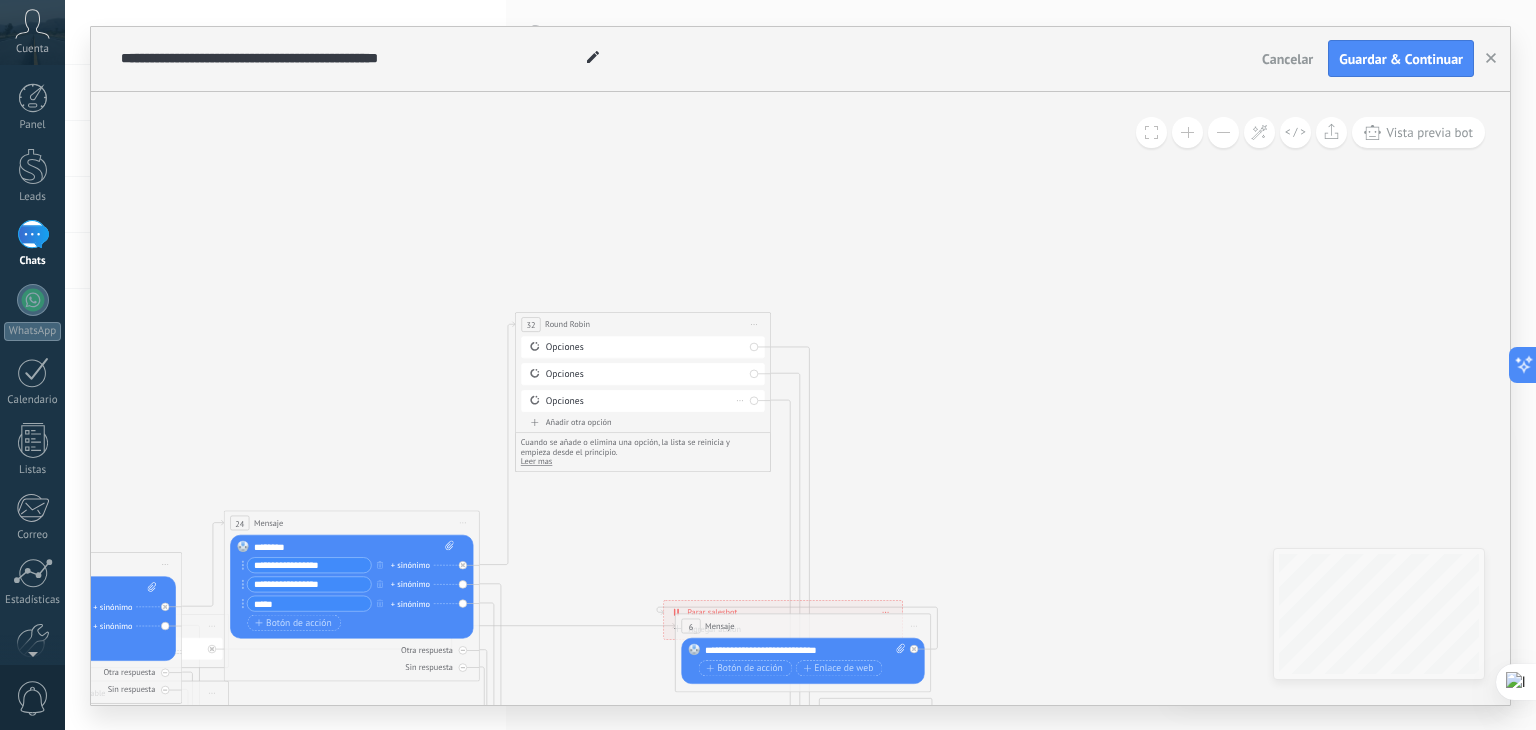 click on "Borrar" at bounding box center (740, 400) 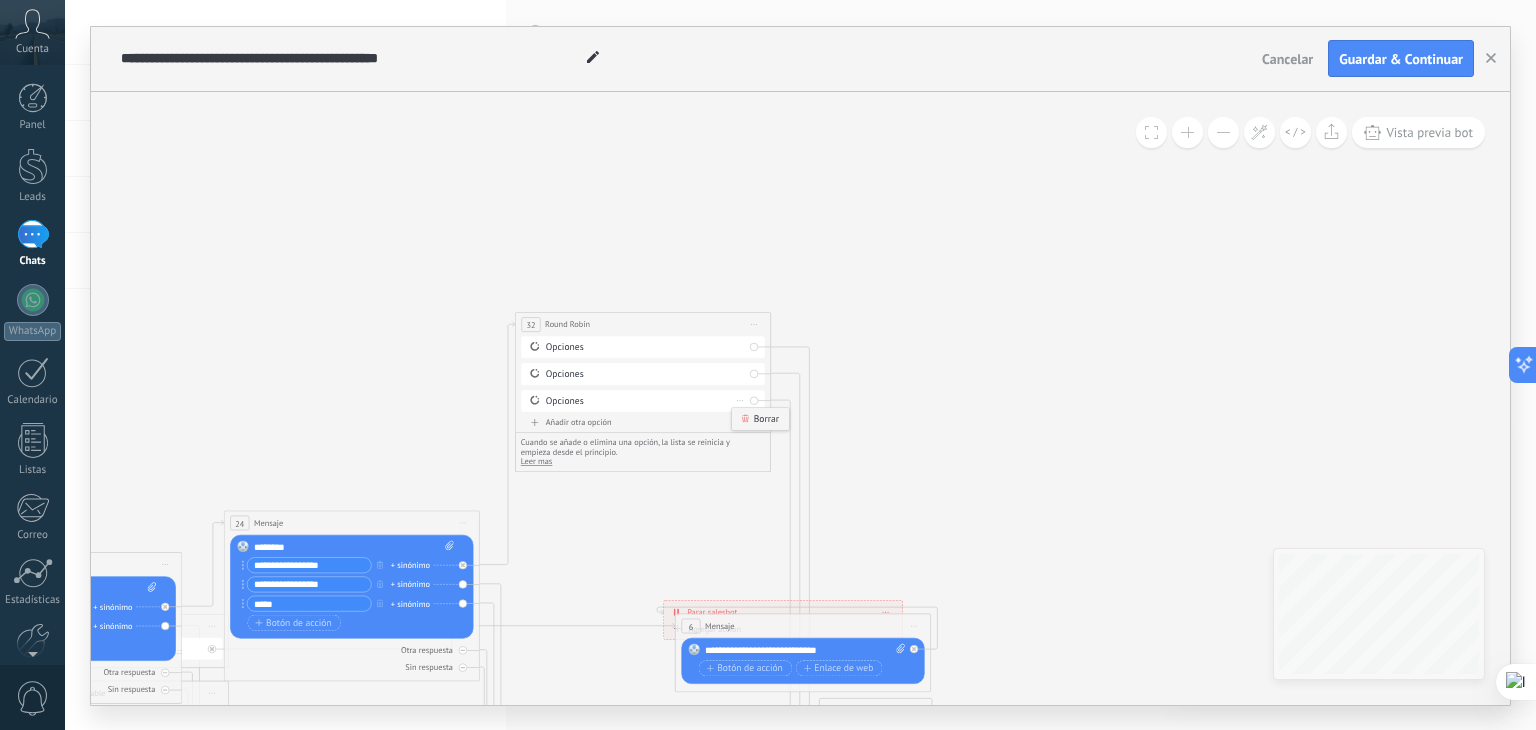 click 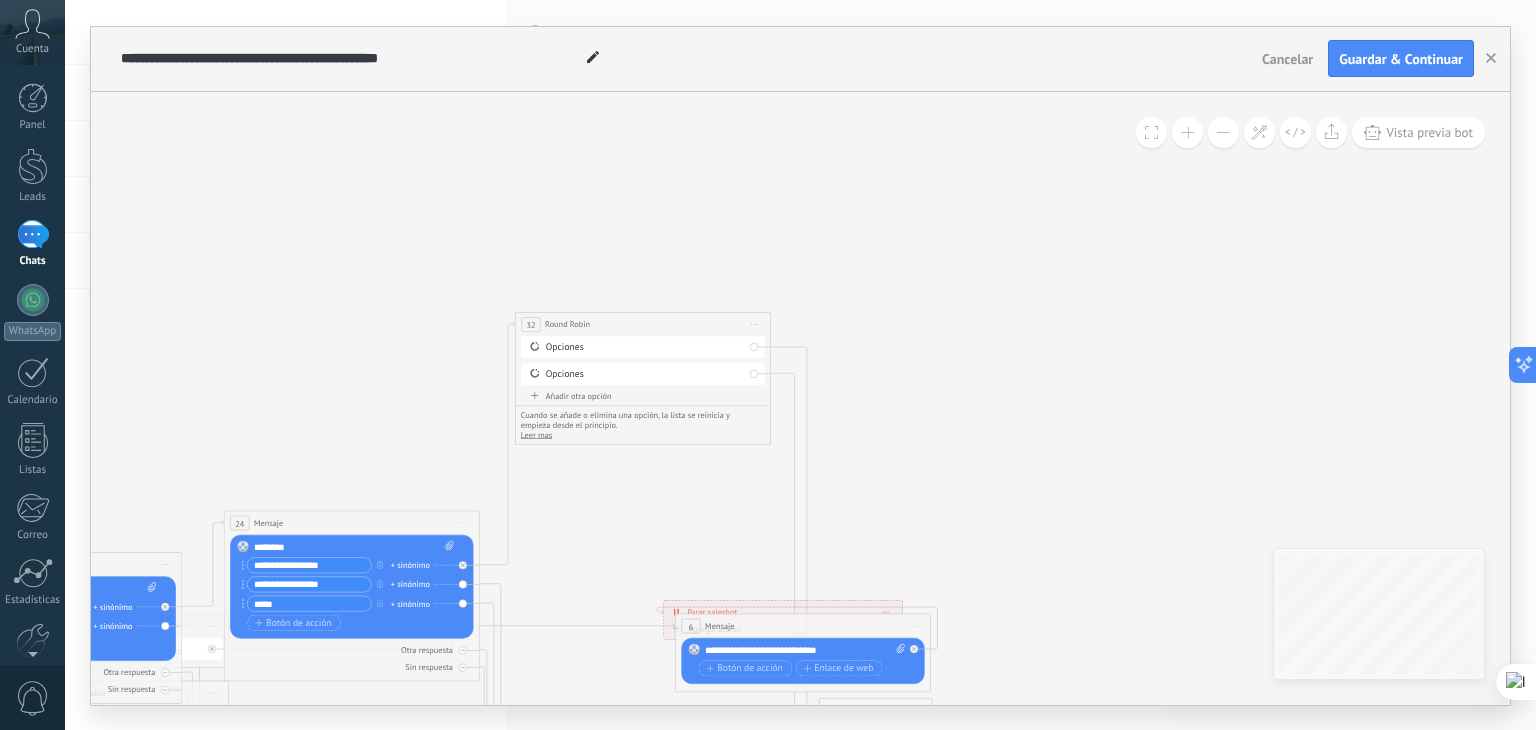 click on "Opciones" at bounding box center (645, 347) 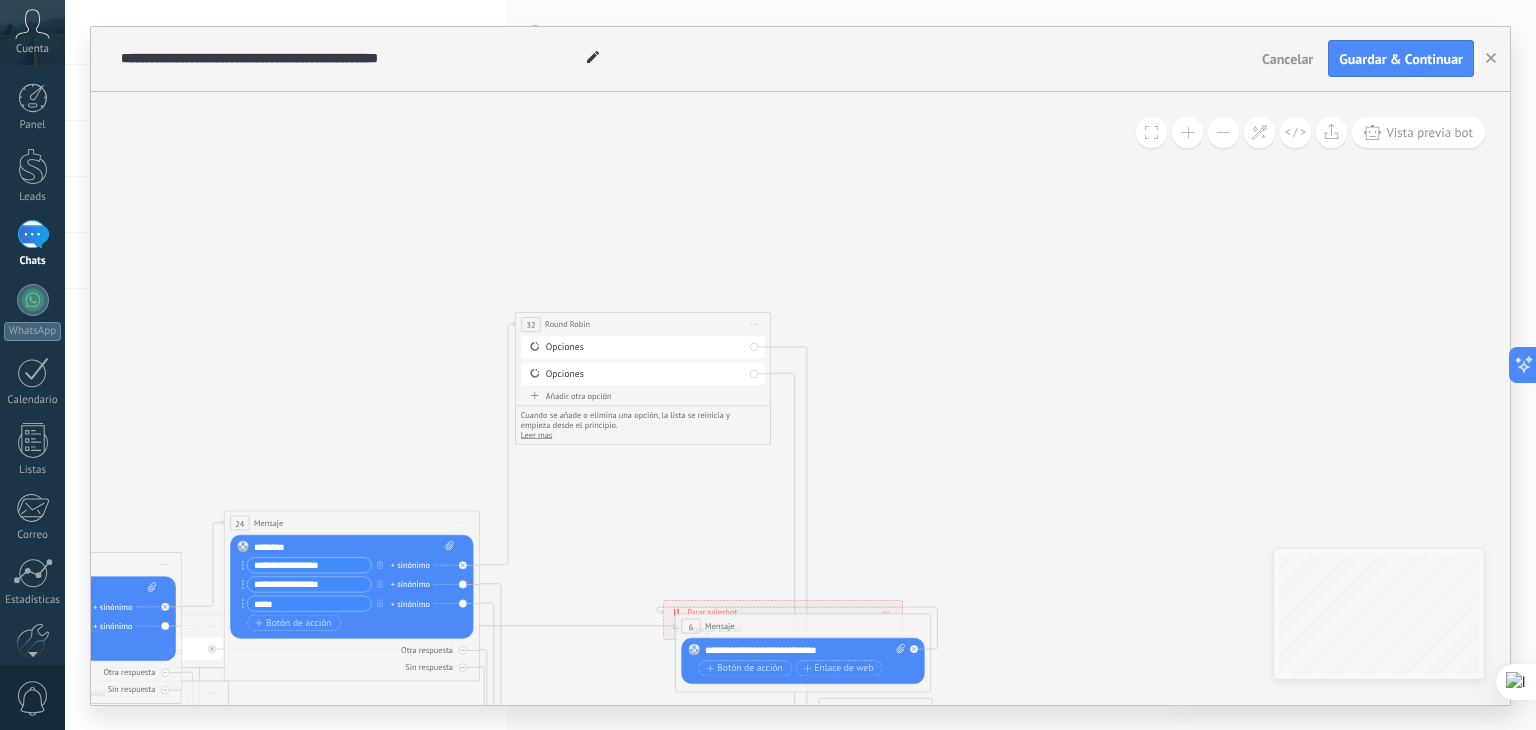 click on "Opciones" at bounding box center [645, 373] 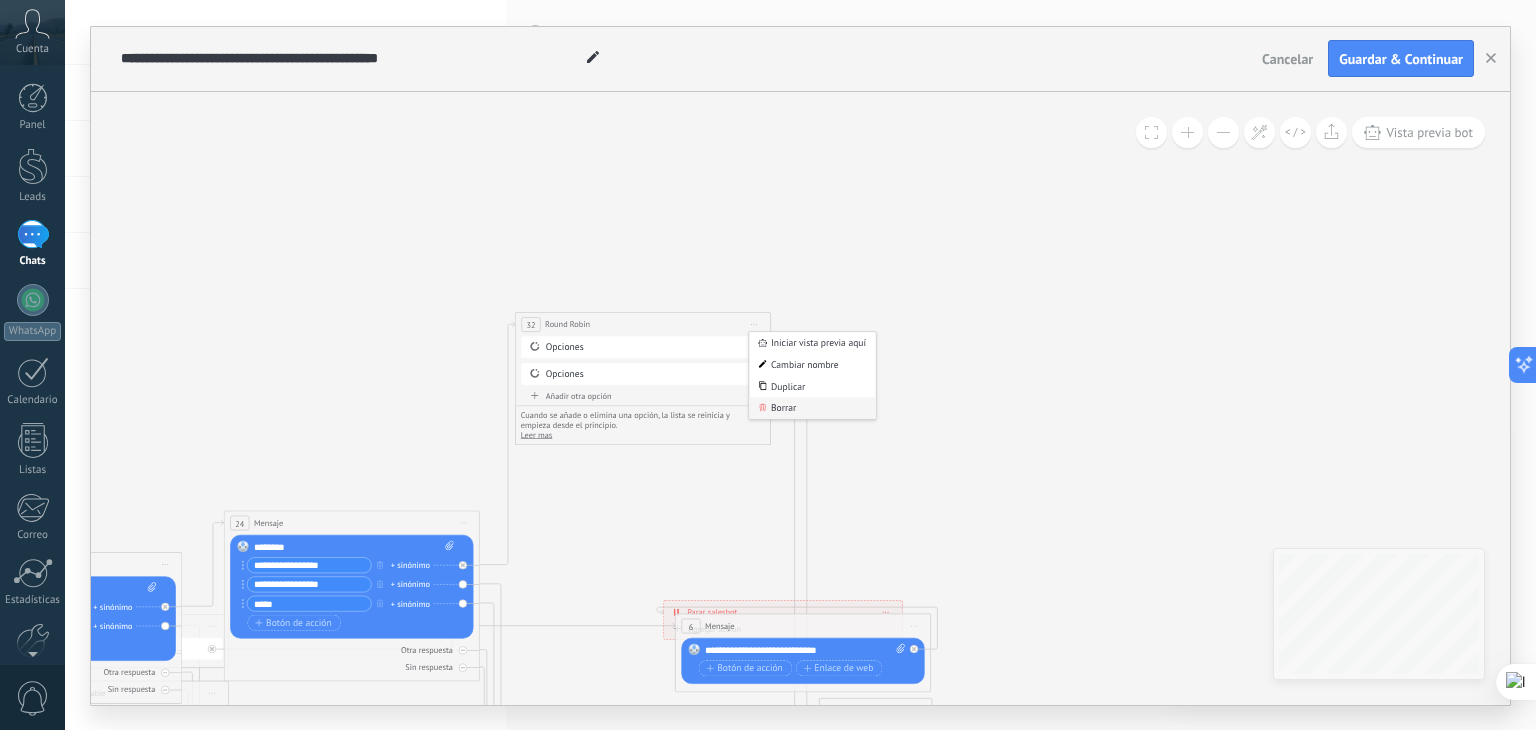 click on "Borrar" at bounding box center (812, 408) 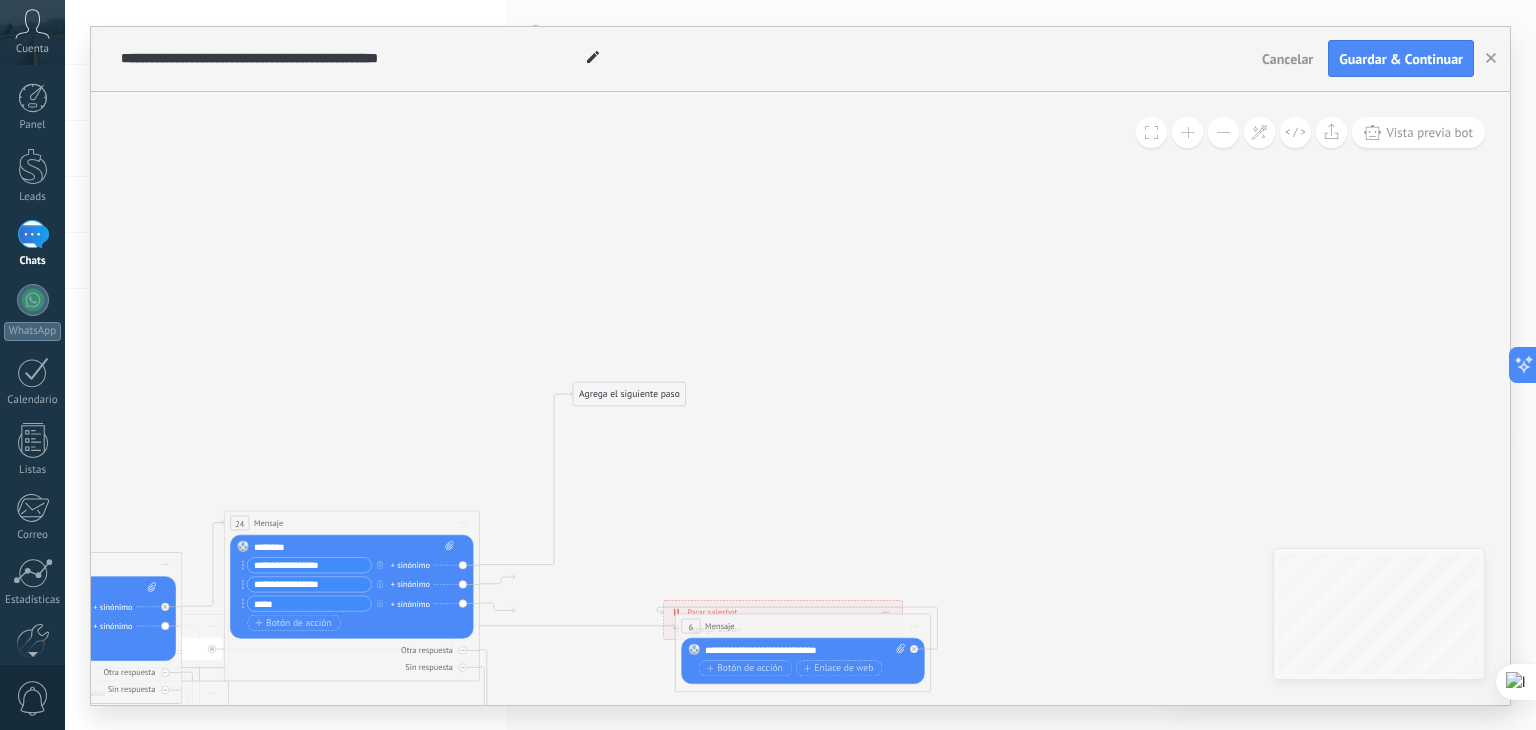 drag, startPoint x: 579, startPoint y: 633, endPoint x: 632, endPoint y: 383, distance: 255.55626 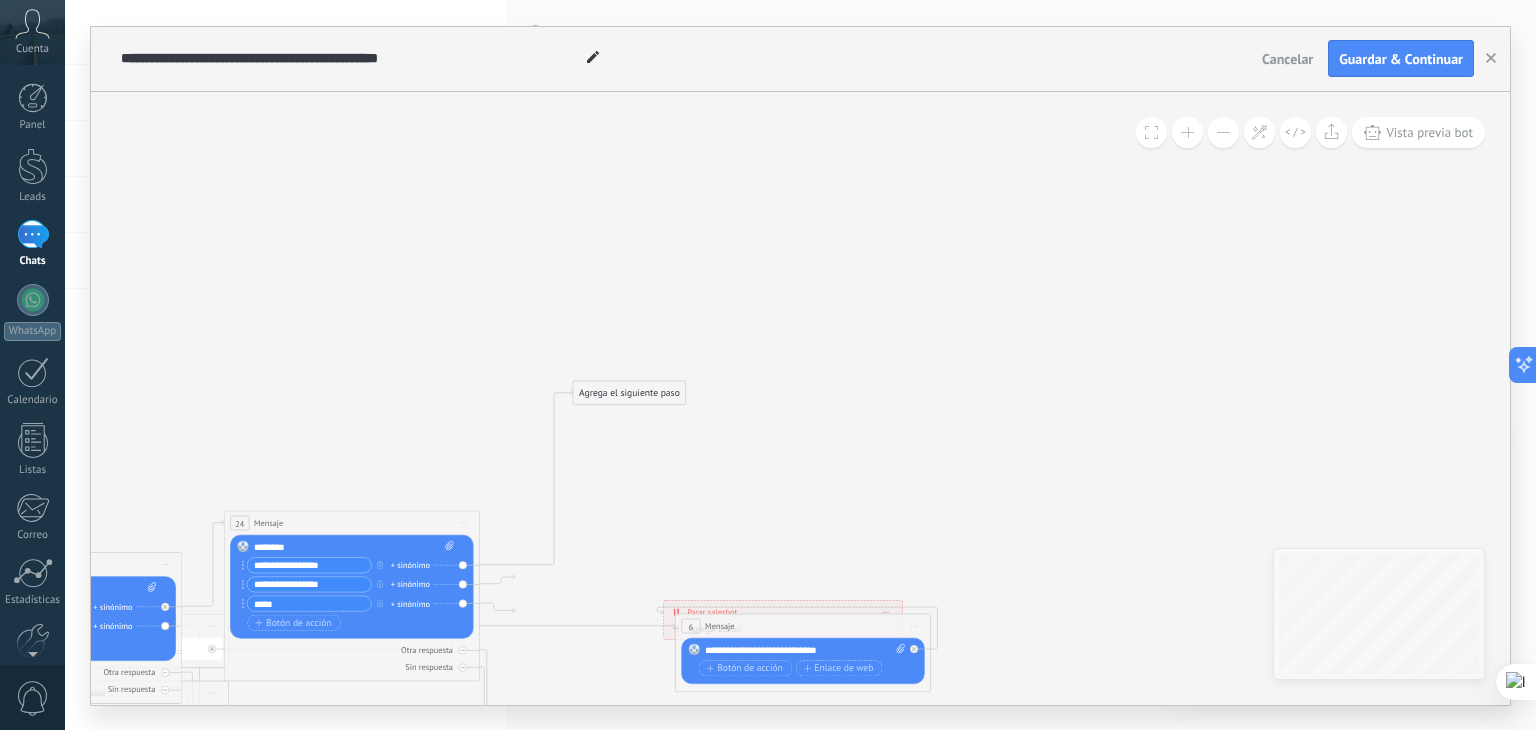 click on "Agrega el siguiente paso" at bounding box center [629, 392] 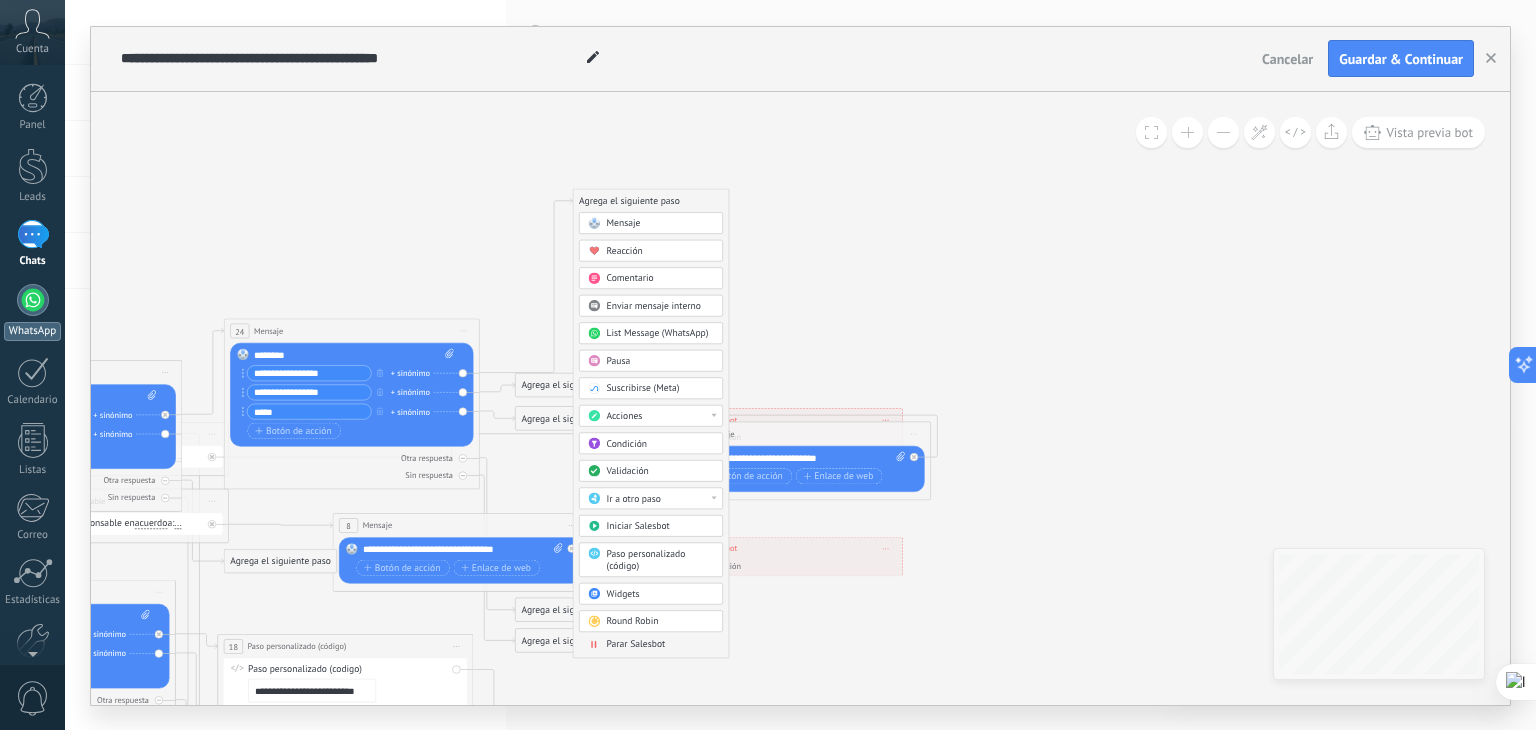 click at bounding box center [33, 300] 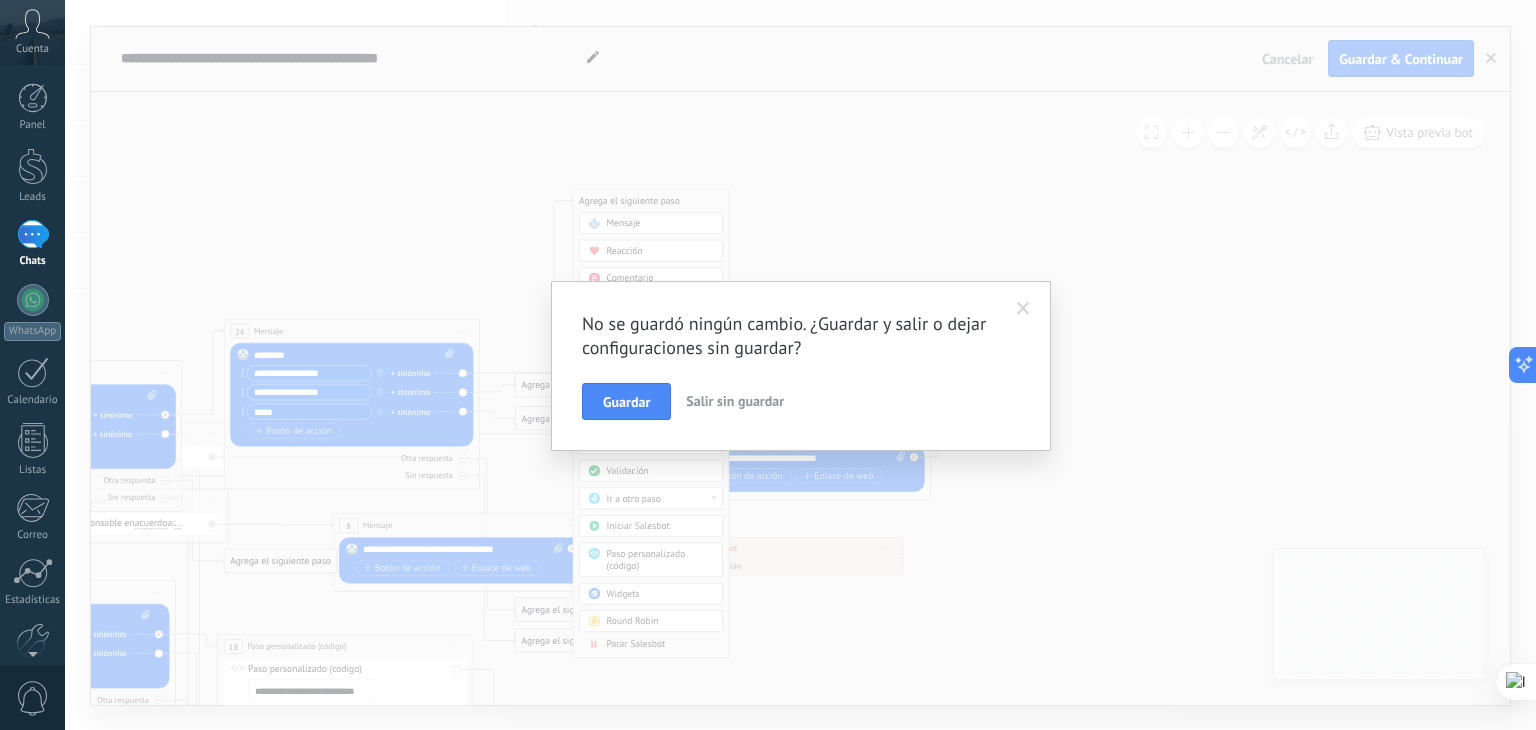 click at bounding box center [1023, 309] 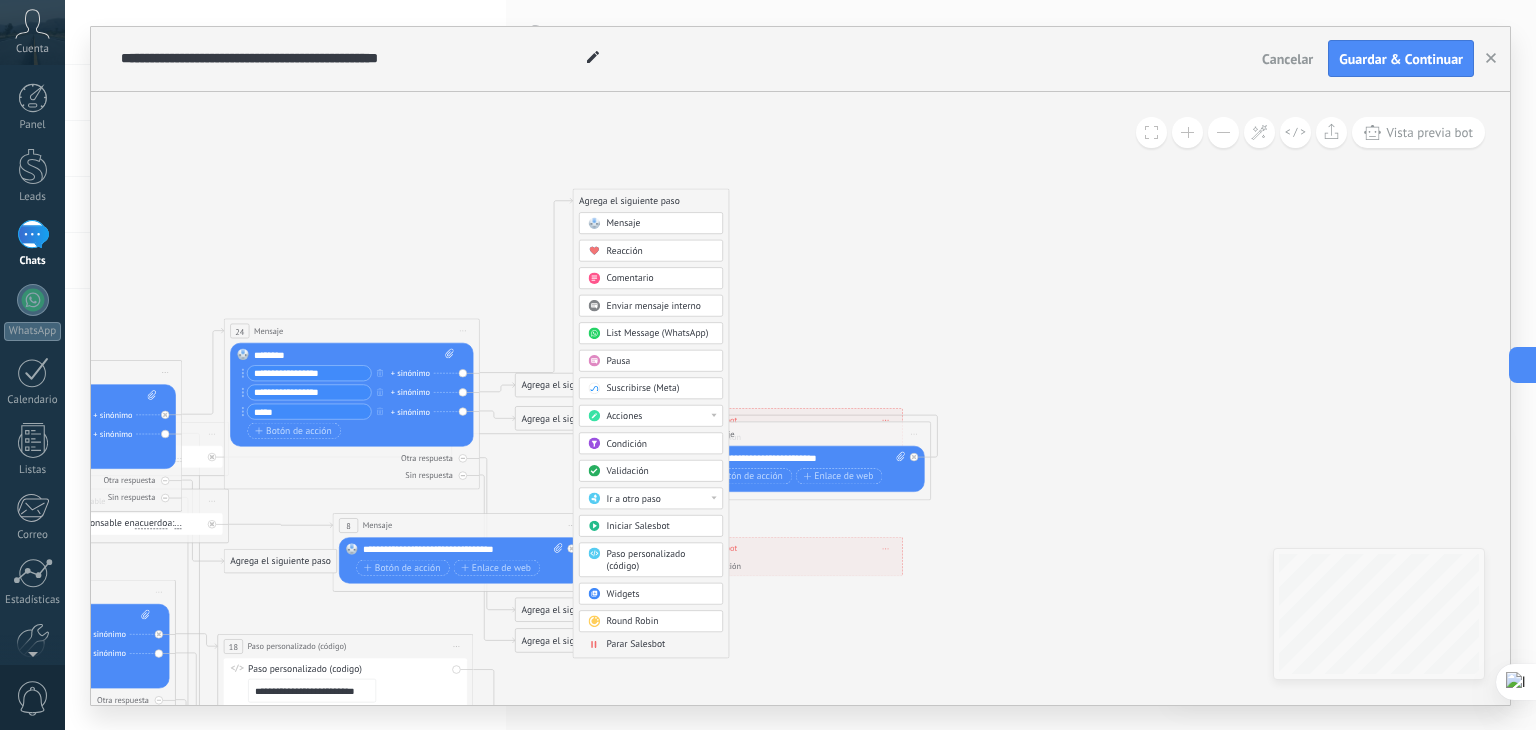click 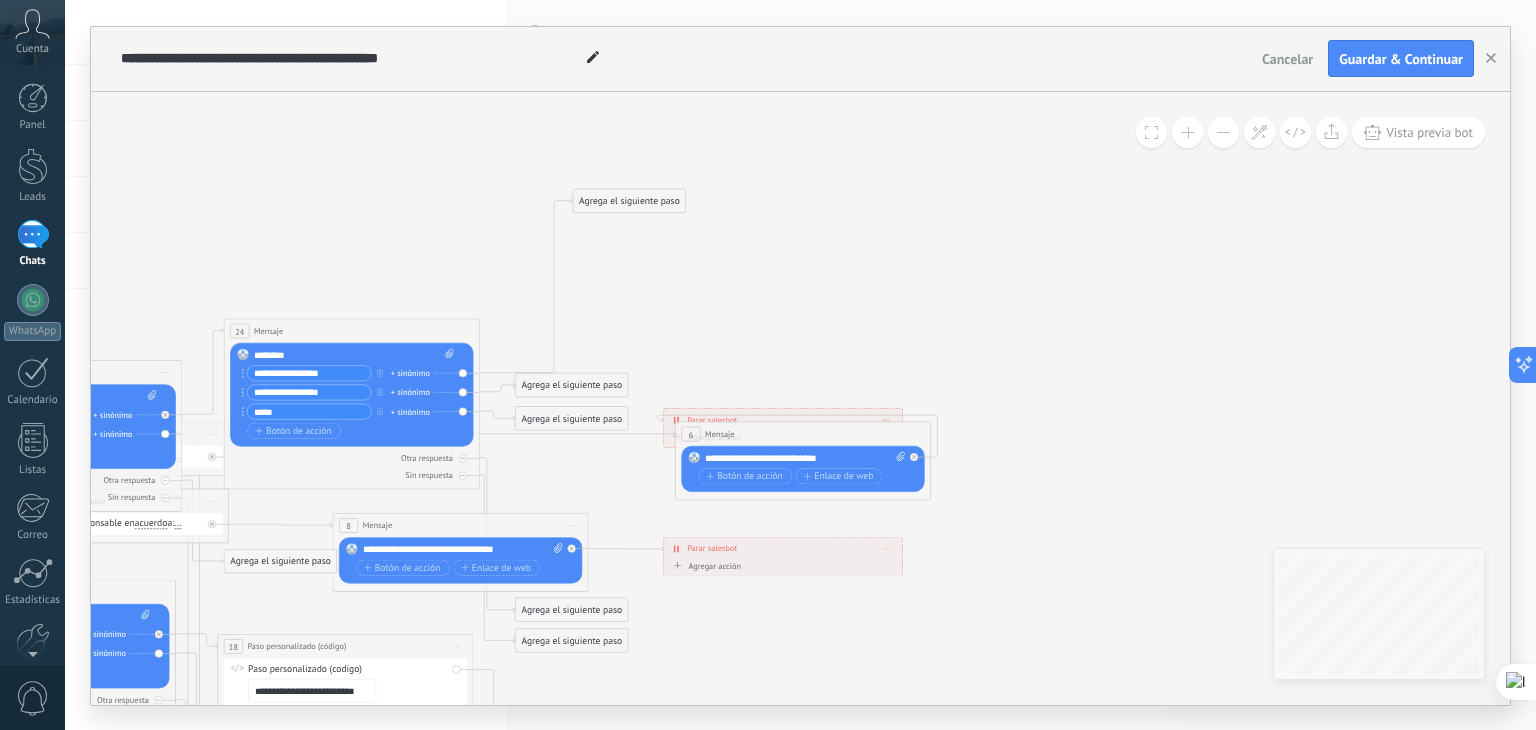 click on "Cancelar" at bounding box center [1287, 59] 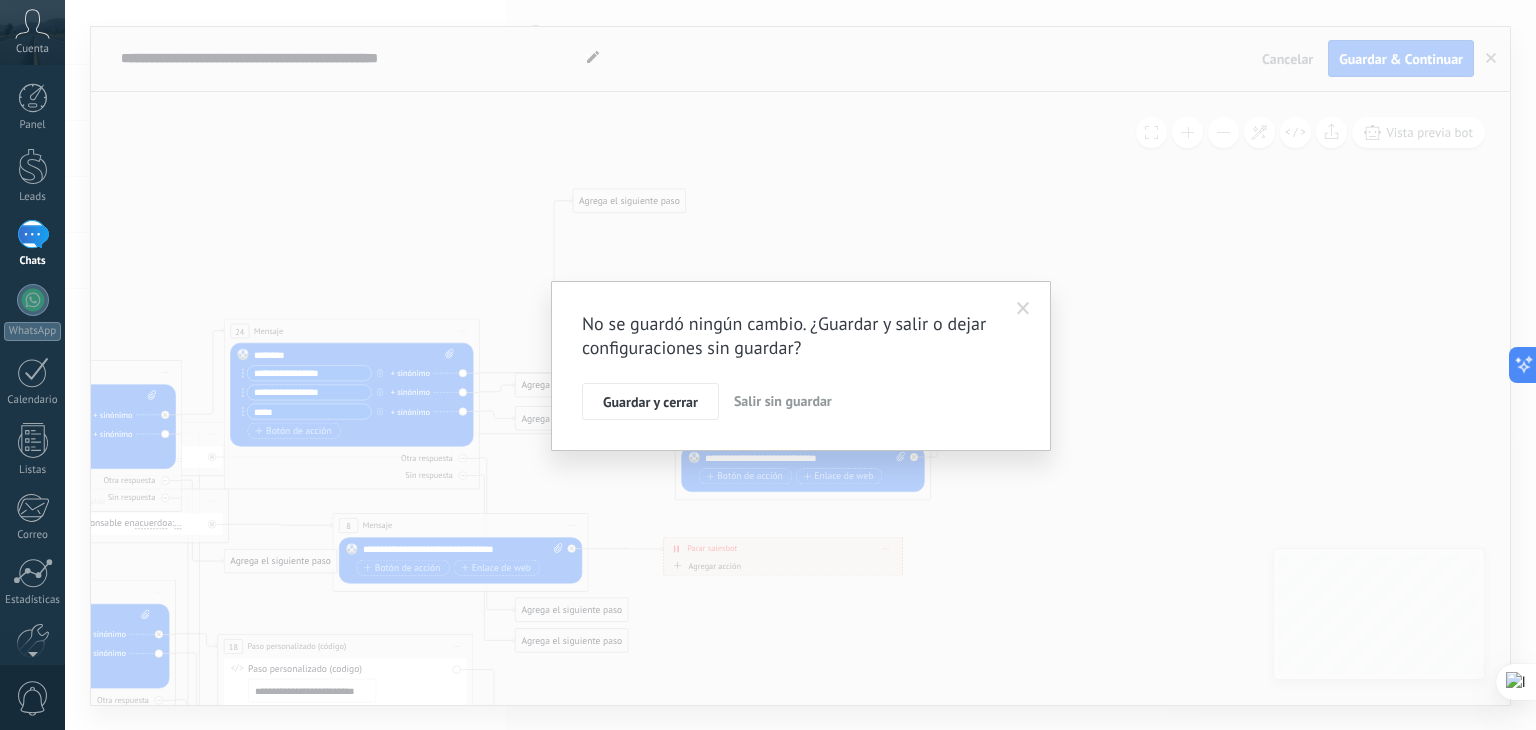 click on "Salir sin guardar" at bounding box center (783, 401) 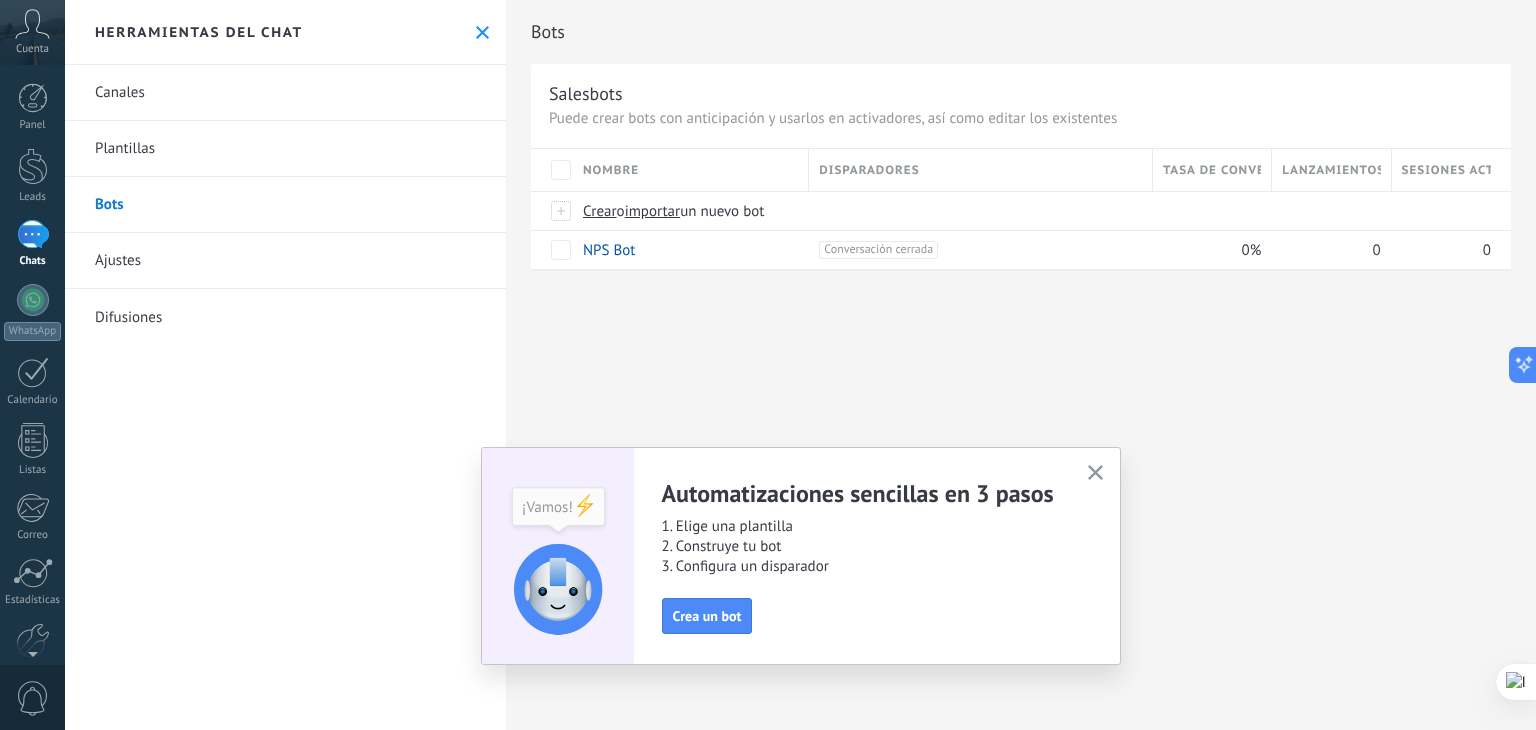 click at bounding box center [1095, 473] 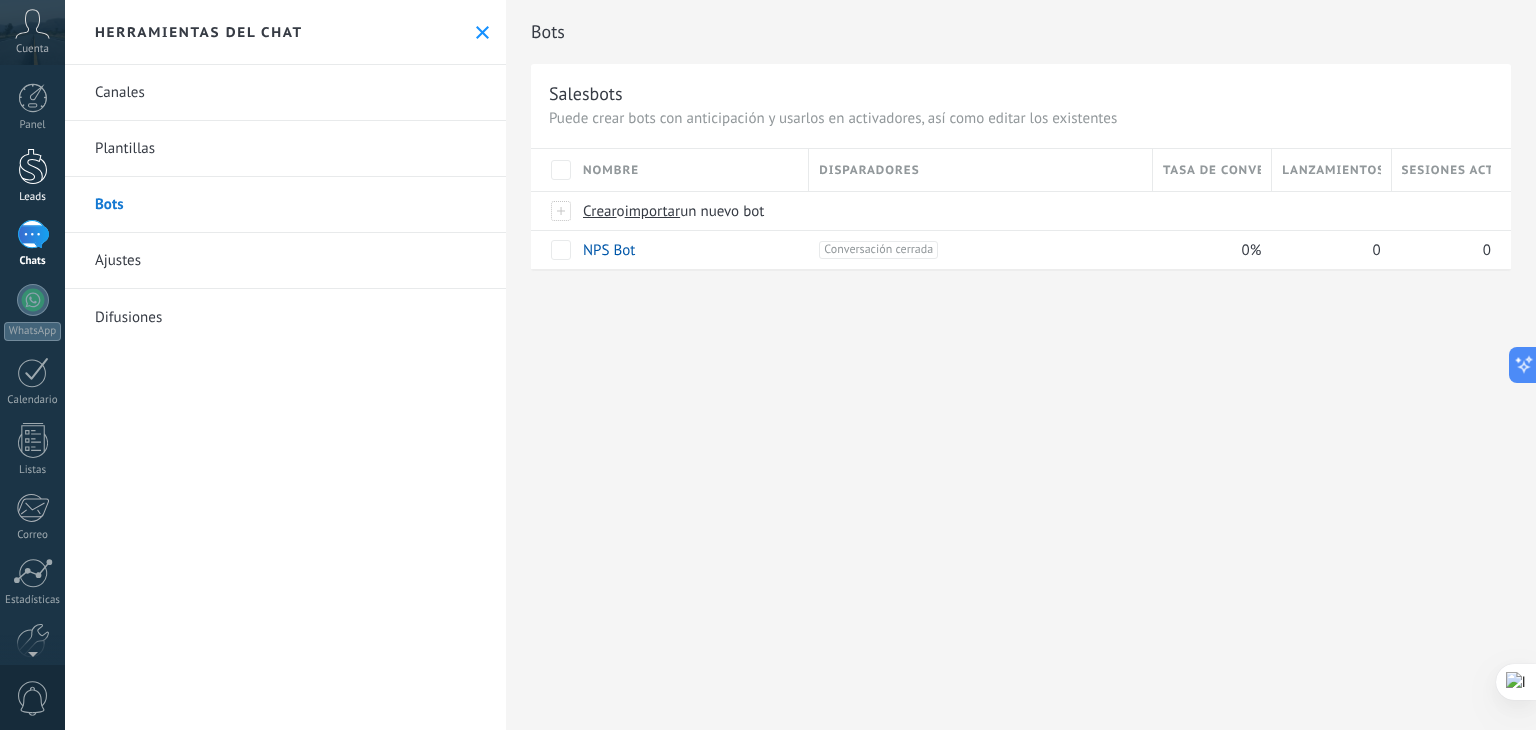 click on "Leads" at bounding box center (32, 176) 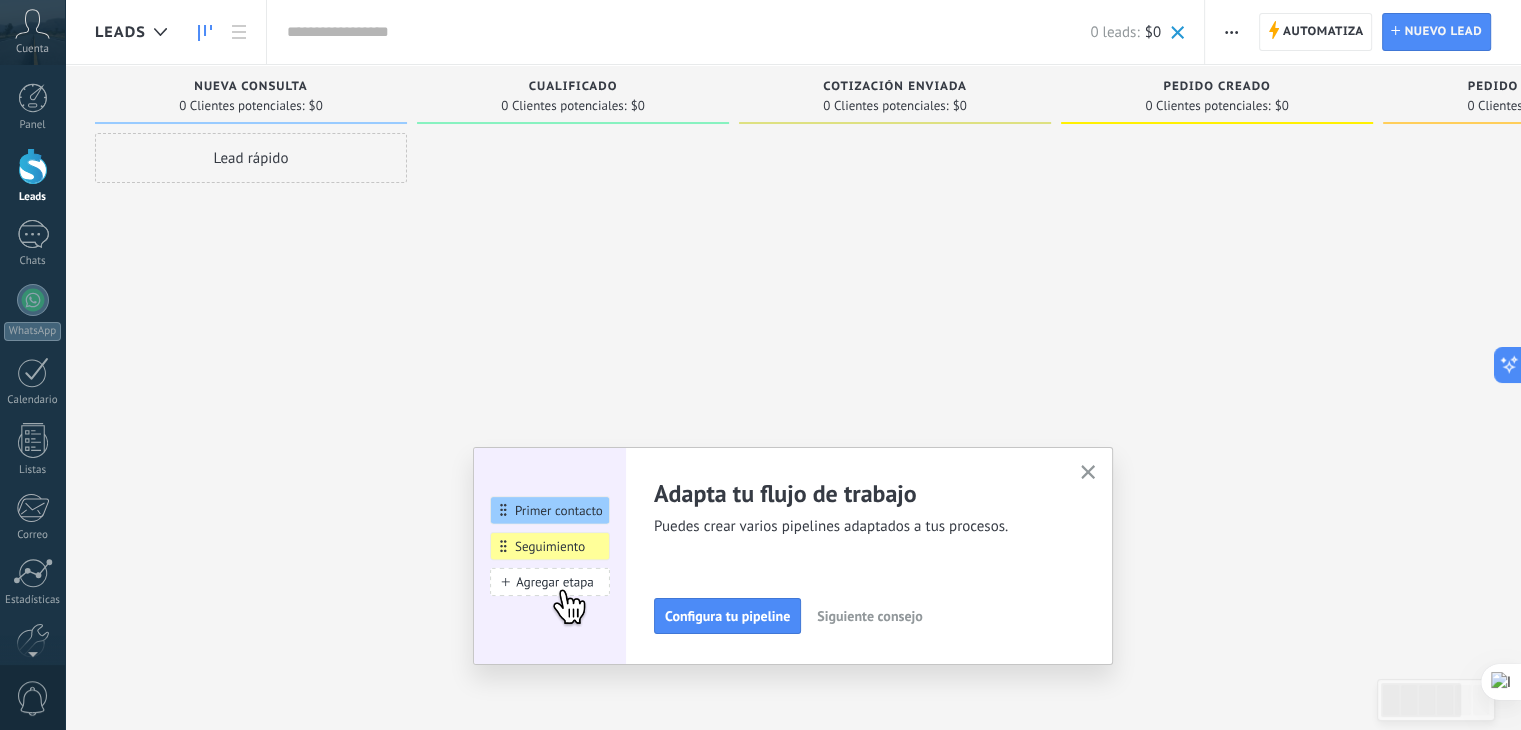 click at bounding box center (1088, 473) 